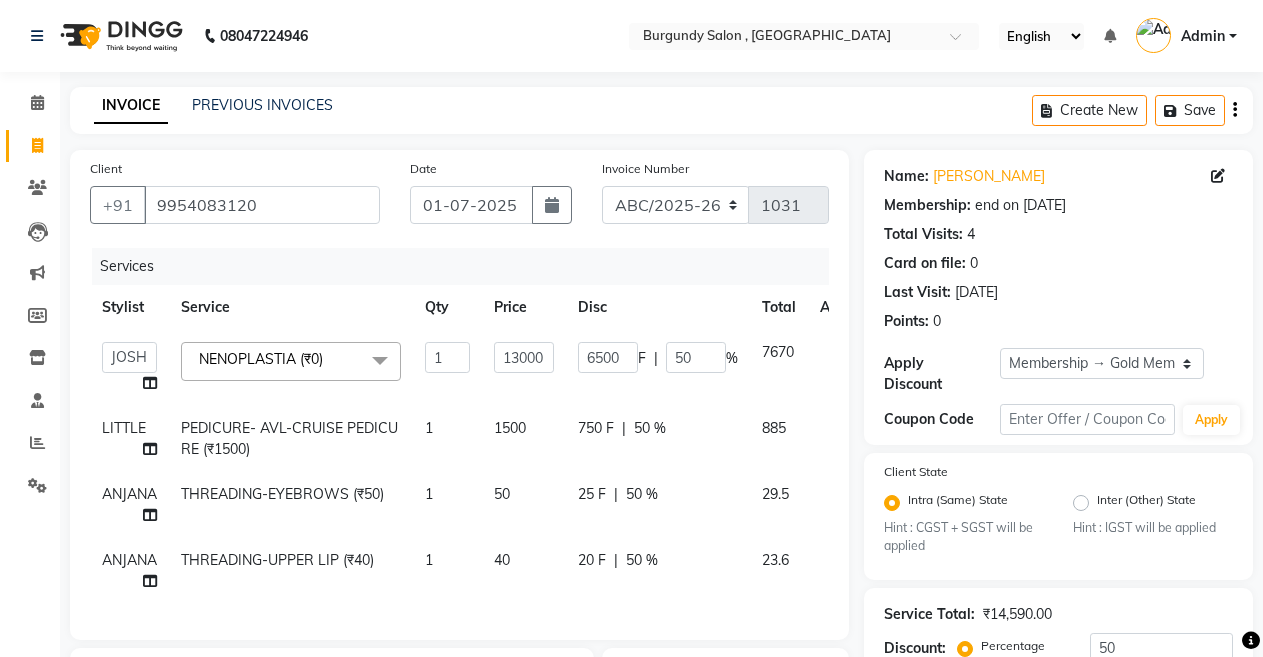 select on "32568" 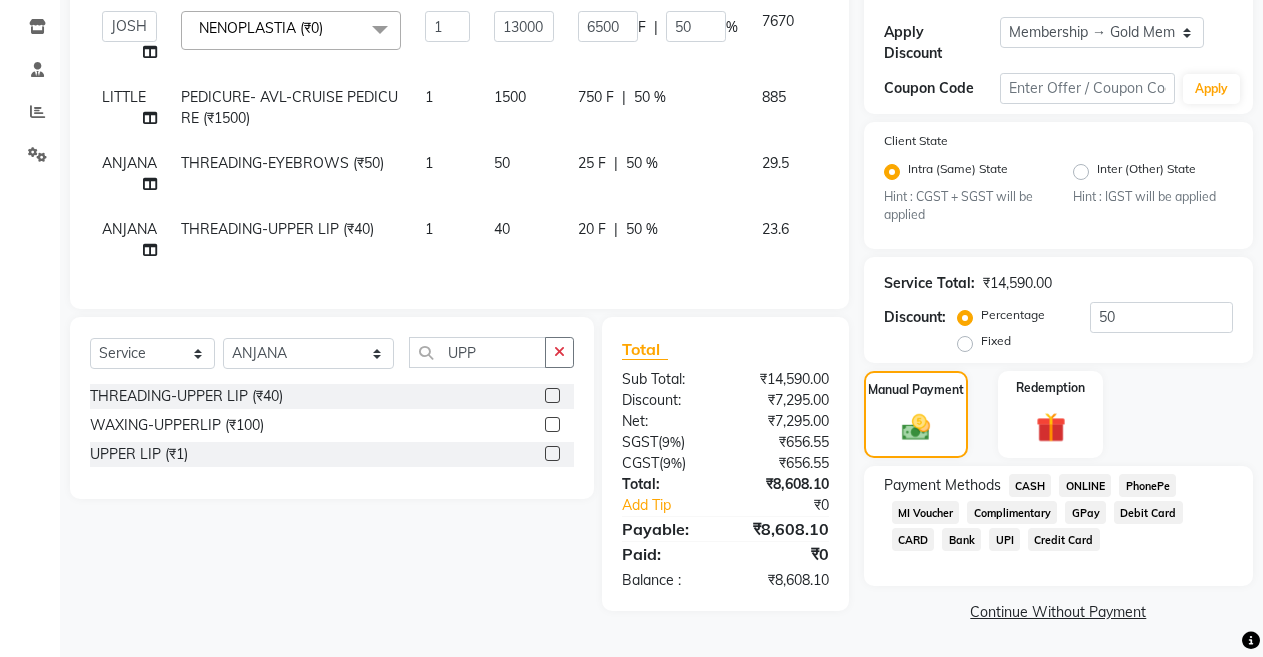 scroll, scrollTop: 0, scrollLeft: 0, axis: both 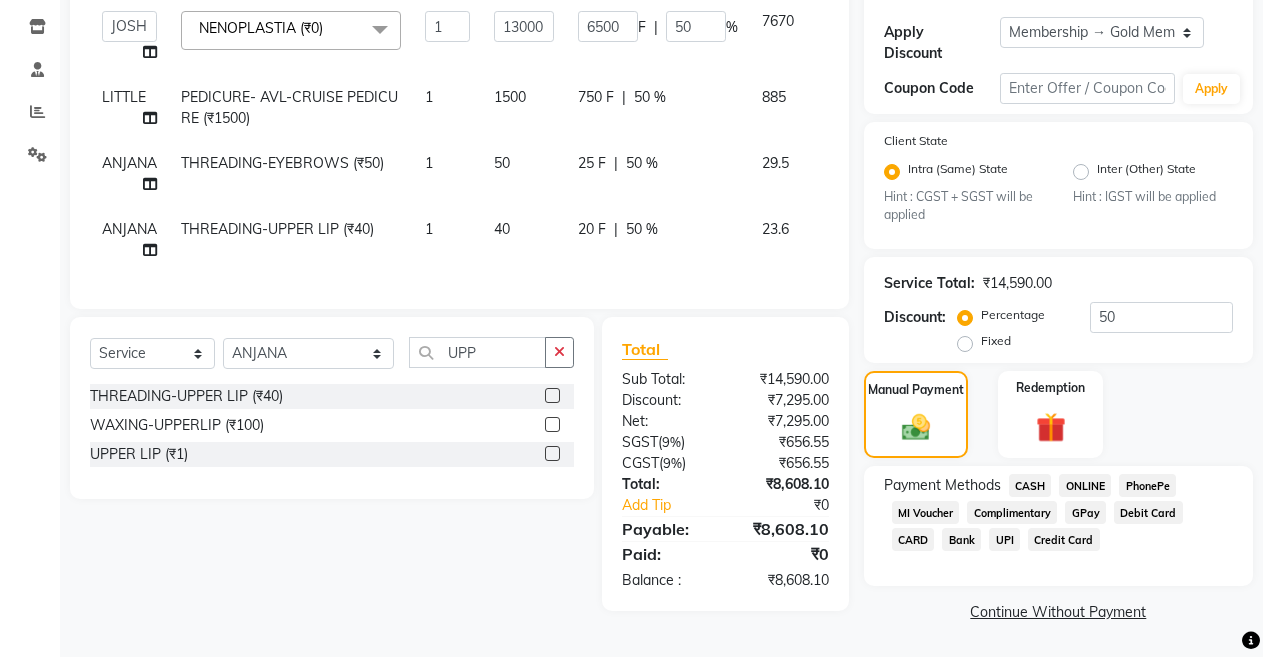 click on "Services Stylist Service Qty Price Disc Total Action  ANIL    [PERSON_NAME]   [PERSON_NAME]    DHON DAS   DHON / [PERSON_NAME]   [PERSON_NAME]   [PERSON_NAME]/ [PERSON_NAME]   [PERSON_NAME]   LAXI / [PERSON_NAME]   LITTLE   MAAM   MINTUL   [PERSON_NAME]   [PERSON_NAME]   [PERSON_NAME]   [PERSON_NAME]/POJA/ [PERSON_NAME] / [PERSON_NAME]   [PERSON_NAME]/ [PERSON_NAME]   PUJAA   [PERSON_NAME] / [PERSON_NAME]    [PERSON_NAME] / [PERSON_NAME]   [PERSON_NAME] / [PERSON_NAME] / [PERSON_NAME]   [PERSON_NAME]/ [PERSON_NAME]/[PERSON_NAME]/PRAKASH/ [PERSON_NAME]/[PERSON_NAME]/ [PERSON_NAME]   [PERSON_NAME]/ [PERSON_NAME]   [PERSON_NAME]   [PERSON_NAME]   [PERSON_NAME]   SOPEM   staff 1   staff 1   TANU  NENOPLASTIA (₹0)  x HAIR CUT- HAIR CUT HAIR CUT-SENIOR STYLIST HAIR CUT-HAIR TRIMING HAIR CUT-REGULAR SHAMPOO WASH AND BLOW DRY HAIR CUT-OIL MASSAGE HAIR CUT-WASH WITH [MEDICAL_DATA] AMPULE HAIR CUT-IRONING HAIR CUT-[PERSON_NAME] HAIR CUT-HAIR DO HAIR CUT-KERATIN SHAMPOO HAIR CUT-BOTOPLEXX TREATMENT HAIR CUT-REGULAR CONDITIONER ONLY-BLOW DRY HAIR CUT-NATURICA SHAMPOO HAIR CUT-NATURICA CONDITIONER HAIR FRANCH CUT DOUBLE TUCHUP SCRUB" 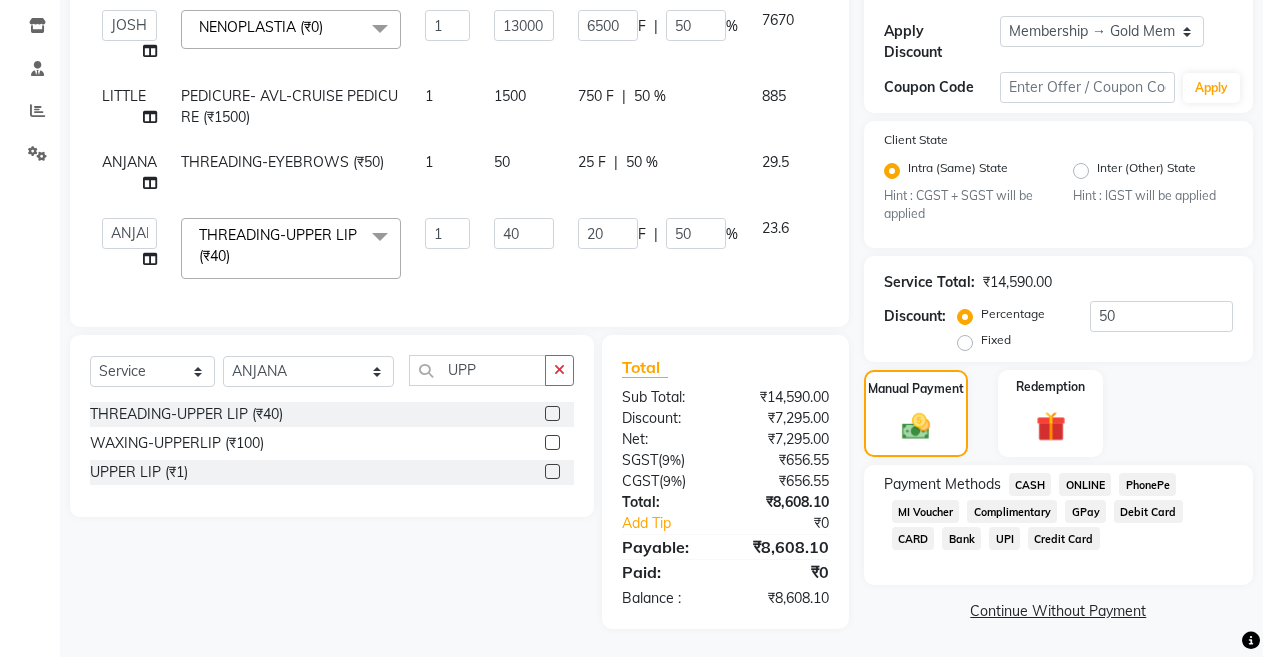 scroll, scrollTop: 191, scrollLeft: 0, axis: vertical 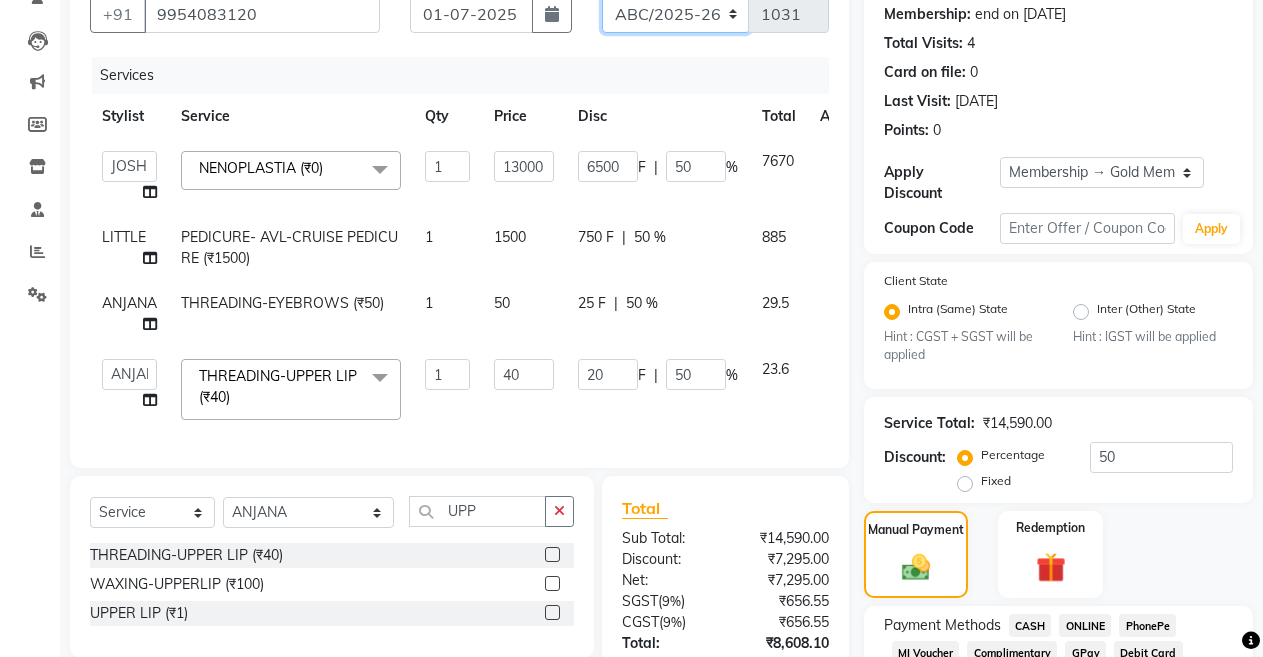 click on "ABC/2025-26 SER/24-25 V/2025-26" 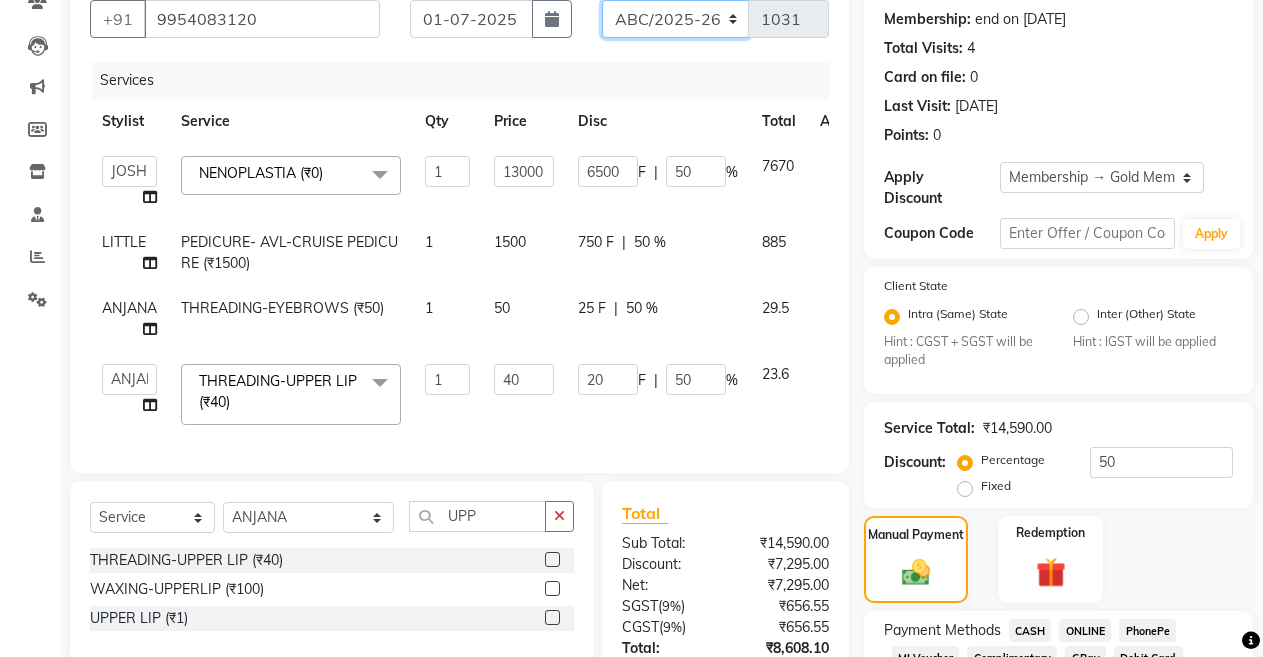 select on "5334" 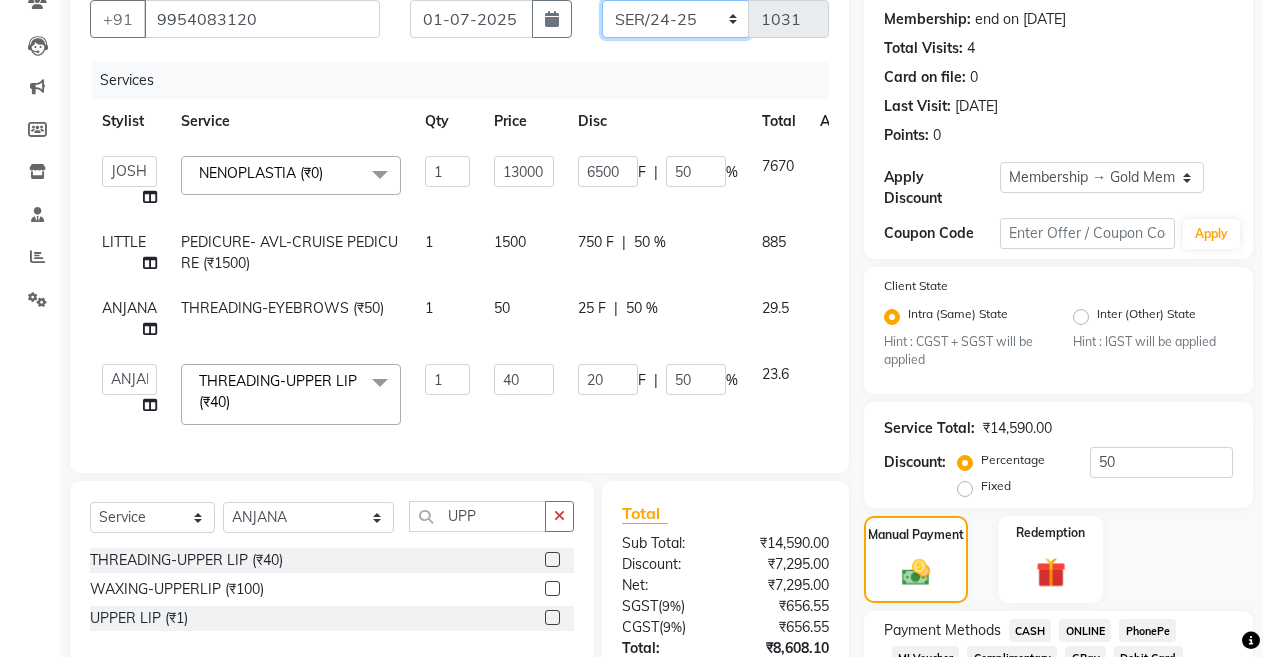 click on "ABC/2025-26 SER/24-25 V/2025-26" 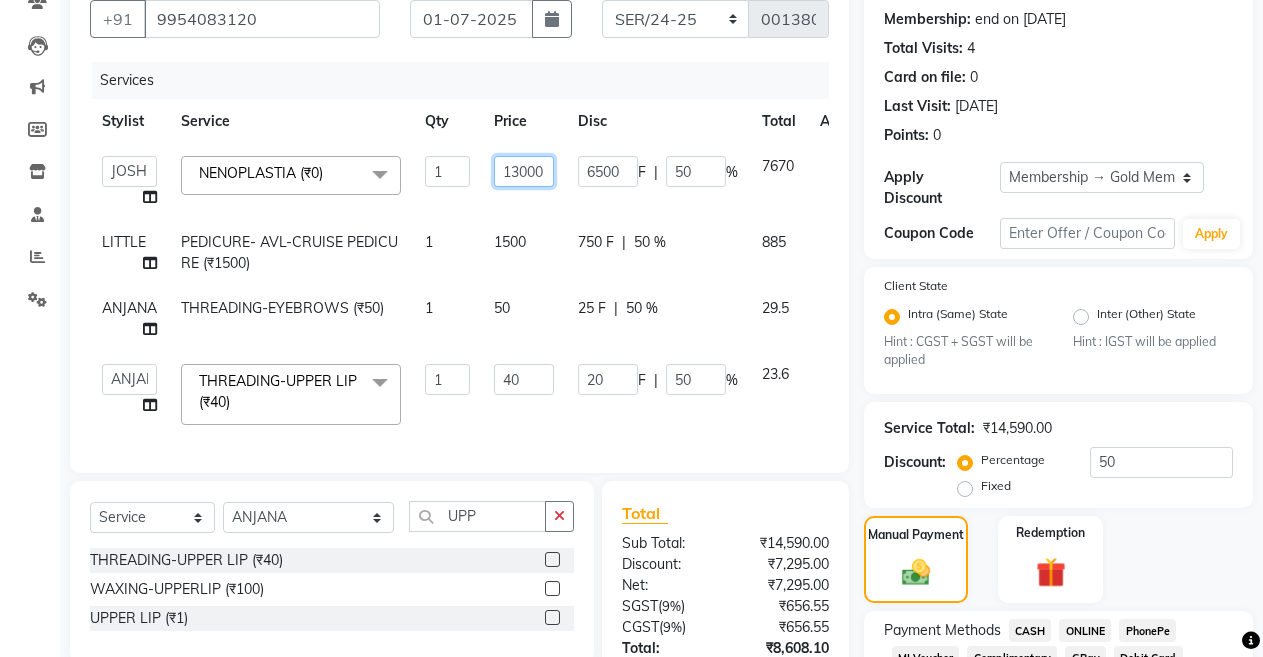 click on "13000" 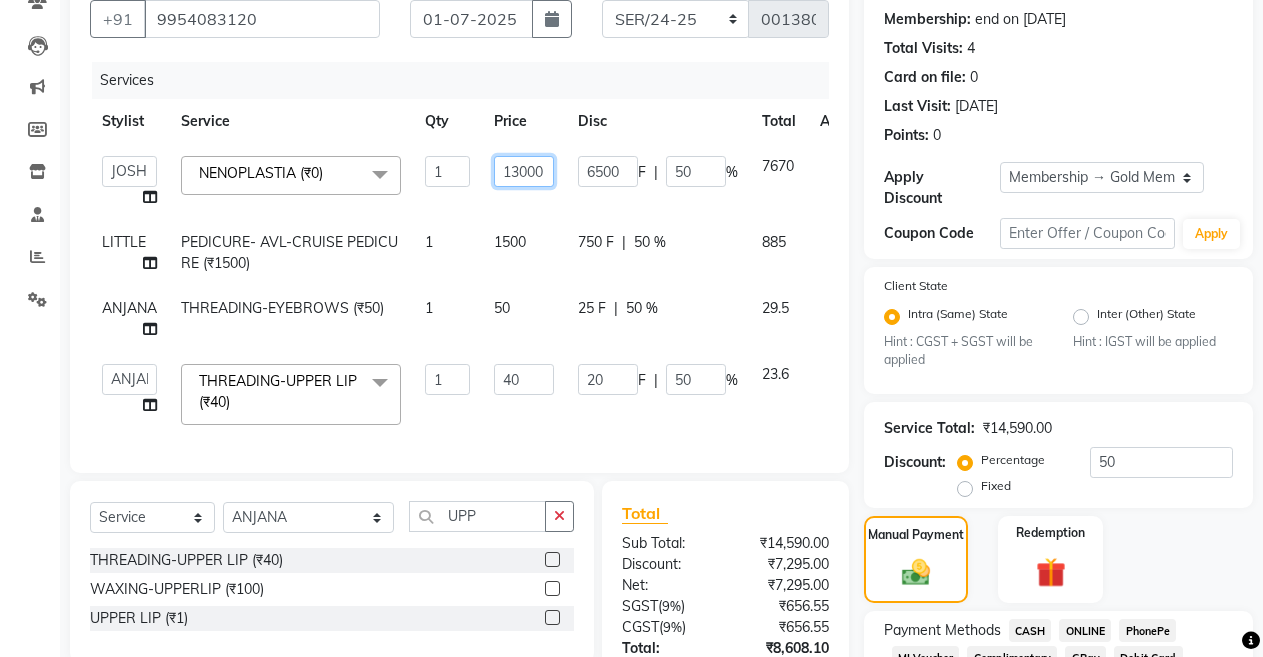 click on "13000" 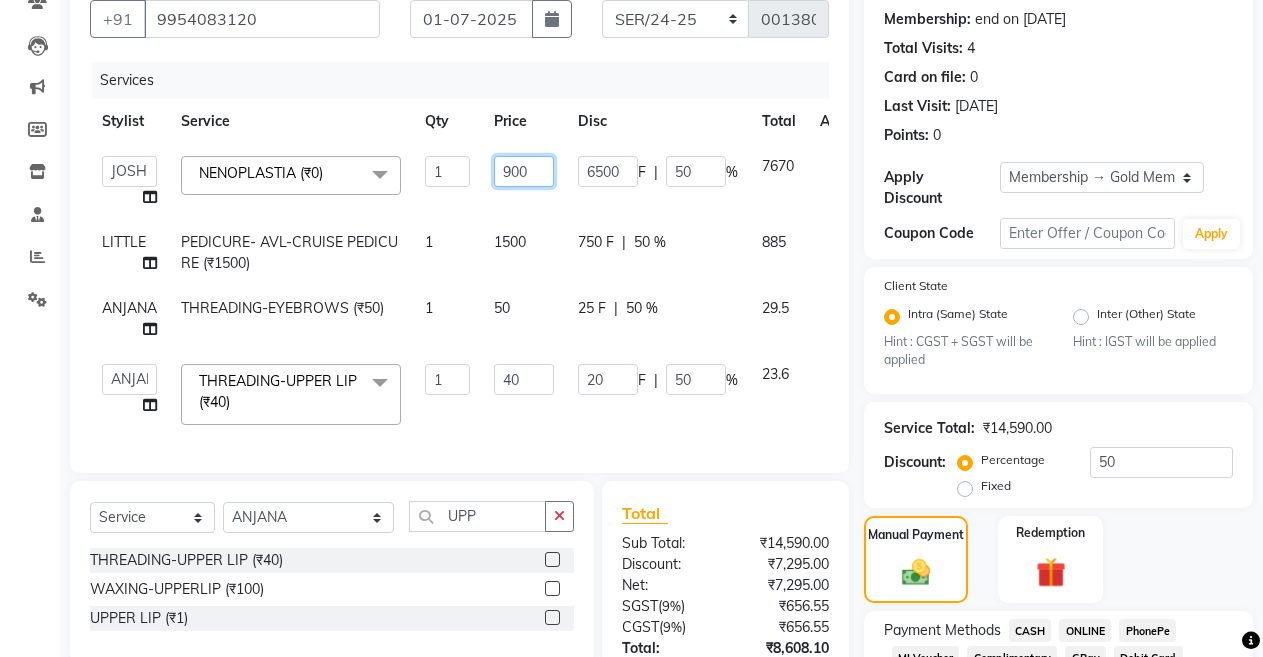type on "9000" 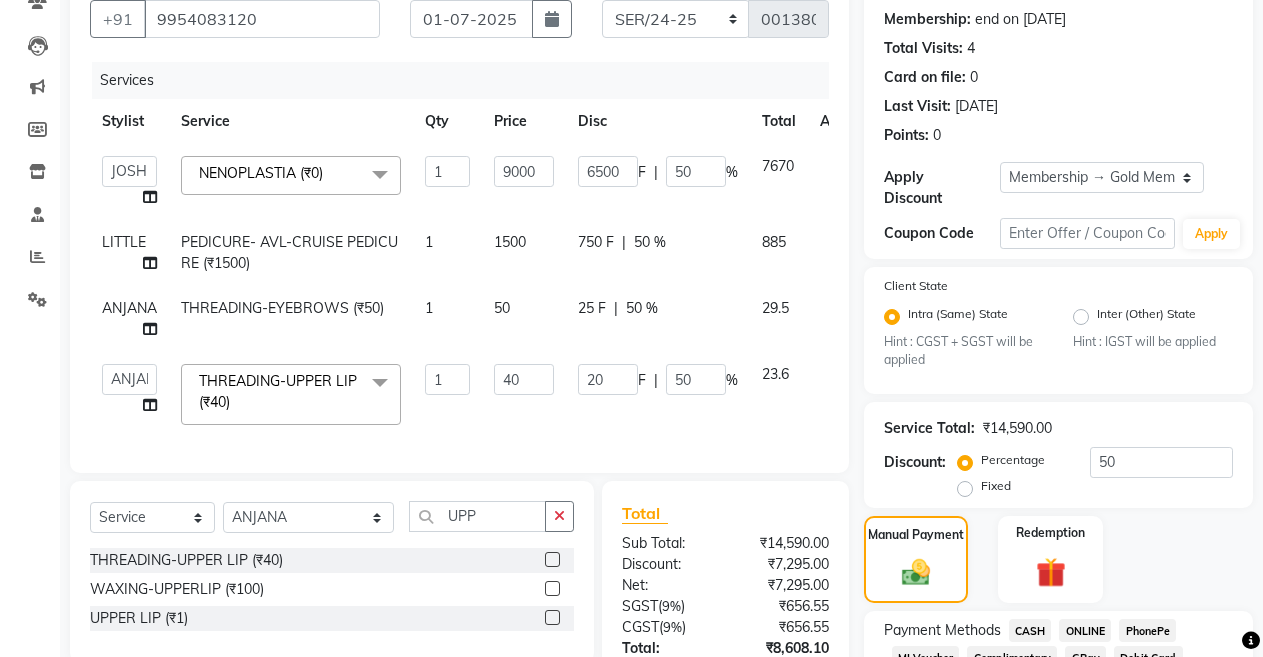 click on "20 F | 50 %" 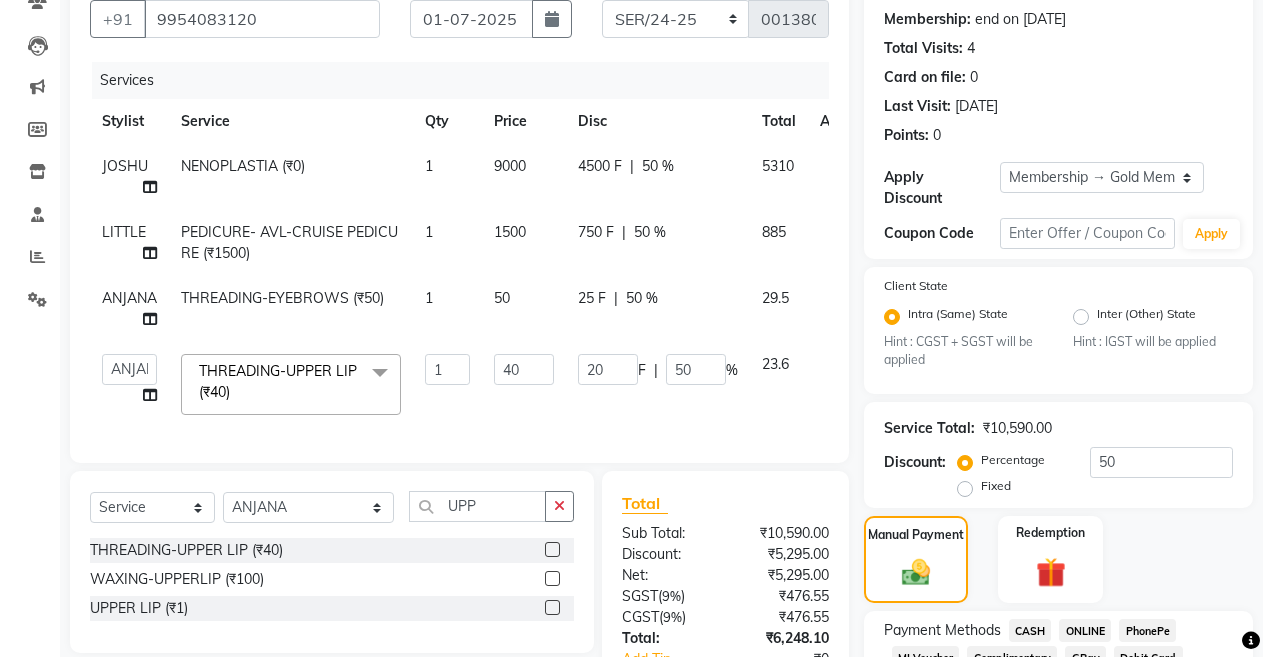 scroll, scrollTop: 341, scrollLeft: 0, axis: vertical 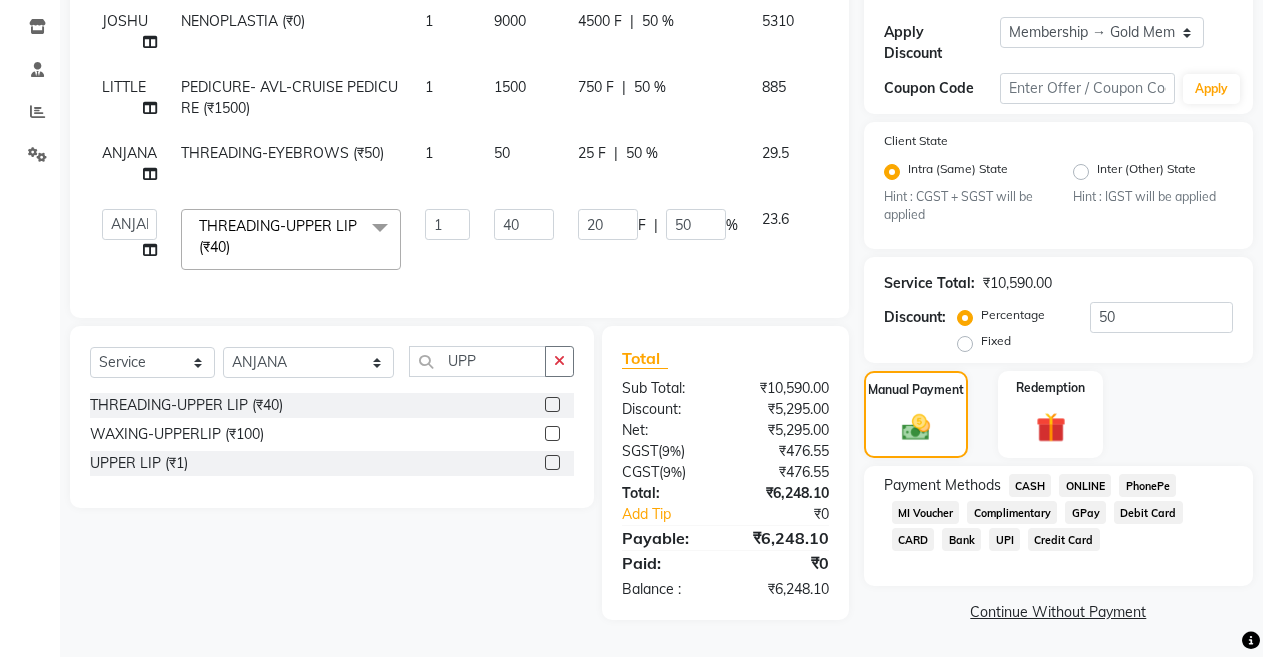 click on "4500 F | 50 %" 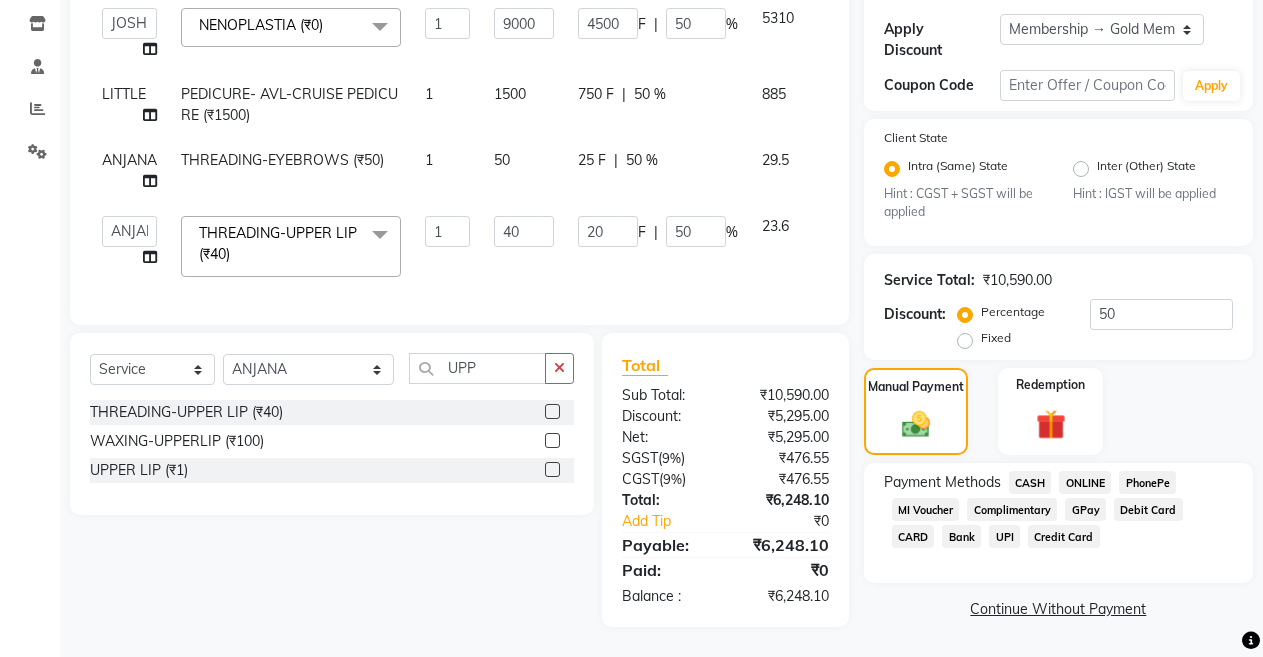 click on "50" 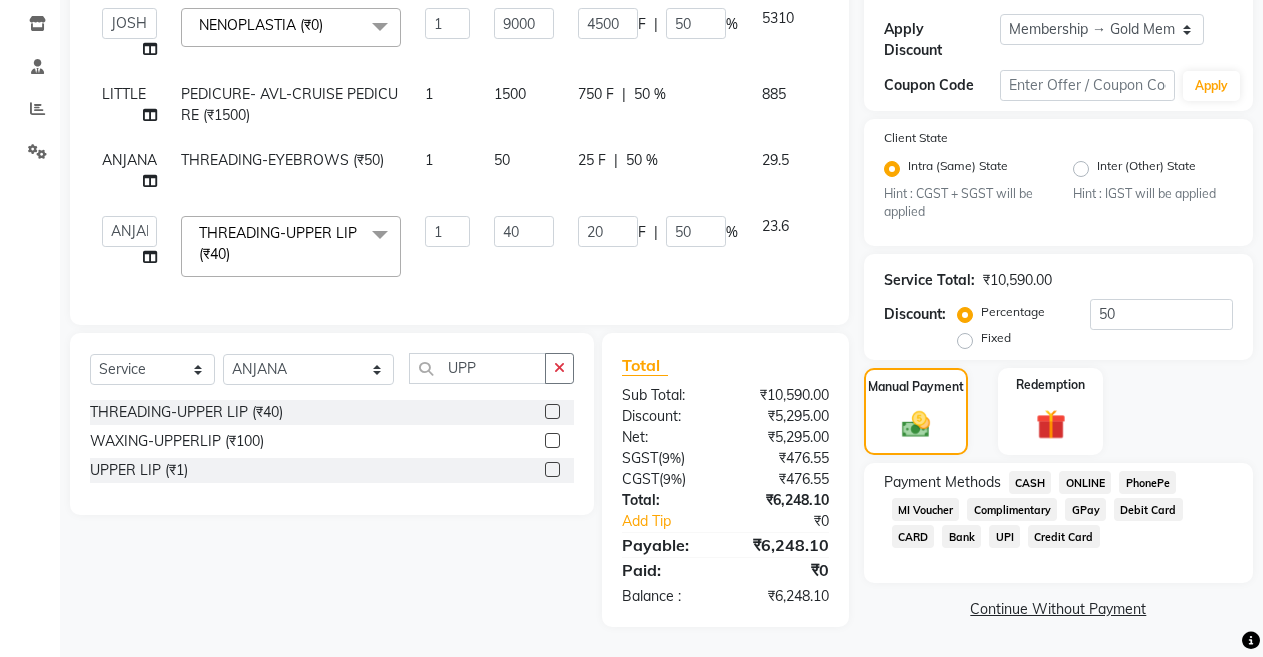 type on "5" 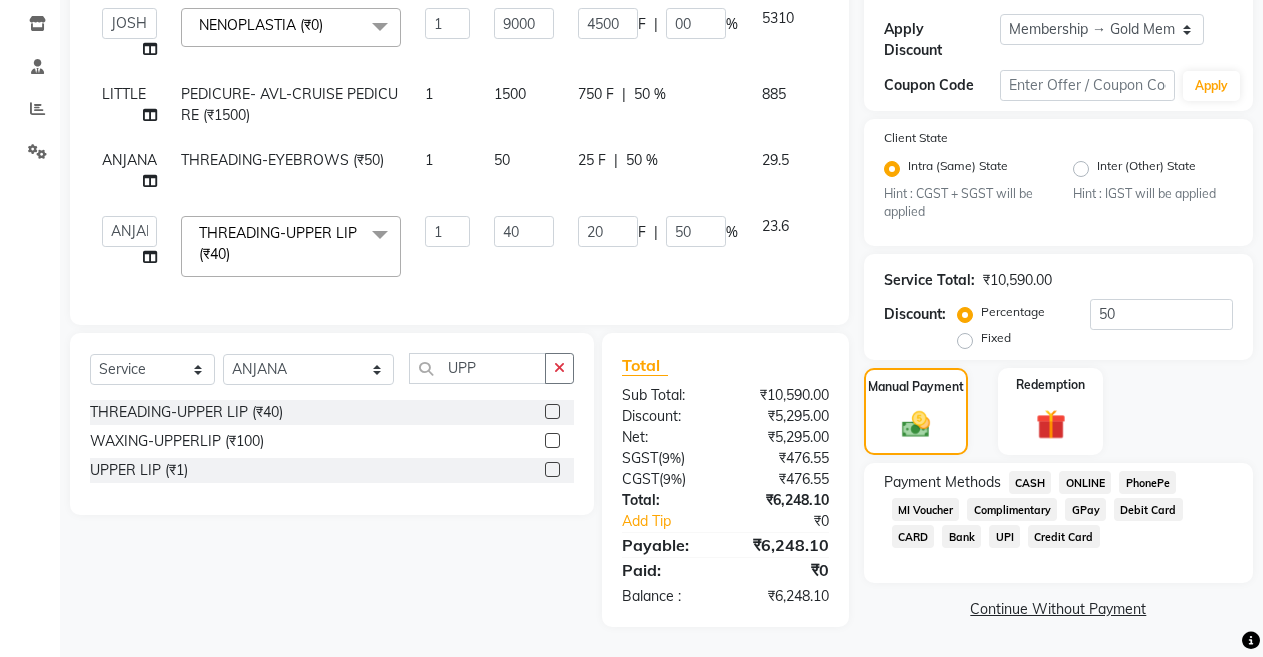type on "0" 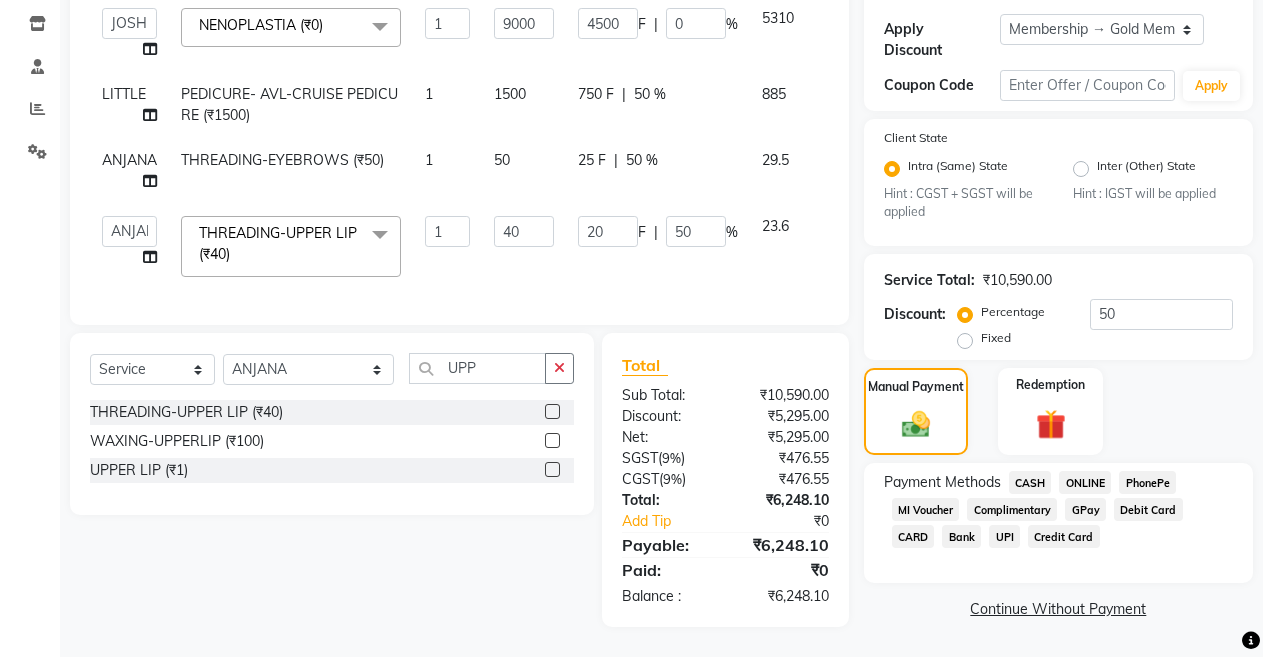 type 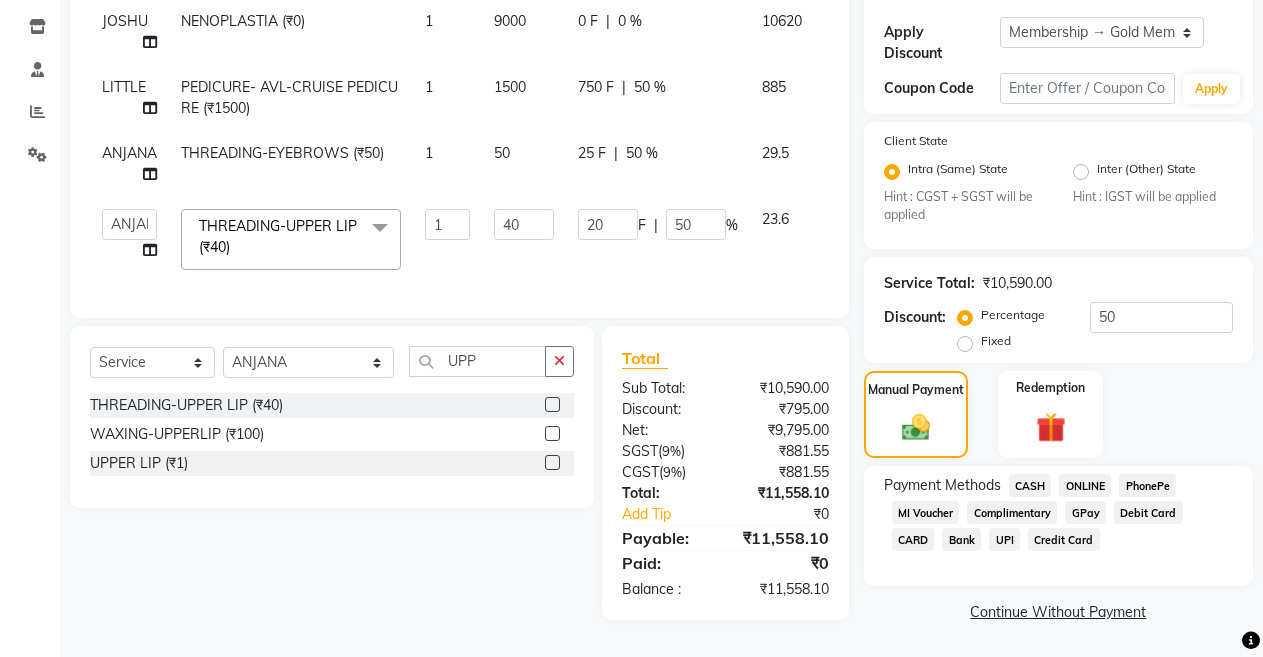 click on "Services Stylist Service Qty Price Disc Total Action JOSHU NENOPLASTIA (₹0) 1 9000 0 F | 0 % 10620 LITTLE PEDICURE- AVL-CRUISE PEDICURE (₹1500) 1 1500 750 F | 50 % 885 [PERSON_NAME] THREADING-EYEBROWS (₹50) 1 50 25 F | 50 % 29.5  ANIL    [PERSON_NAME]   [PERSON_NAME]    DHON DAS   DHON / [PERSON_NAME]   [PERSON_NAME]   [PERSON_NAME]/ [PERSON_NAME]   [PERSON_NAME]   LAXI / [PERSON_NAME]   LITTLE   MAAM   MINTUL   [PERSON_NAME]   [PERSON_NAME]   [PERSON_NAME]   [PERSON_NAME]/POJA/ [PERSON_NAME] / [PERSON_NAME]   [PERSON_NAME]/ [PERSON_NAME]   PUJAA   [PERSON_NAME] / [PERSON_NAME]    [PERSON_NAME] / [PERSON_NAME]   [PERSON_NAME] / [PERSON_NAME] / [PERSON_NAME]   [PERSON_NAME]/ [PERSON_NAME]/[PERSON_NAME]/[PERSON_NAME]/ [PERSON_NAME]/[PERSON_NAME]/ [PERSON_NAME]   [PERSON_NAME]/ [PERSON_NAME]   [PERSON_NAME]   [PERSON_NAME]   [PERSON_NAME]   SOPEM   staff 1   staff 1   TANU  THREADING-UPPER LIP (₹40)  x HAIR CUT- HAIR CUT (₹750) HAIR CUT-SENIOR STYLIST (₹1000) HAIR CUT-HAIR TRIMING (₹750) HAIR CUT-REGULAR SHAMPOO (₹250) WASH AND BLOW DRY (₹600) HAIR CUT-OIL MASSAGE (₹900) HAIR CUT-IRONING (₹1000) HAIR (₹1)" 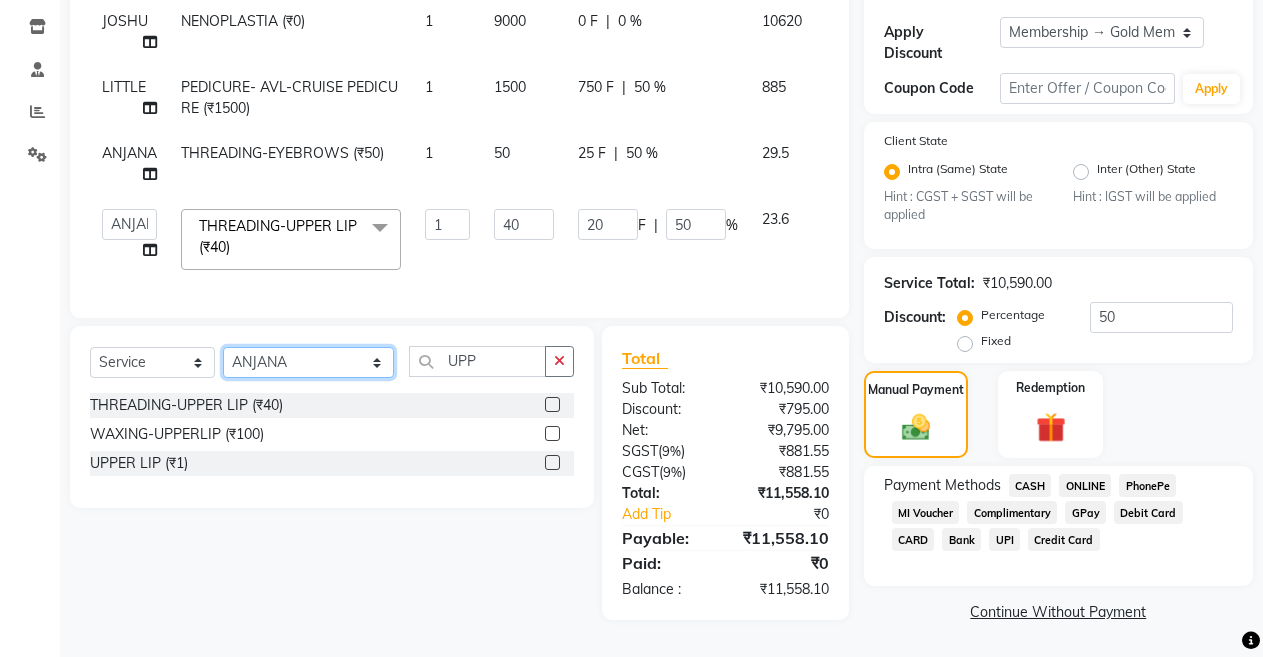 click on "Select Stylist ANIL  [PERSON_NAME] [PERSON_NAME]  DHON DAS DHON / [PERSON_NAME] [PERSON_NAME] [PERSON_NAME]/ [PERSON_NAME] [PERSON_NAME] LAXI / [PERSON_NAME] LITTLE MAAM MINTUL [PERSON_NAME] [PERSON_NAME] [PERSON_NAME] [PERSON_NAME]/POJA/ [PERSON_NAME] / [PERSON_NAME] [PERSON_NAME]/ [PERSON_NAME] PUJAA [PERSON_NAME] / [PERSON_NAME]  [PERSON_NAME] / [PERSON_NAME] [PERSON_NAME] / [PERSON_NAME] / [PERSON_NAME] [PERSON_NAME]/ [PERSON_NAME]/[PERSON_NAME]/[PERSON_NAME]/ [PERSON_NAME]/[PERSON_NAME]/ [PERSON_NAME] [PERSON_NAME]/ [PERSON_NAME] [PERSON_NAME] [PERSON_NAME] [PERSON_NAME] SOPEM staff 1 staff 1 TANU" 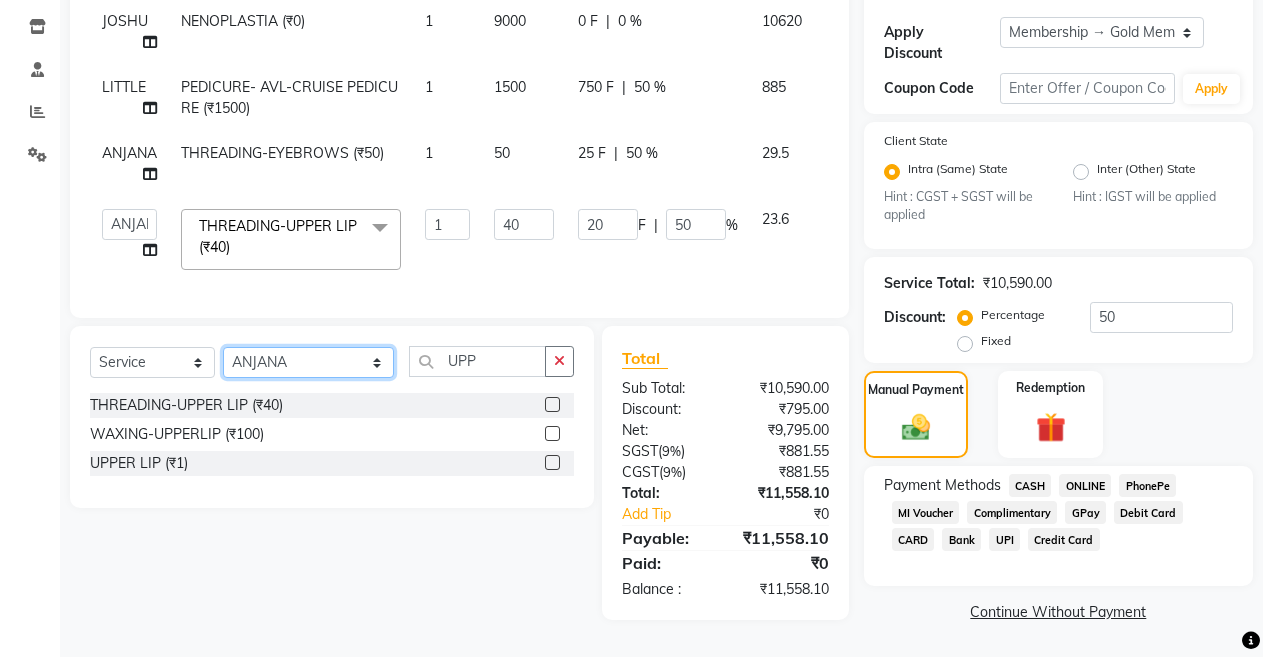 select on "32568" 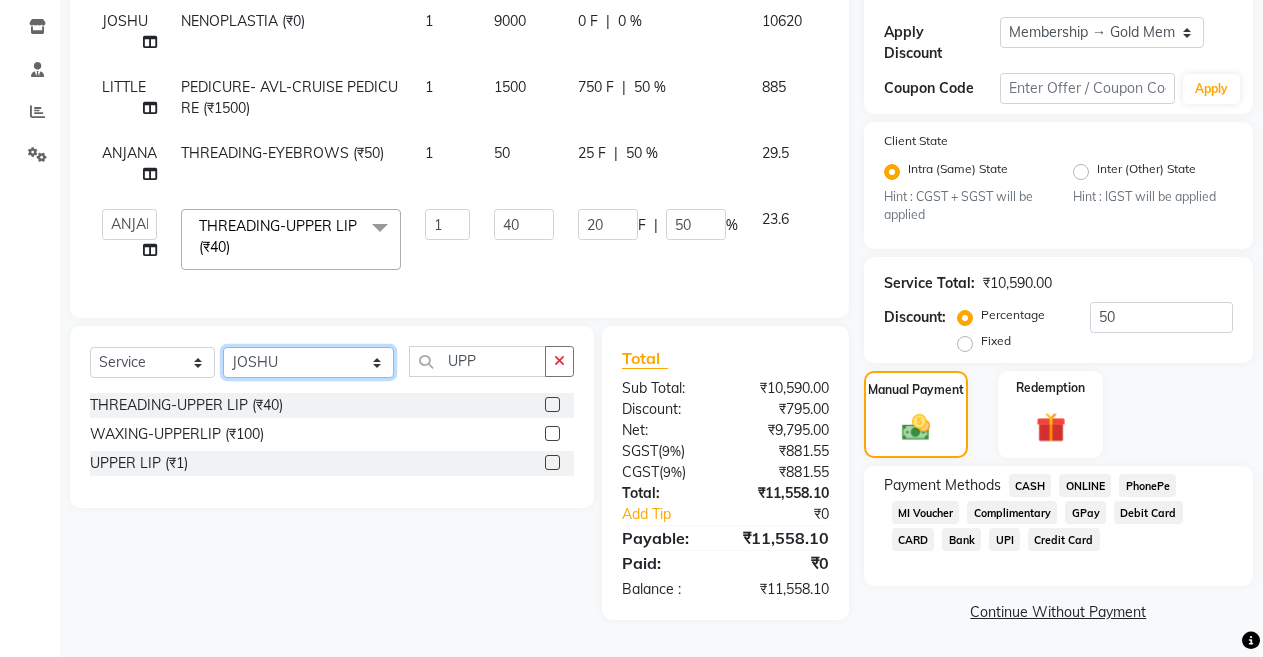 click on "Select Stylist ANIL  [PERSON_NAME] [PERSON_NAME]  DHON DAS DHON / [PERSON_NAME] [PERSON_NAME] [PERSON_NAME]/ [PERSON_NAME] [PERSON_NAME] LAXI / [PERSON_NAME] LITTLE MAAM MINTUL [PERSON_NAME] [PERSON_NAME] [PERSON_NAME] [PERSON_NAME]/POJA/ [PERSON_NAME] / [PERSON_NAME] [PERSON_NAME]/ [PERSON_NAME] PUJAA [PERSON_NAME] / [PERSON_NAME]  [PERSON_NAME] / [PERSON_NAME] [PERSON_NAME] / [PERSON_NAME] / [PERSON_NAME] [PERSON_NAME]/ [PERSON_NAME]/[PERSON_NAME]/[PERSON_NAME]/ [PERSON_NAME]/[PERSON_NAME]/ [PERSON_NAME] [PERSON_NAME]/ [PERSON_NAME] [PERSON_NAME] [PERSON_NAME] [PERSON_NAME] SOPEM staff 1 staff 1 TANU" 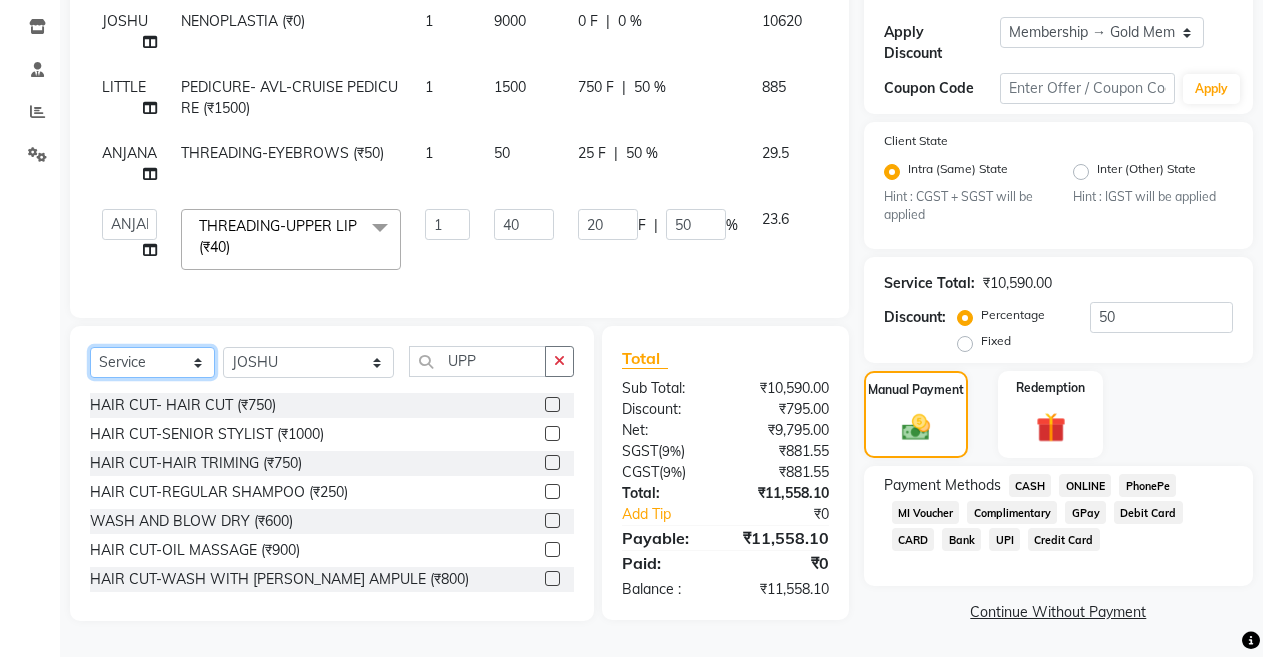 click on "Select  Service  Product  Membership  Package Voucher Prepaid Gift Card" 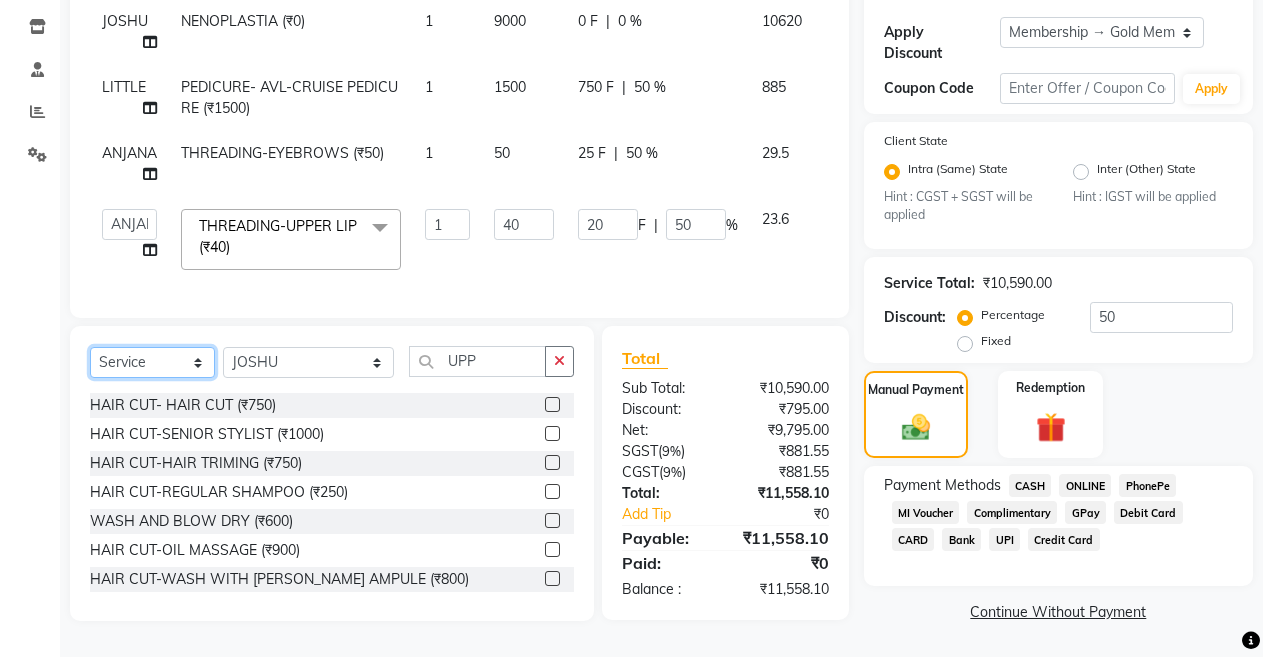 select on "product" 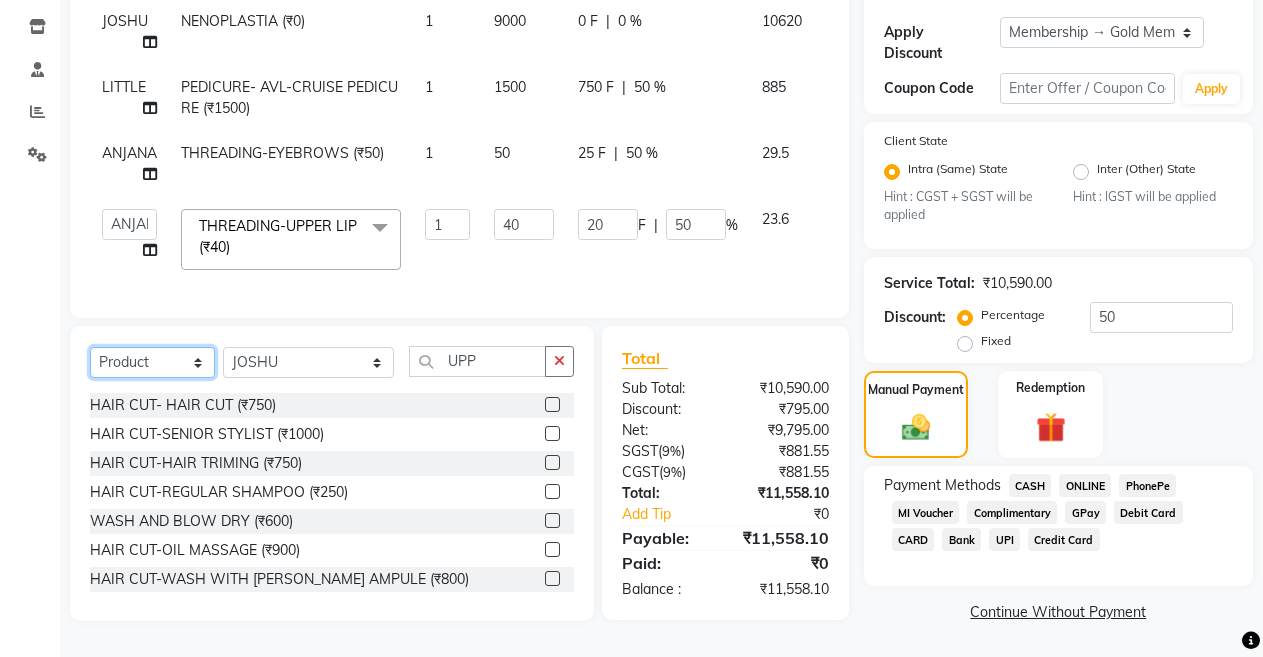 click on "Select  Service  Product  Membership  Package Voucher Prepaid Gift Card" 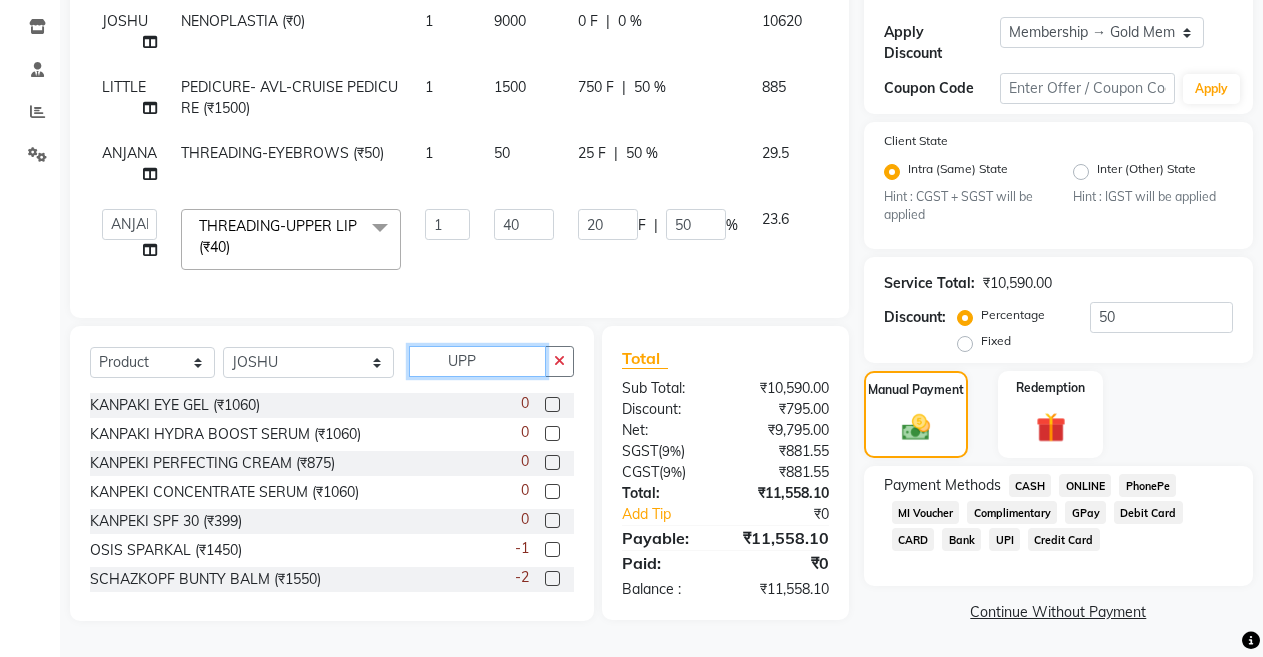 click on "UPP" 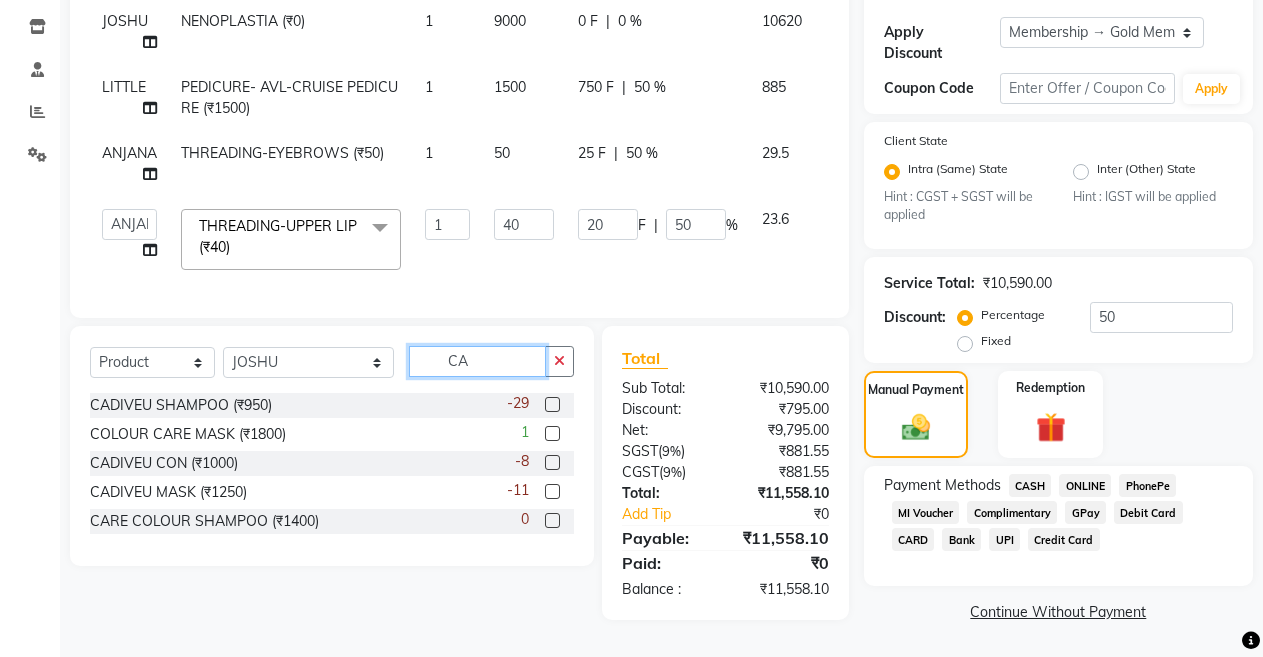 type on "CA" 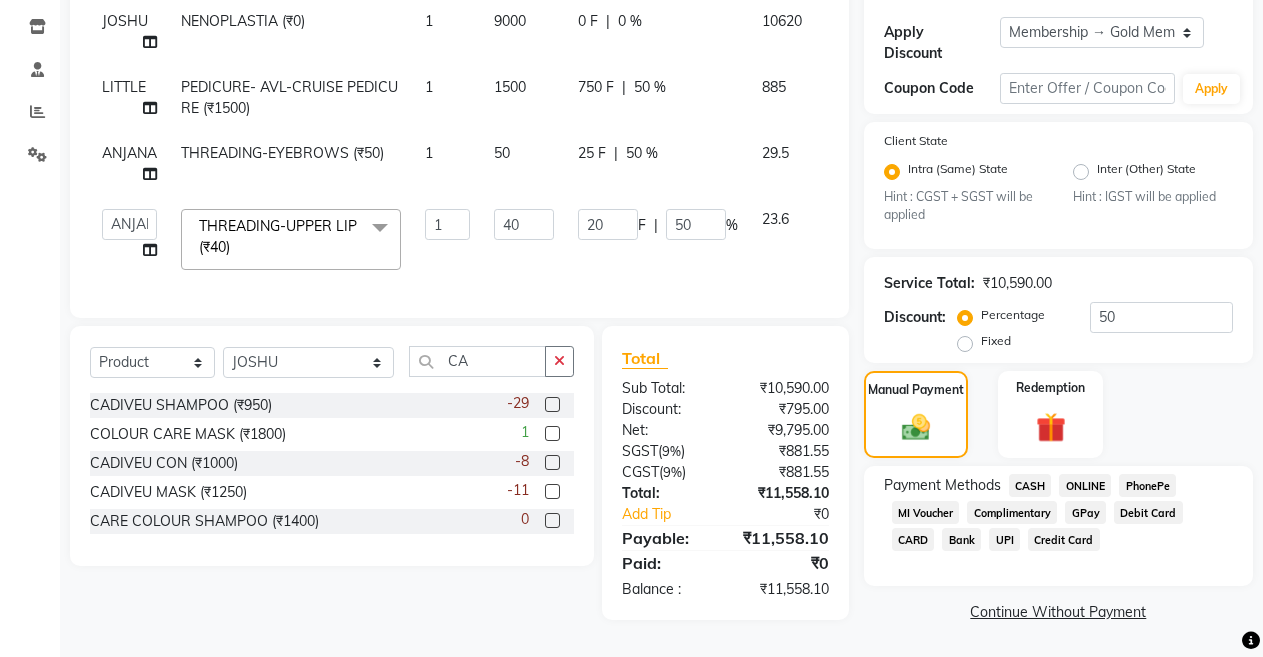 click 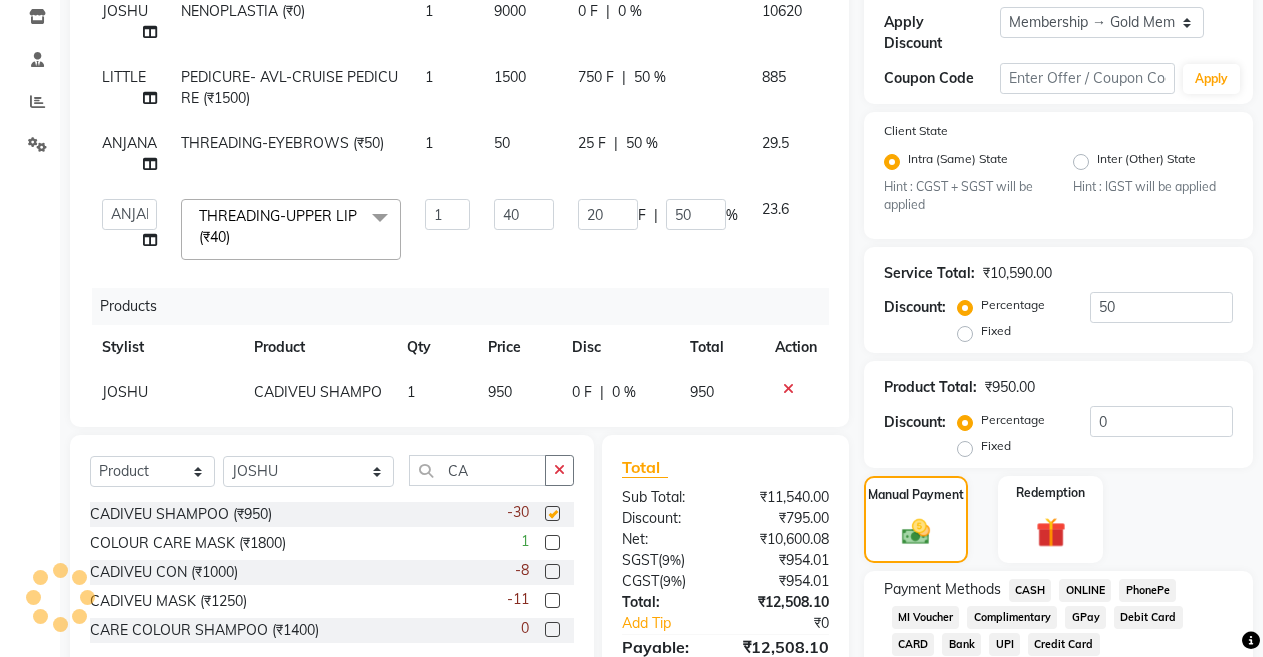 checkbox on "false" 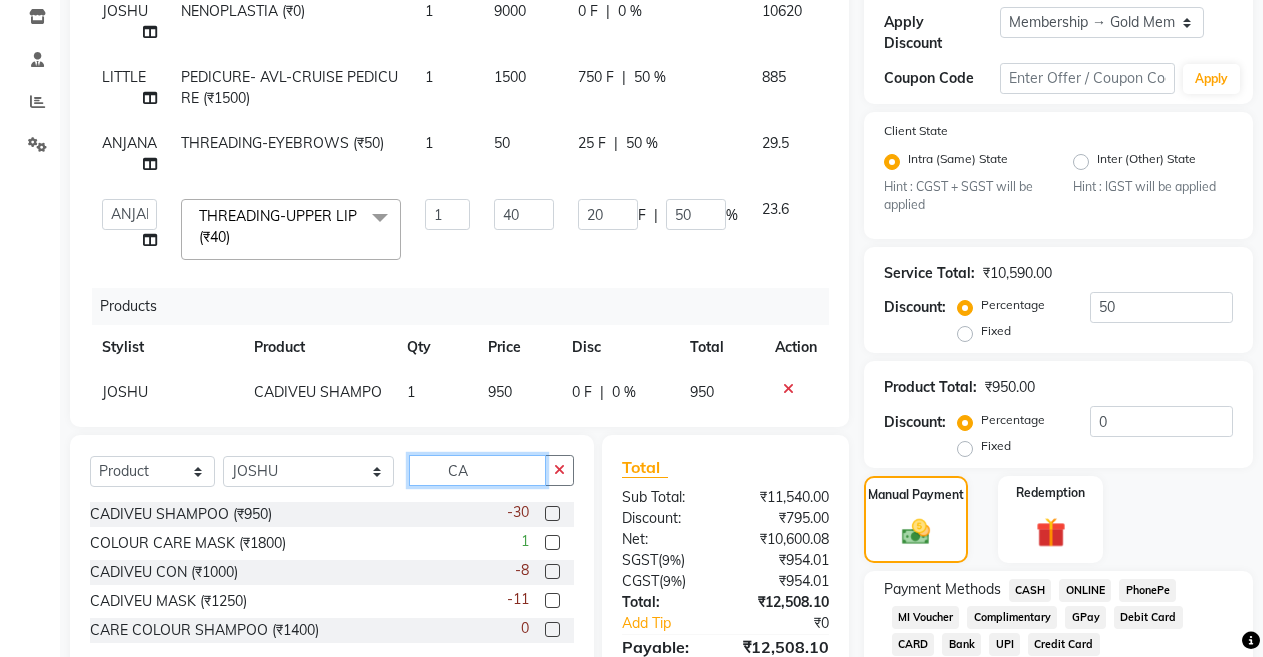 click on "CA" 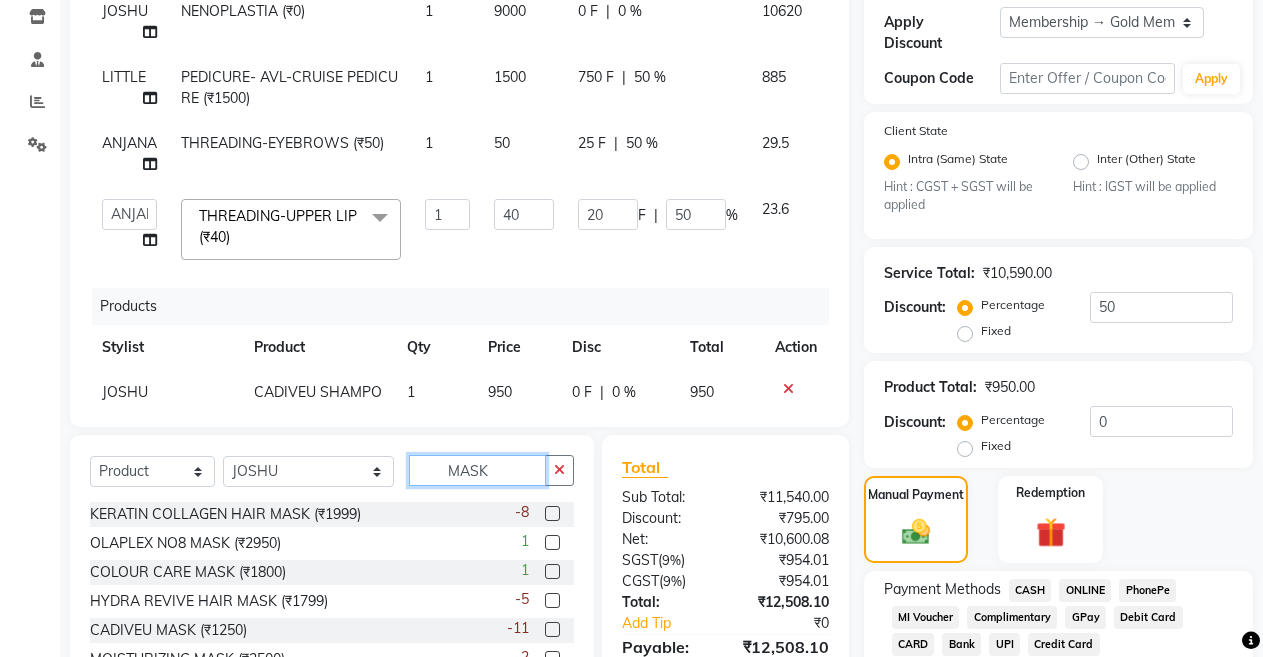type on "MASK" 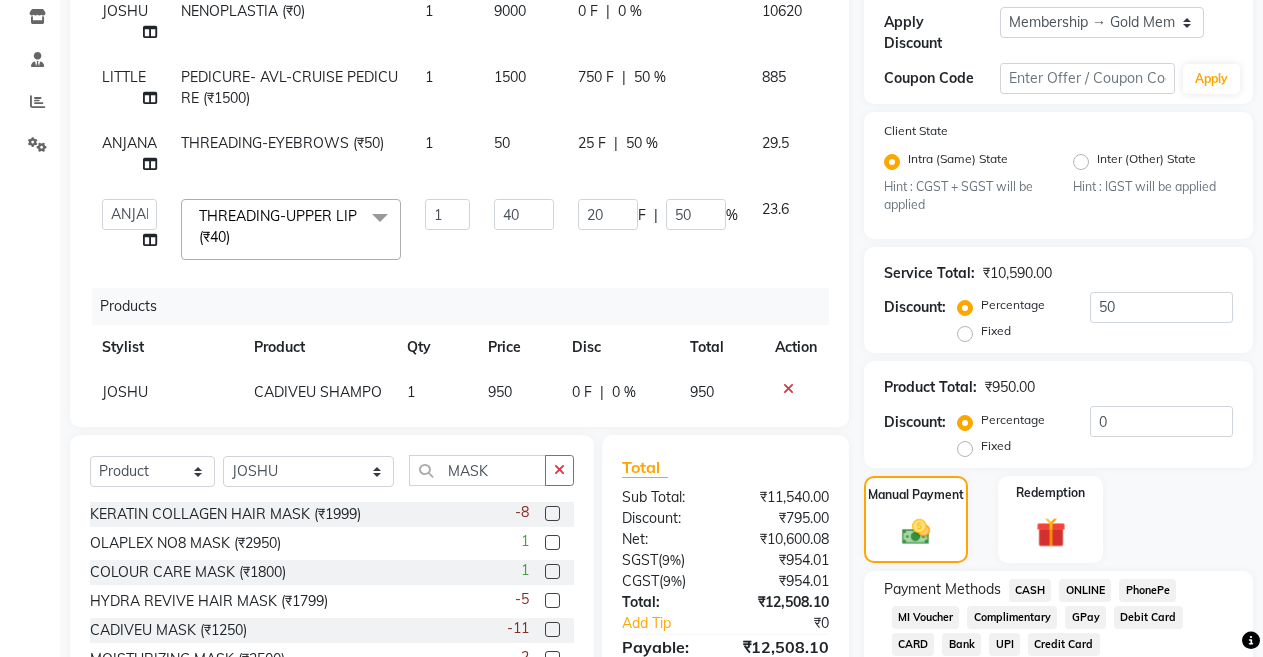 click 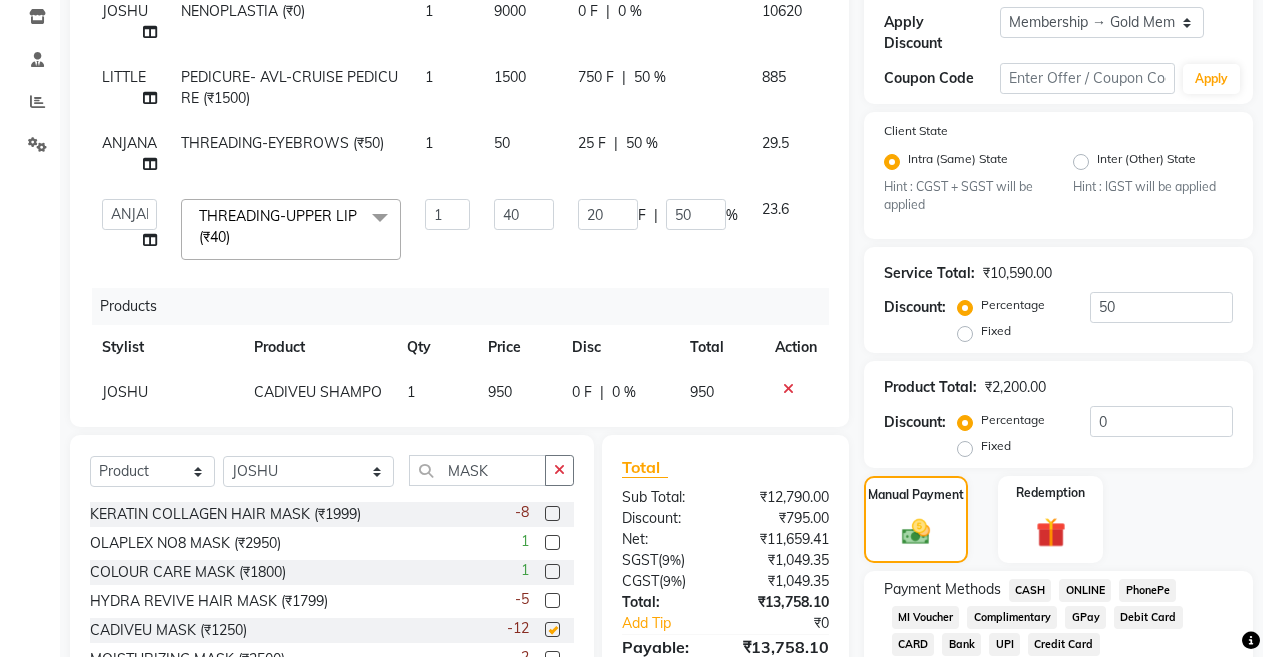 checkbox on "false" 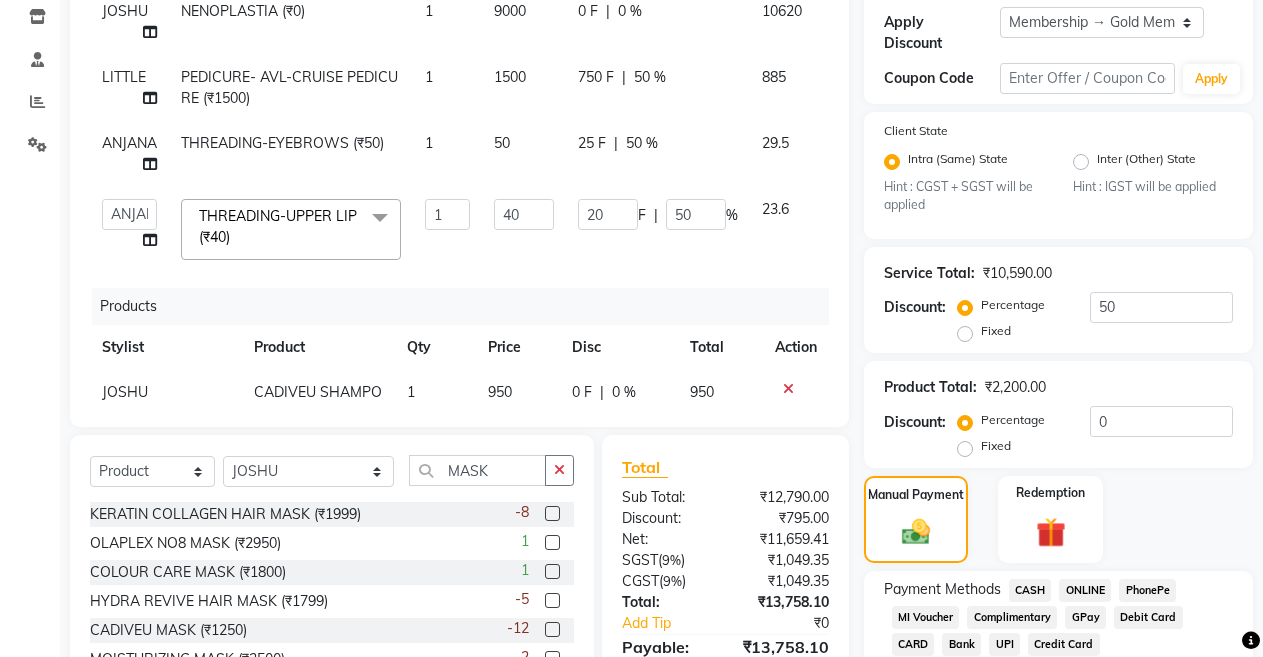 click on "9000" 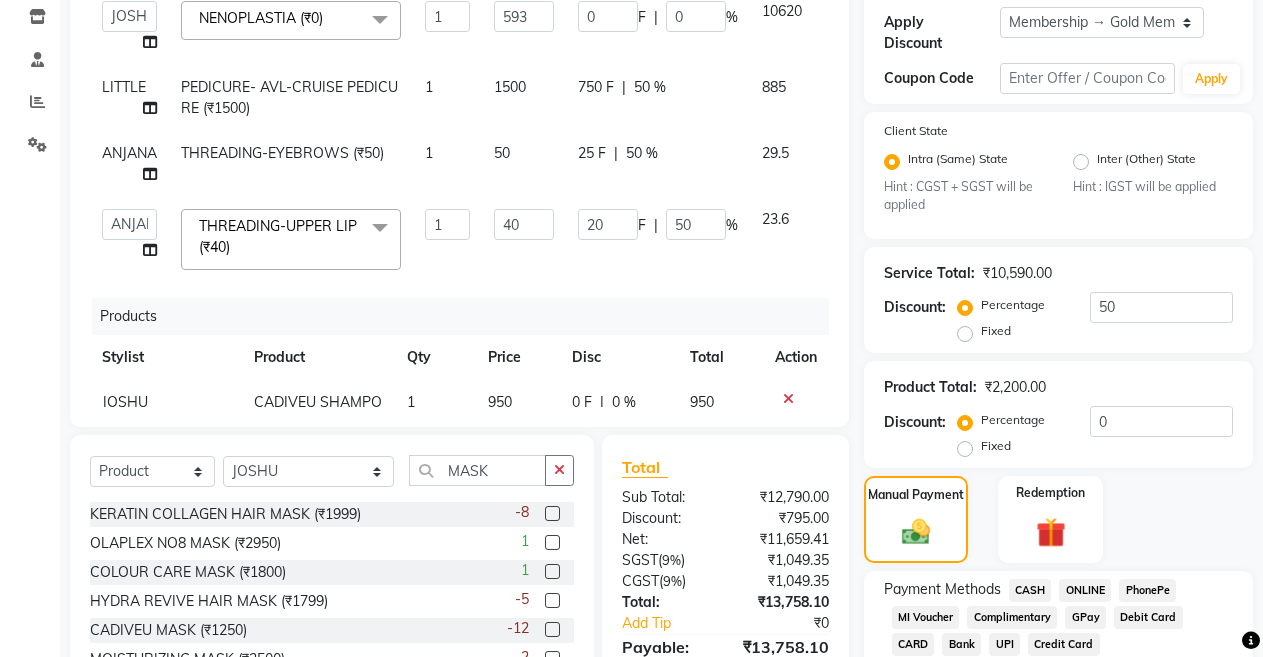 type on "5933" 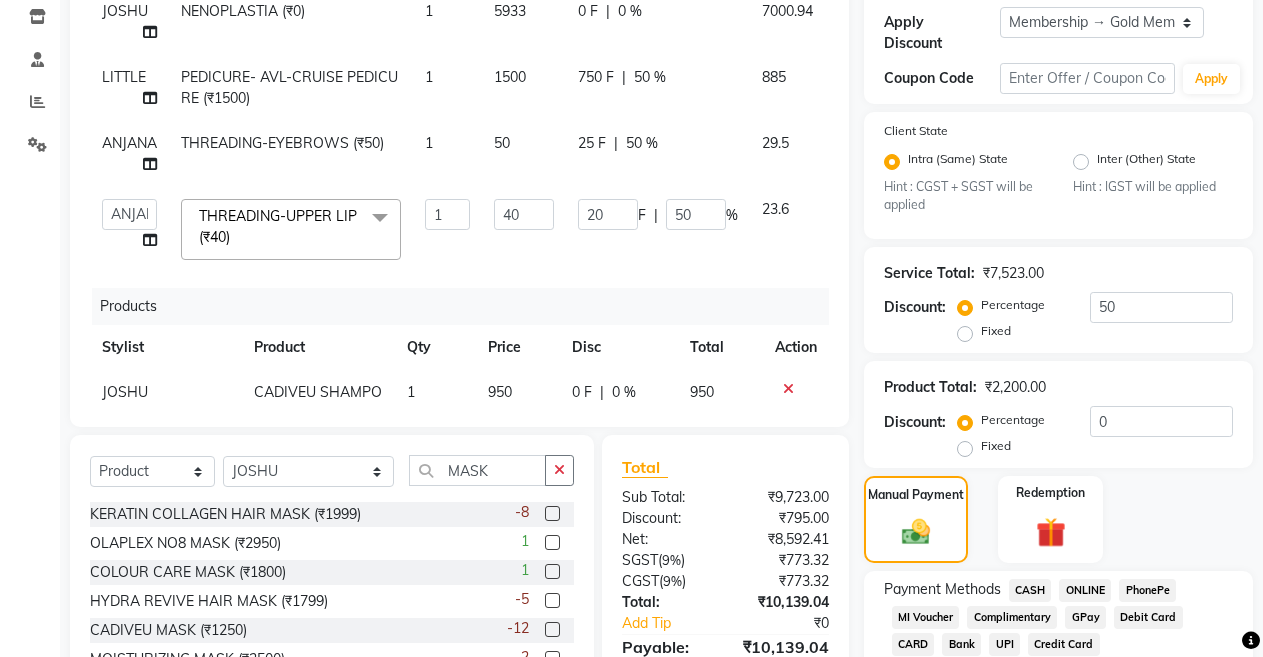 click on "20 F | 50 %" 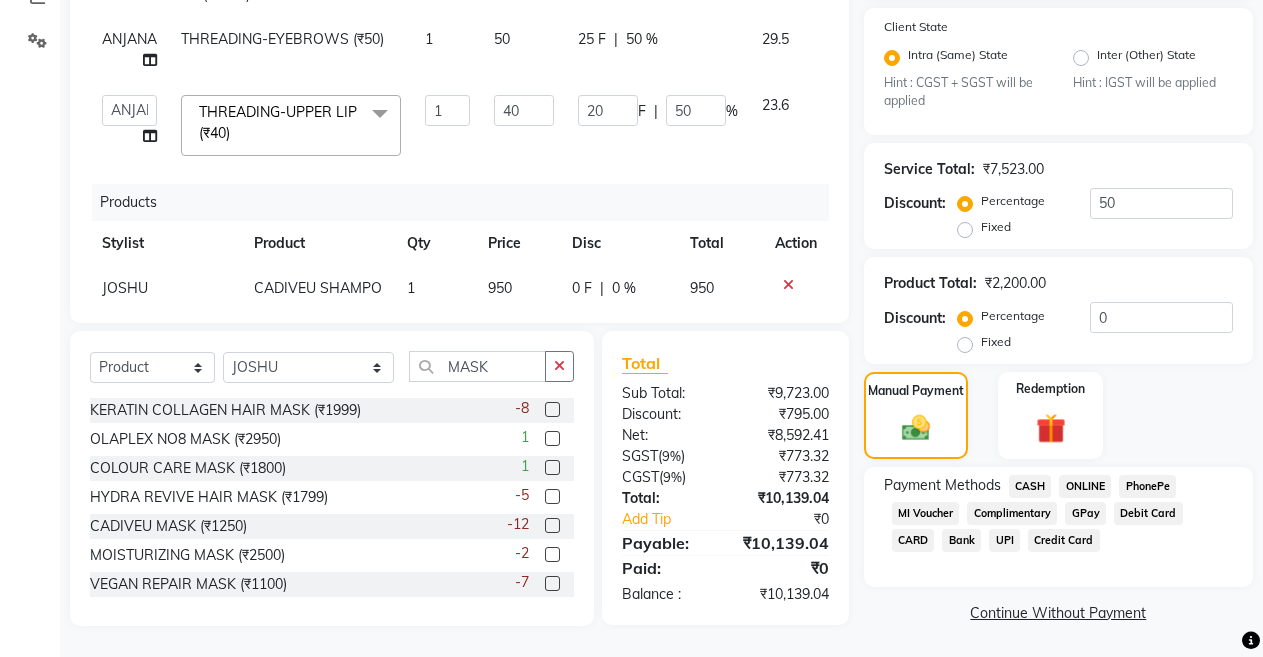 scroll, scrollTop: 446, scrollLeft: 0, axis: vertical 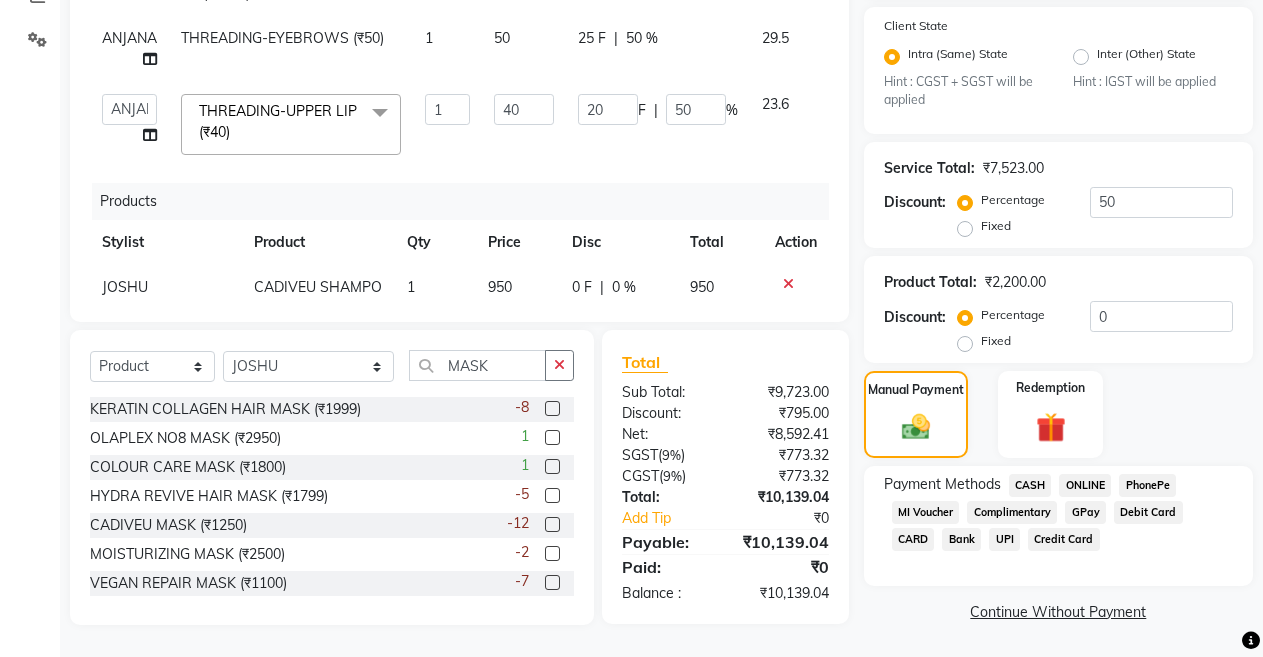 click on "Disc" 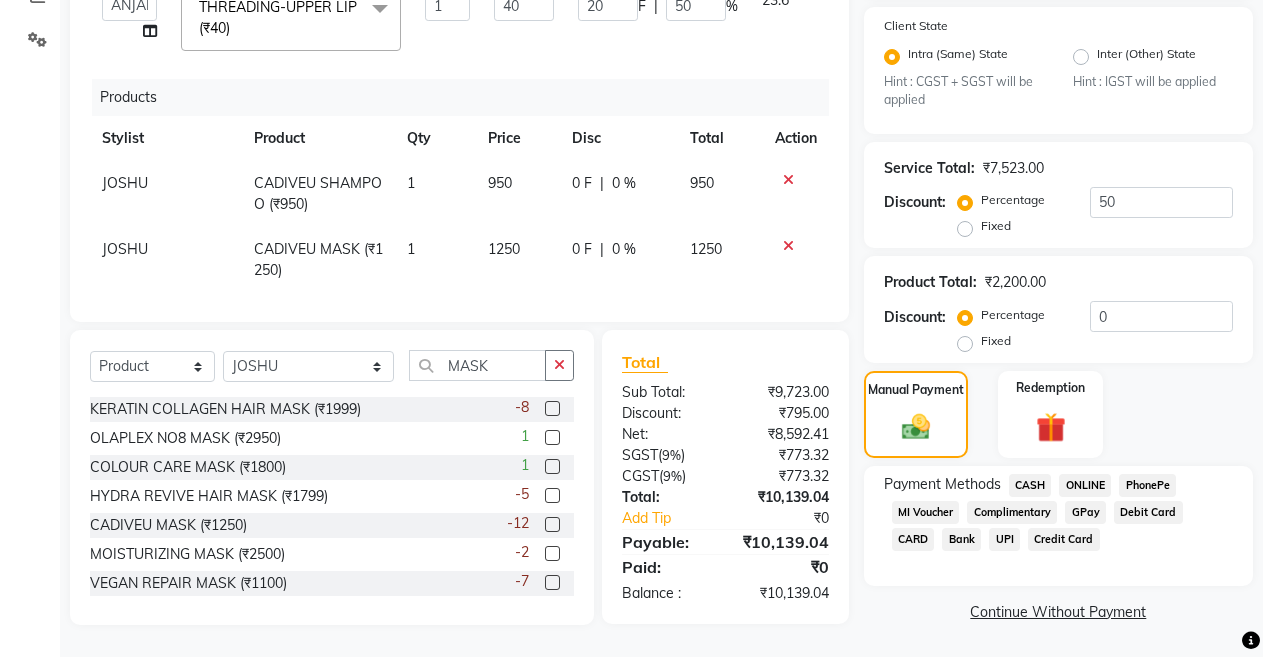 scroll, scrollTop: 128, scrollLeft: 0, axis: vertical 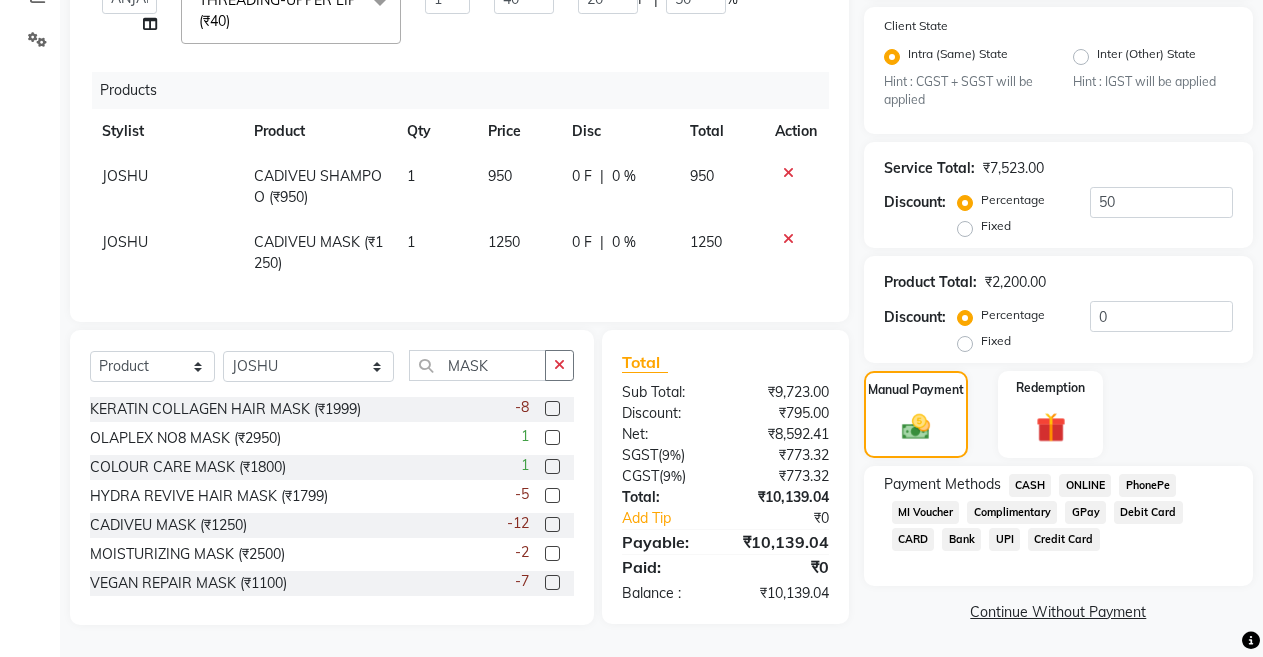 click on "20 F | 50 %" 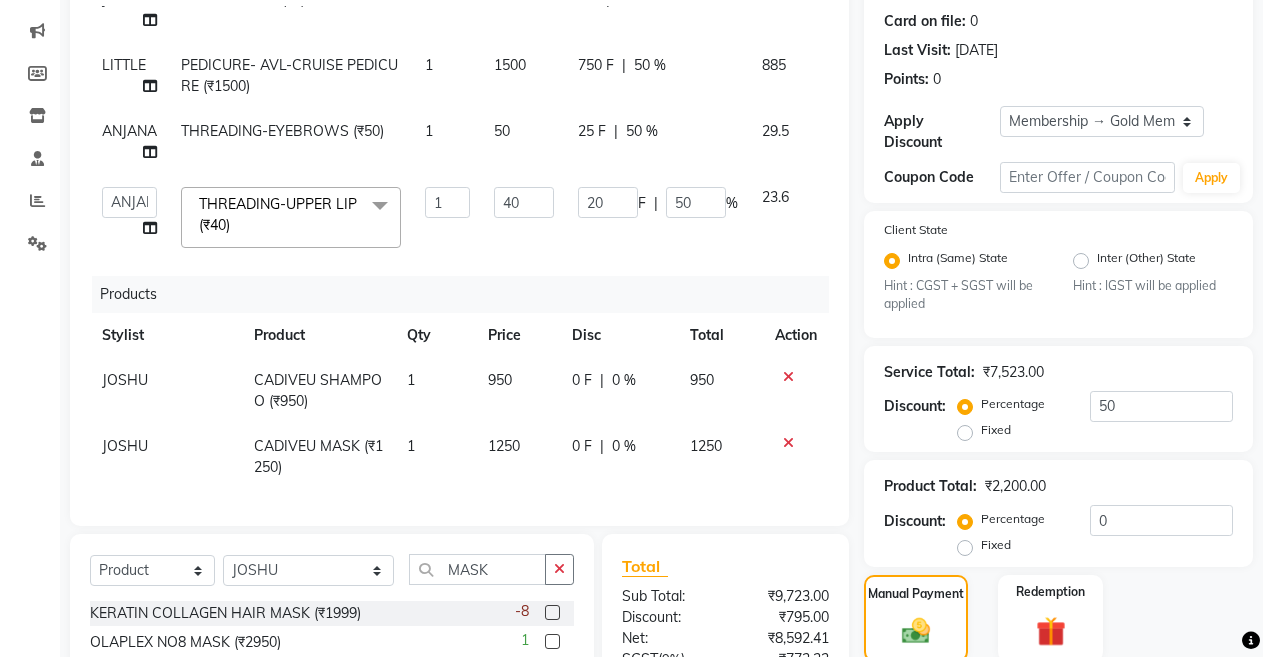 scroll, scrollTop: 128, scrollLeft: 0, axis: vertical 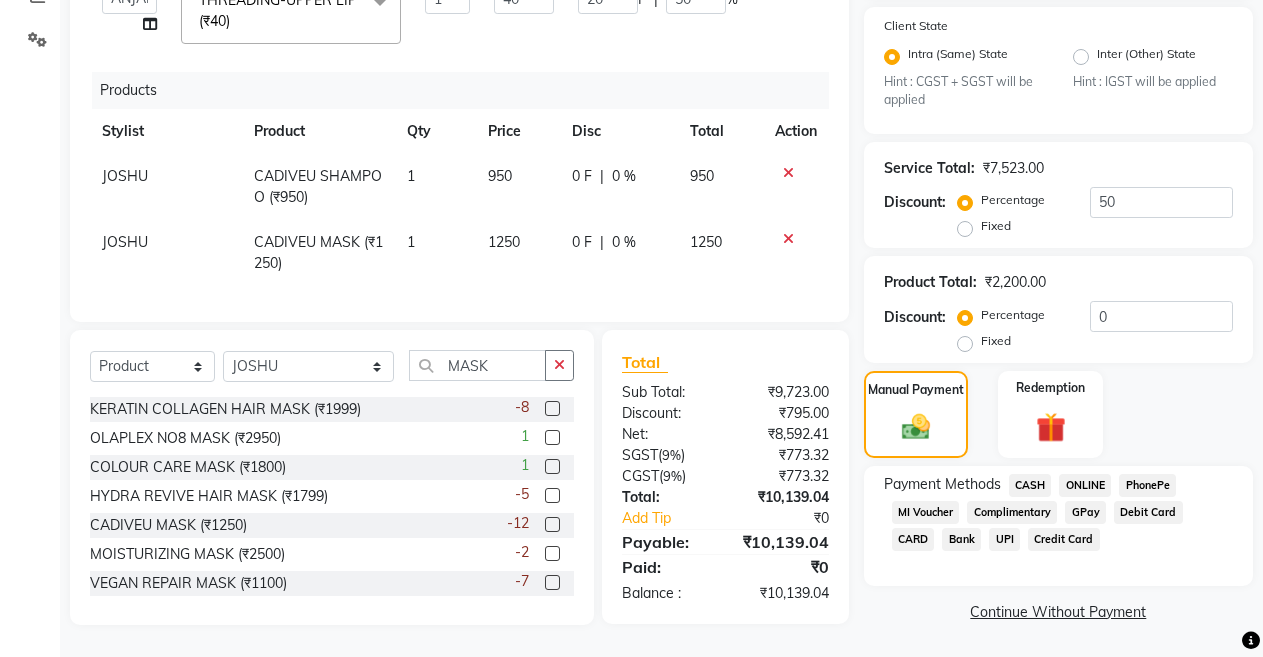 click on "ONLINE" 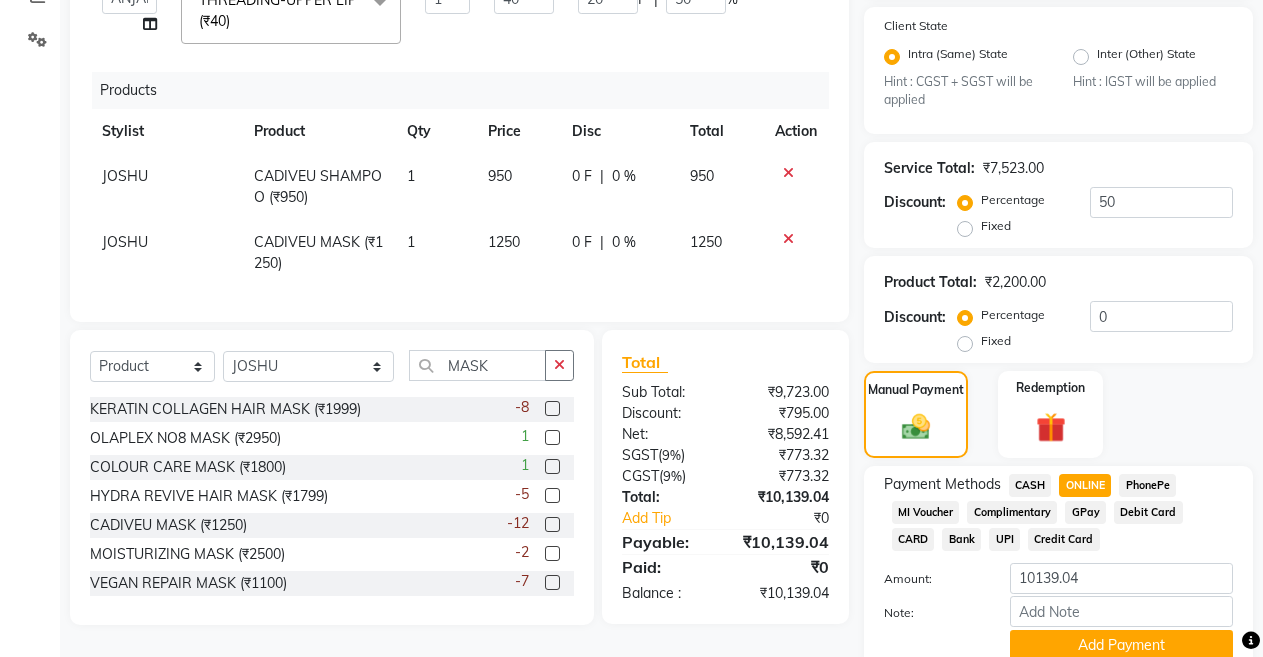 scroll, scrollTop: 529, scrollLeft: 0, axis: vertical 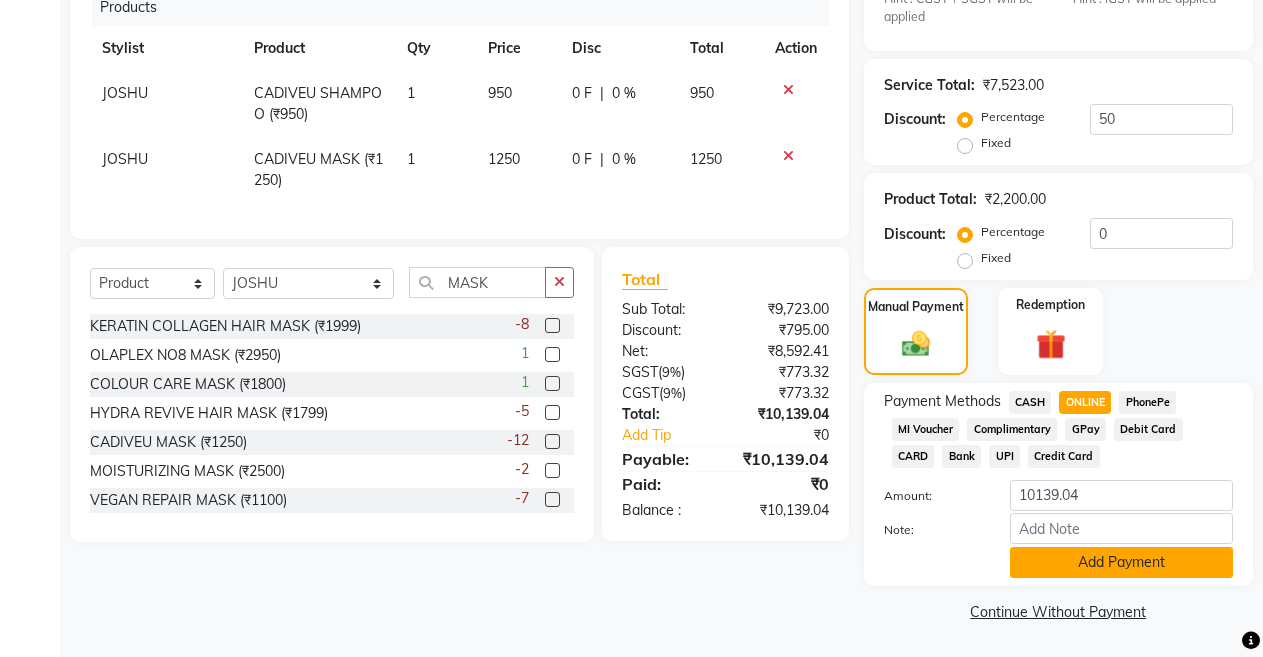 click on "Add Payment" 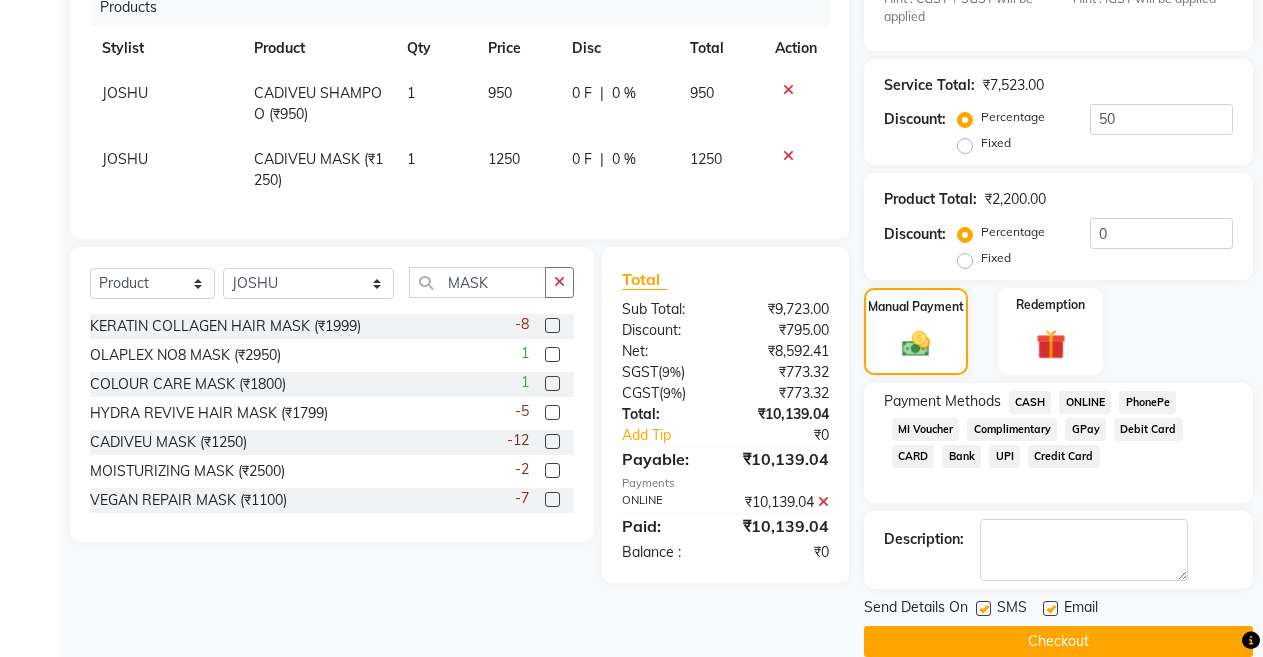 scroll, scrollTop: 559, scrollLeft: 0, axis: vertical 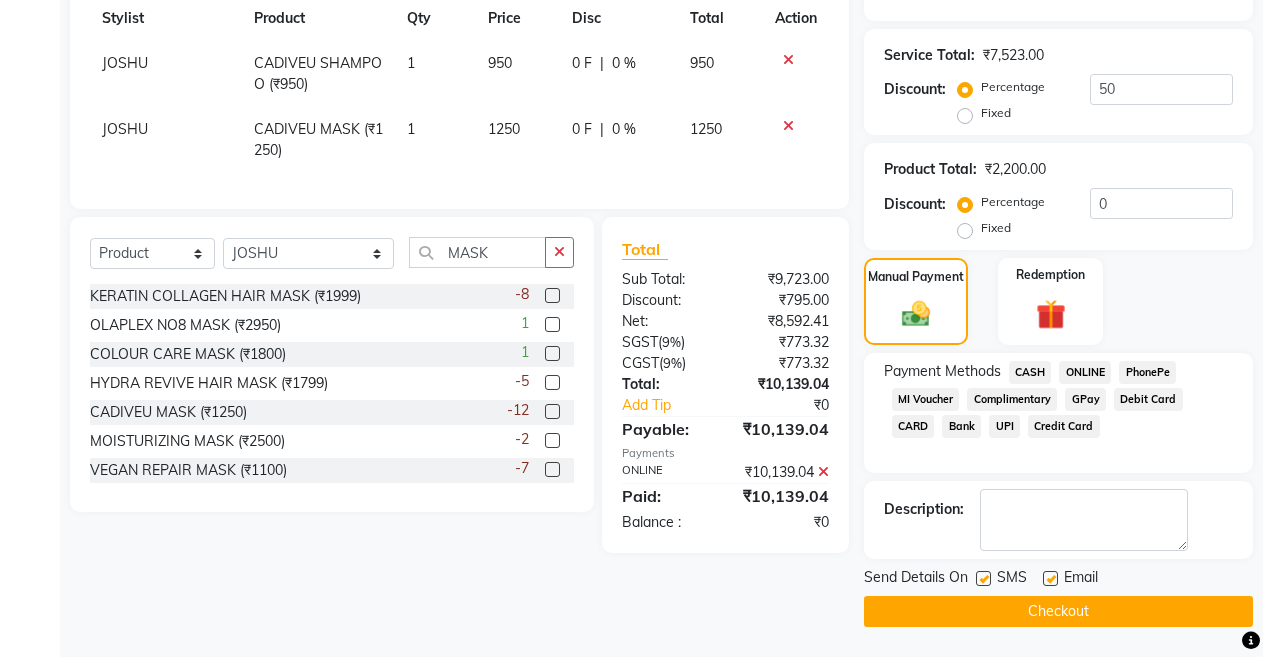 click on "Checkout" 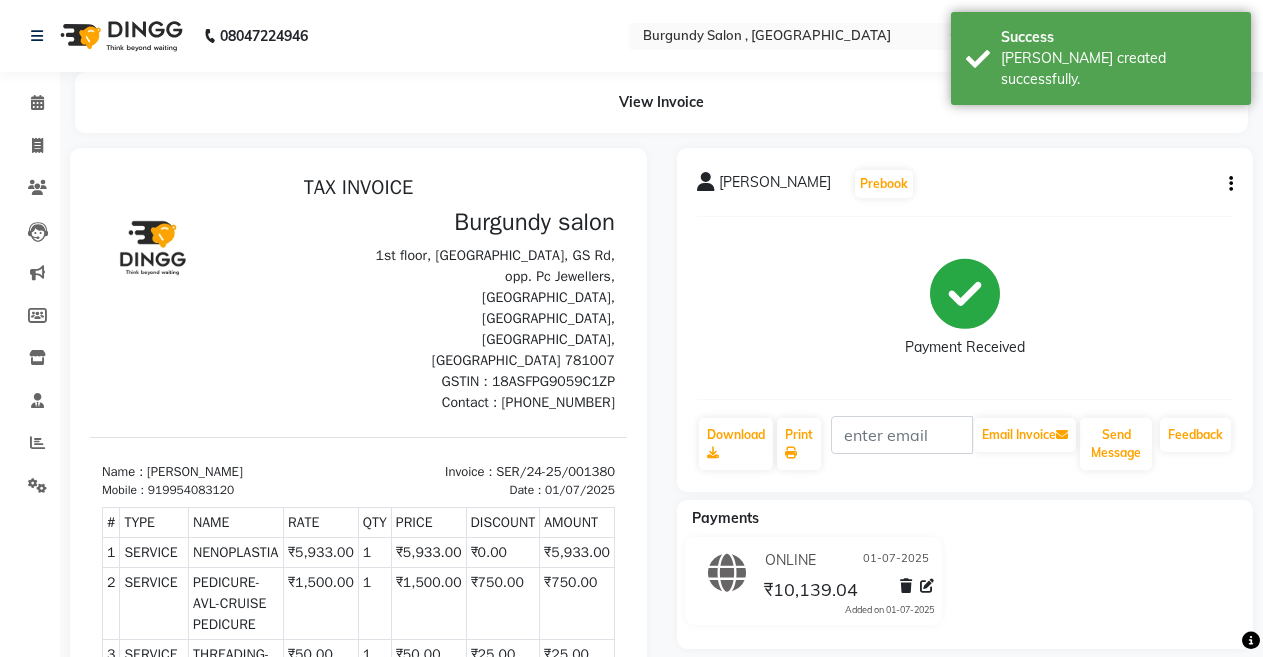 scroll, scrollTop: 0, scrollLeft: 0, axis: both 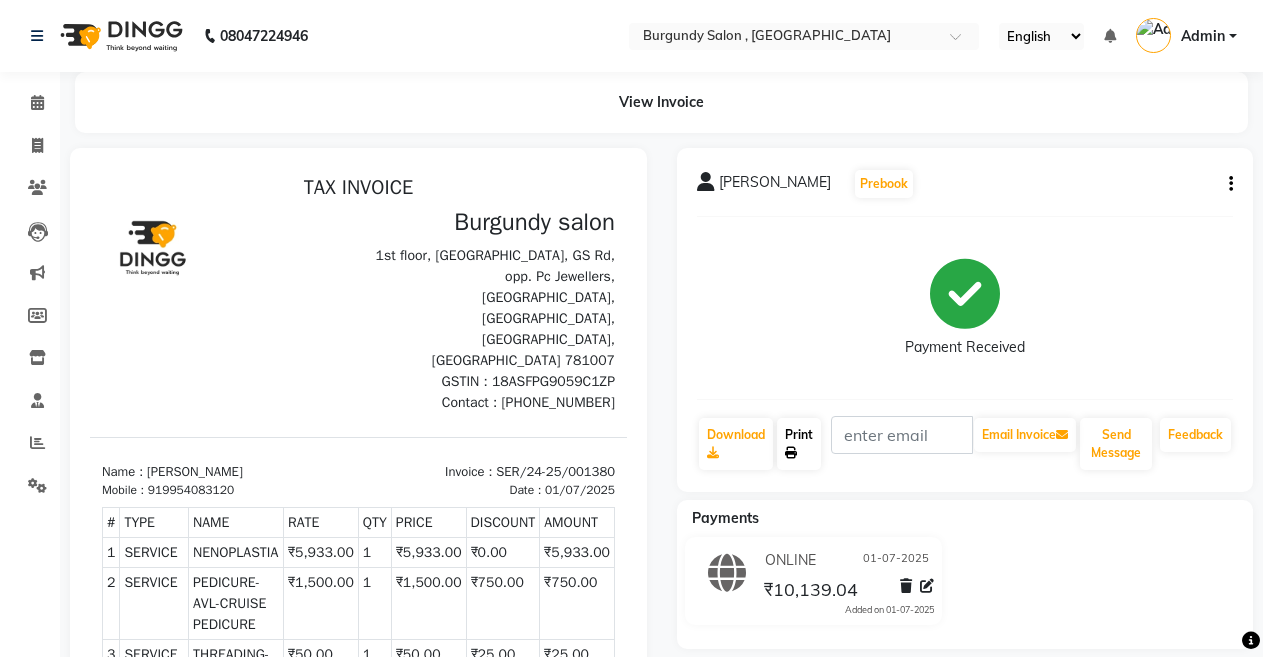 click on "Print" 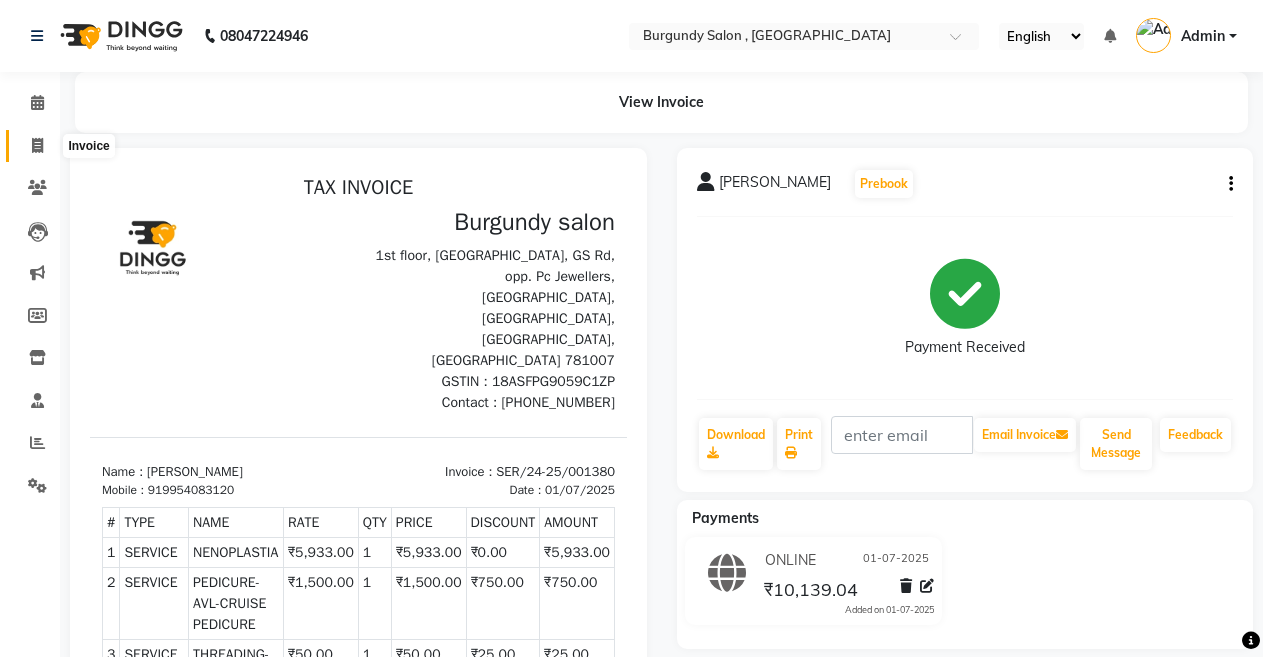 click 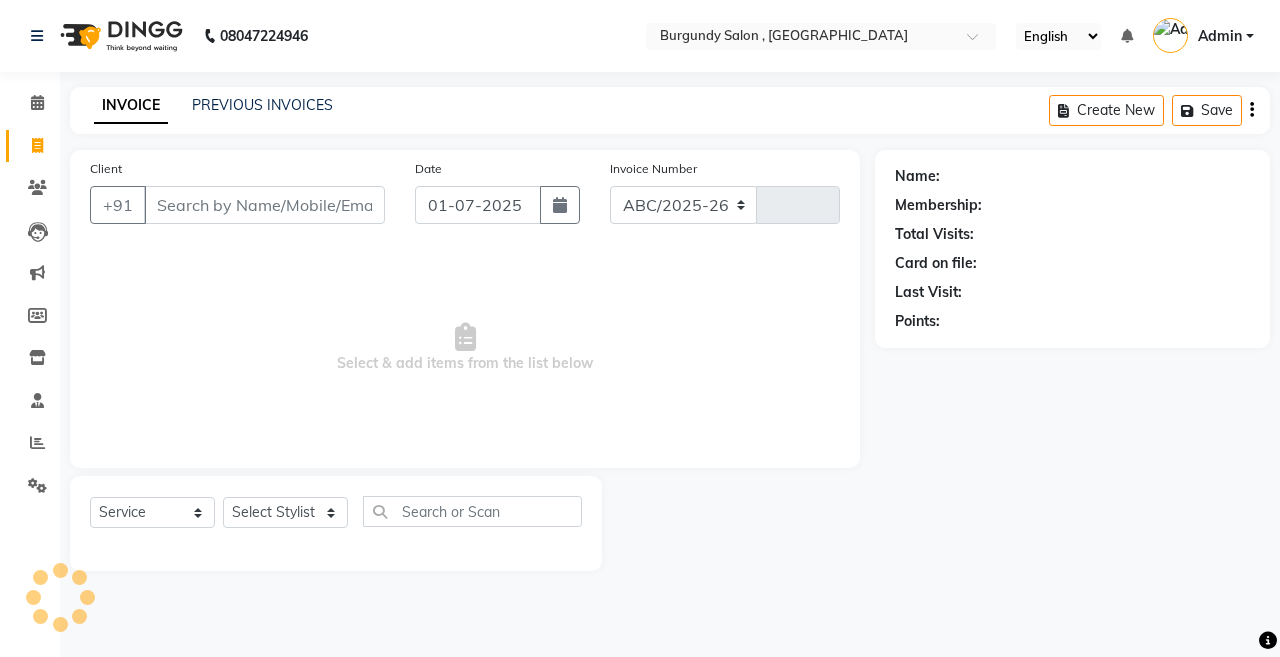 select on "5345" 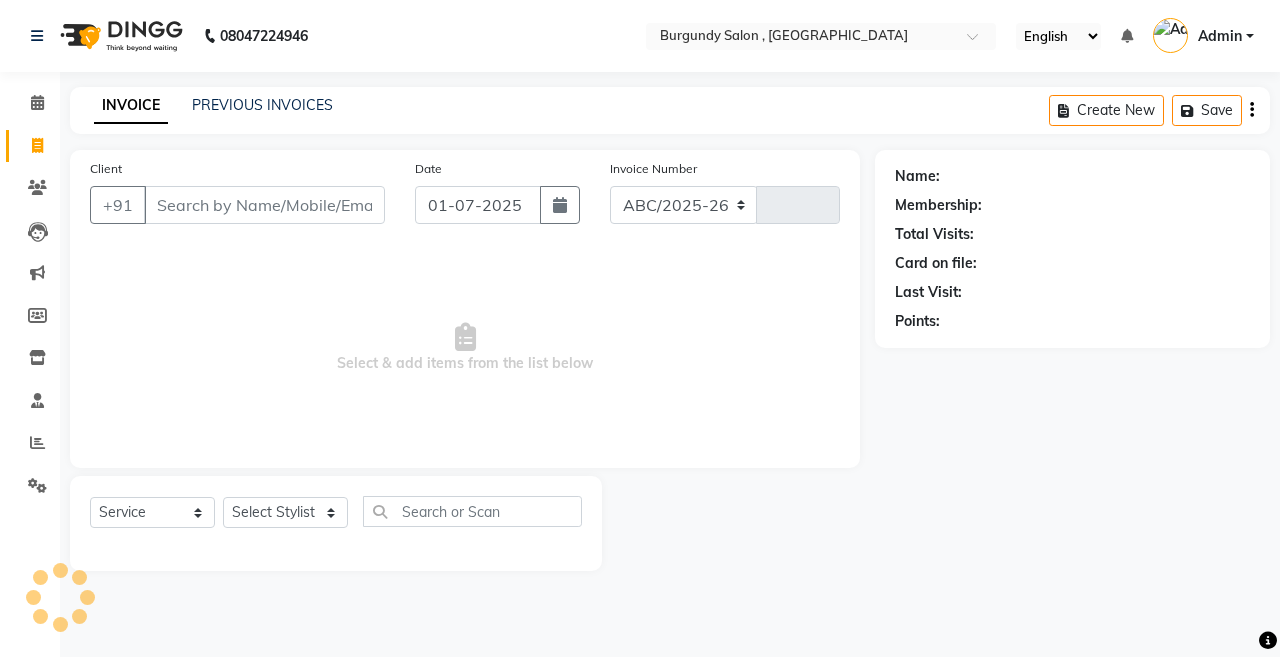 type on "1031" 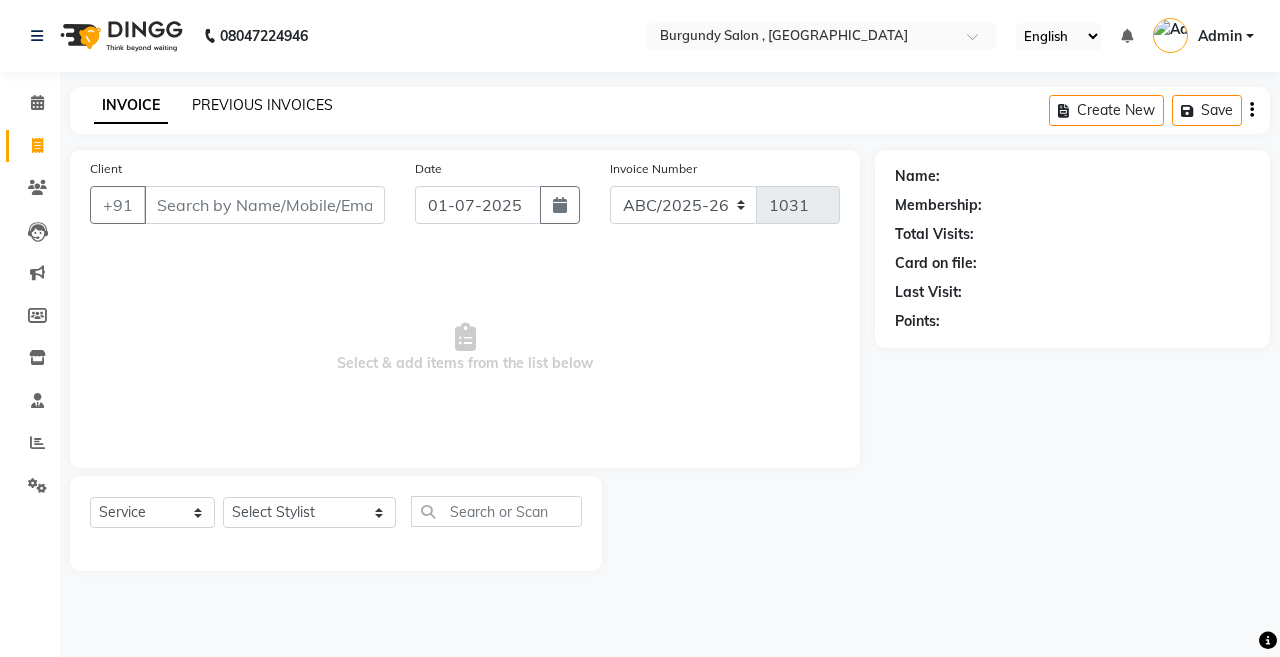 click on "PREVIOUS INVOICES" 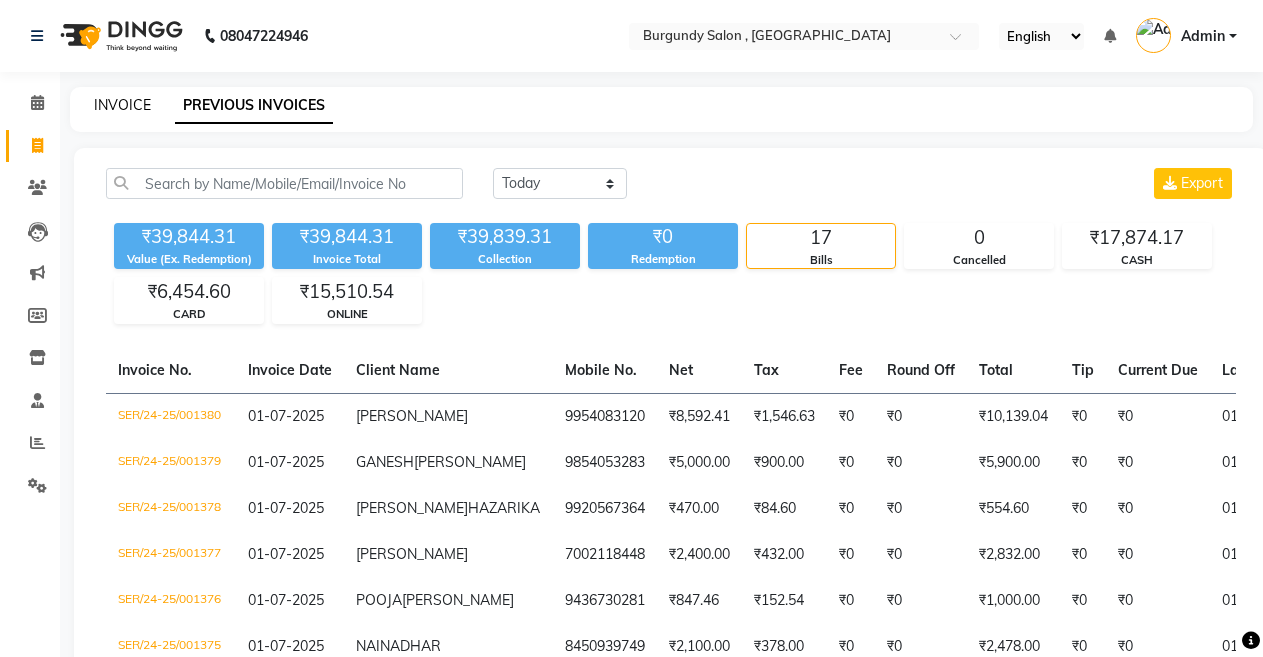 click on "INVOICE" 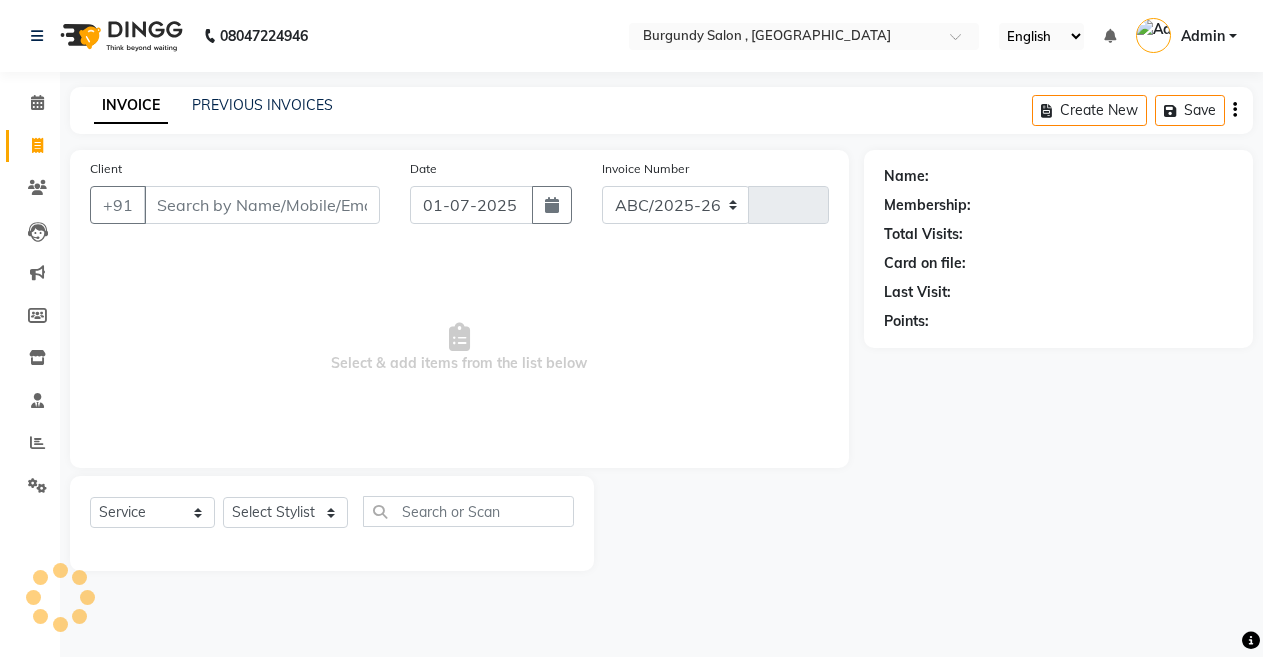select on "5345" 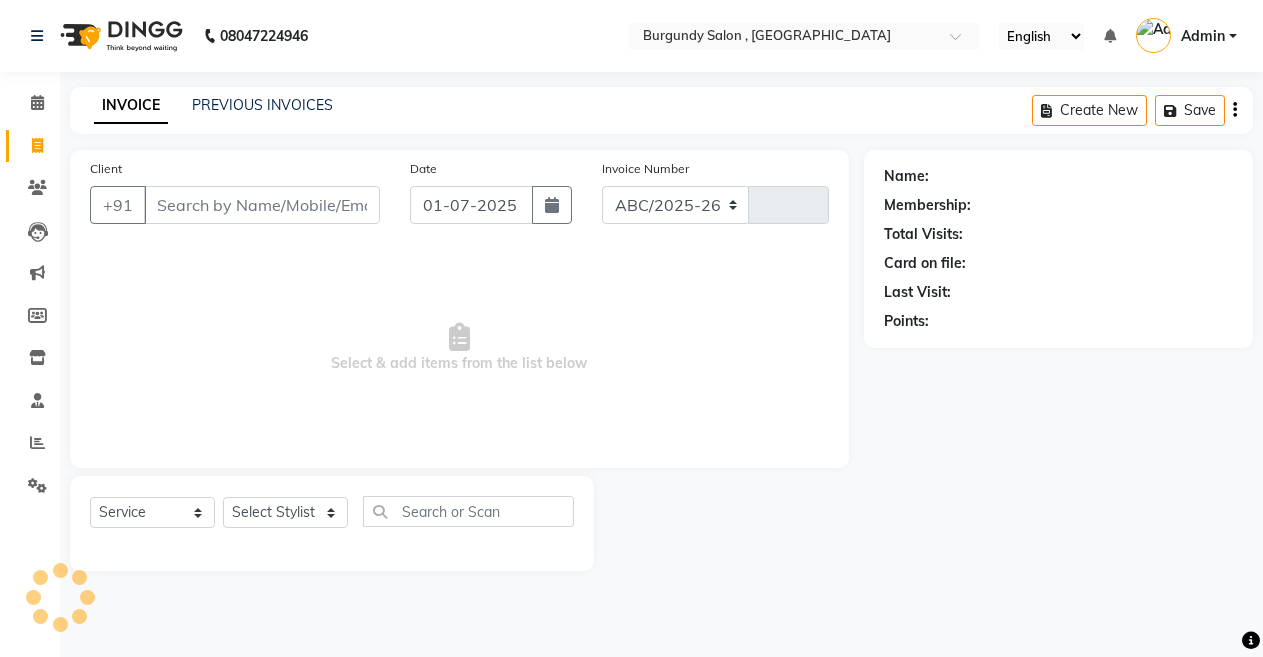 type on "1031" 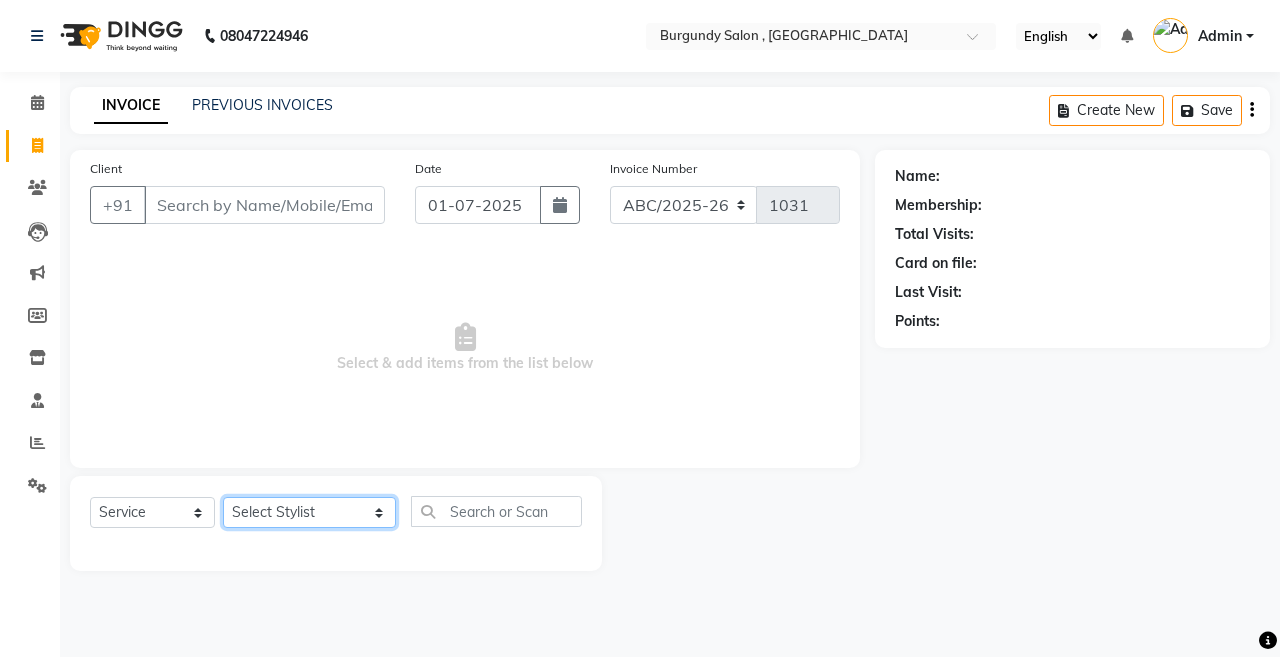 click on "Select Stylist ANIL  [PERSON_NAME] [PERSON_NAME]  DHON DAS DHON / [PERSON_NAME] [PERSON_NAME] [PERSON_NAME]/ [PERSON_NAME] [PERSON_NAME] LAXI / [PERSON_NAME] LITTLE MAAM MINTUL [PERSON_NAME] [PERSON_NAME] [PERSON_NAME] [PERSON_NAME]/POJA/ [PERSON_NAME] / [PERSON_NAME] [PERSON_NAME]/ [PERSON_NAME] PUJAA [PERSON_NAME] / [PERSON_NAME]  [PERSON_NAME] / [PERSON_NAME] [PERSON_NAME] / [PERSON_NAME] / [PERSON_NAME] [PERSON_NAME]/ [PERSON_NAME]/[PERSON_NAME]/[PERSON_NAME]/ [PERSON_NAME]/[PERSON_NAME]/ [PERSON_NAME] [PERSON_NAME]/ [PERSON_NAME] [PERSON_NAME] [PERSON_NAME] [PERSON_NAME] SOPEM staff 1 staff 1 TANU" 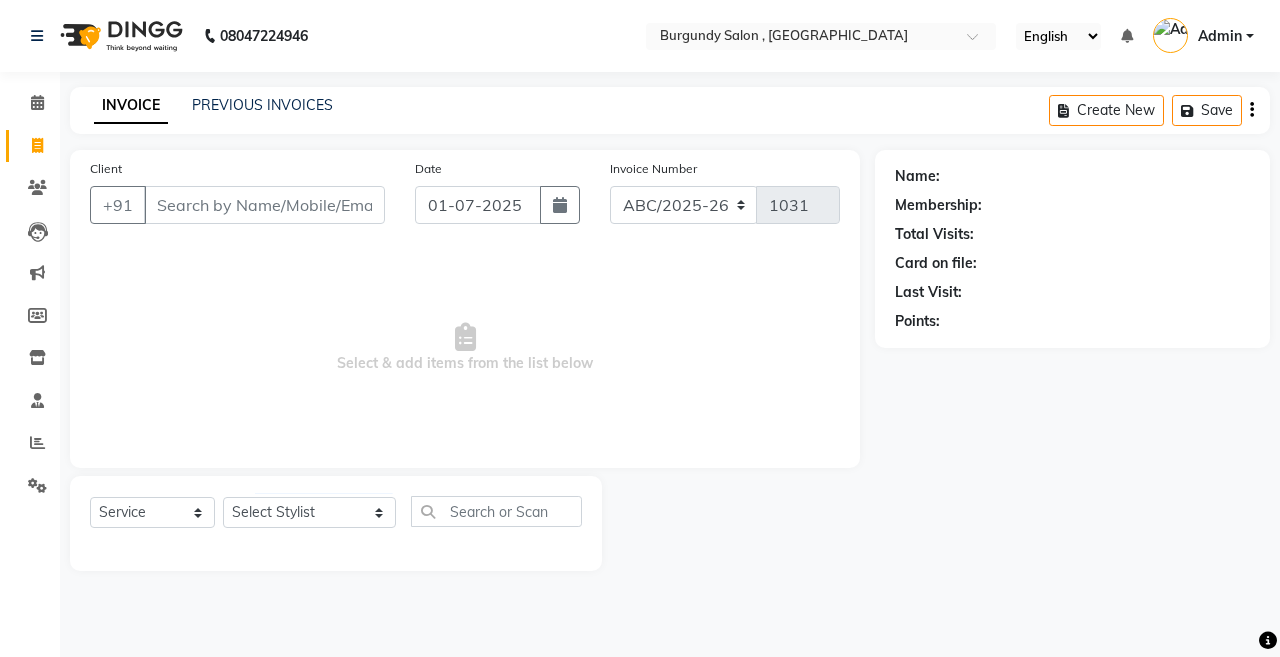 click on "Select & add items from the list below" at bounding box center [465, 348] 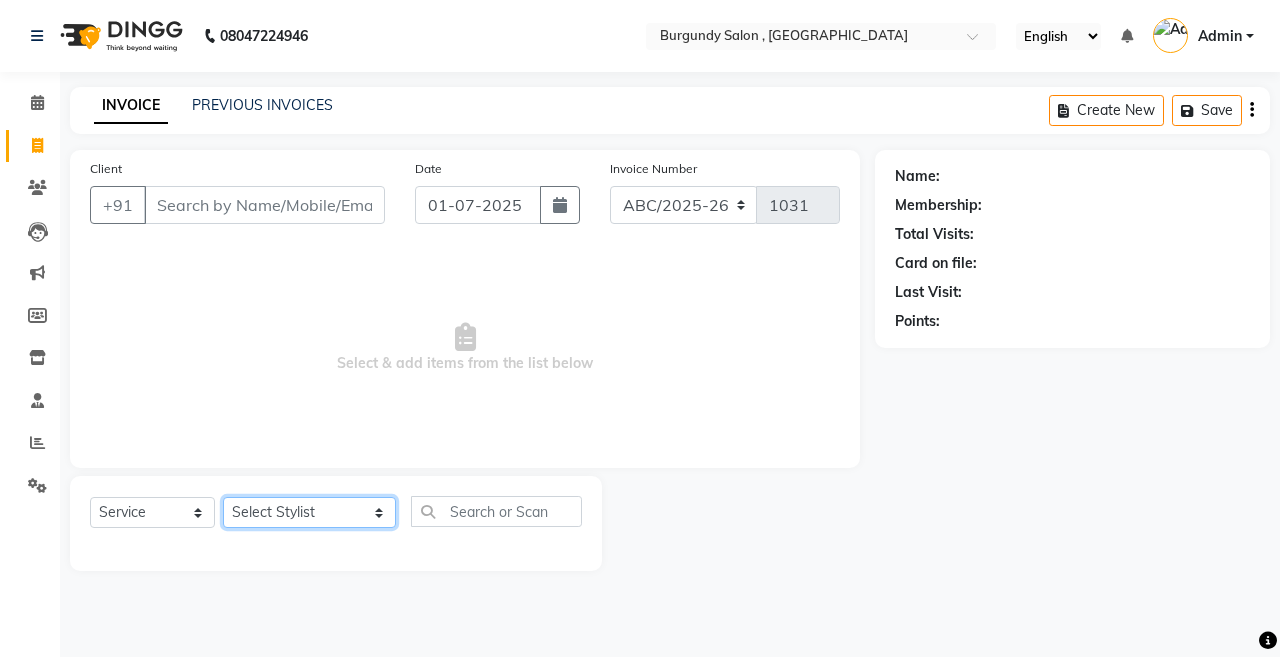 click on "Select Stylist ANIL  [PERSON_NAME] [PERSON_NAME]  DHON DAS DHON / [PERSON_NAME] [PERSON_NAME] [PERSON_NAME]/ [PERSON_NAME] [PERSON_NAME] LAXI / [PERSON_NAME] LITTLE MAAM MINTUL [PERSON_NAME] [PERSON_NAME] [PERSON_NAME] [PERSON_NAME]/POJA/ [PERSON_NAME] / [PERSON_NAME] [PERSON_NAME]/ [PERSON_NAME] PUJAA [PERSON_NAME] / [PERSON_NAME]  [PERSON_NAME] / [PERSON_NAME] [PERSON_NAME] / [PERSON_NAME] / [PERSON_NAME] [PERSON_NAME]/ [PERSON_NAME]/[PERSON_NAME]/[PERSON_NAME]/ [PERSON_NAME]/[PERSON_NAME]/ [PERSON_NAME] [PERSON_NAME]/ [PERSON_NAME] [PERSON_NAME] [PERSON_NAME] [PERSON_NAME] SOPEM staff 1 staff 1 TANU" 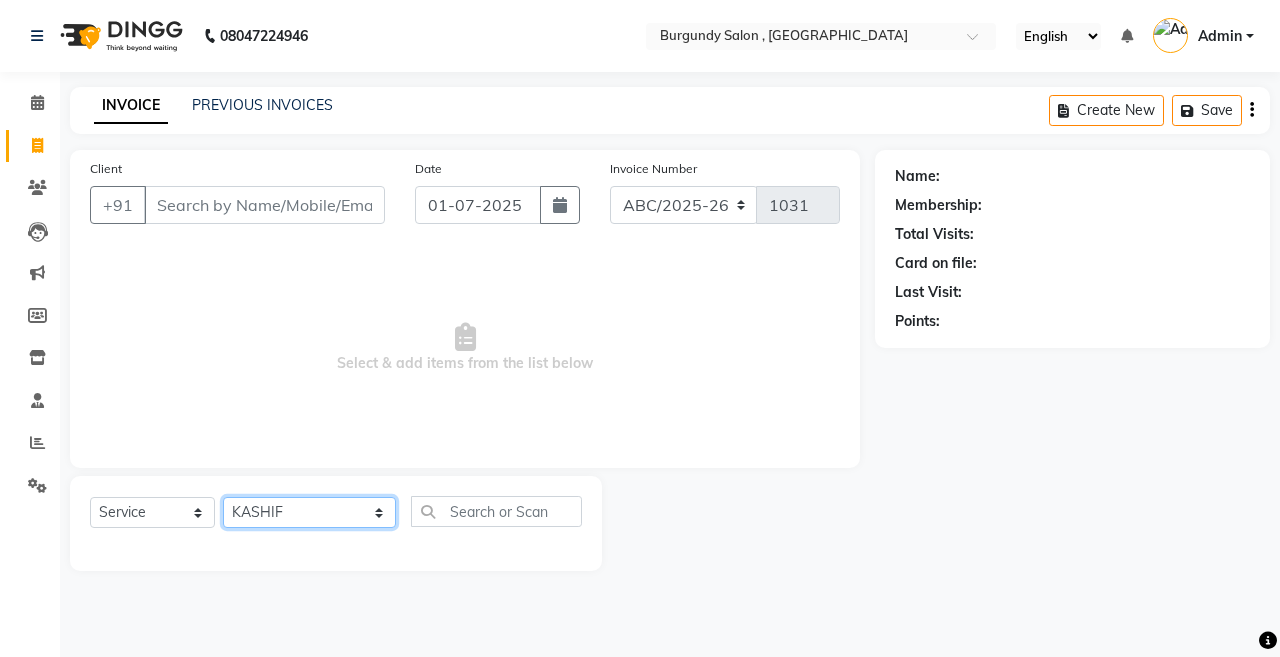 click on "Select Stylist ANIL  [PERSON_NAME] [PERSON_NAME]  DHON DAS DHON / [PERSON_NAME] [PERSON_NAME] [PERSON_NAME]/ [PERSON_NAME] [PERSON_NAME] LAXI / [PERSON_NAME] LITTLE MAAM MINTUL [PERSON_NAME] [PERSON_NAME] [PERSON_NAME] [PERSON_NAME]/POJA/ [PERSON_NAME] / [PERSON_NAME] [PERSON_NAME]/ [PERSON_NAME] PUJAA [PERSON_NAME] / [PERSON_NAME]  [PERSON_NAME] / [PERSON_NAME] [PERSON_NAME] / [PERSON_NAME] / [PERSON_NAME] [PERSON_NAME]/ [PERSON_NAME]/[PERSON_NAME]/[PERSON_NAME]/ [PERSON_NAME]/[PERSON_NAME]/ [PERSON_NAME] [PERSON_NAME]/ [PERSON_NAME] [PERSON_NAME] [PERSON_NAME] [PERSON_NAME] SOPEM staff 1 staff 1 TANU" 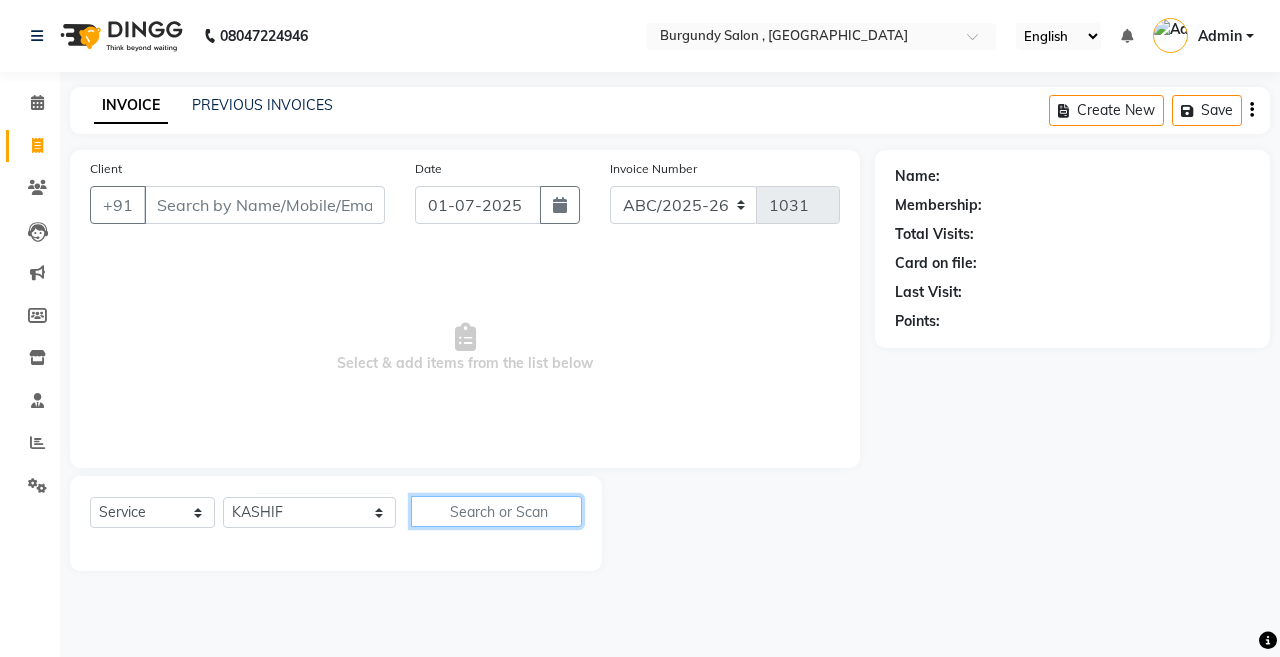 click 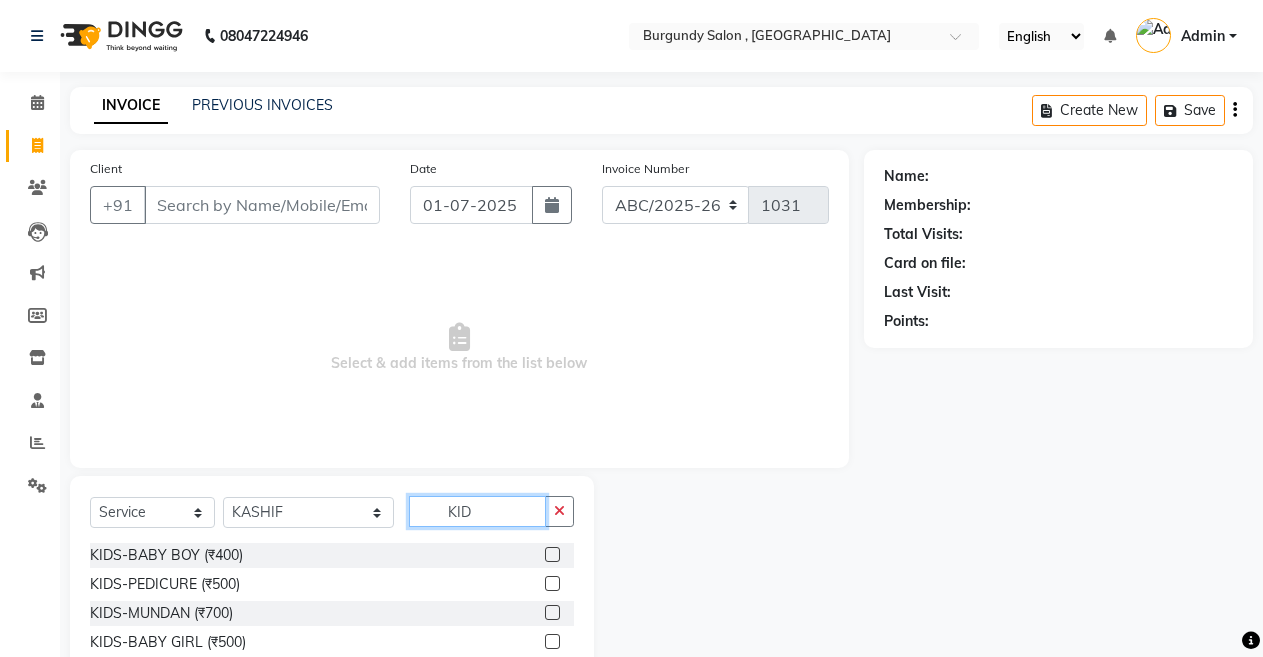 type on "KID" 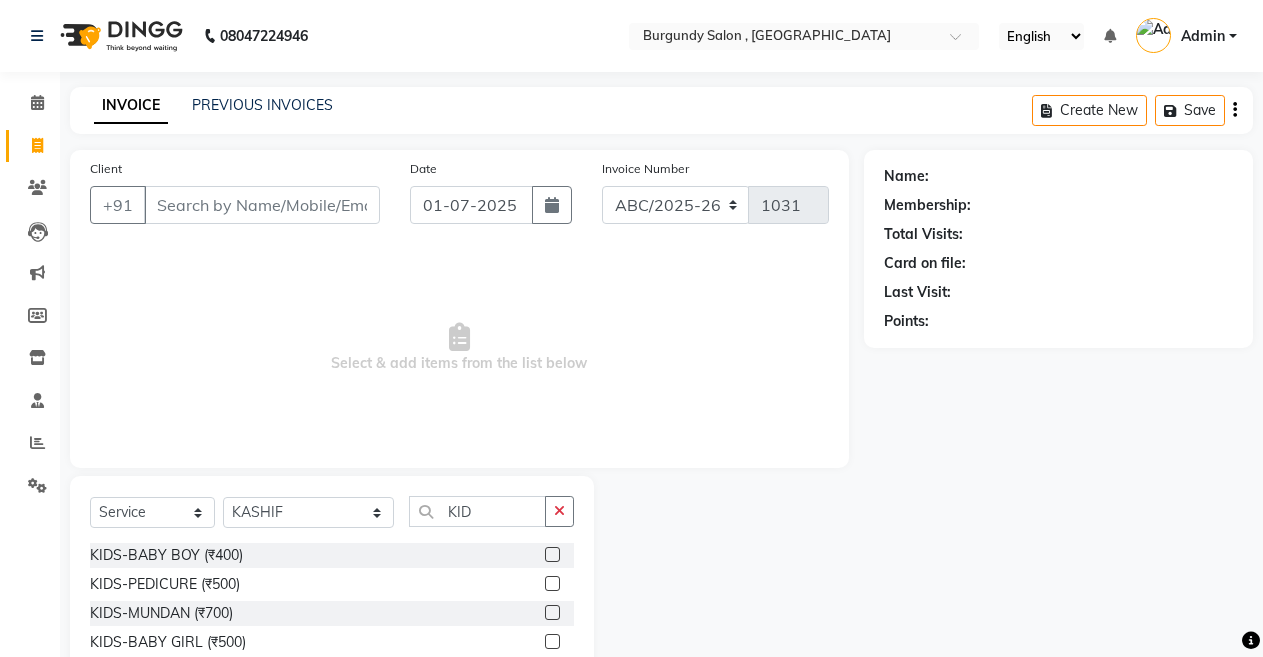 click 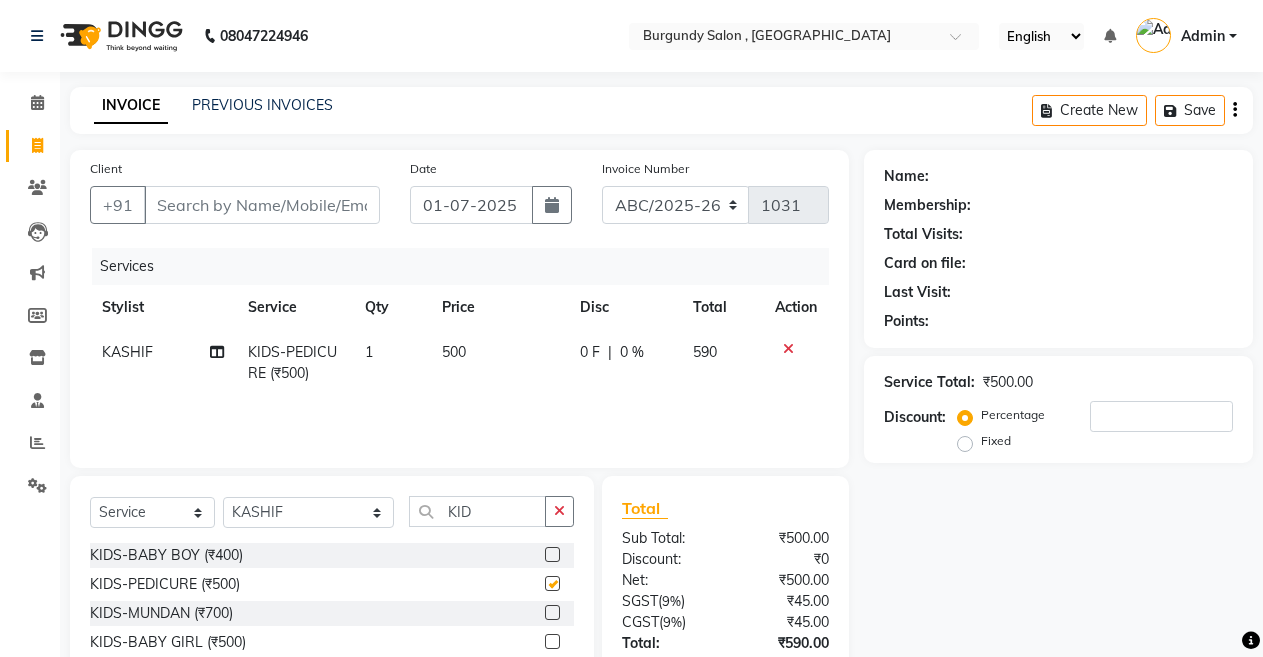 checkbox on "false" 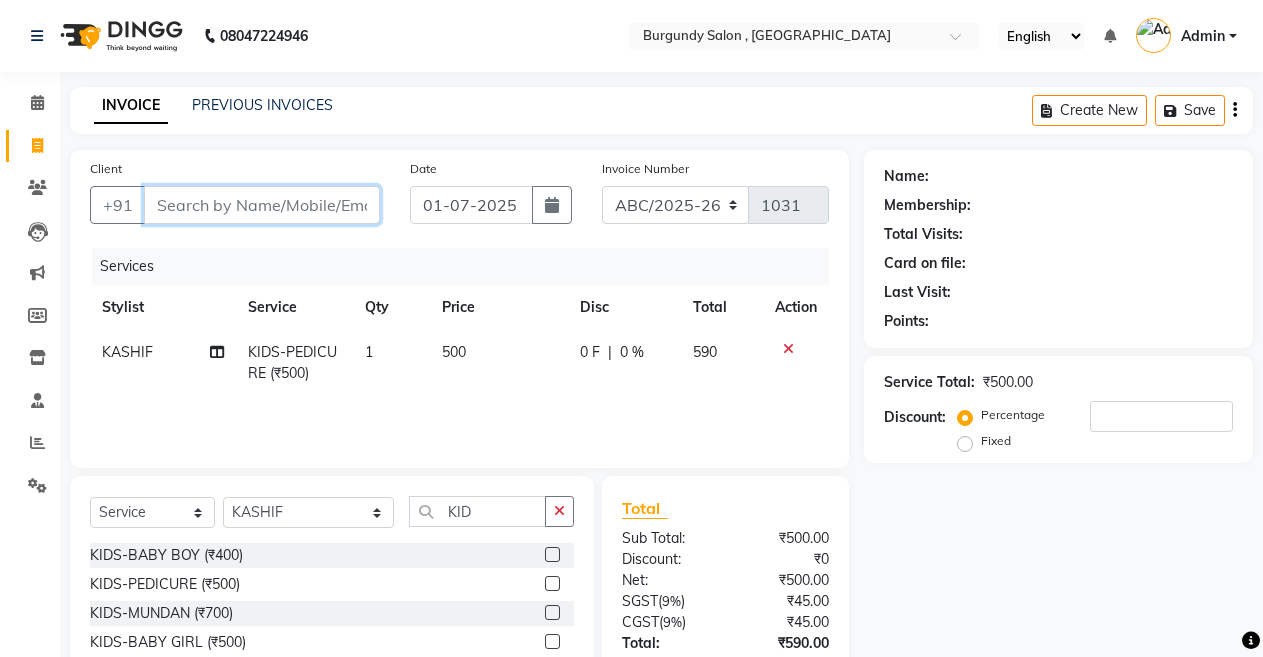 click on "Client" at bounding box center [262, 205] 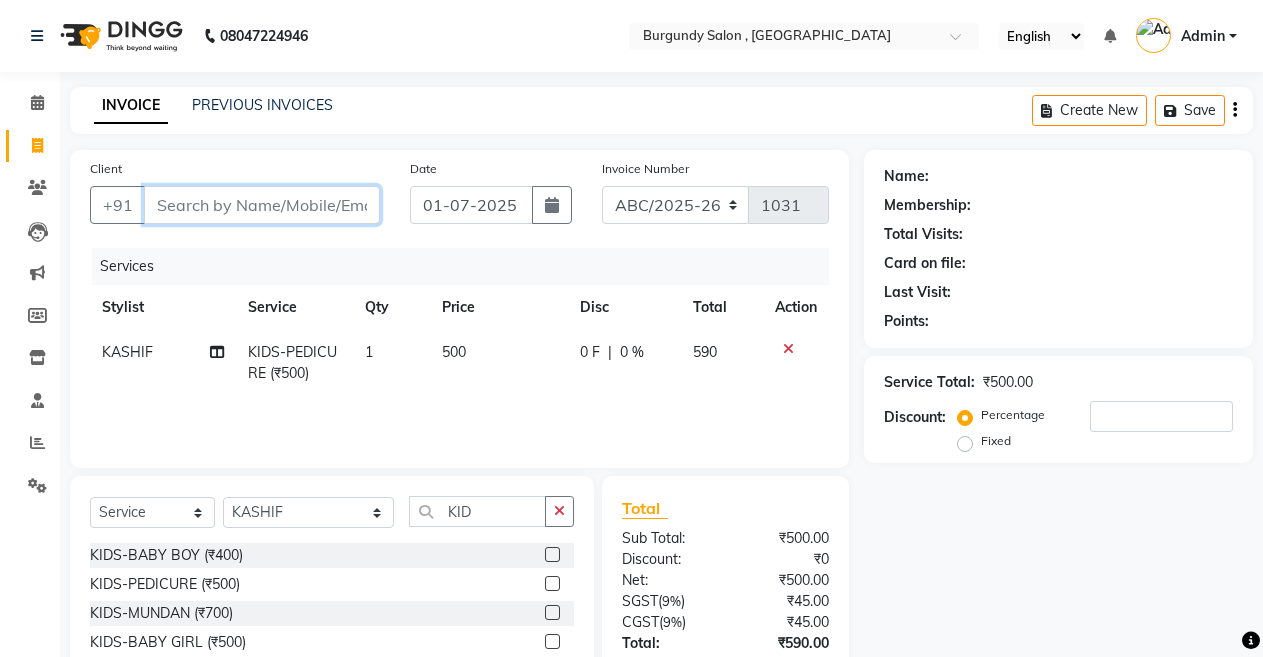 type on "9" 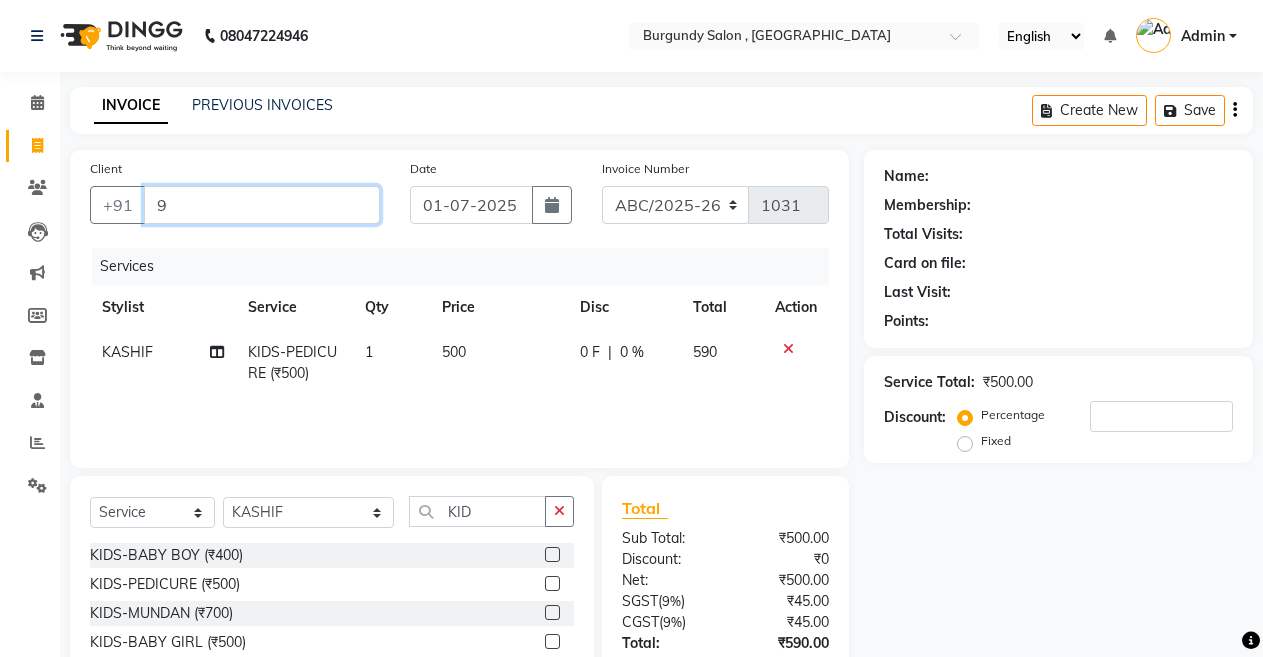 type on "0" 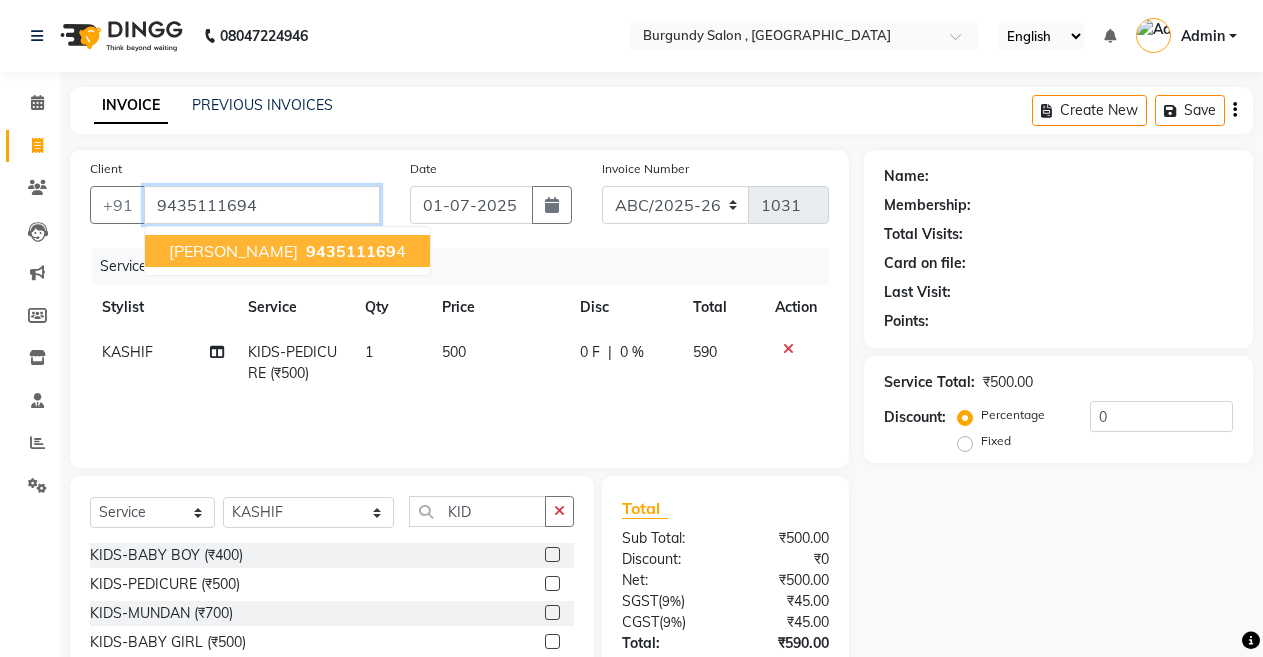 type on "9435111694" 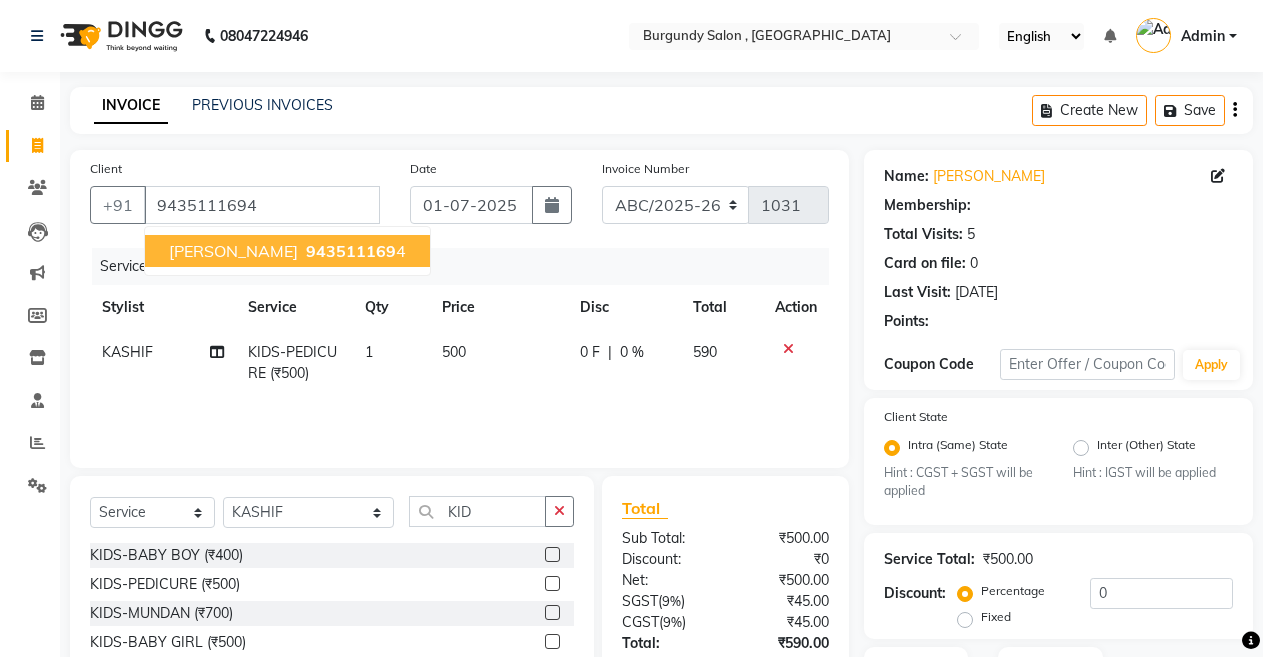 select on "1: Object" 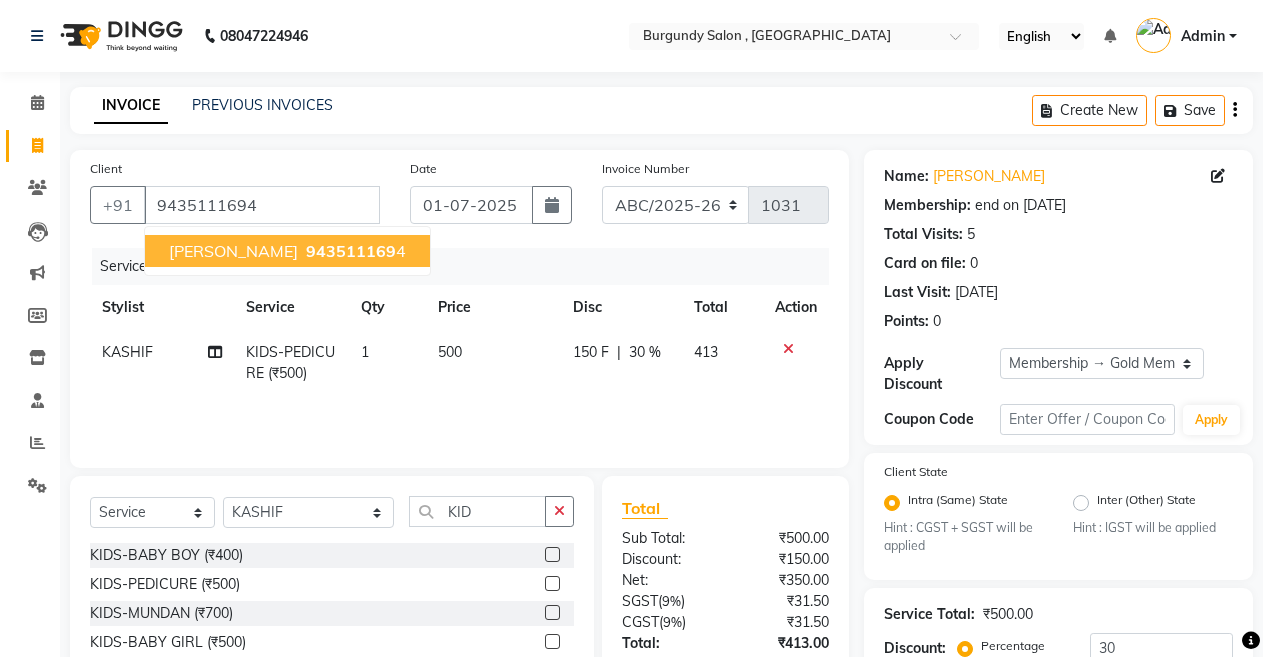 click on "[PERSON_NAME]" at bounding box center (233, 251) 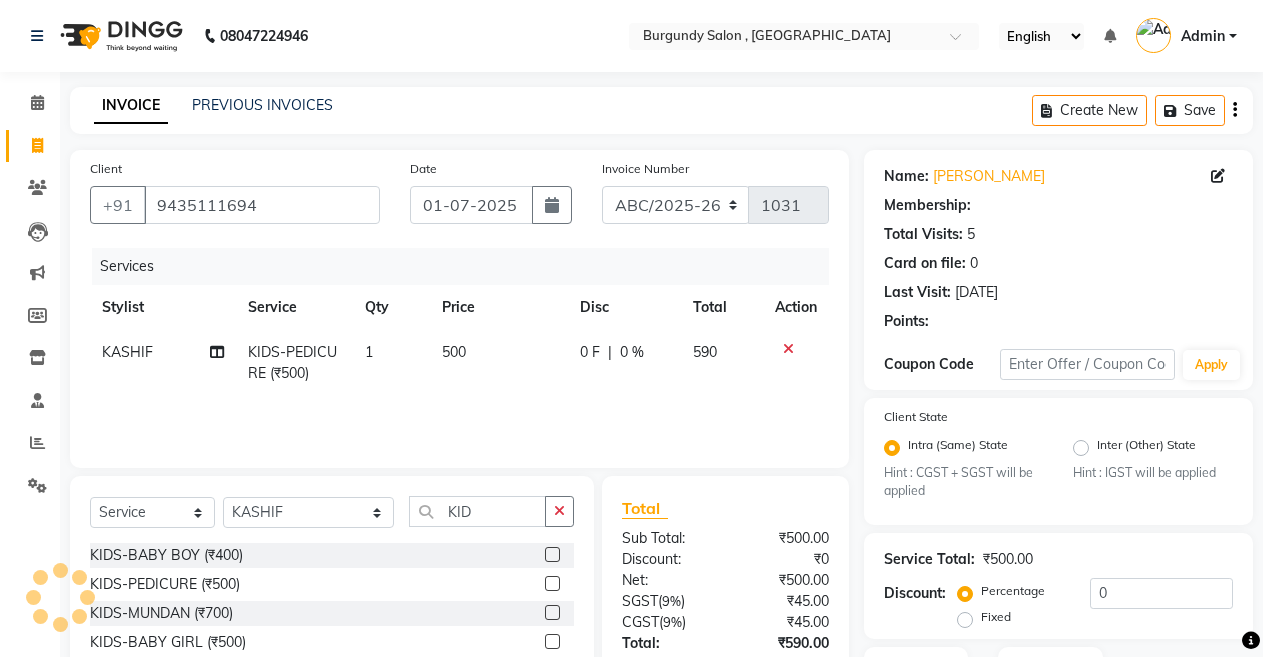 select on "1: Object" 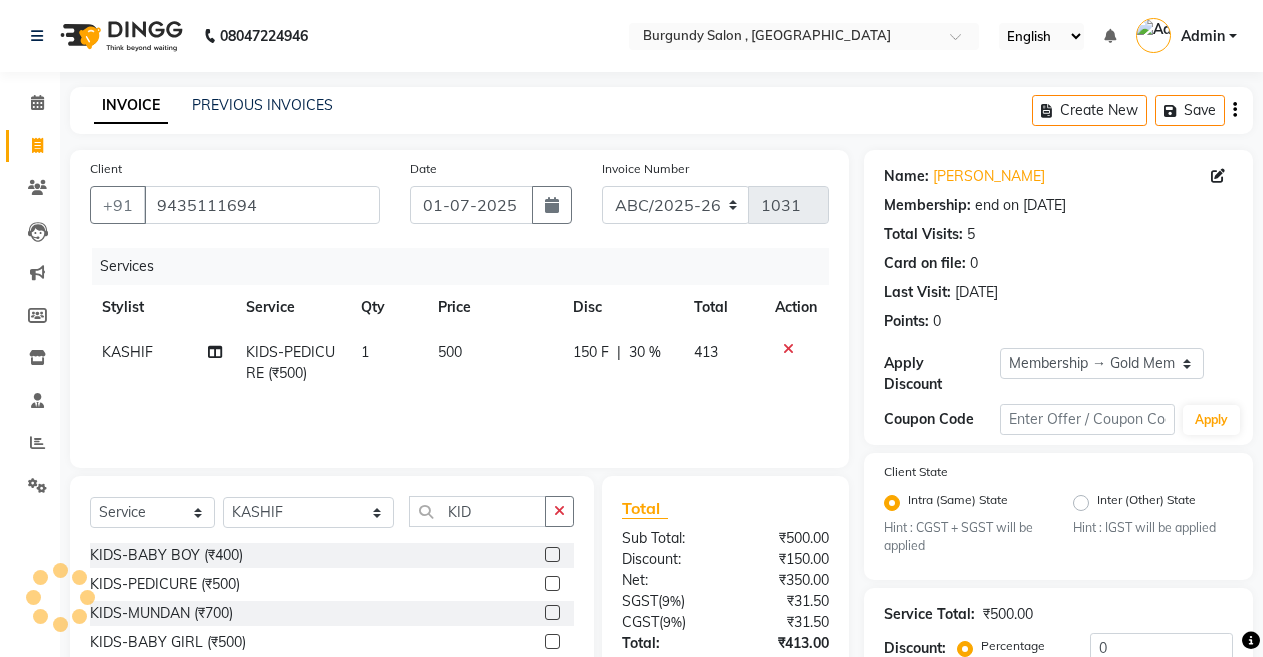 scroll, scrollTop: 180, scrollLeft: 0, axis: vertical 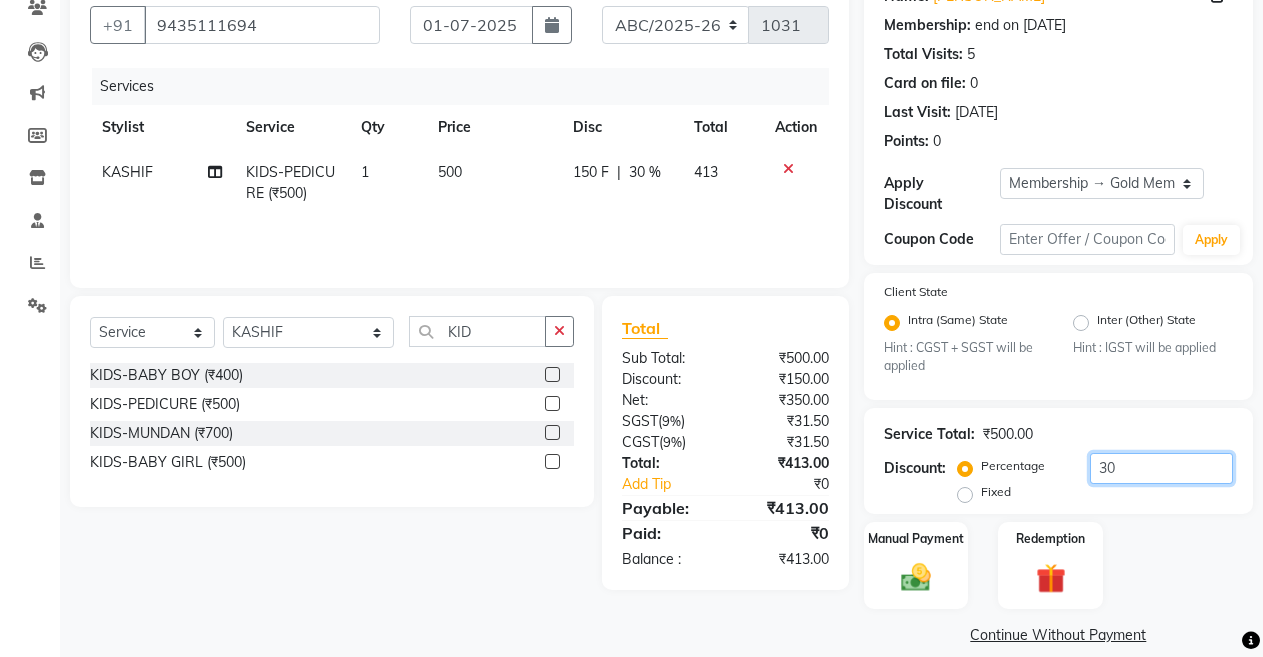 click on "30" 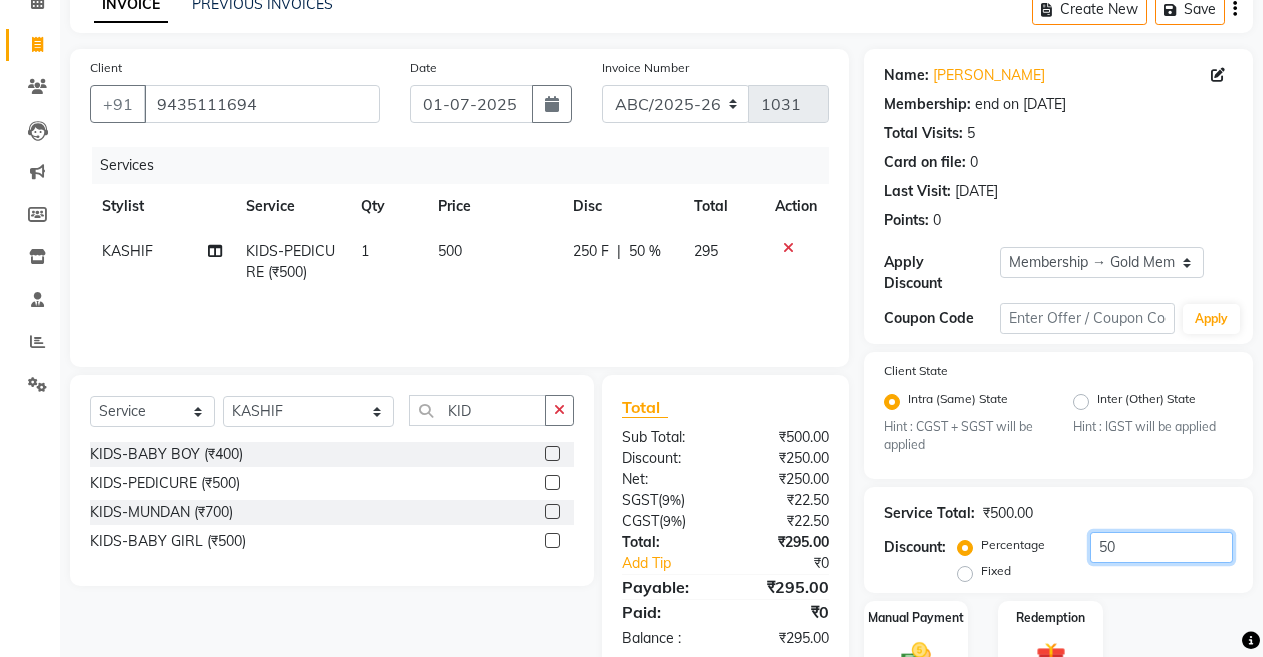scroll, scrollTop: 203, scrollLeft: 0, axis: vertical 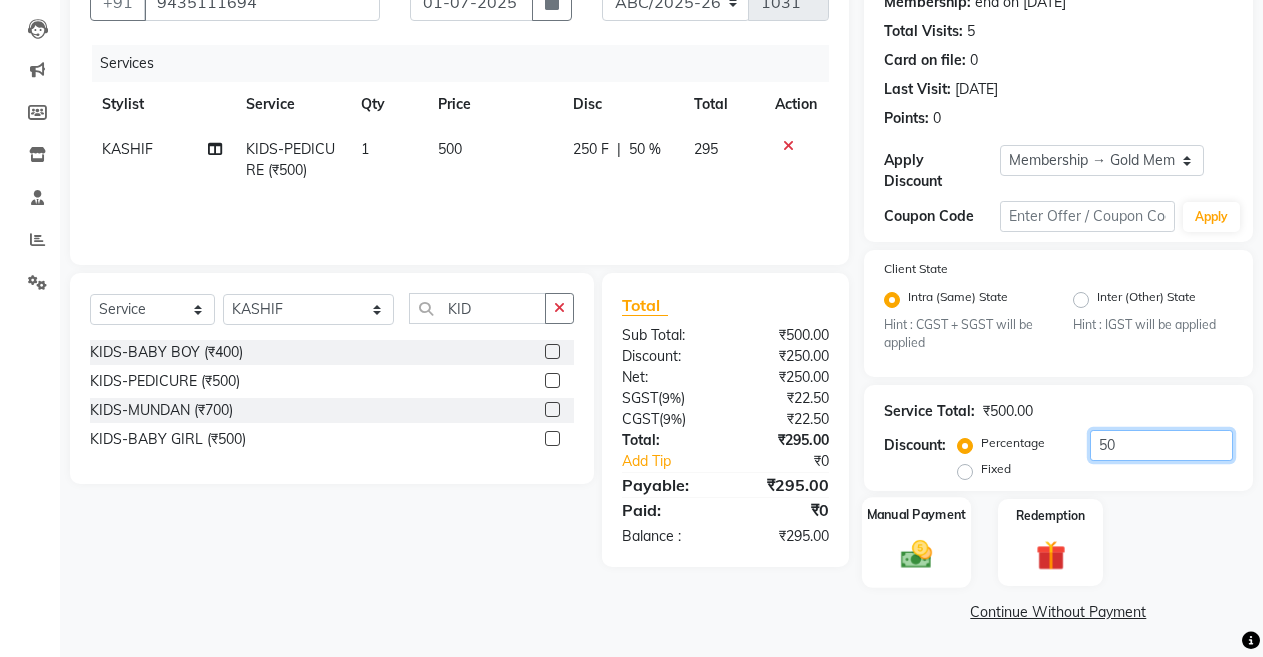 type on "50" 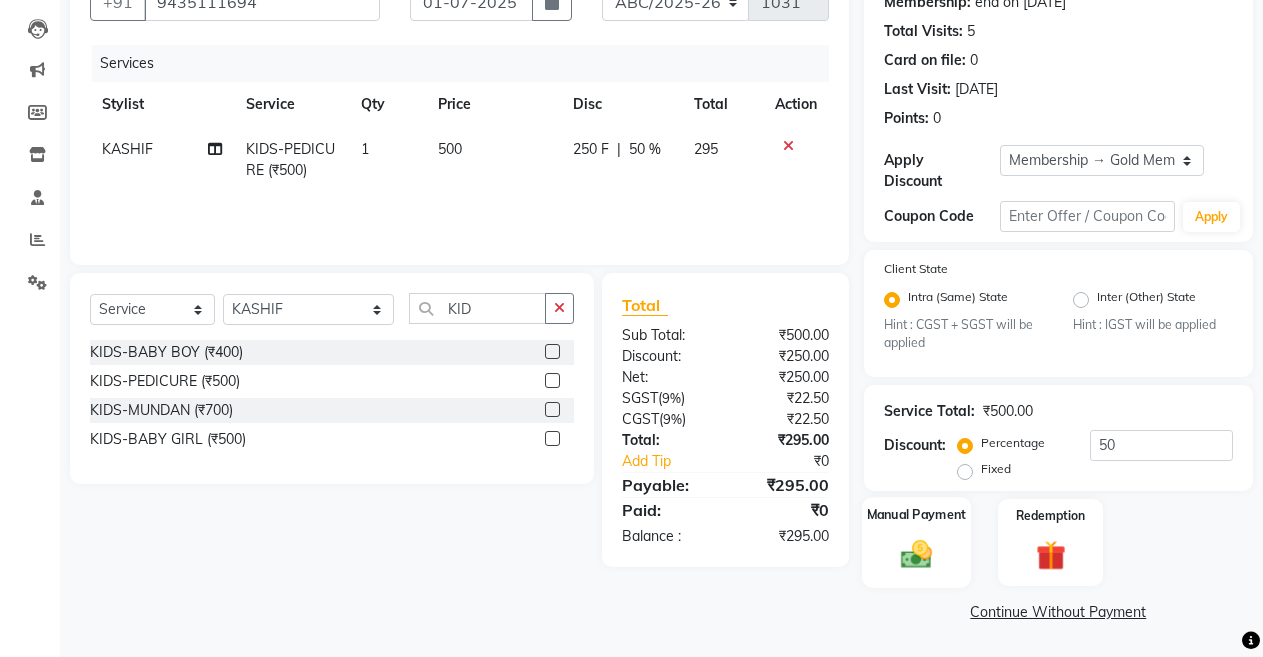 click 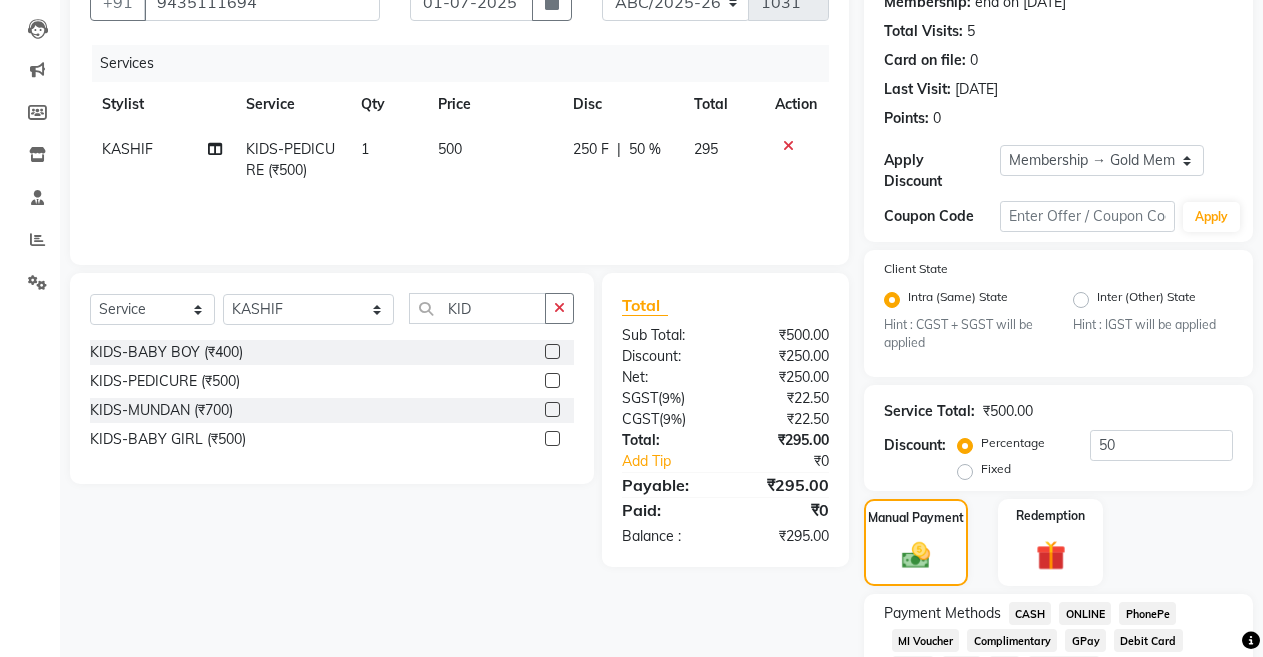 scroll, scrollTop: 331, scrollLeft: 0, axis: vertical 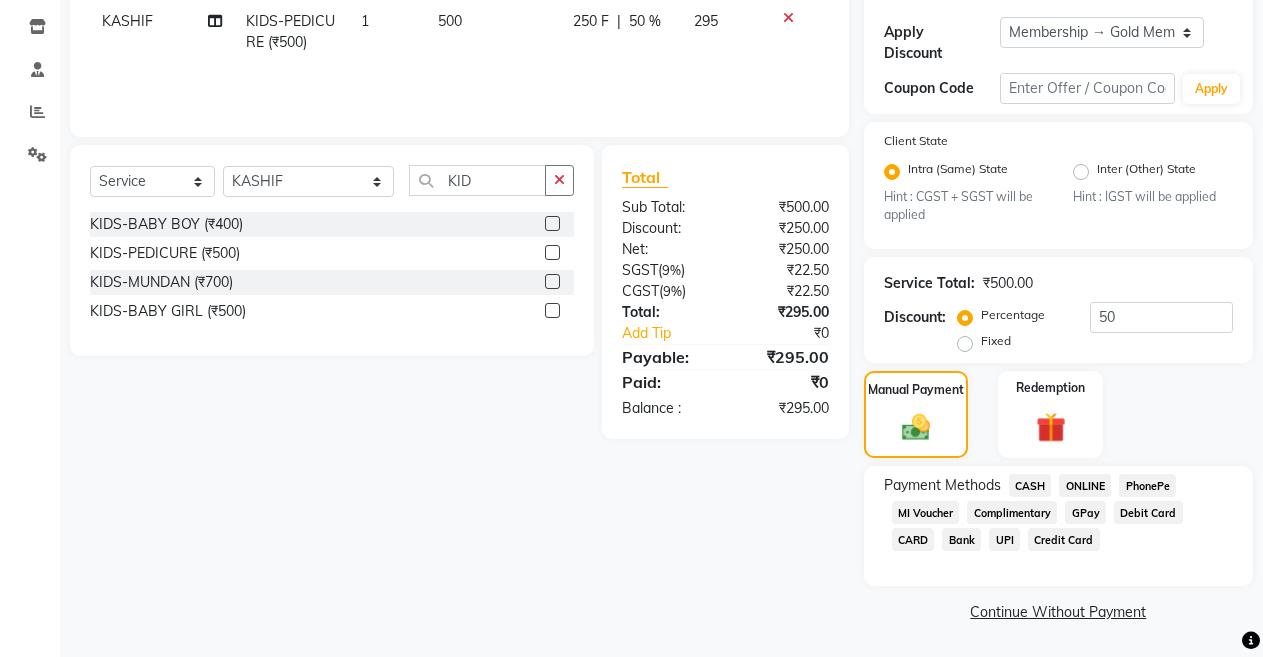 click on "CASH" 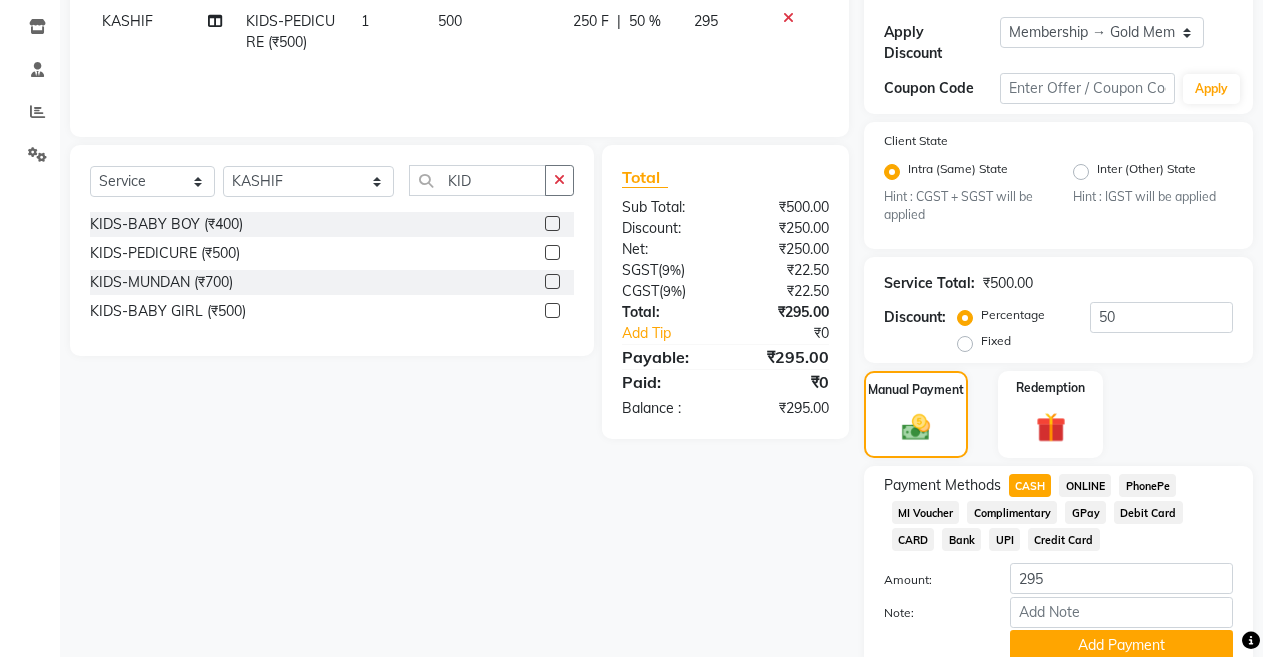 scroll, scrollTop: 414, scrollLeft: 0, axis: vertical 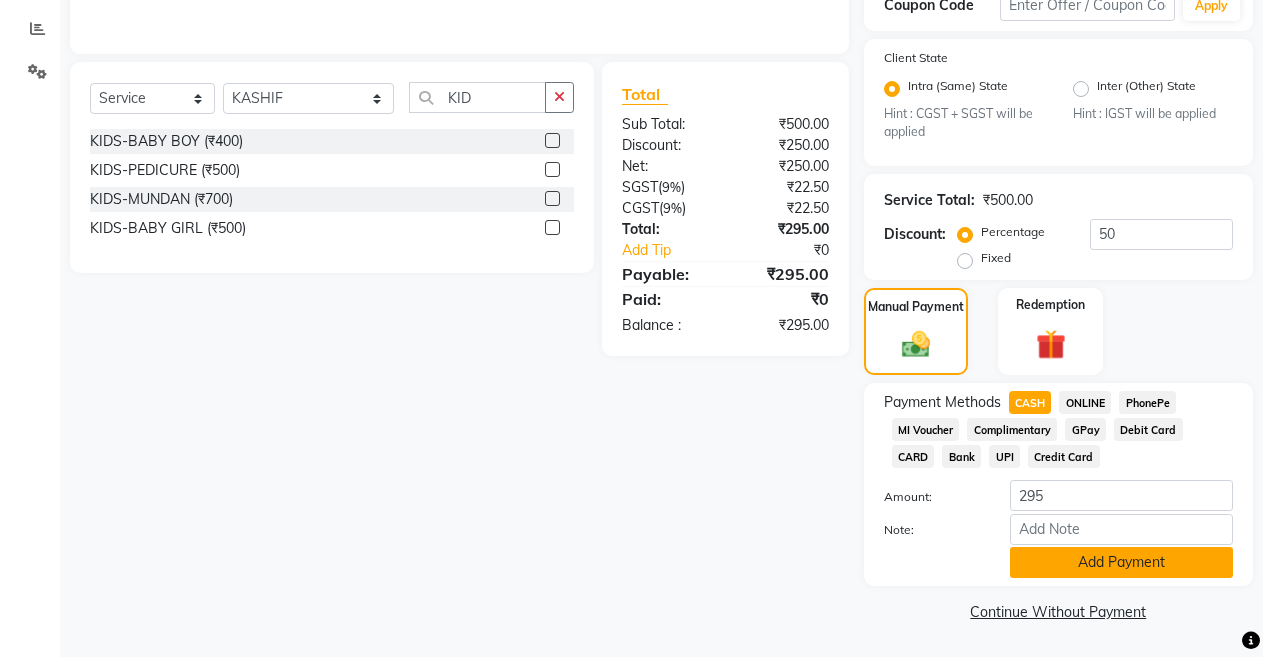 click on "Add Payment" 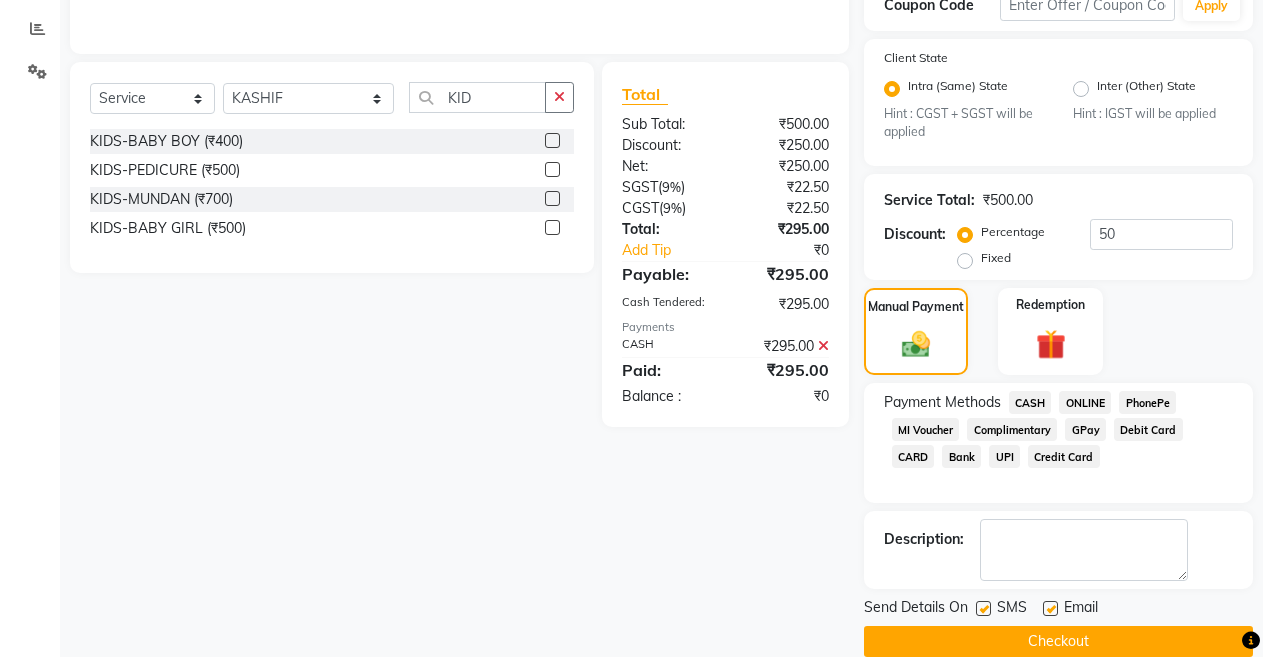 click on "Checkout" 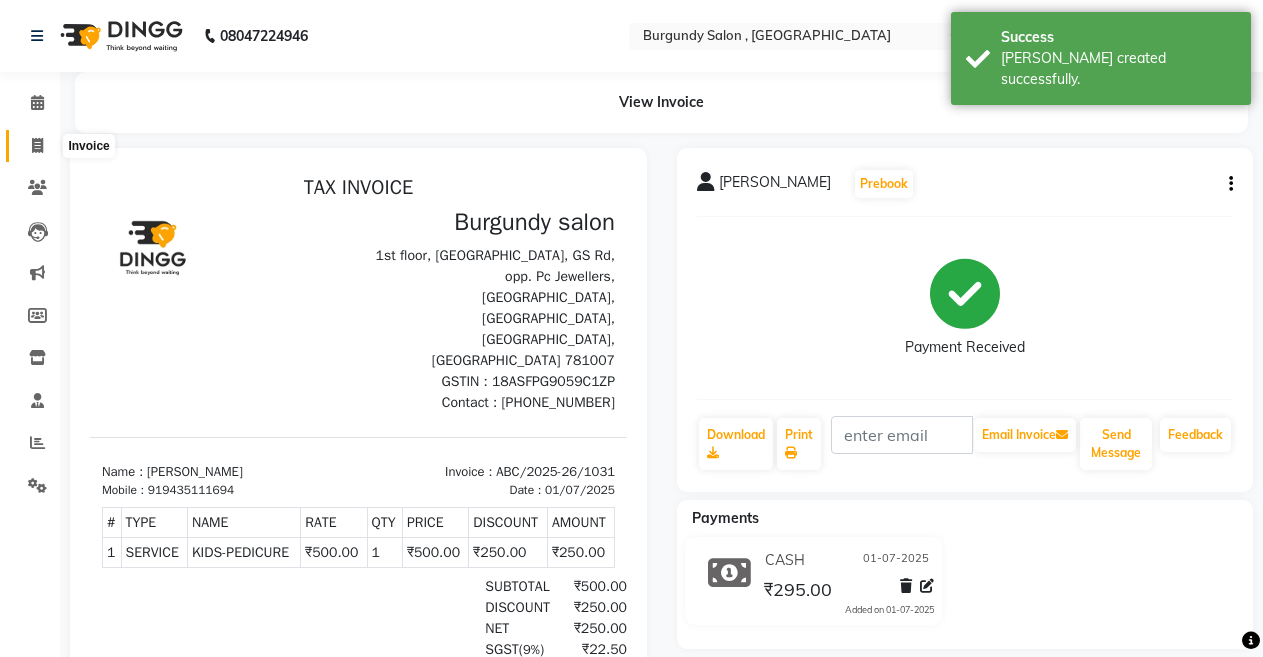 scroll, scrollTop: 0, scrollLeft: 0, axis: both 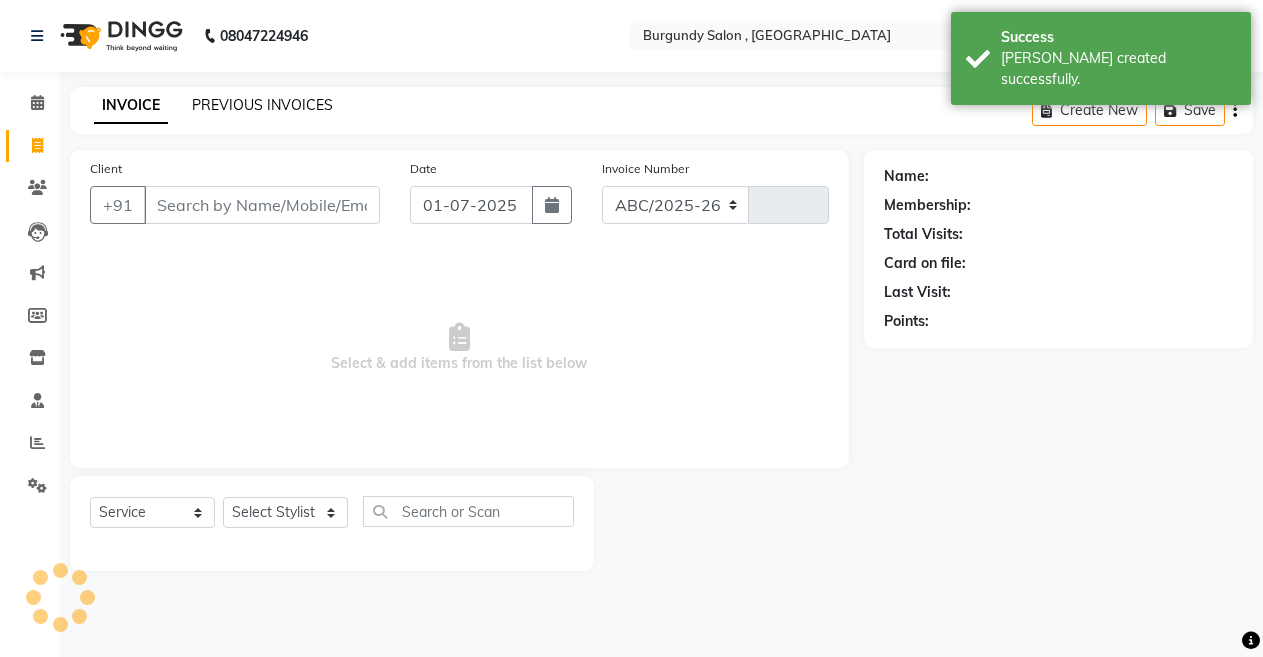 select on "5345" 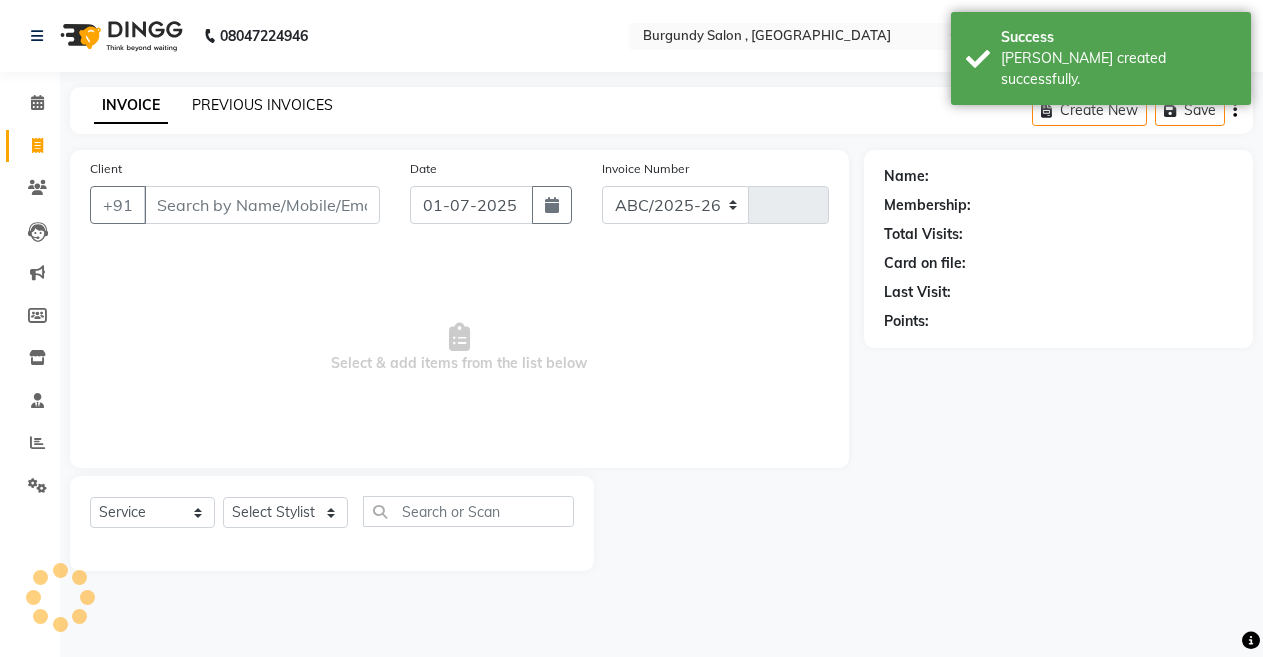 type on "1032" 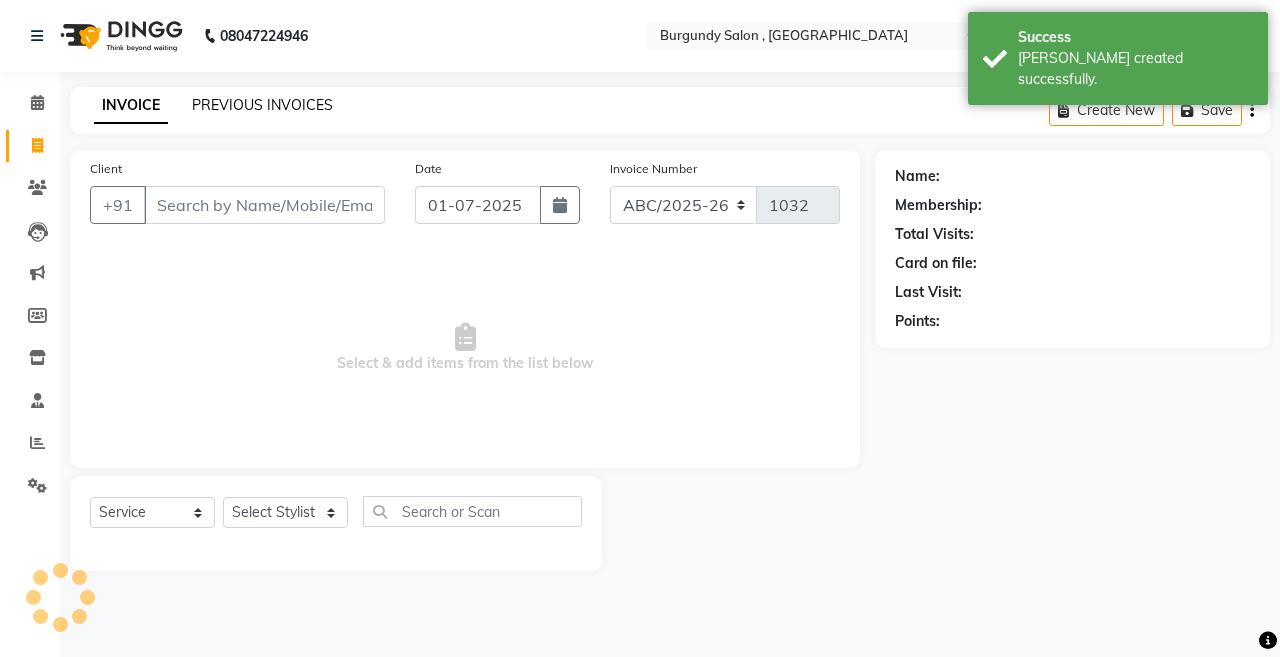 click on "PREVIOUS INVOICES" 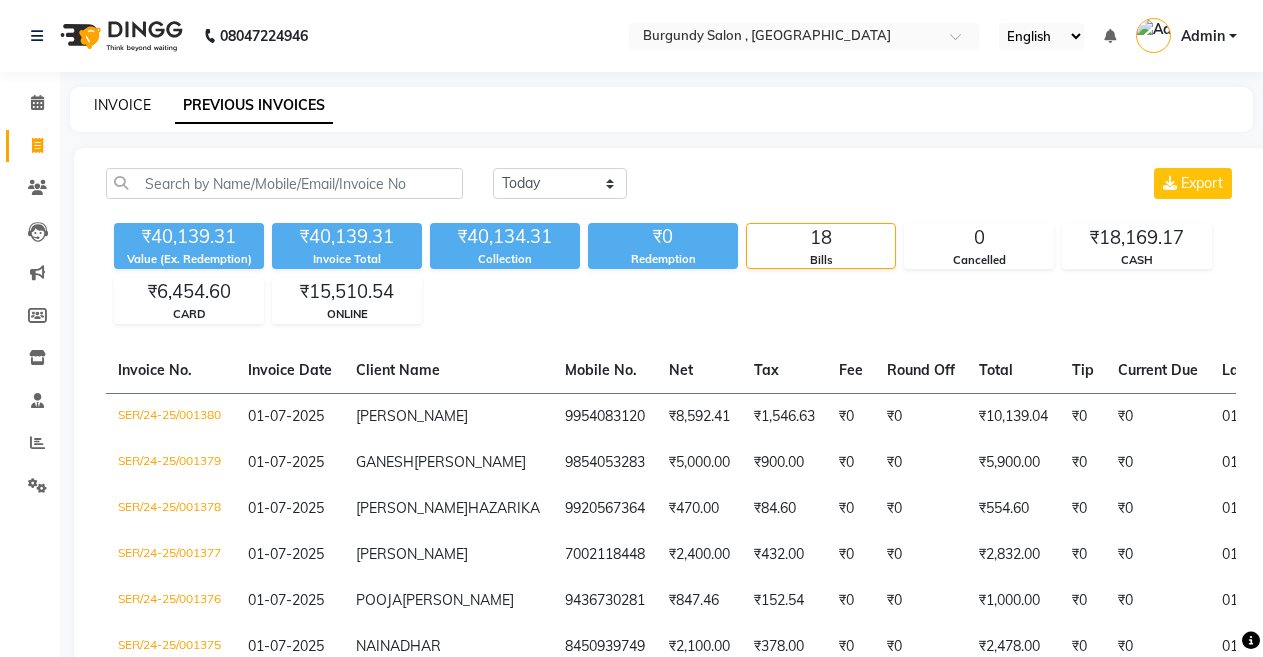 click on "INVOICE" 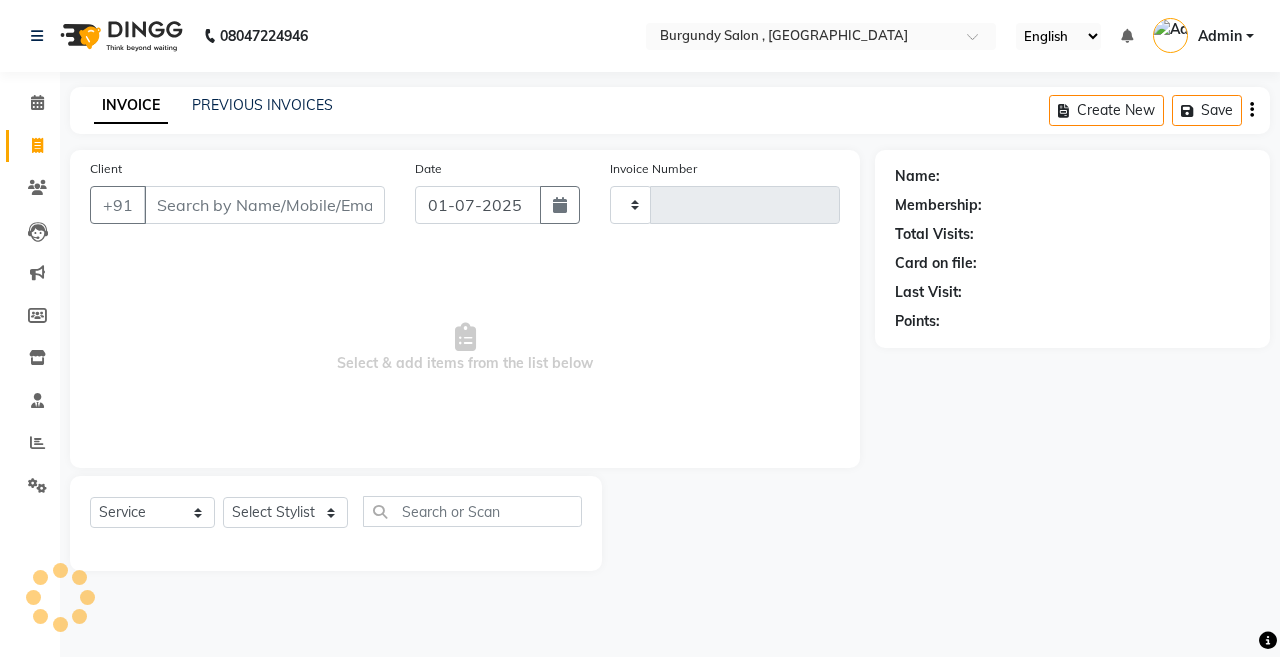 type on "1032" 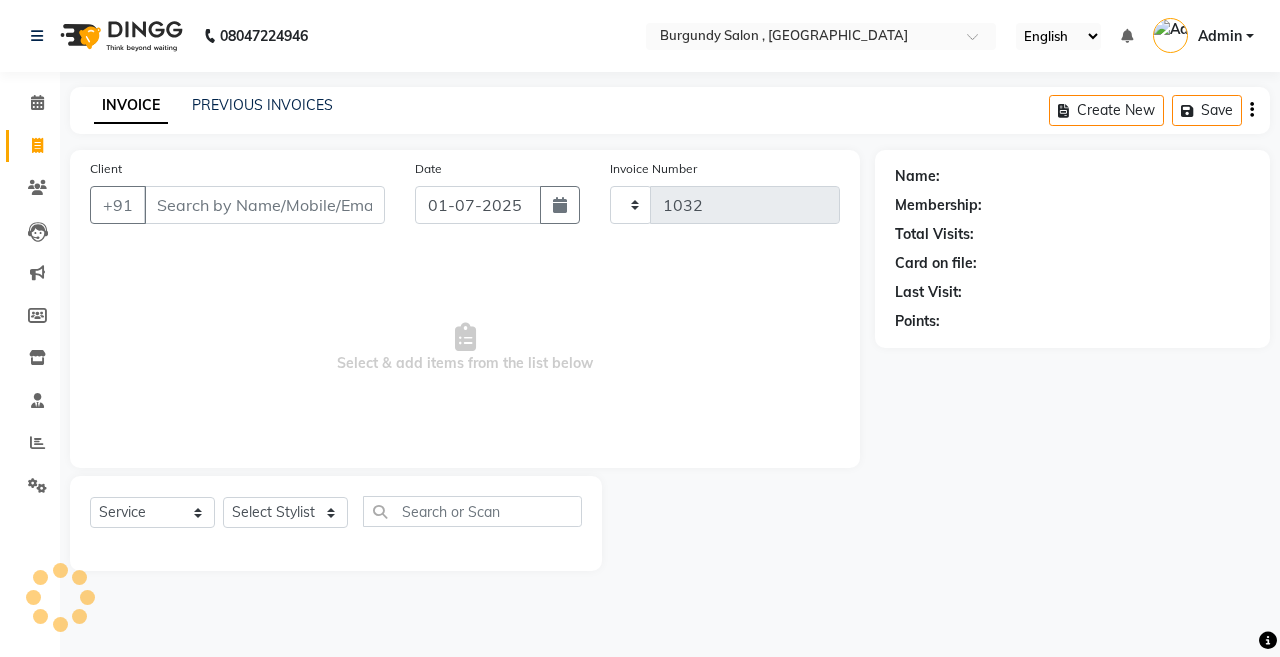 select on "5345" 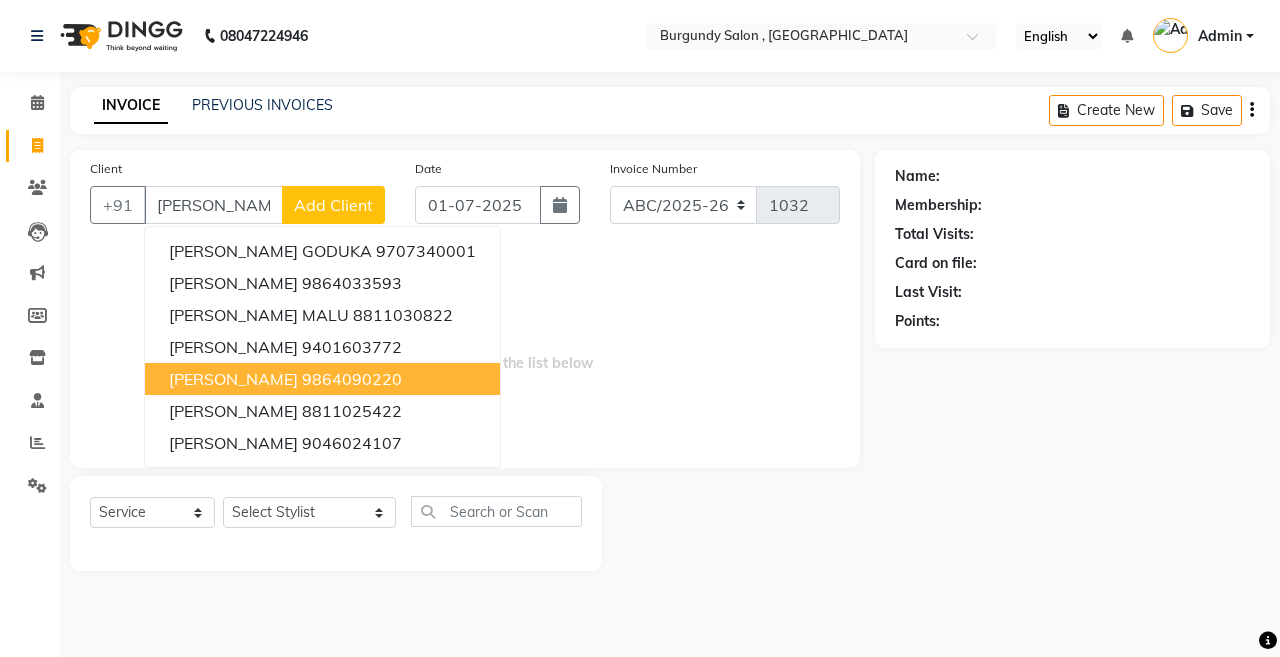 click on "9864090220" at bounding box center [352, 379] 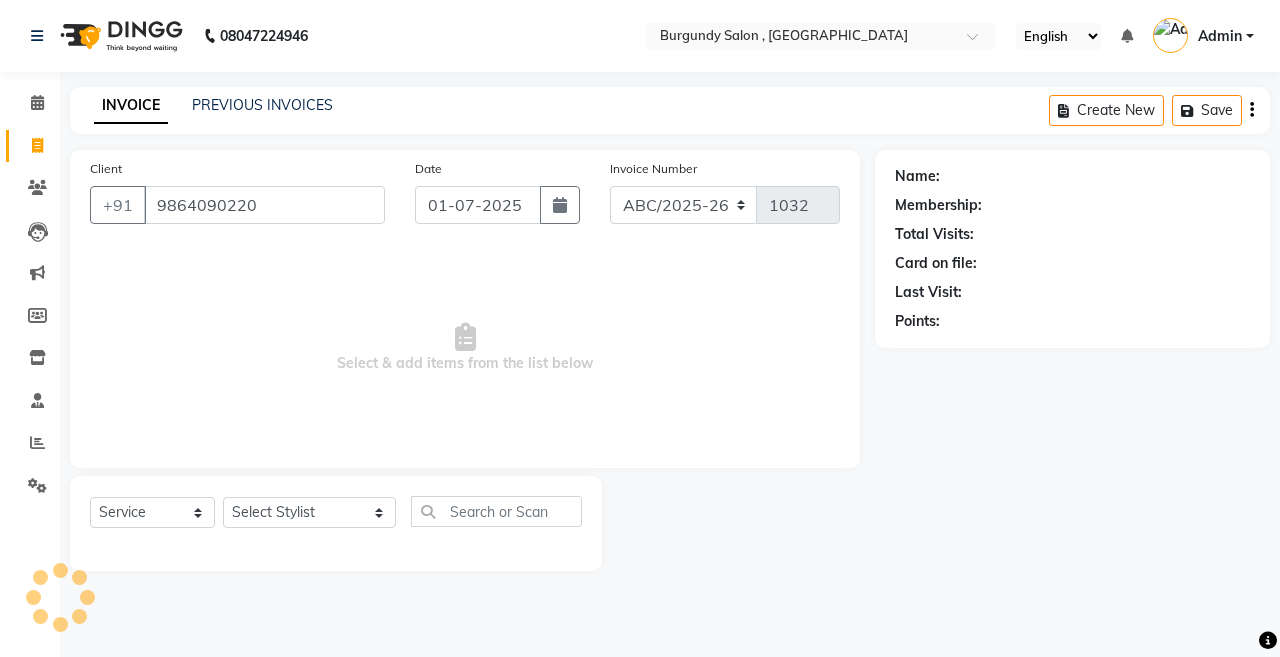 type on "9864090220" 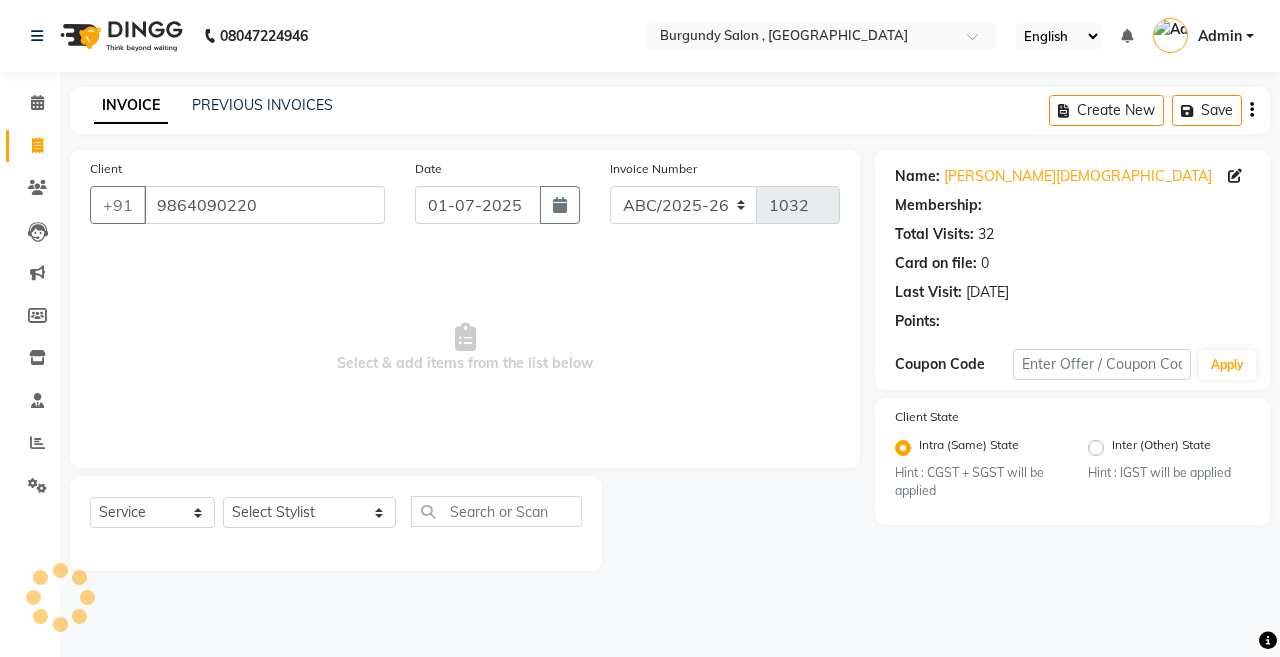 select on "1: Object" 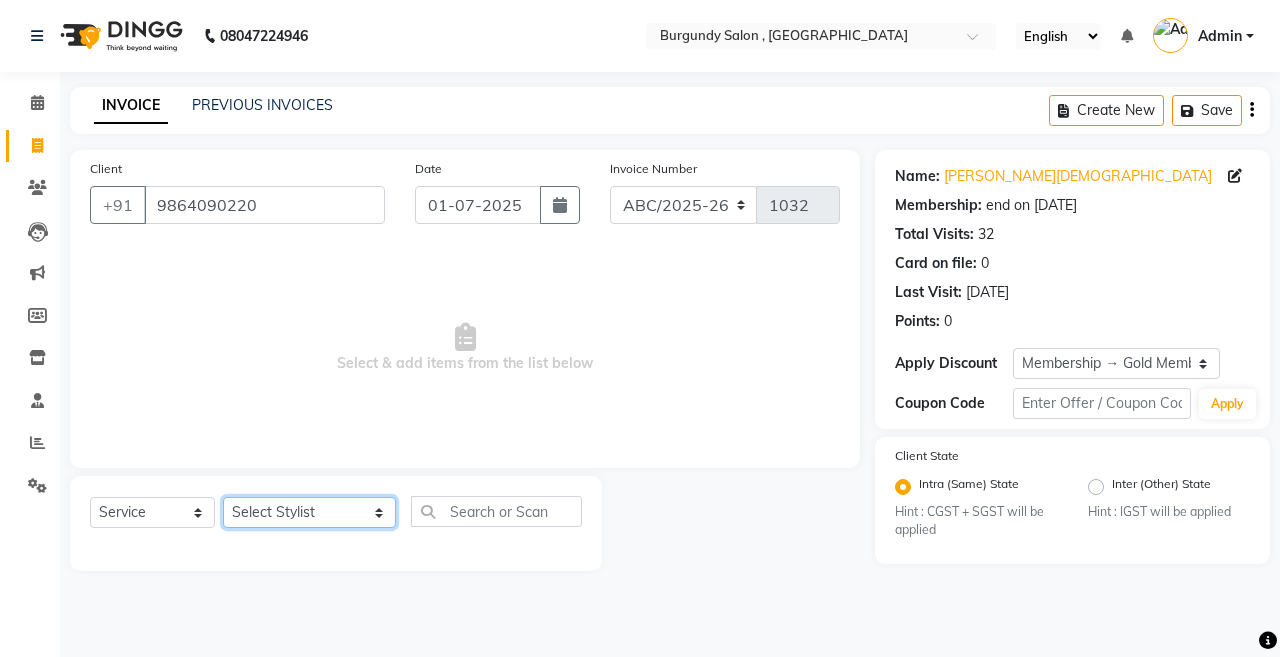 click on "Select Stylist ANIL  [PERSON_NAME] [PERSON_NAME]  DHON DAS DHON / [PERSON_NAME] [PERSON_NAME] [PERSON_NAME]/ [PERSON_NAME] [PERSON_NAME] LAXI / [PERSON_NAME] LITTLE MAAM MINTUL [PERSON_NAME] [PERSON_NAME] [PERSON_NAME] [PERSON_NAME]/POJA/ [PERSON_NAME] / [PERSON_NAME] [PERSON_NAME]/ [PERSON_NAME] PUJAA [PERSON_NAME] / [PERSON_NAME]  [PERSON_NAME] / [PERSON_NAME] [PERSON_NAME] / [PERSON_NAME] / [PERSON_NAME] [PERSON_NAME]/ [PERSON_NAME]/[PERSON_NAME]/[PERSON_NAME]/ [PERSON_NAME]/[PERSON_NAME]/ [PERSON_NAME] [PERSON_NAME]/ [PERSON_NAME] [PERSON_NAME] [PERSON_NAME] [PERSON_NAME] SOPEM staff 1 staff 1 TANU" 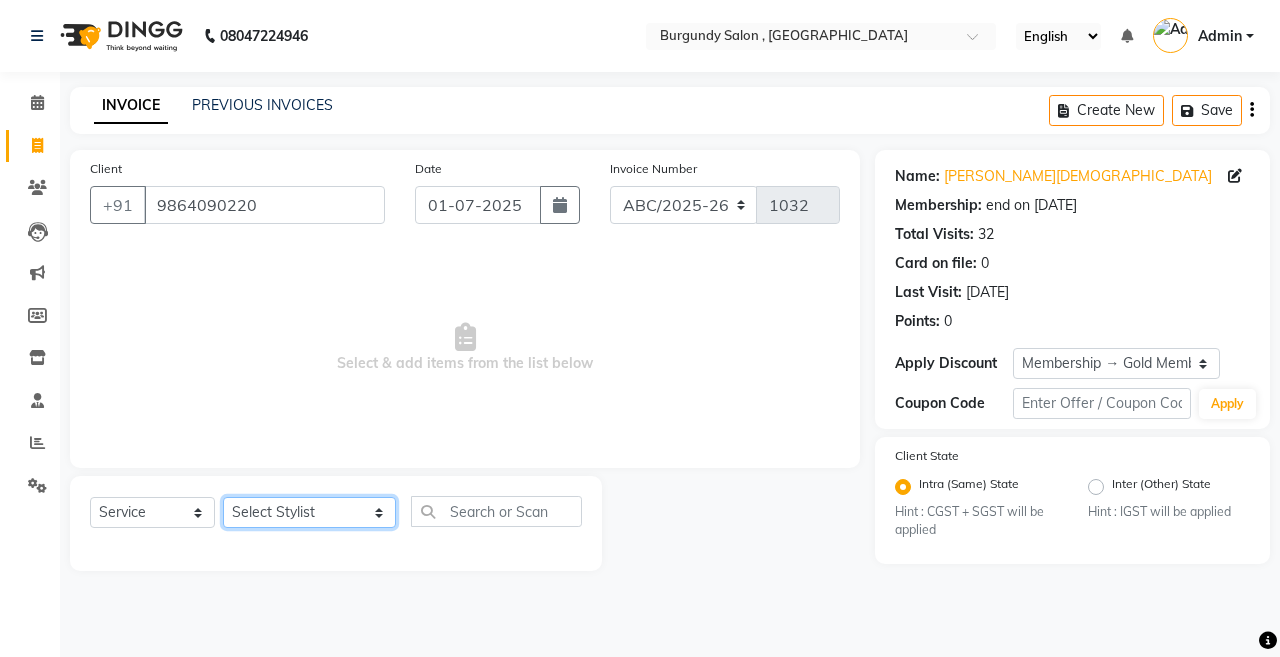 select on "32568" 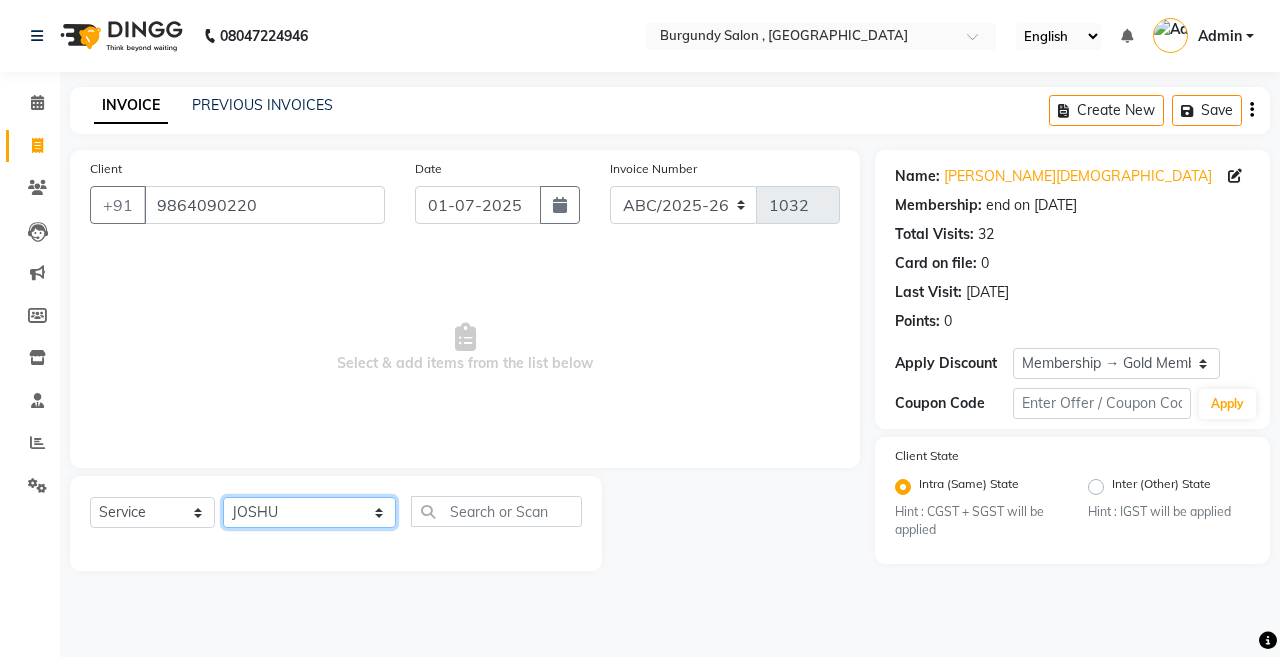 click on "Select Stylist ANIL  [PERSON_NAME] [PERSON_NAME]  DHON DAS DHON / [PERSON_NAME] [PERSON_NAME] [PERSON_NAME]/ [PERSON_NAME] [PERSON_NAME] LAXI / [PERSON_NAME] LITTLE MAAM MINTUL [PERSON_NAME] [PERSON_NAME] [PERSON_NAME] [PERSON_NAME]/POJA/ [PERSON_NAME] / [PERSON_NAME] [PERSON_NAME]/ [PERSON_NAME] PUJAA [PERSON_NAME] / [PERSON_NAME]  [PERSON_NAME] / [PERSON_NAME] [PERSON_NAME] / [PERSON_NAME] / [PERSON_NAME] [PERSON_NAME]/ [PERSON_NAME]/[PERSON_NAME]/[PERSON_NAME]/ [PERSON_NAME]/[PERSON_NAME]/ [PERSON_NAME] [PERSON_NAME]/ [PERSON_NAME] [PERSON_NAME] [PERSON_NAME] [PERSON_NAME] SOPEM staff 1 staff 1 TANU" 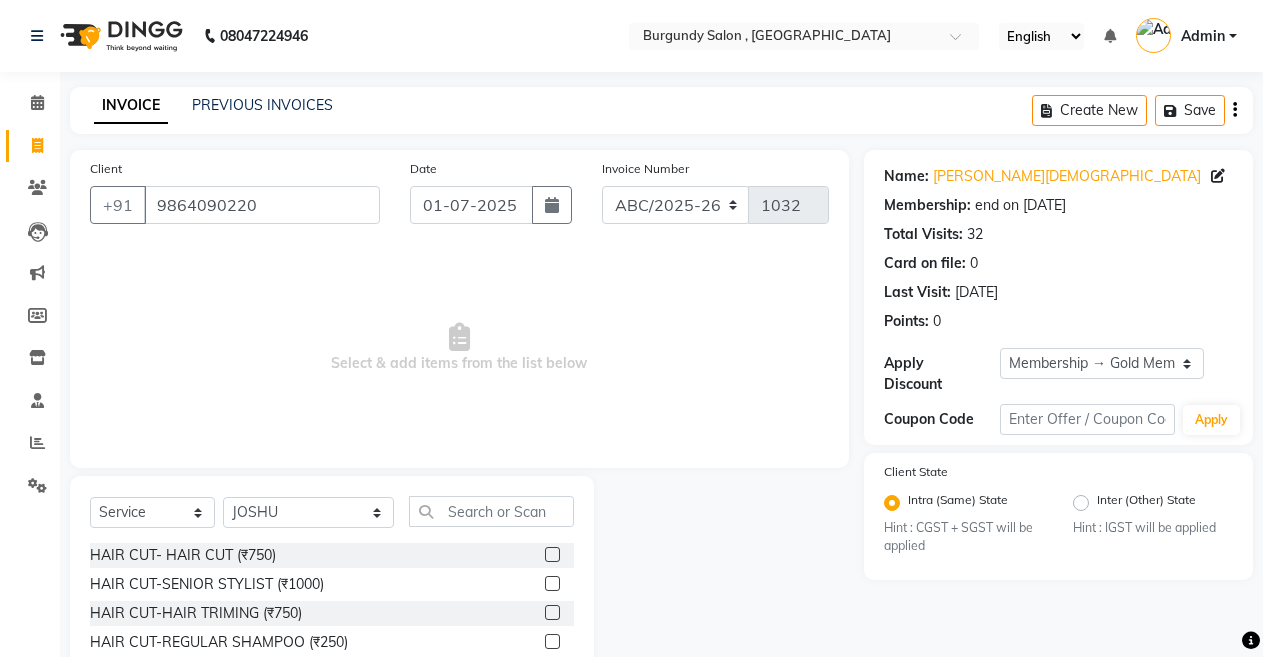 click 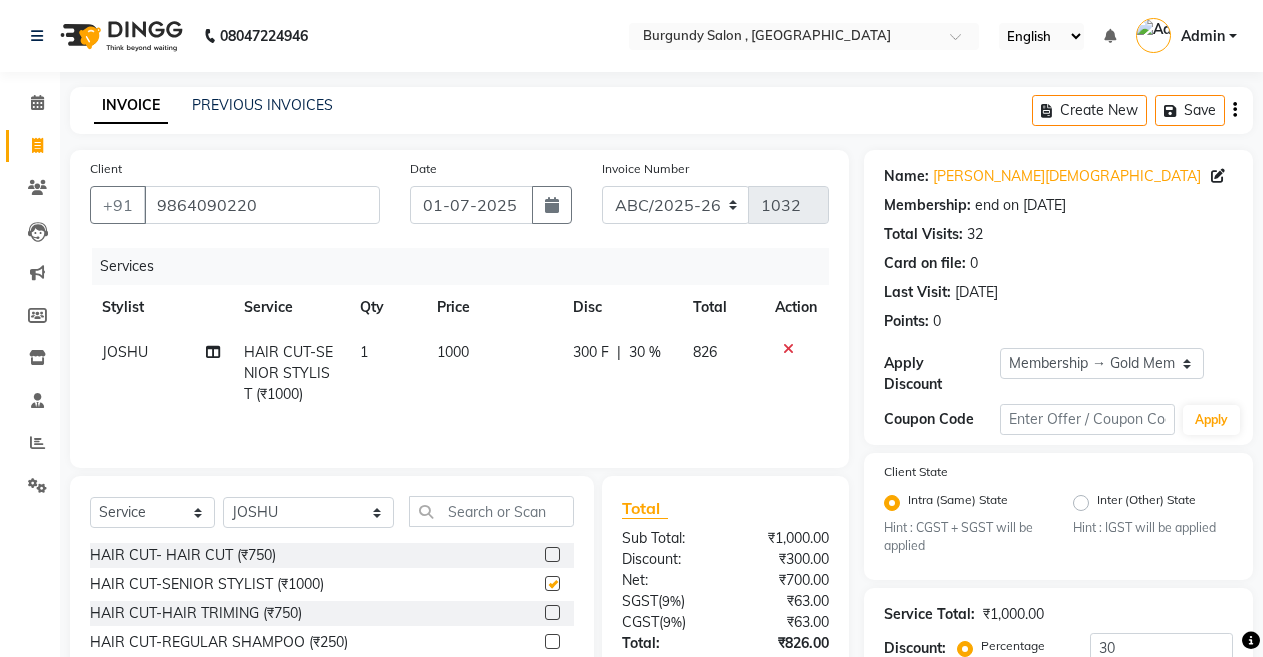 checkbox on "false" 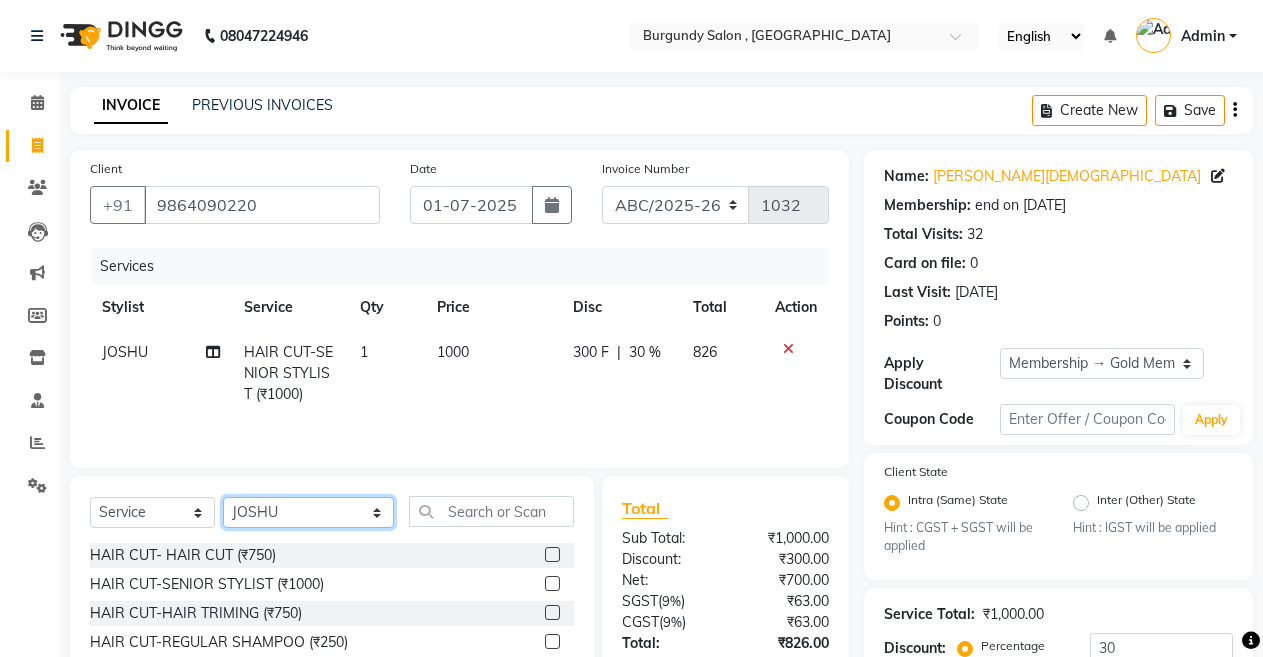 click on "Select Stylist ANIL  [PERSON_NAME] [PERSON_NAME]  DHON DAS DHON / [PERSON_NAME] [PERSON_NAME] [PERSON_NAME]/ [PERSON_NAME] [PERSON_NAME] LAXI / [PERSON_NAME] LITTLE MAAM MINTUL [PERSON_NAME] [PERSON_NAME] [PERSON_NAME] [PERSON_NAME]/POJA/ [PERSON_NAME] / [PERSON_NAME] [PERSON_NAME]/ [PERSON_NAME] PUJAA [PERSON_NAME] / [PERSON_NAME]  [PERSON_NAME] / [PERSON_NAME] [PERSON_NAME] / [PERSON_NAME] / [PERSON_NAME] [PERSON_NAME]/ [PERSON_NAME]/[PERSON_NAME]/[PERSON_NAME]/ [PERSON_NAME]/[PERSON_NAME]/ [PERSON_NAME] [PERSON_NAME]/ [PERSON_NAME] [PERSON_NAME] [PERSON_NAME] [PERSON_NAME] SOPEM staff 1 staff 1 TANU" 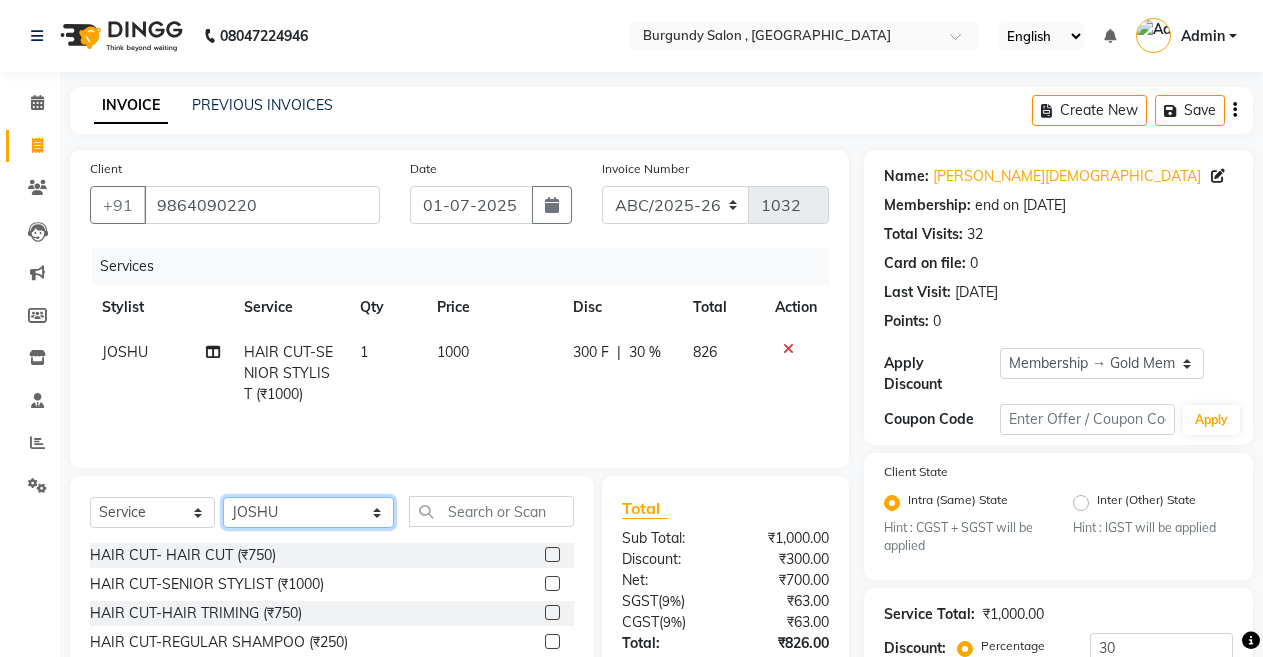 select on "58941" 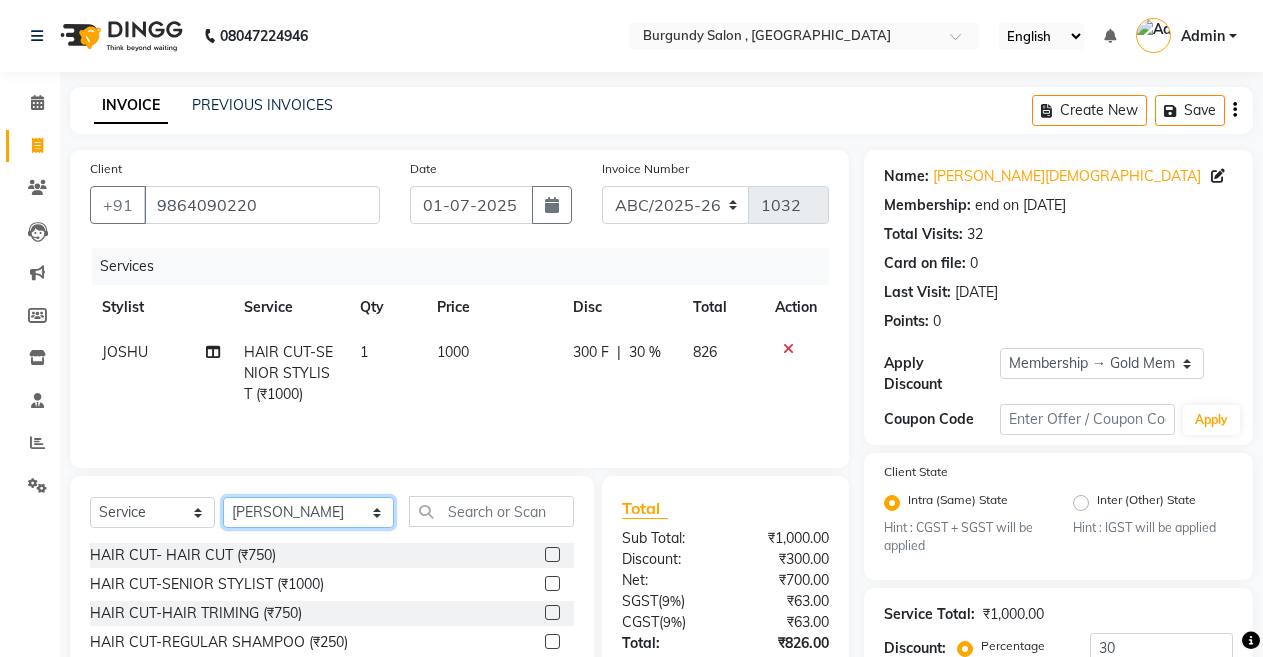 click on "Select Stylist ANIL  [PERSON_NAME] [PERSON_NAME]  DHON DAS DHON / [PERSON_NAME] [PERSON_NAME] [PERSON_NAME]/ [PERSON_NAME] [PERSON_NAME] LAXI / [PERSON_NAME] LITTLE MAAM MINTUL [PERSON_NAME] [PERSON_NAME] [PERSON_NAME] [PERSON_NAME]/POJA/ [PERSON_NAME] / [PERSON_NAME] [PERSON_NAME]/ [PERSON_NAME] PUJAA [PERSON_NAME] / [PERSON_NAME]  [PERSON_NAME] / [PERSON_NAME] [PERSON_NAME] / [PERSON_NAME] / [PERSON_NAME] [PERSON_NAME]/ [PERSON_NAME]/[PERSON_NAME]/[PERSON_NAME]/ [PERSON_NAME]/[PERSON_NAME]/ [PERSON_NAME] [PERSON_NAME]/ [PERSON_NAME] [PERSON_NAME] [PERSON_NAME] [PERSON_NAME] SOPEM staff 1 staff 1 TANU" 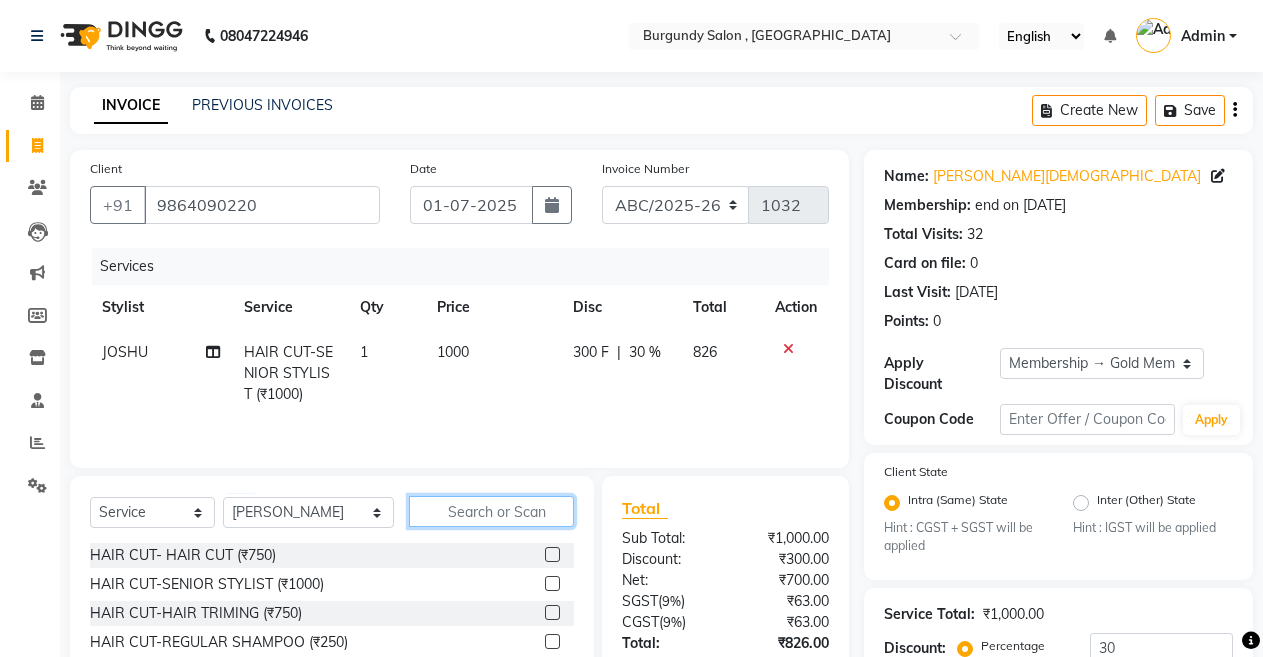 click 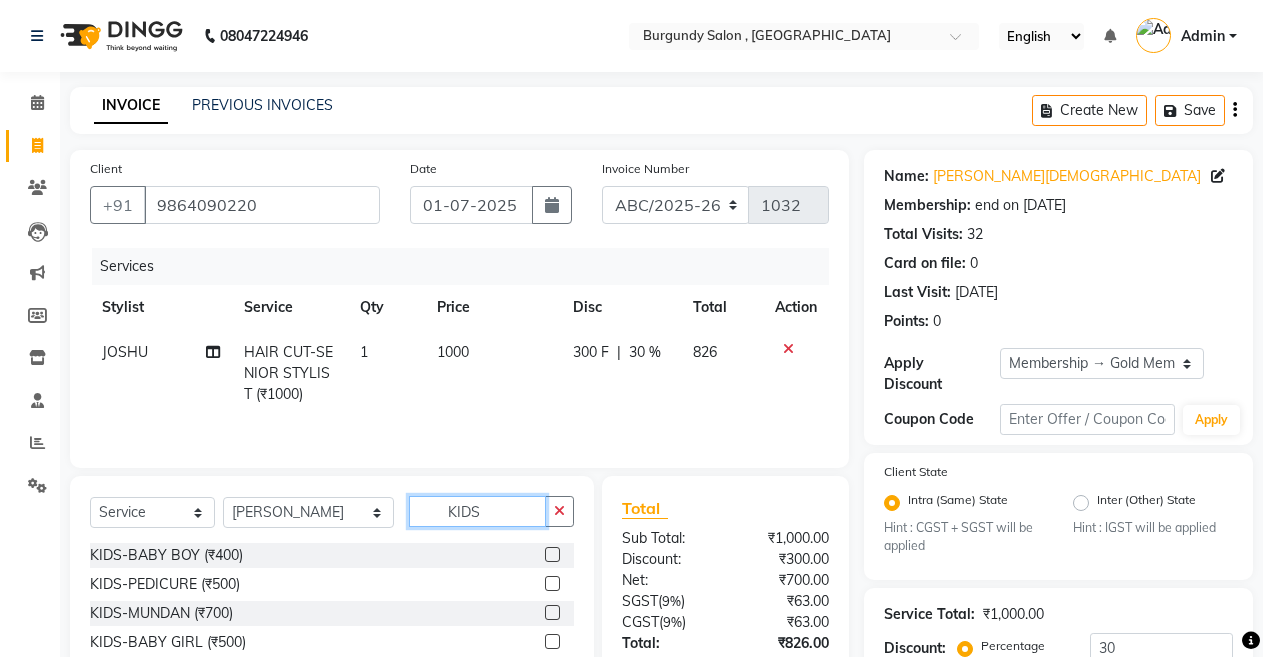 type on "KIDS" 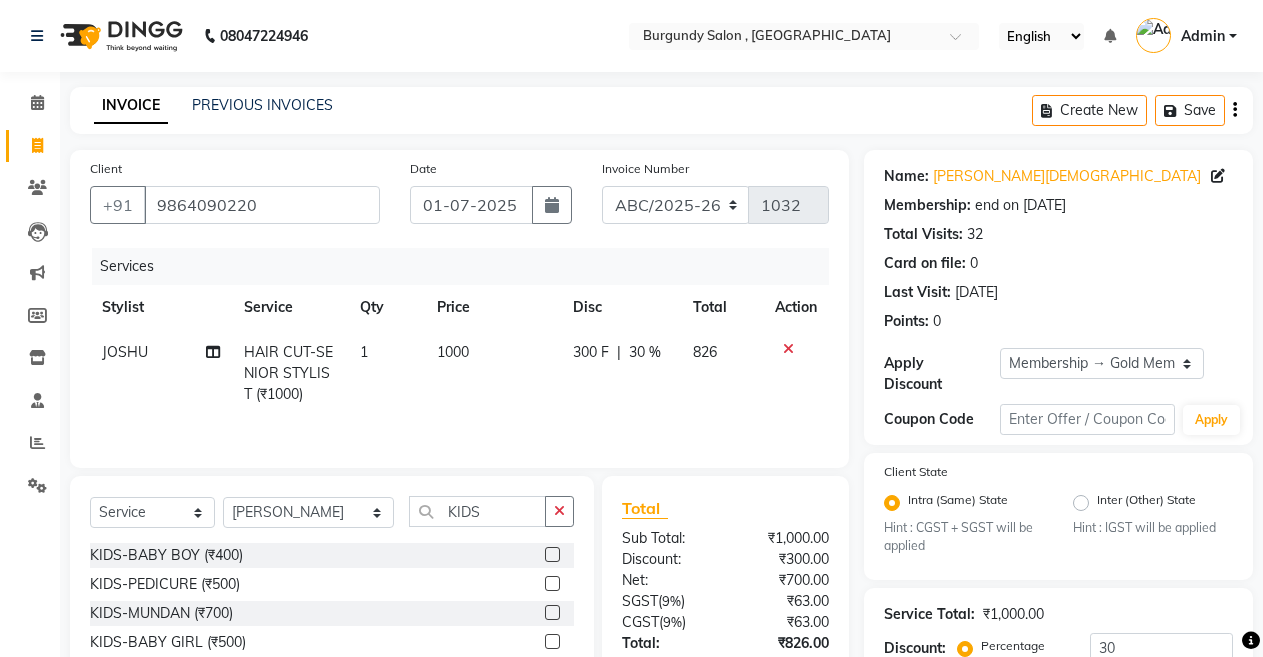 click 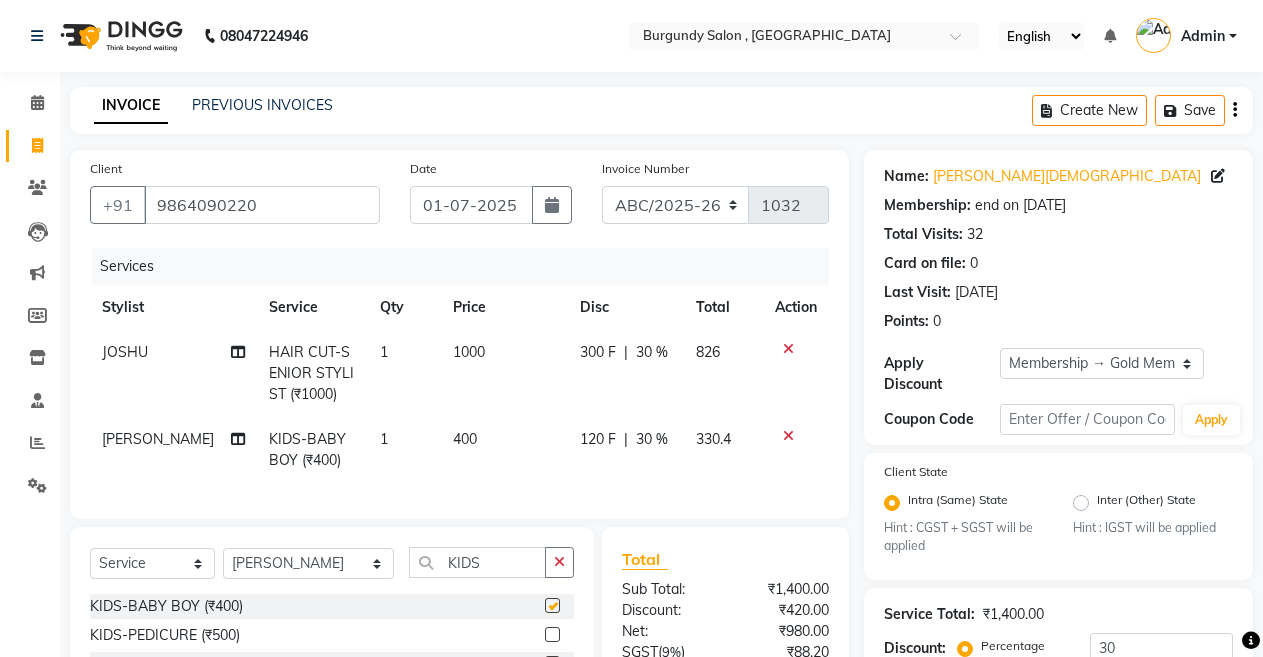 checkbox on "false" 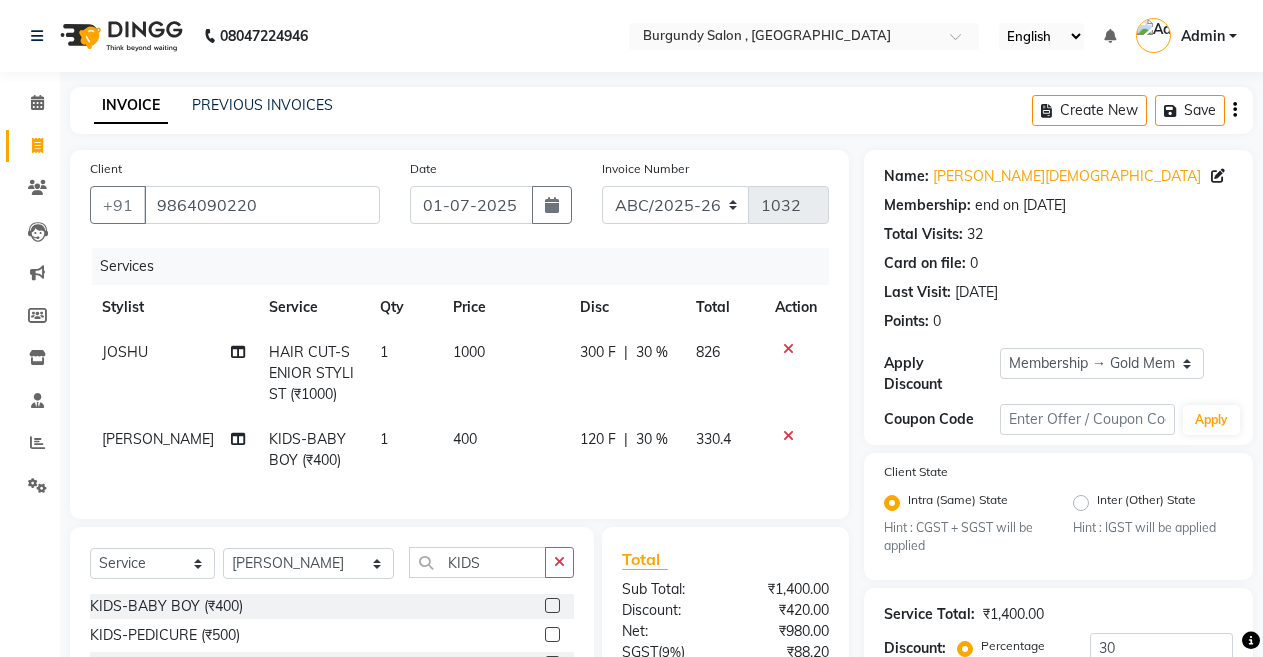 scroll, scrollTop: 211, scrollLeft: 0, axis: vertical 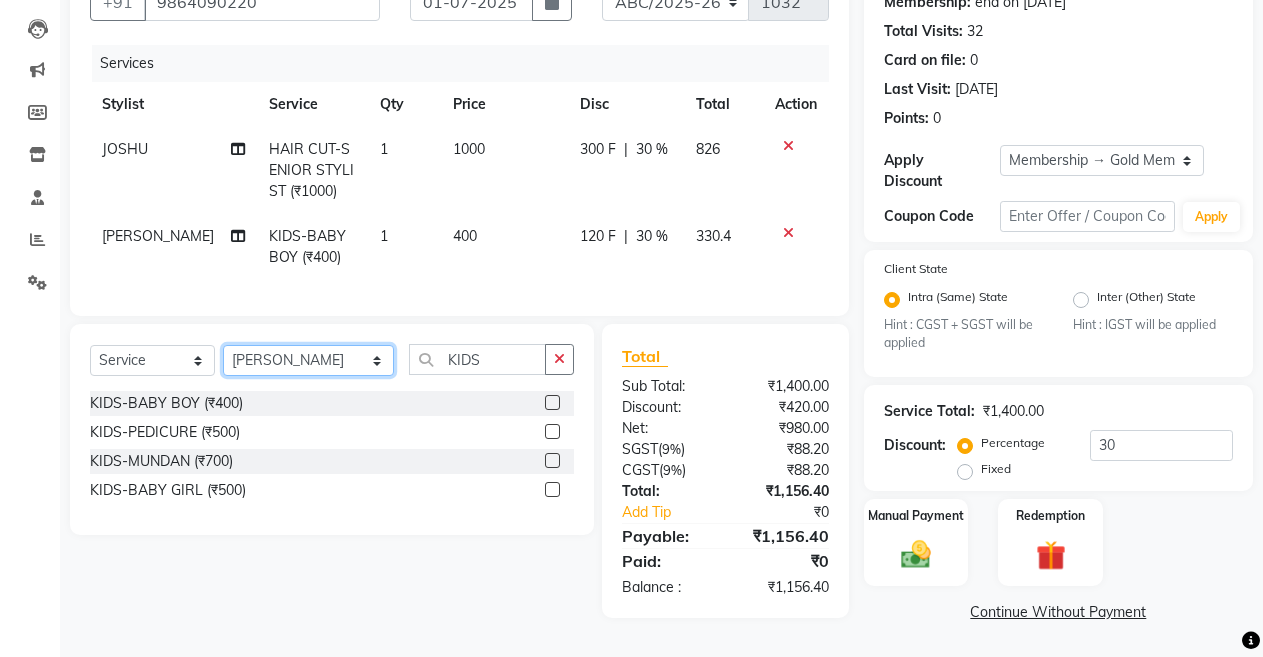 click on "Select Stylist ANIL  [PERSON_NAME] [PERSON_NAME]  DHON DAS DHON / [PERSON_NAME] [PERSON_NAME] [PERSON_NAME]/ [PERSON_NAME] [PERSON_NAME] LAXI / [PERSON_NAME] LITTLE MAAM MINTUL [PERSON_NAME] [PERSON_NAME] [PERSON_NAME] [PERSON_NAME]/POJA/ [PERSON_NAME] / [PERSON_NAME] [PERSON_NAME]/ [PERSON_NAME] PUJAA [PERSON_NAME] / [PERSON_NAME]  [PERSON_NAME] / [PERSON_NAME] [PERSON_NAME] / [PERSON_NAME] / [PERSON_NAME] [PERSON_NAME]/ [PERSON_NAME]/[PERSON_NAME]/[PERSON_NAME]/ [PERSON_NAME]/[PERSON_NAME]/ [PERSON_NAME] [PERSON_NAME]/ [PERSON_NAME] [PERSON_NAME] [PERSON_NAME] [PERSON_NAME] SOPEM staff 1 staff 1 TANU" 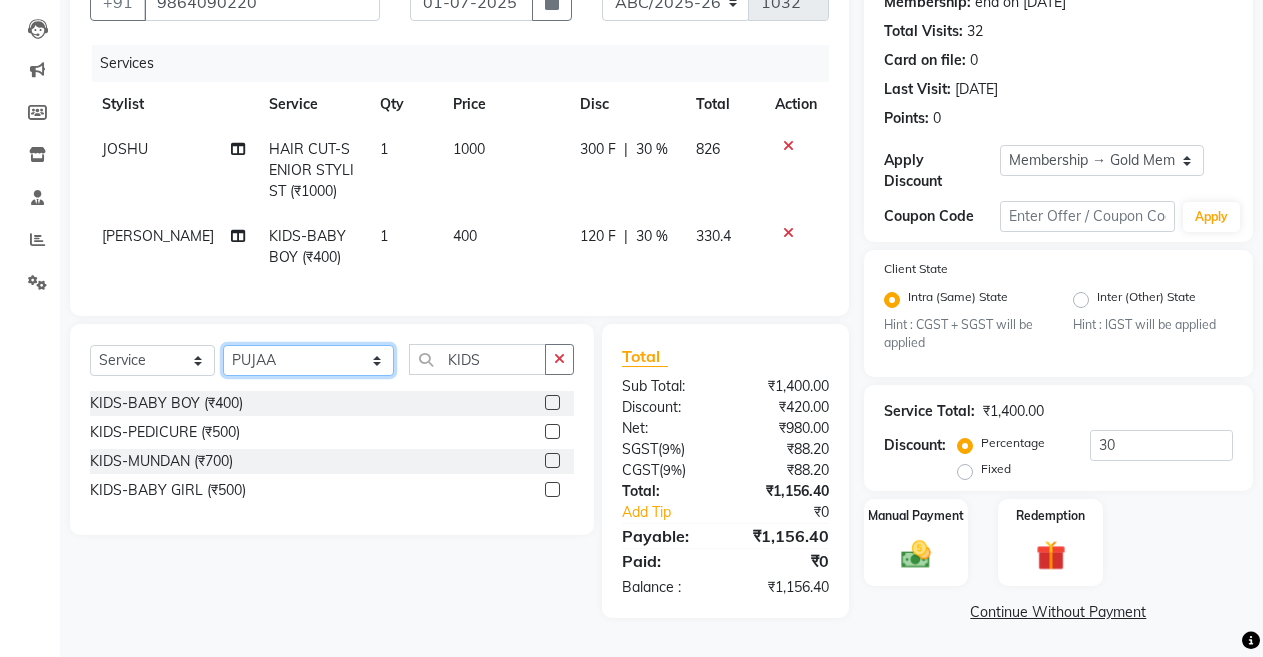 click on "Select Stylist ANIL  [PERSON_NAME] [PERSON_NAME]  DHON DAS DHON / [PERSON_NAME] [PERSON_NAME] [PERSON_NAME]/ [PERSON_NAME] [PERSON_NAME] LAXI / [PERSON_NAME] LITTLE MAAM MINTUL [PERSON_NAME] [PERSON_NAME] [PERSON_NAME] [PERSON_NAME]/POJA/ [PERSON_NAME] / [PERSON_NAME] [PERSON_NAME]/ [PERSON_NAME] PUJAA [PERSON_NAME] / [PERSON_NAME]  [PERSON_NAME] / [PERSON_NAME] [PERSON_NAME] / [PERSON_NAME] / [PERSON_NAME] [PERSON_NAME]/ [PERSON_NAME]/[PERSON_NAME]/[PERSON_NAME]/ [PERSON_NAME]/[PERSON_NAME]/ [PERSON_NAME] [PERSON_NAME]/ [PERSON_NAME] [PERSON_NAME] [PERSON_NAME] [PERSON_NAME] SOPEM staff 1 staff 1 TANU" 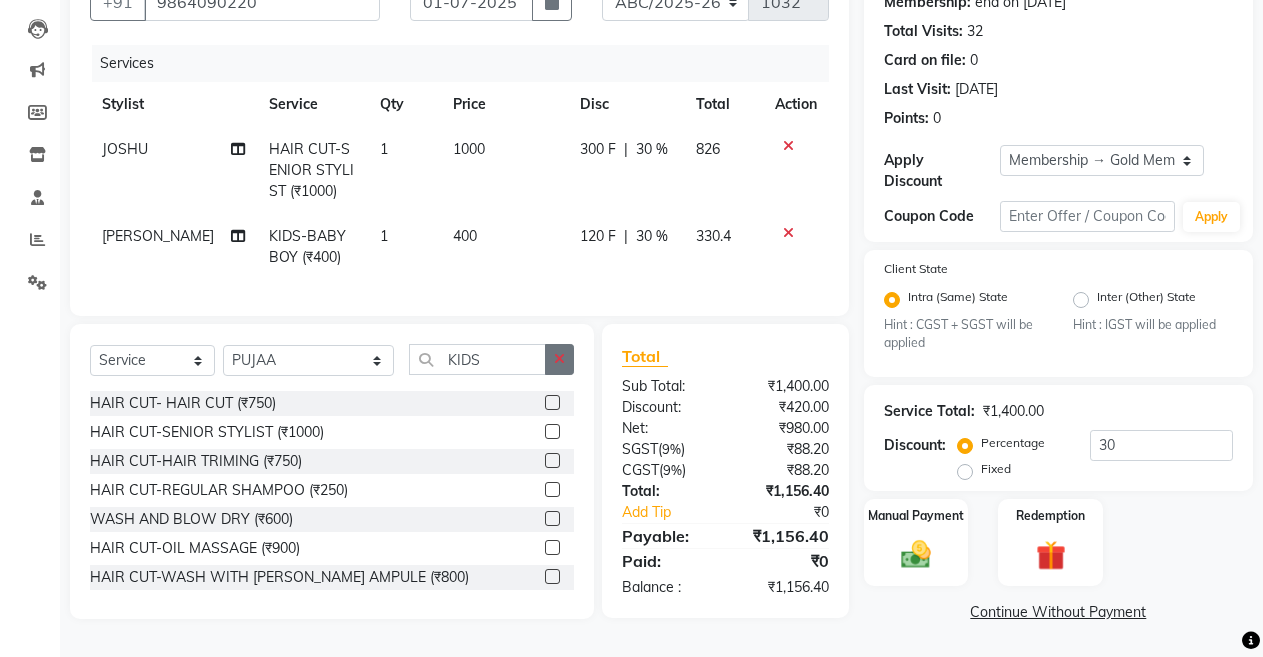 click 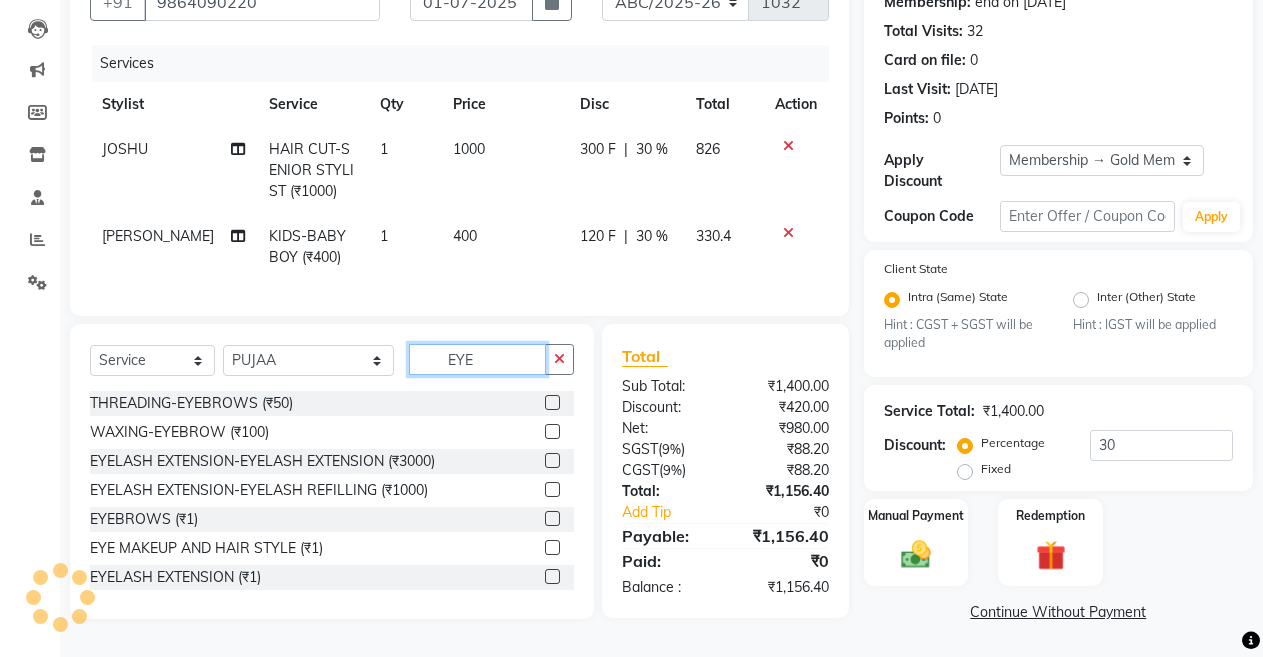 type on "EYE" 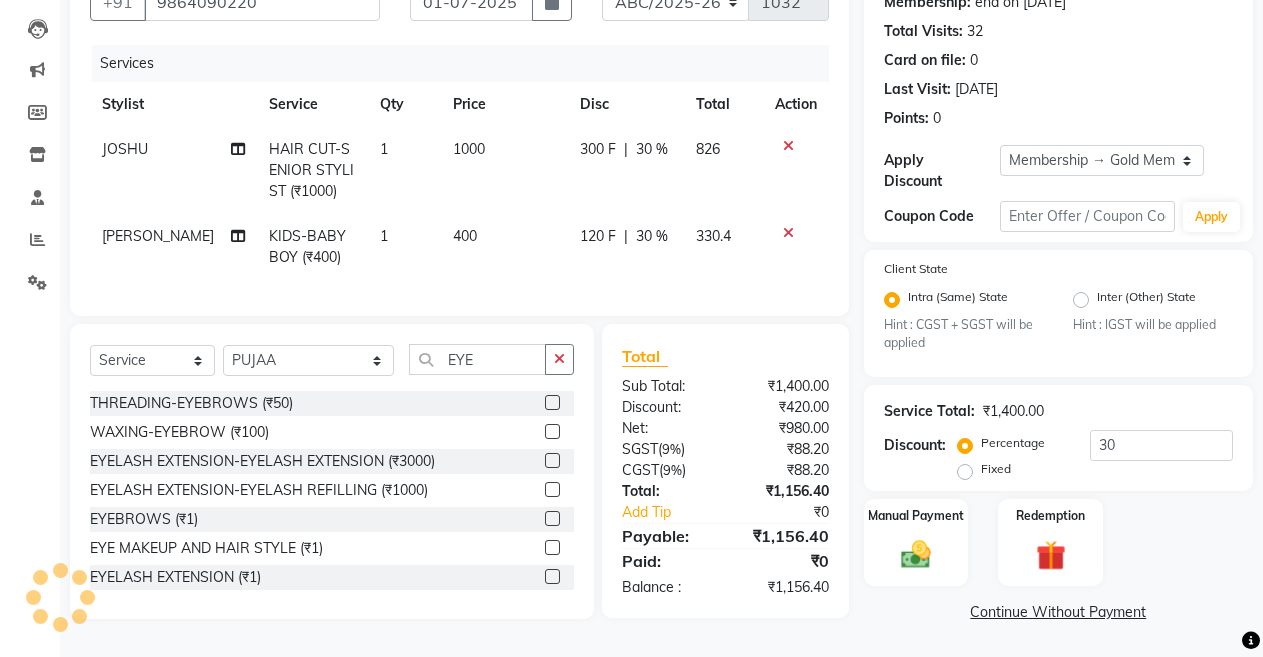 click 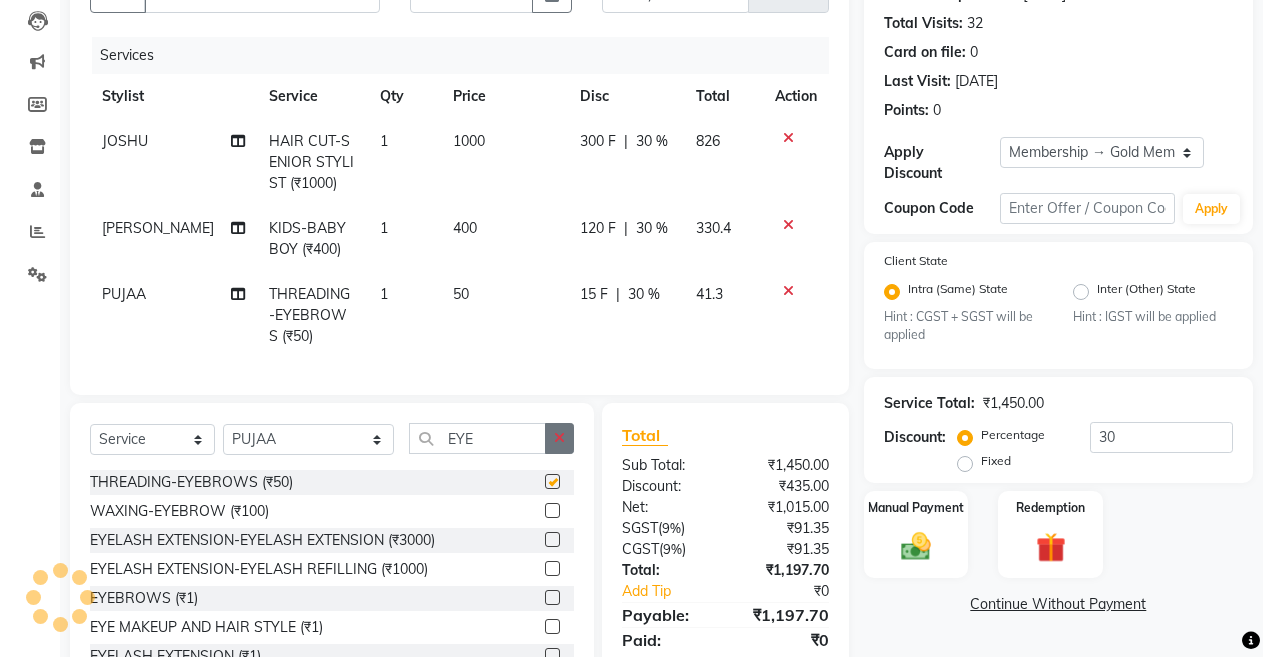 checkbox on "false" 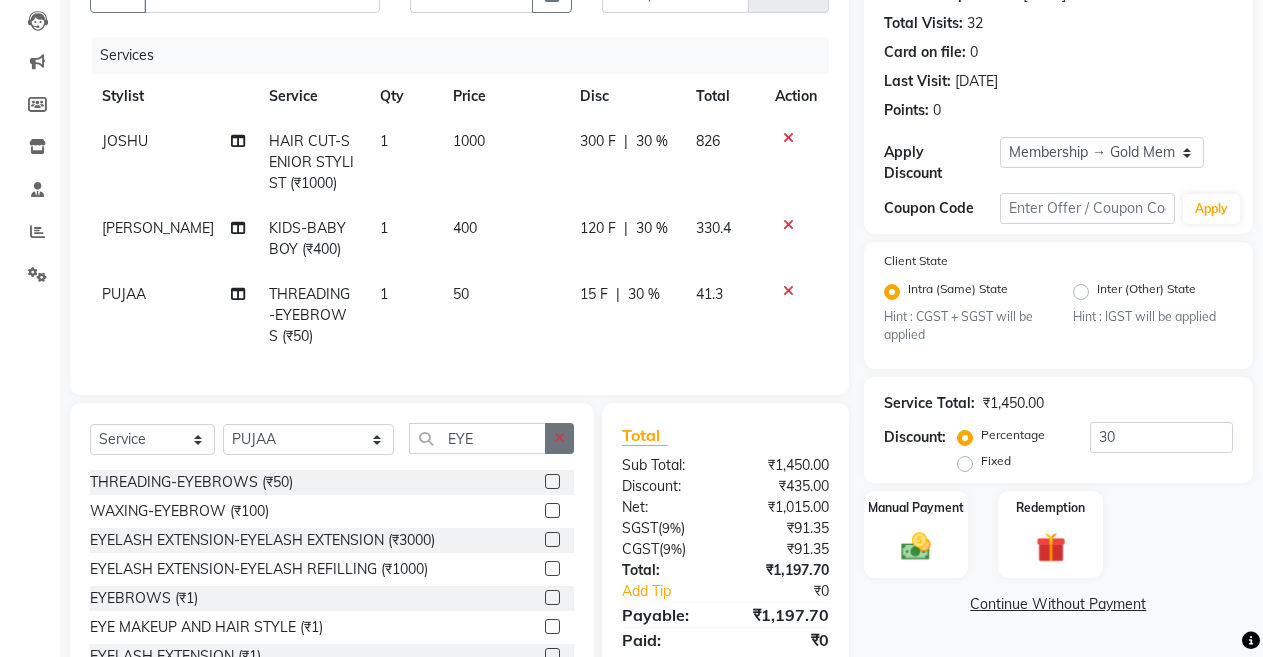 click 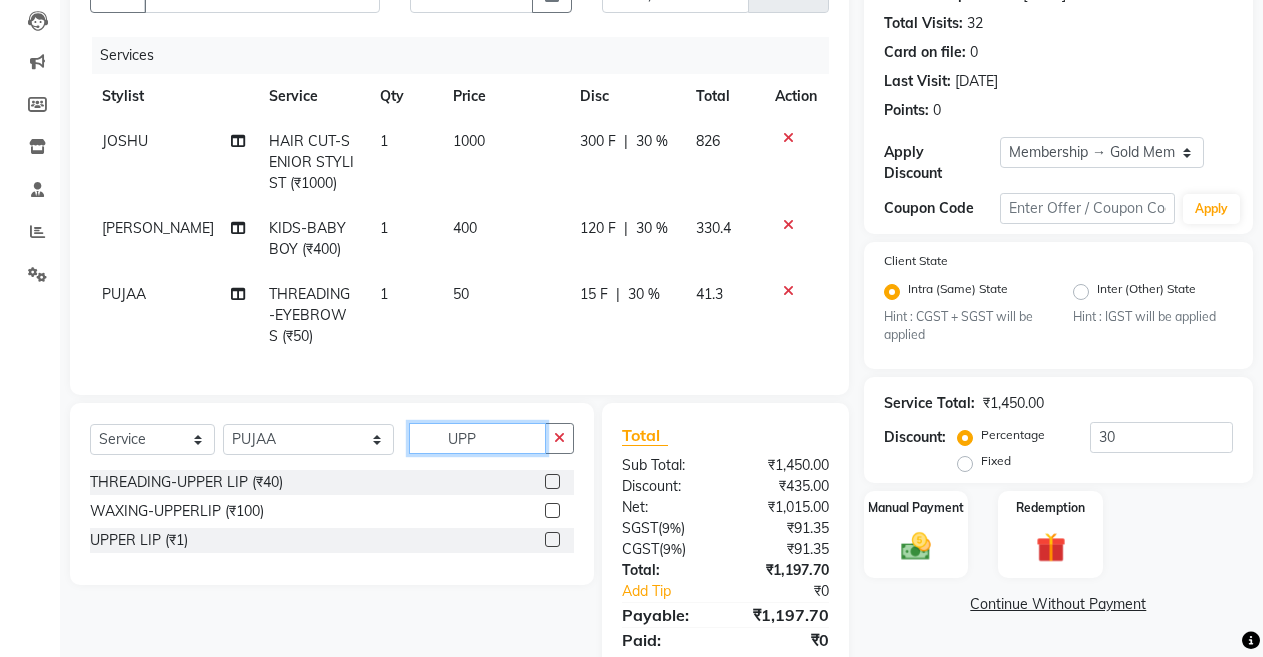 type on "UPP" 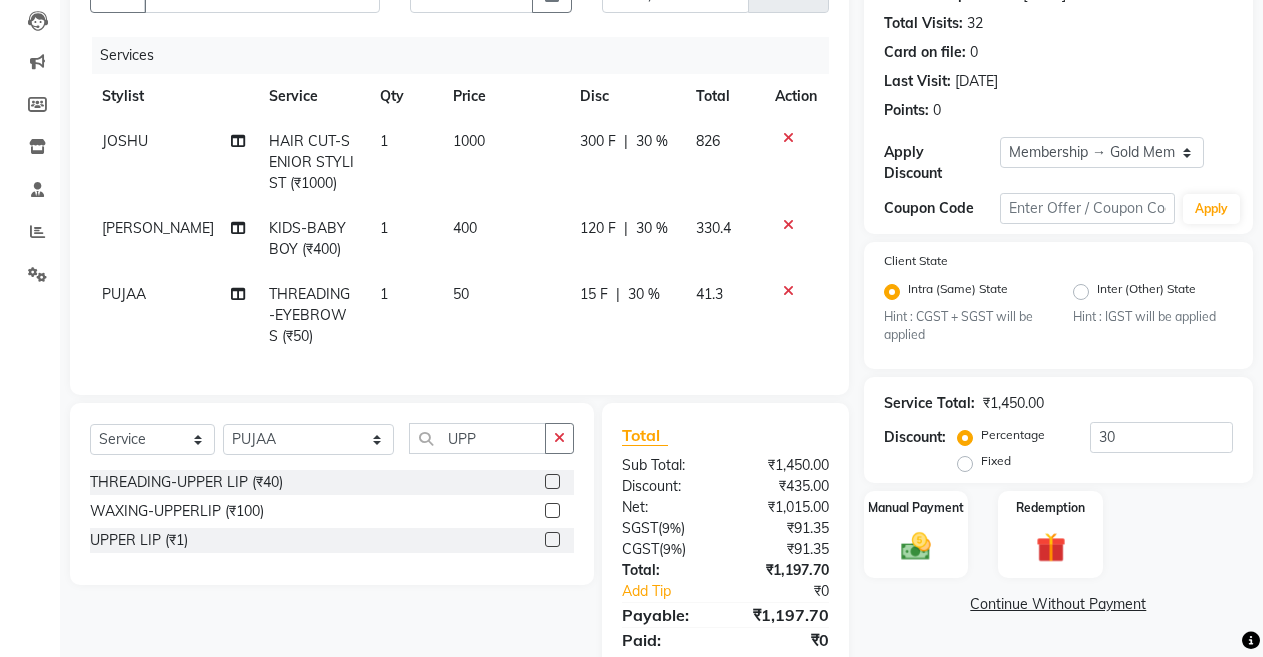 click 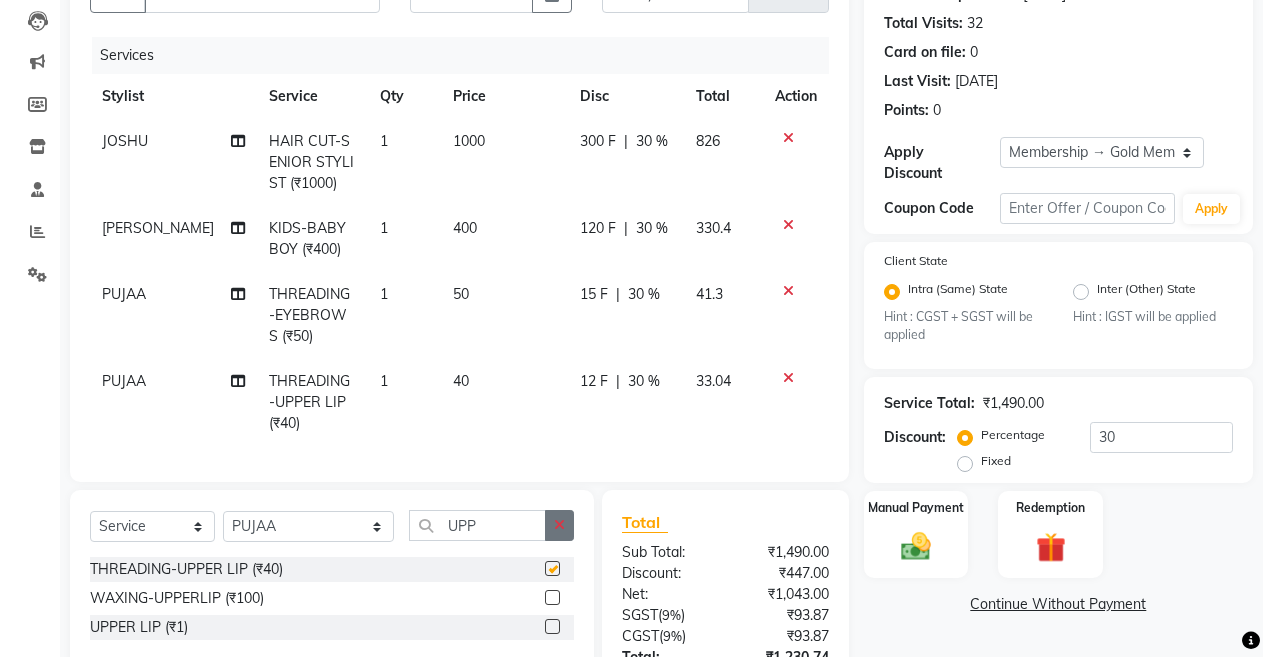 checkbox on "false" 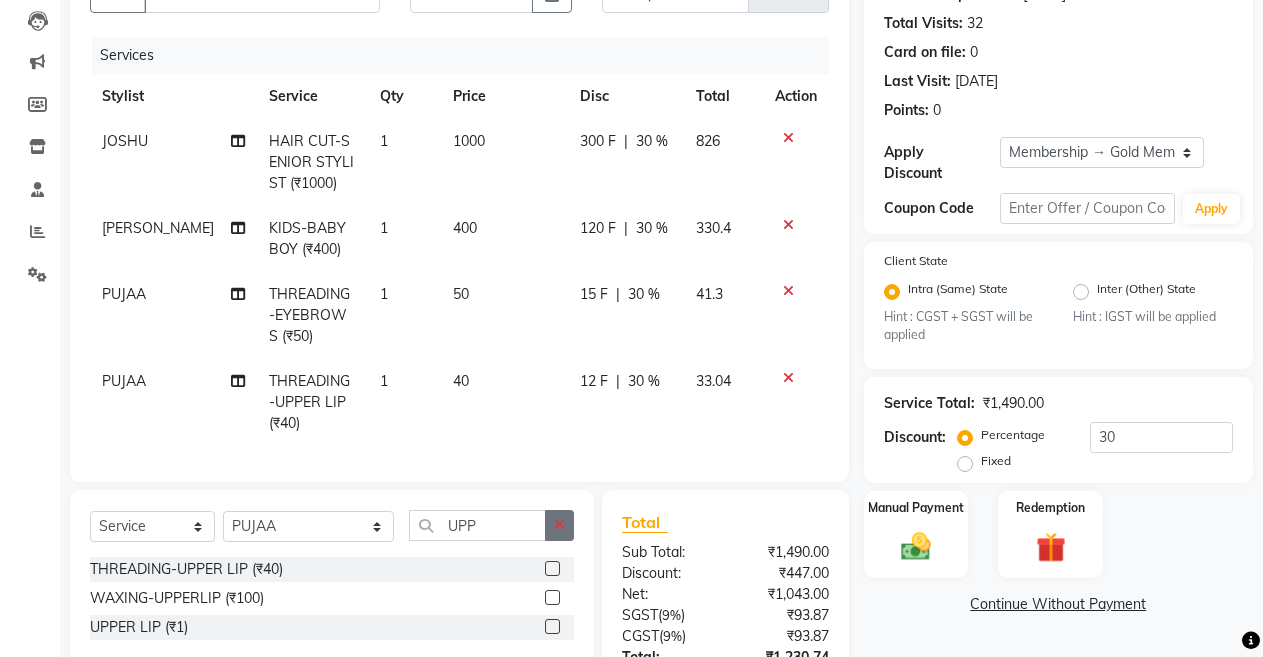 click 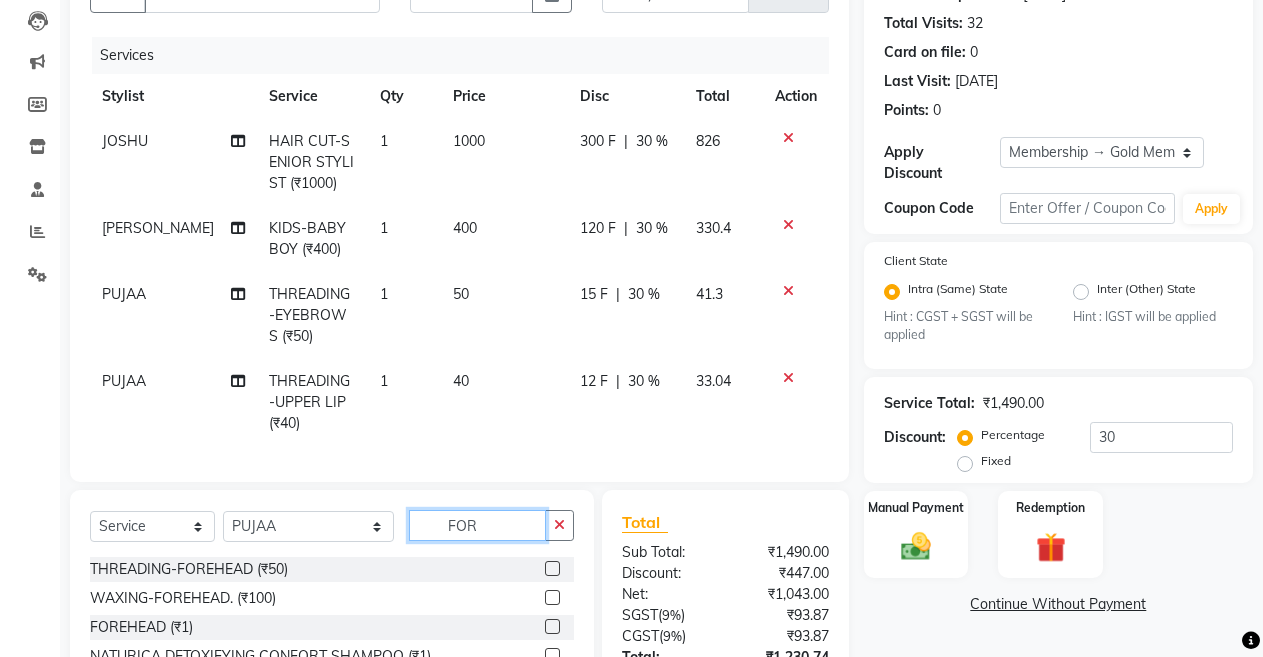type on "FOR" 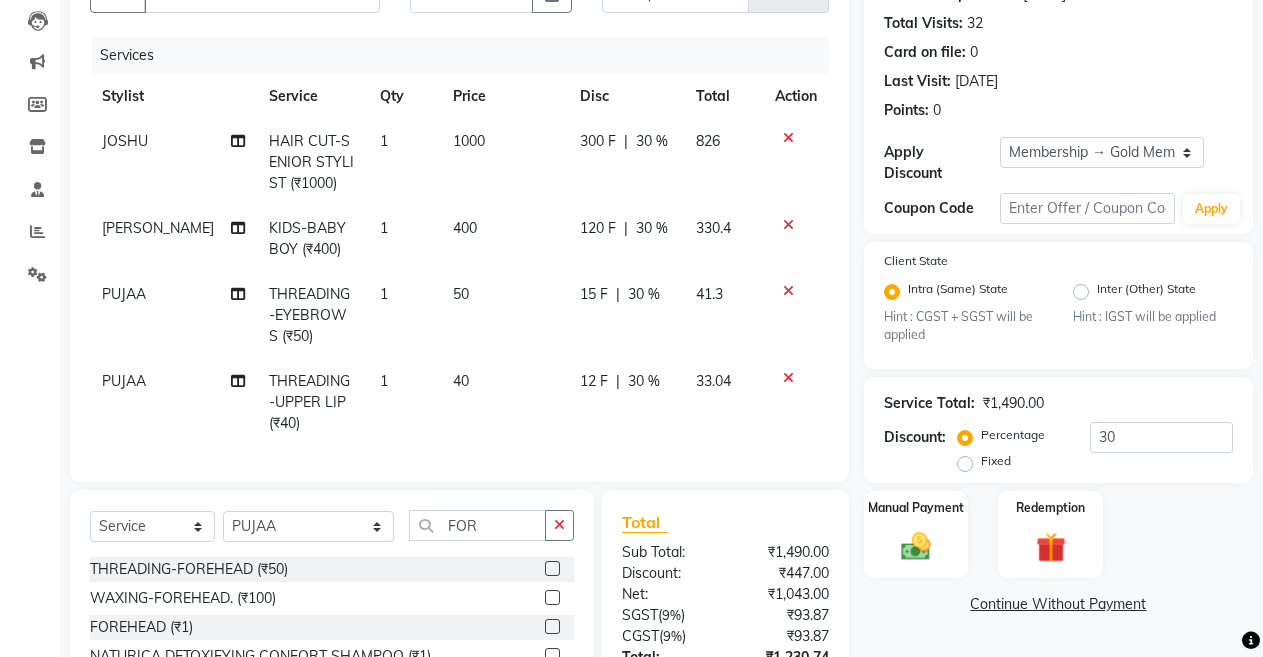 click 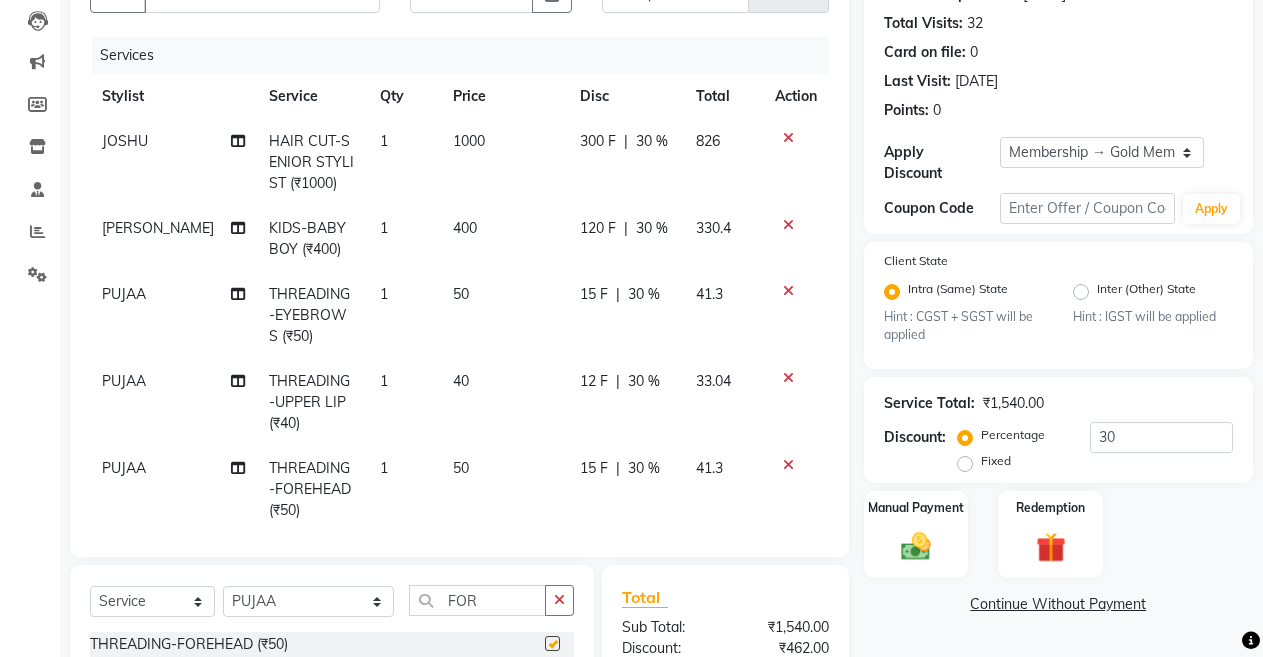 checkbox on "false" 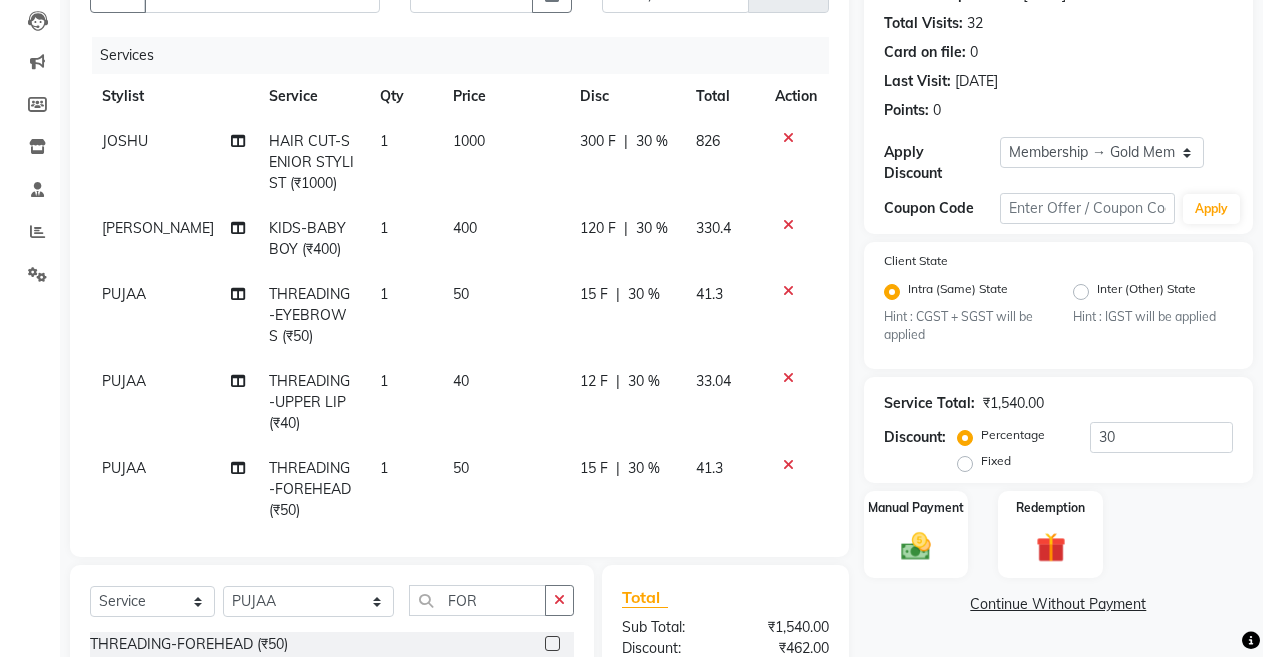 scroll, scrollTop: 443, scrollLeft: 0, axis: vertical 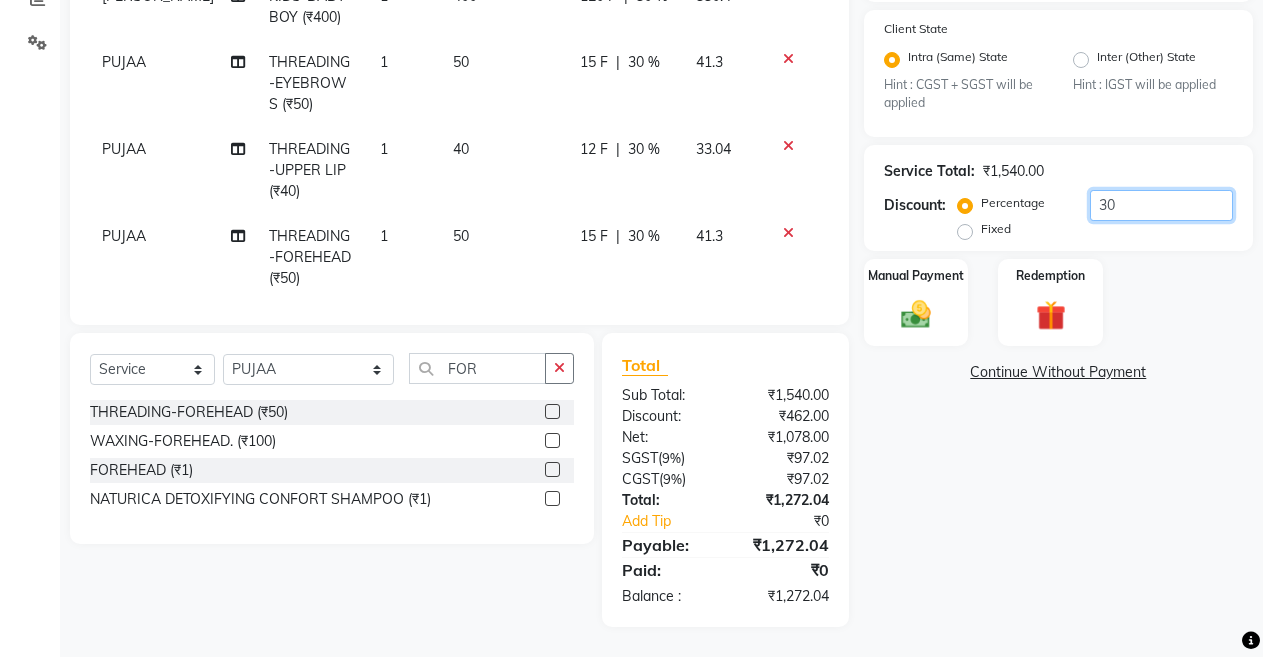 click on "30" 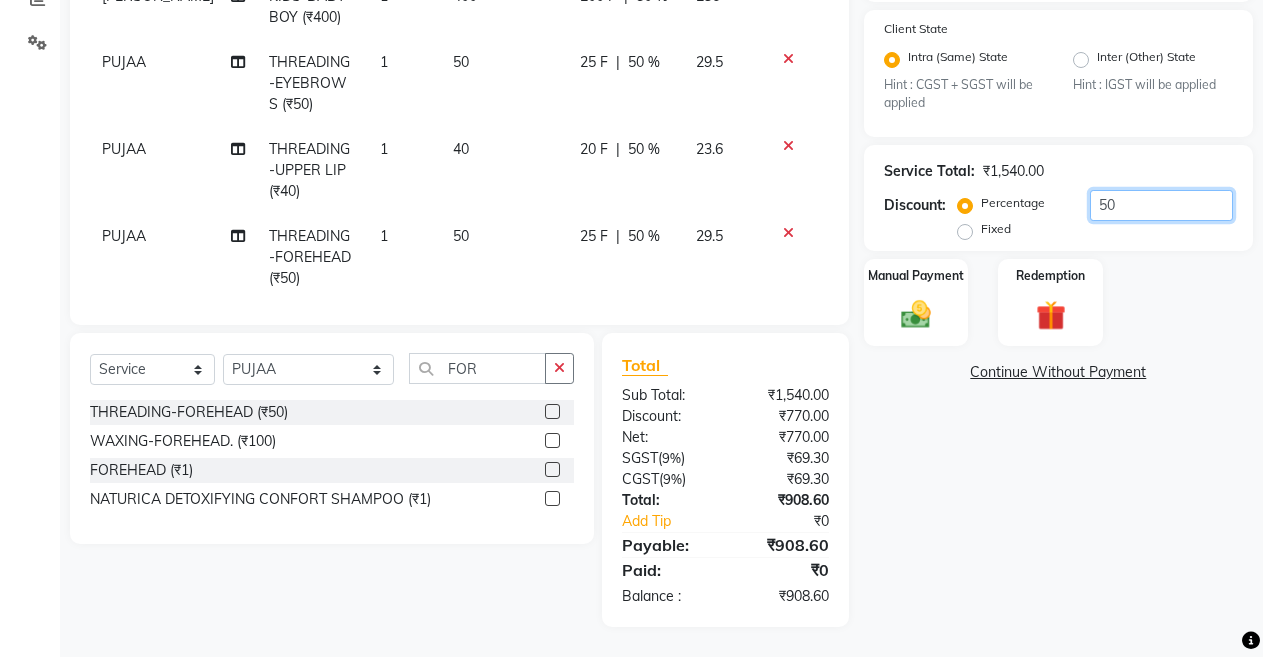 type on "50" 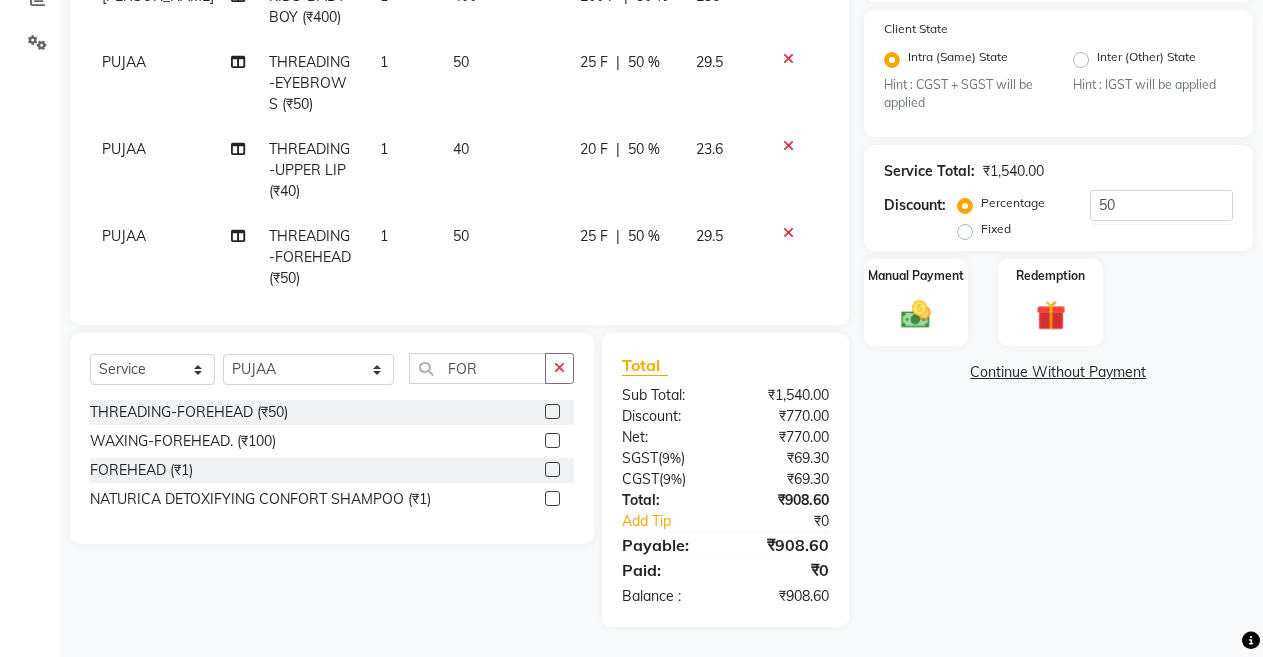 click on "29.5" 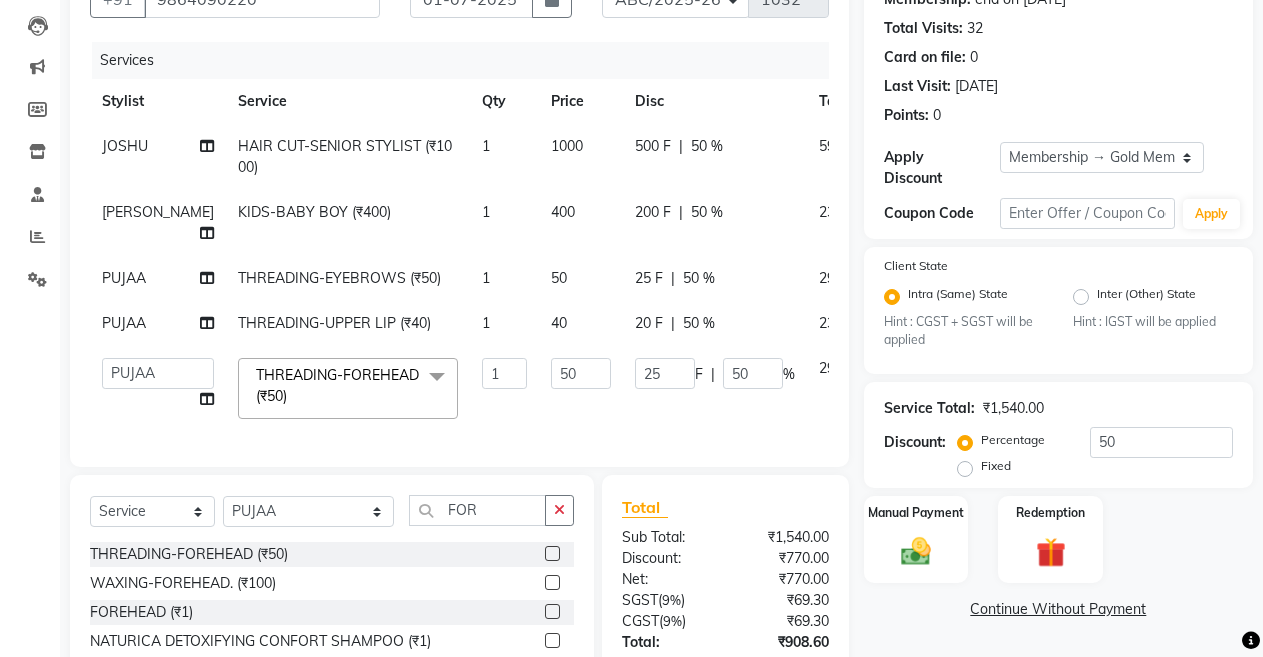 scroll, scrollTop: 365, scrollLeft: 0, axis: vertical 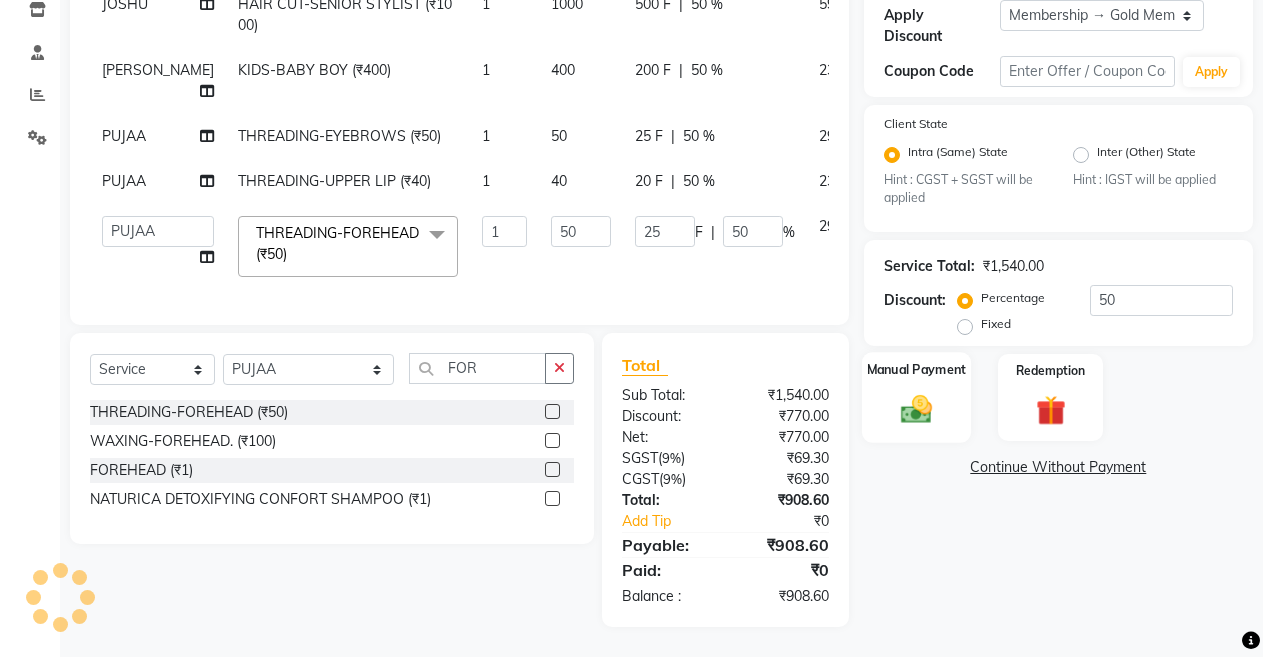 click 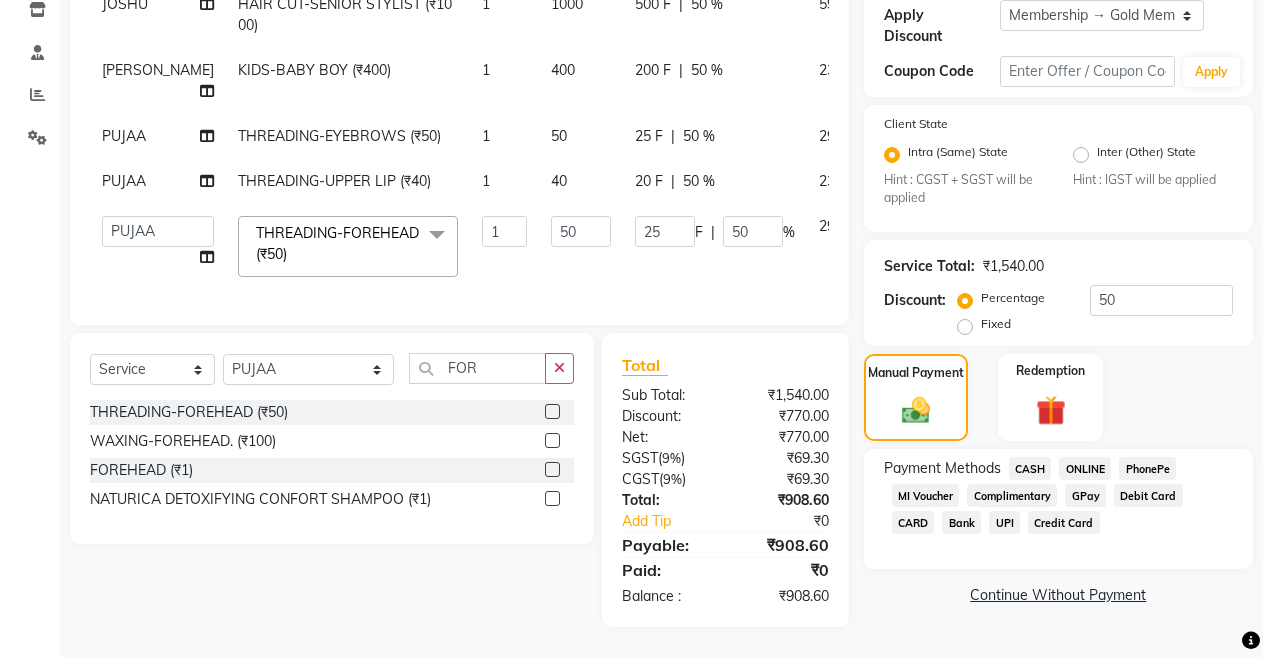 scroll, scrollTop: 101, scrollLeft: 0, axis: vertical 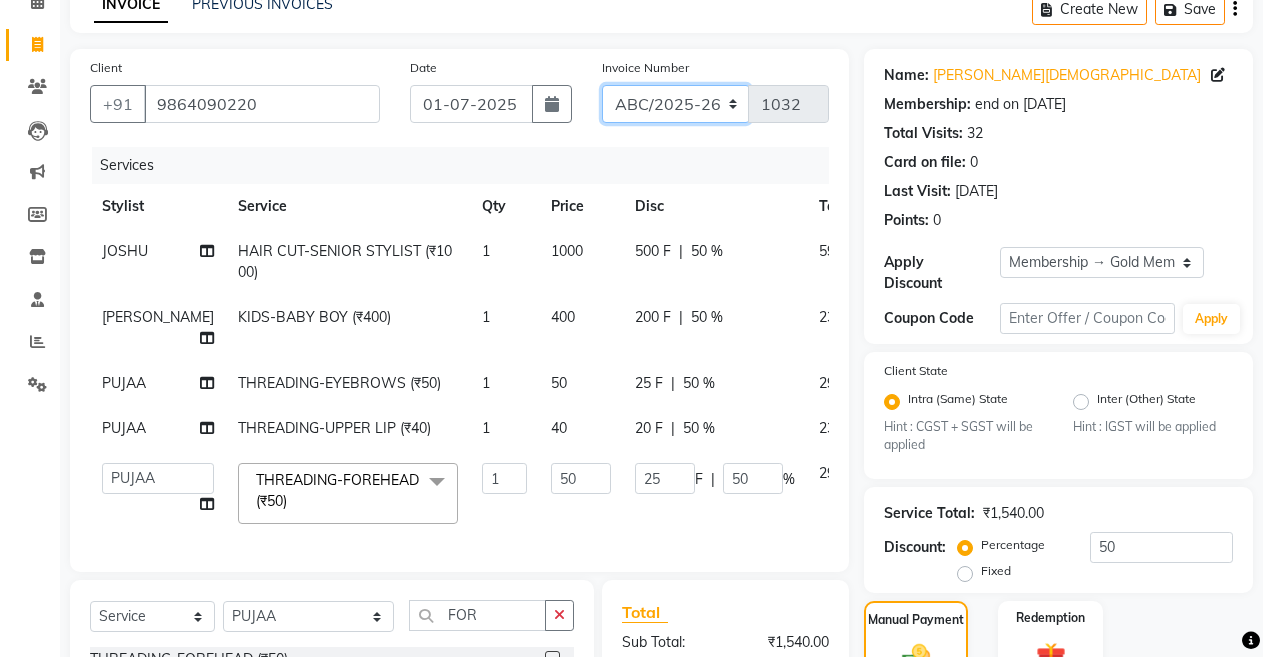 click on "ABC/2025-26 SER/24-25 V/2025-26" 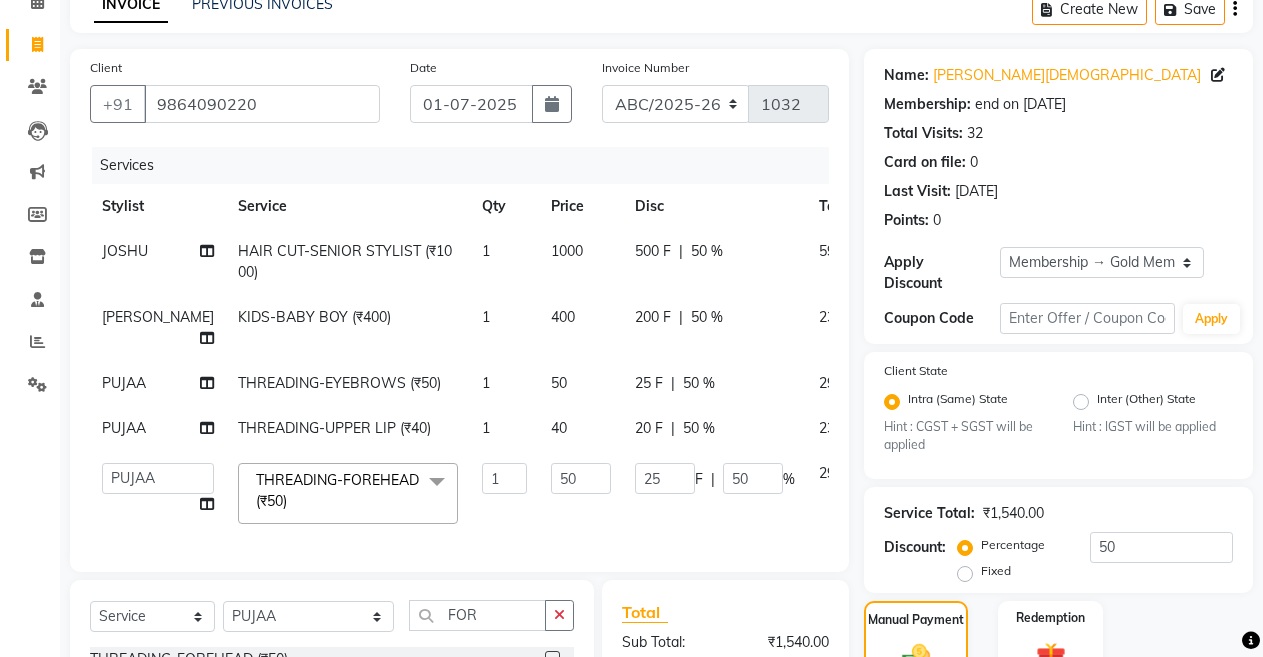 click on "Price" 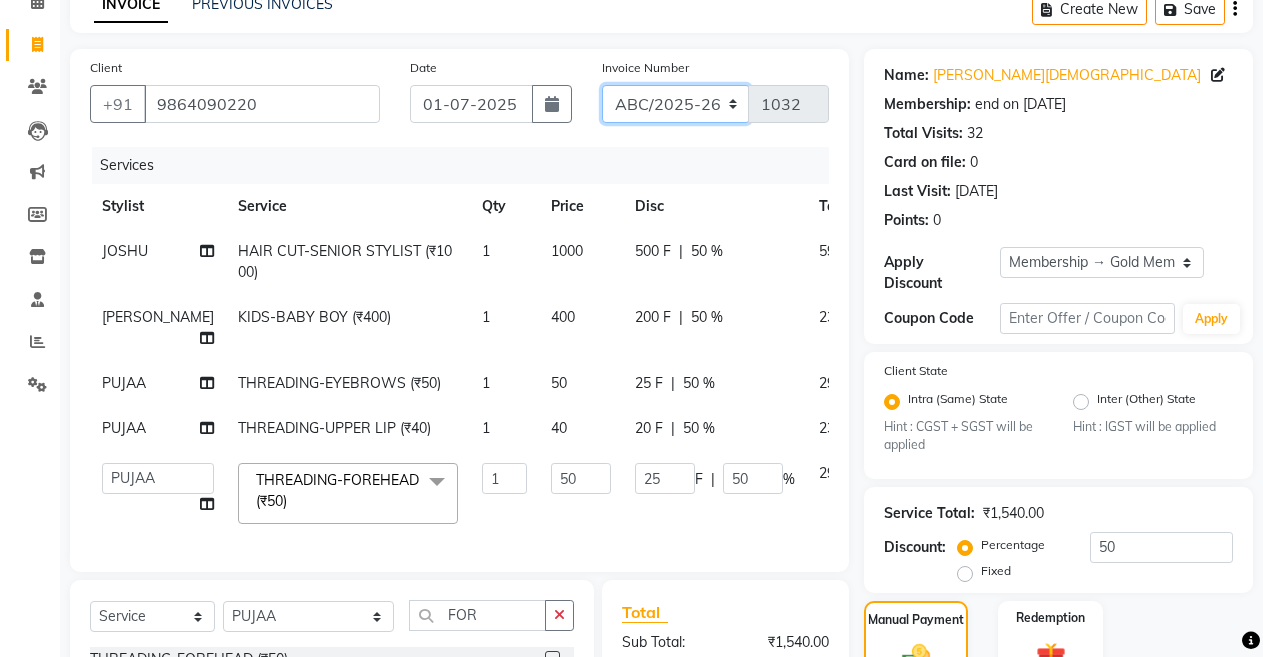click on "ABC/2025-26 SER/24-25 V/2025-26" 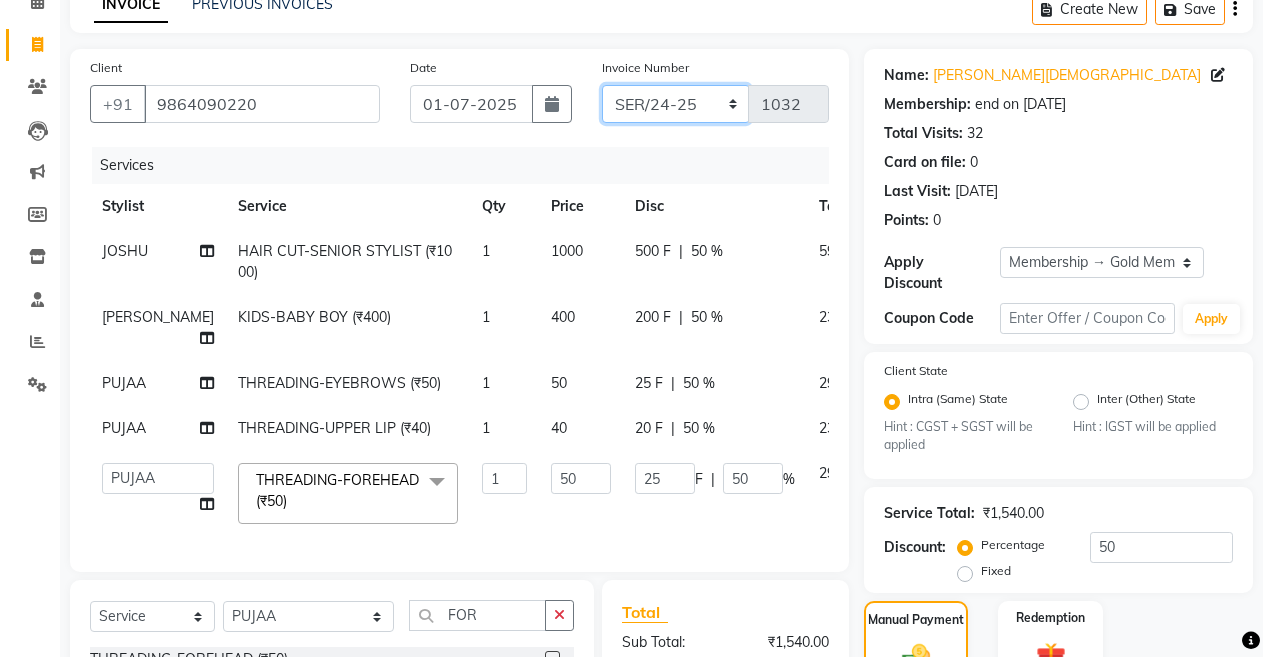 click on "ABC/2025-26 SER/24-25 V/2025-26" 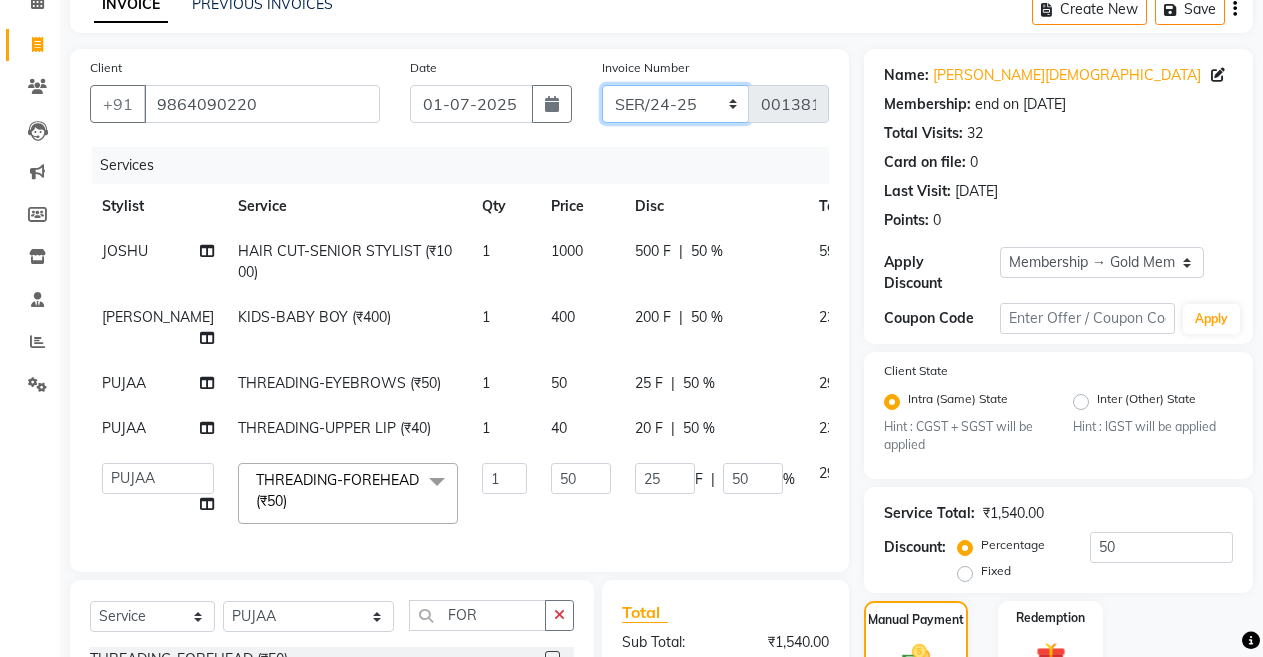 scroll, scrollTop: 365, scrollLeft: 0, axis: vertical 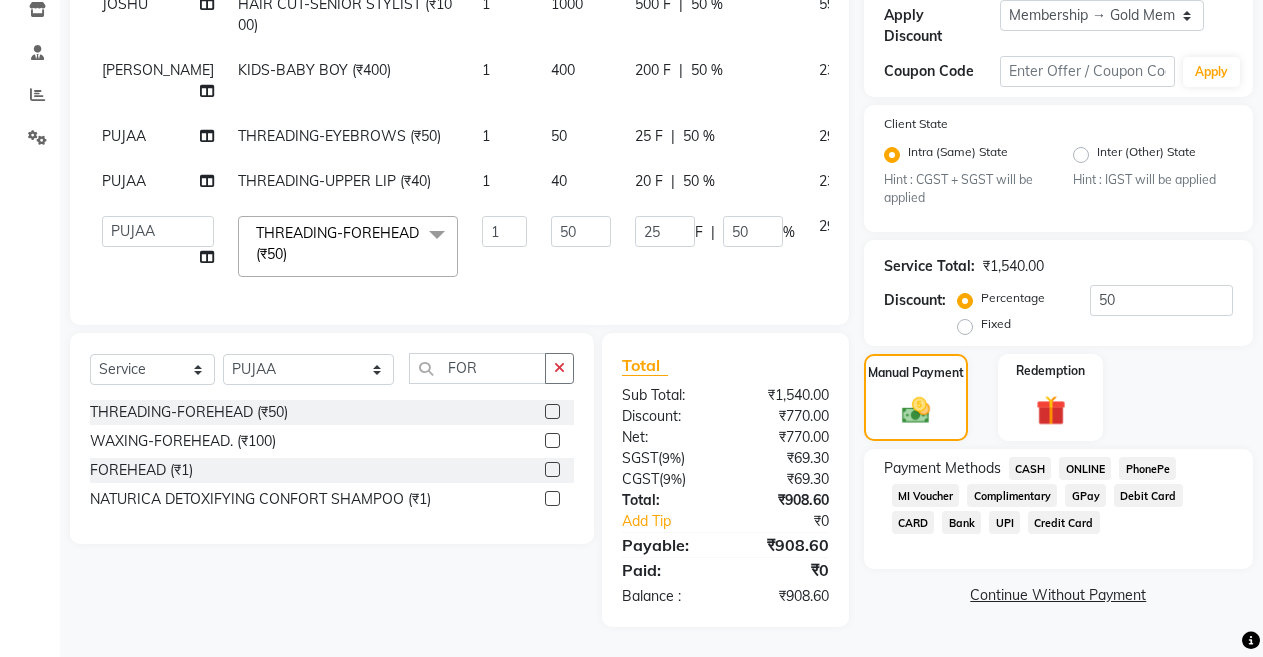click on "ONLINE" 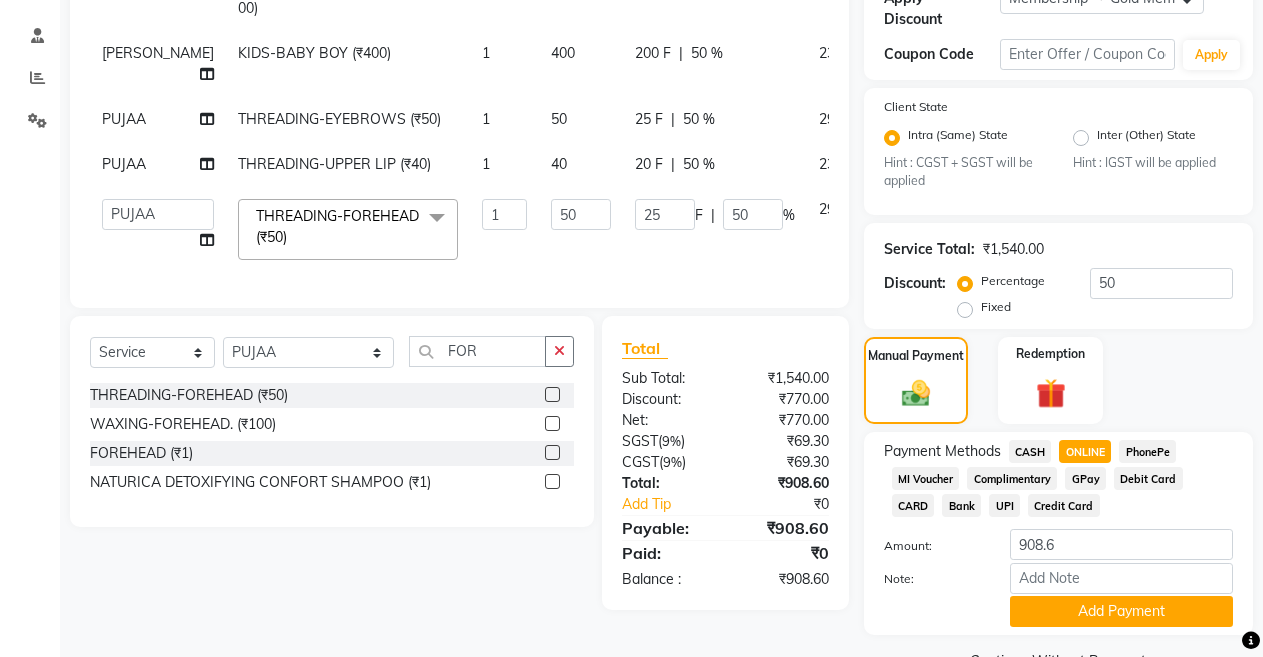 scroll, scrollTop: 414, scrollLeft: 0, axis: vertical 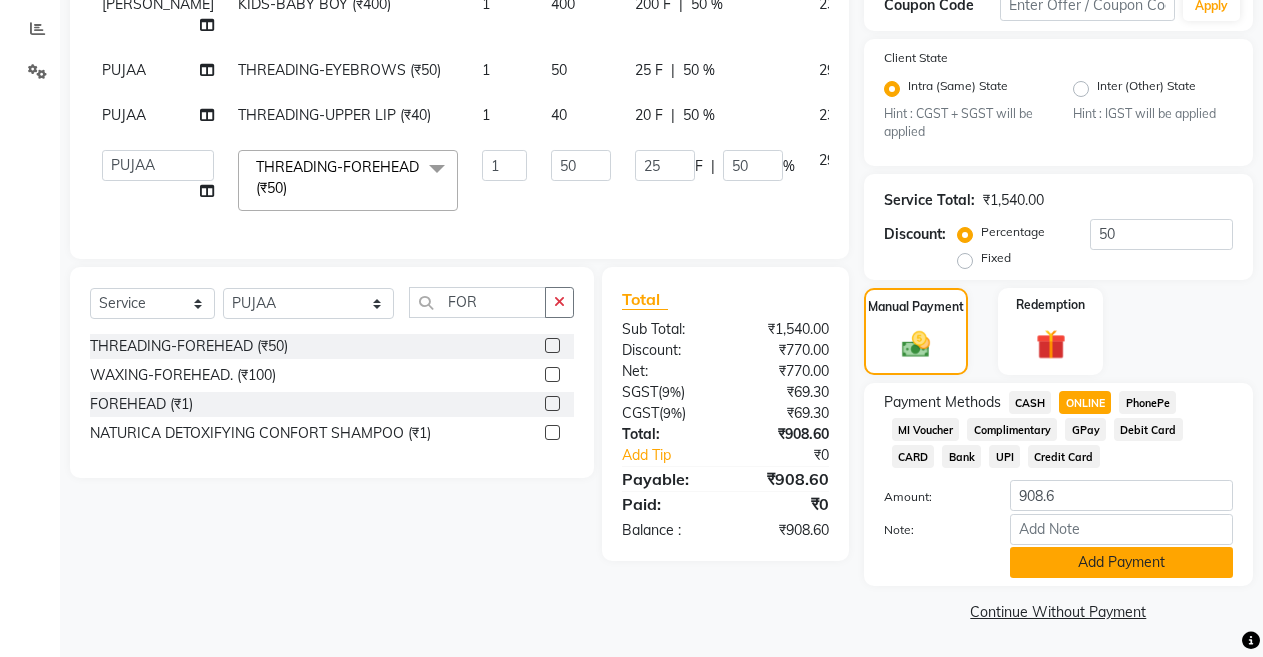click on "Add Payment" 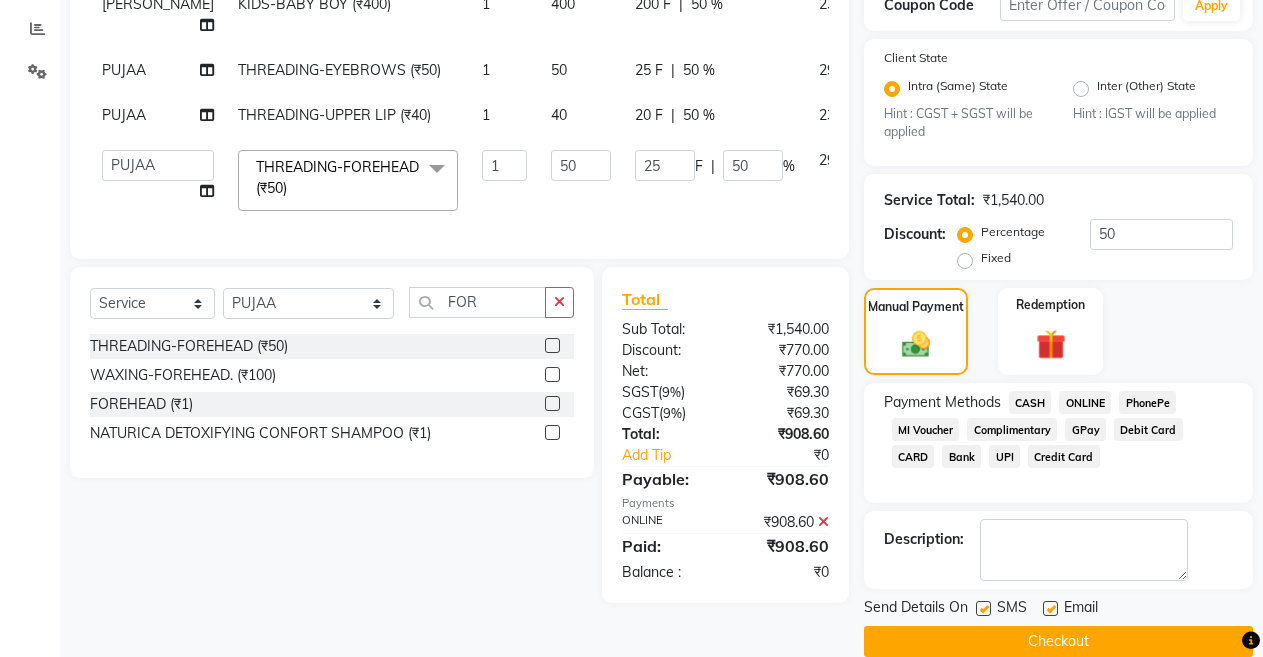 scroll, scrollTop: 234, scrollLeft: 0, axis: vertical 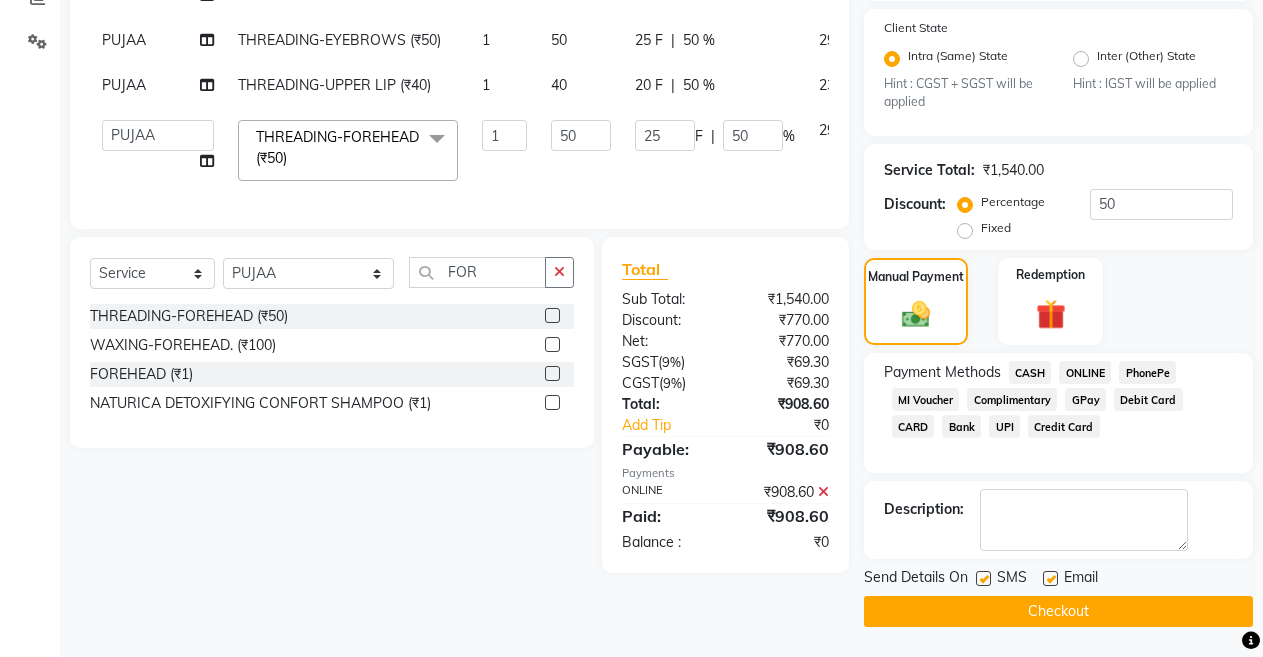 click on "Checkout" 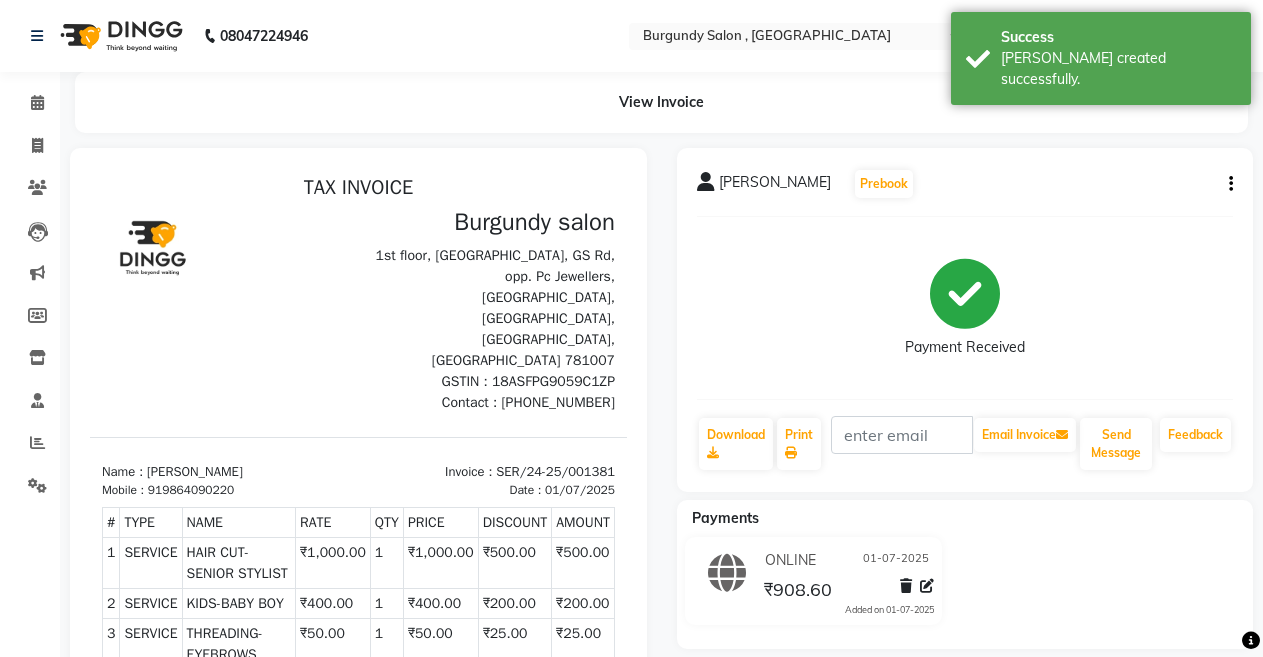 scroll, scrollTop: 0, scrollLeft: 0, axis: both 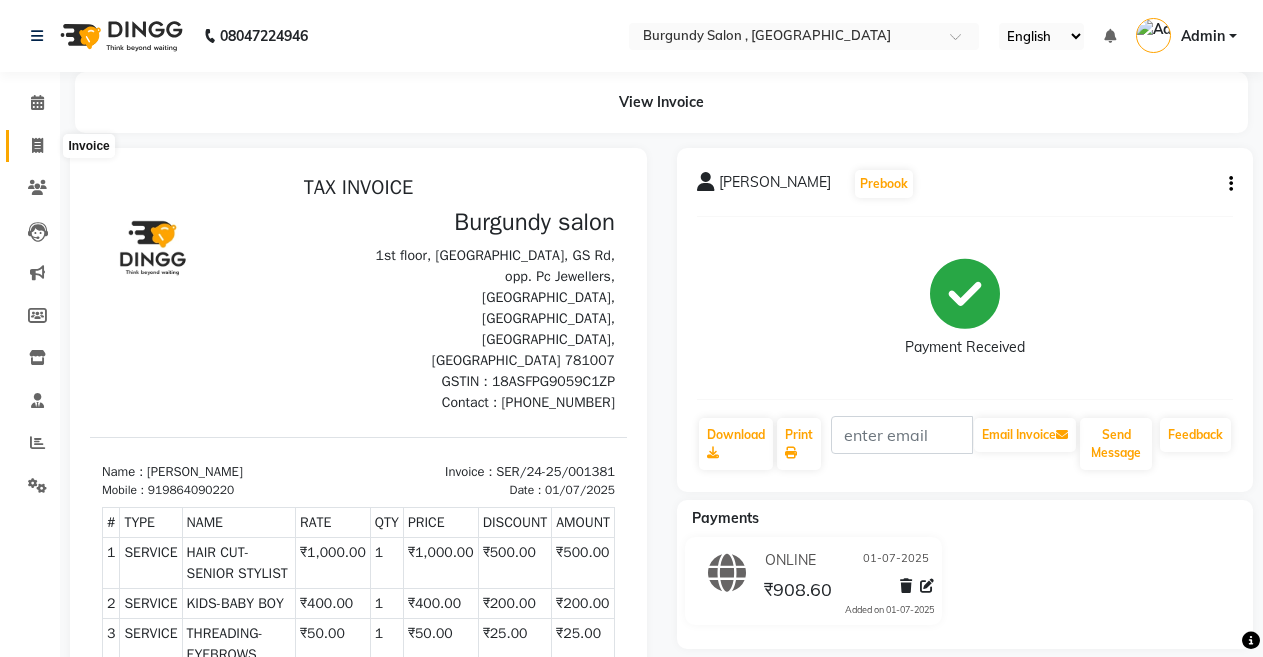 click 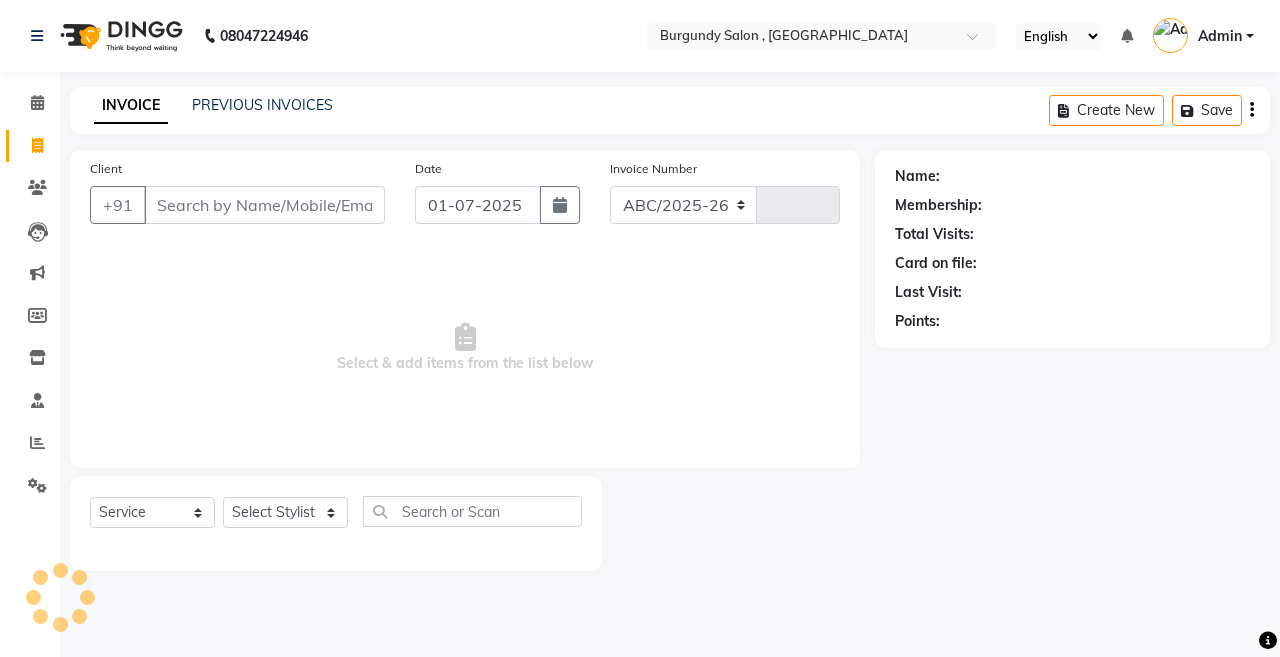 select on "5345" 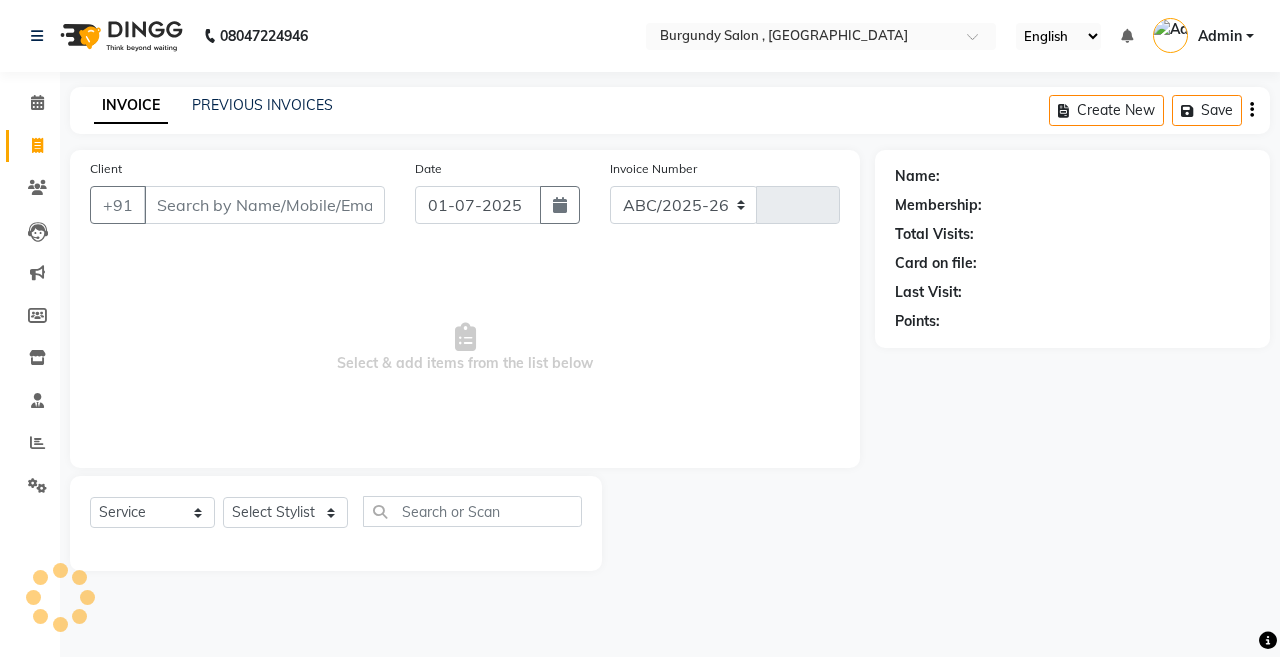 type on "1032" 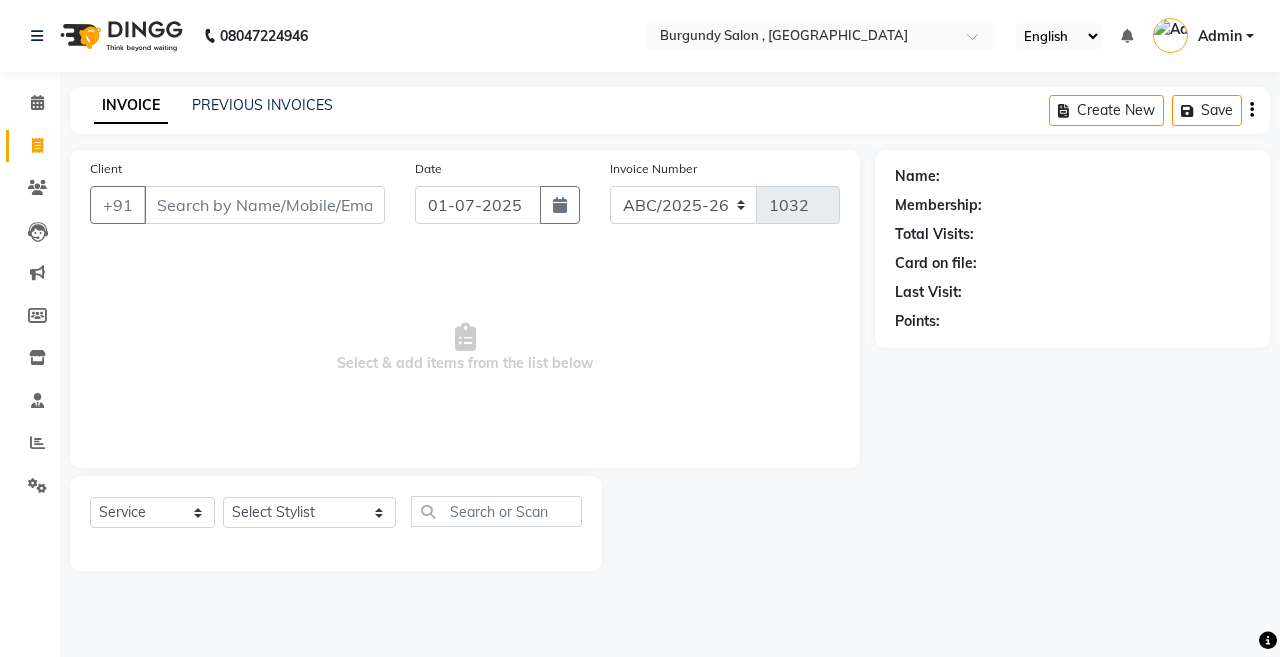 click on "INVOICE PREVIOUS INVOICES Create New   Save" 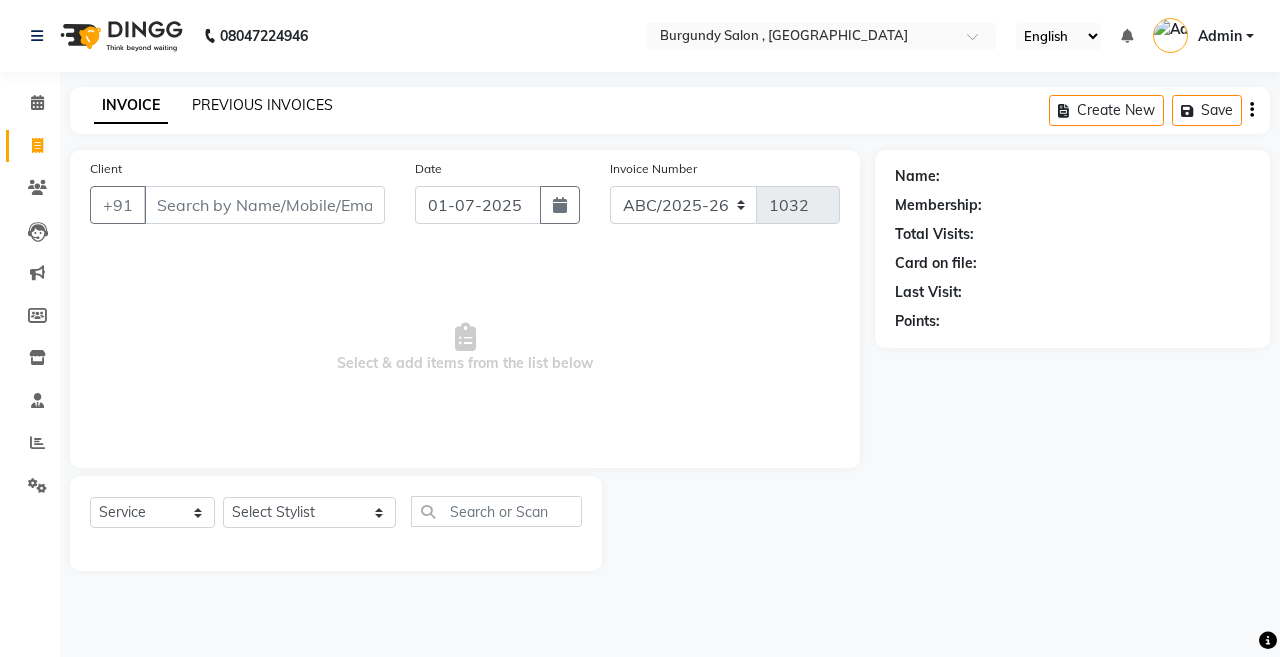 click on "PREVIOUS INVOICES" 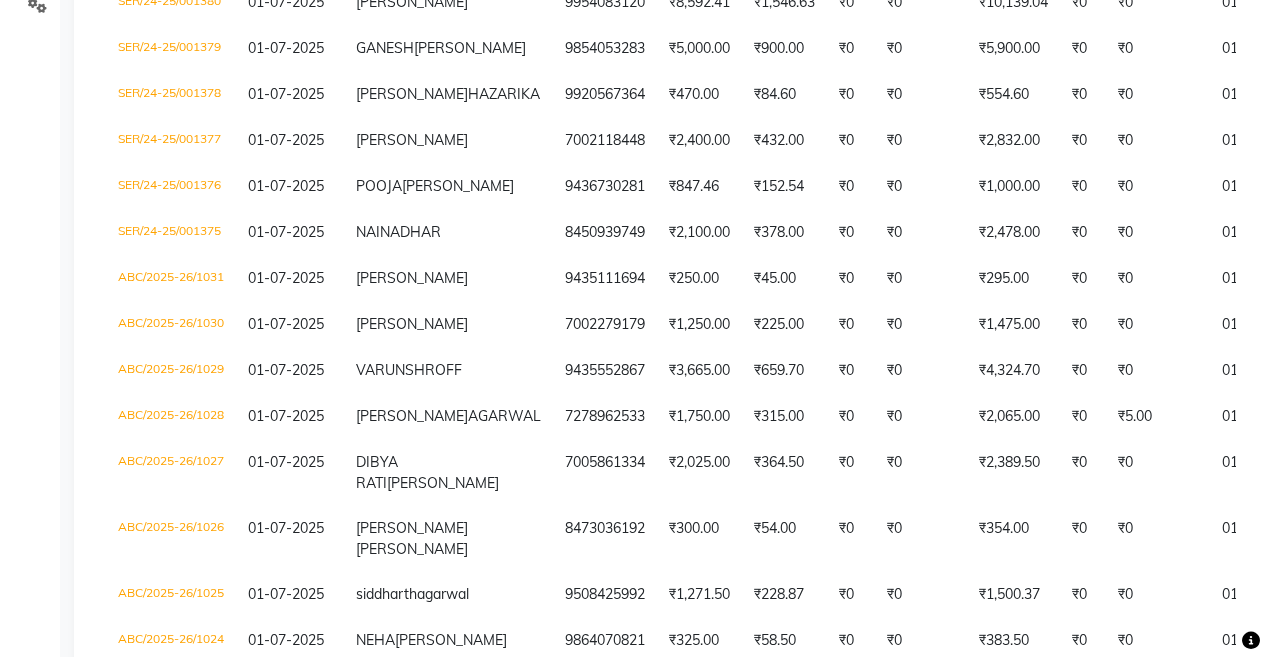 scroll, scrollTop: 520, scrollLeft: 0, axis: vertical 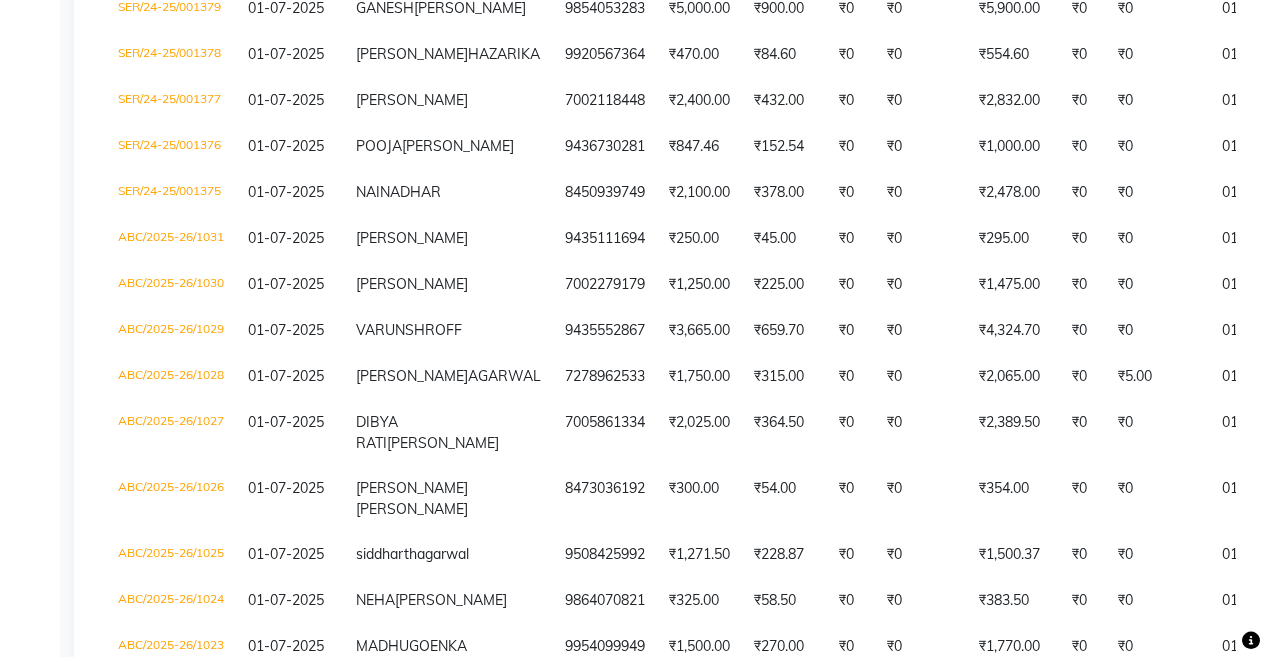 click on "01-07-2025" 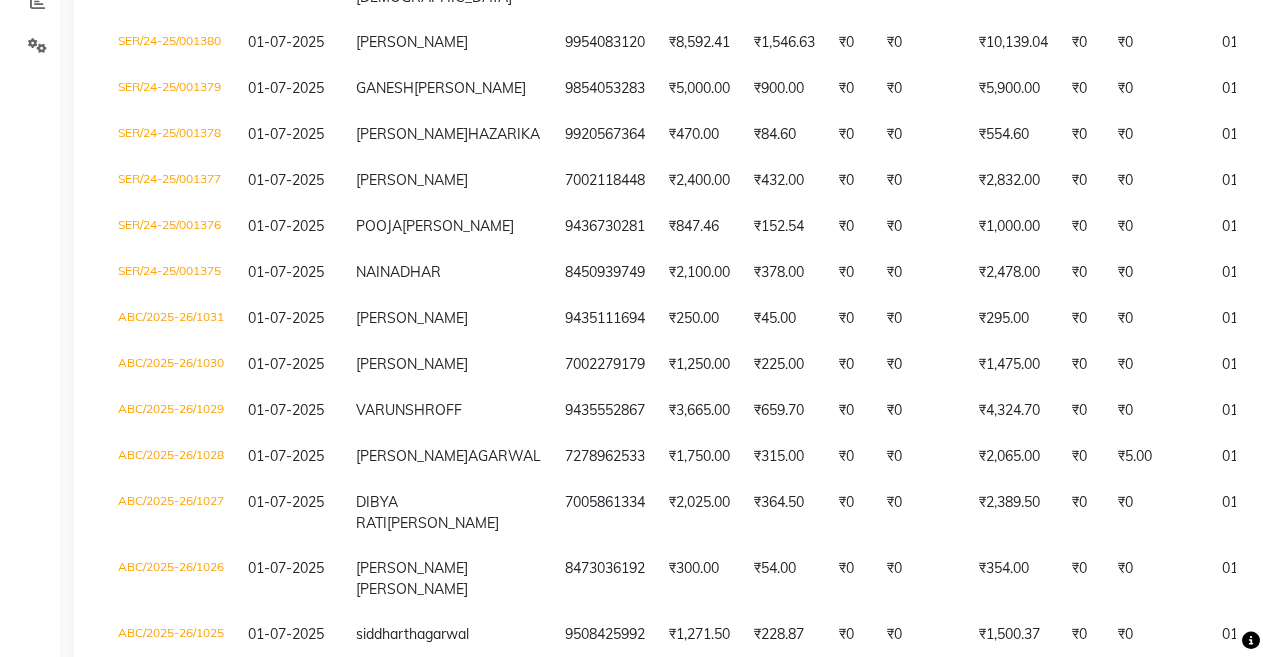 scroll, scrollTop: 400, scrollLeft: 0, axis: vertical 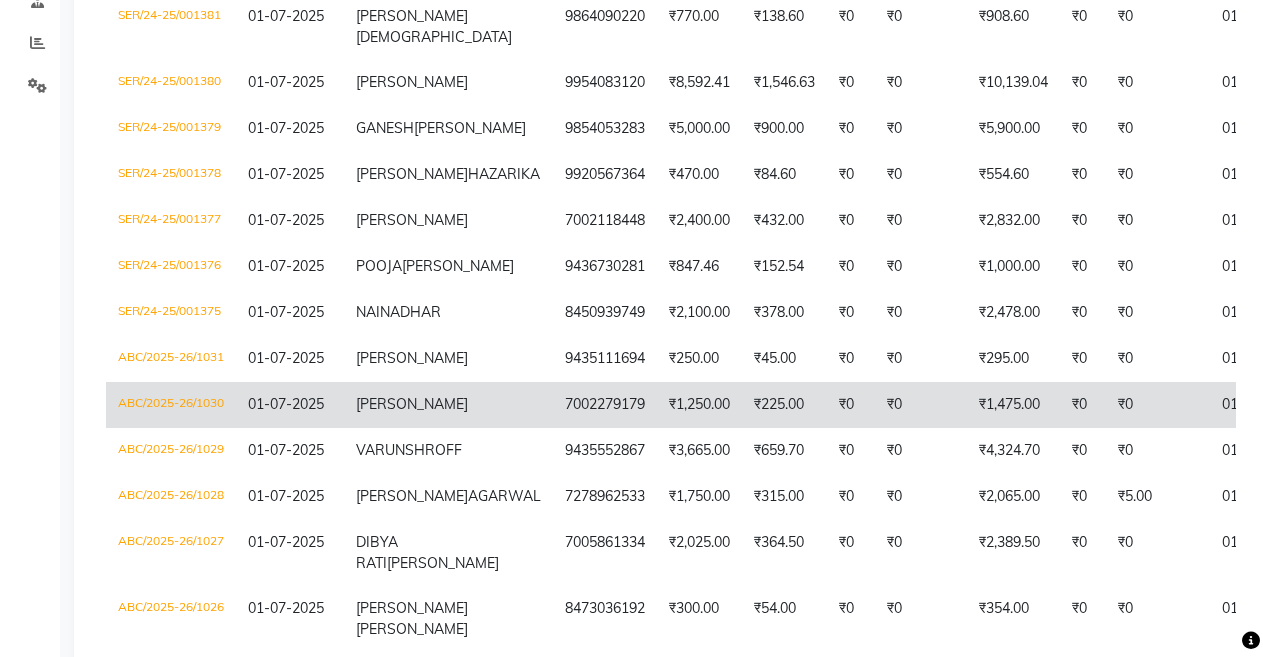 click on "₹225.00" 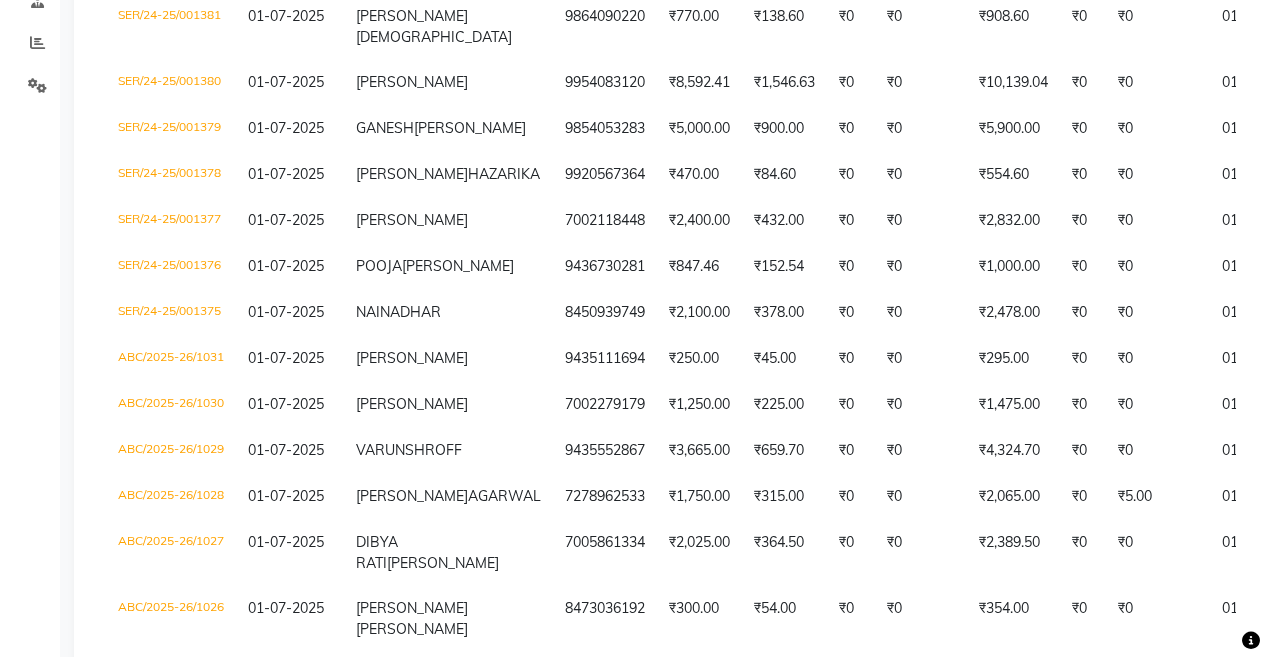 scroll, scrollTop: 0, scrollLeft: 0, axis: both 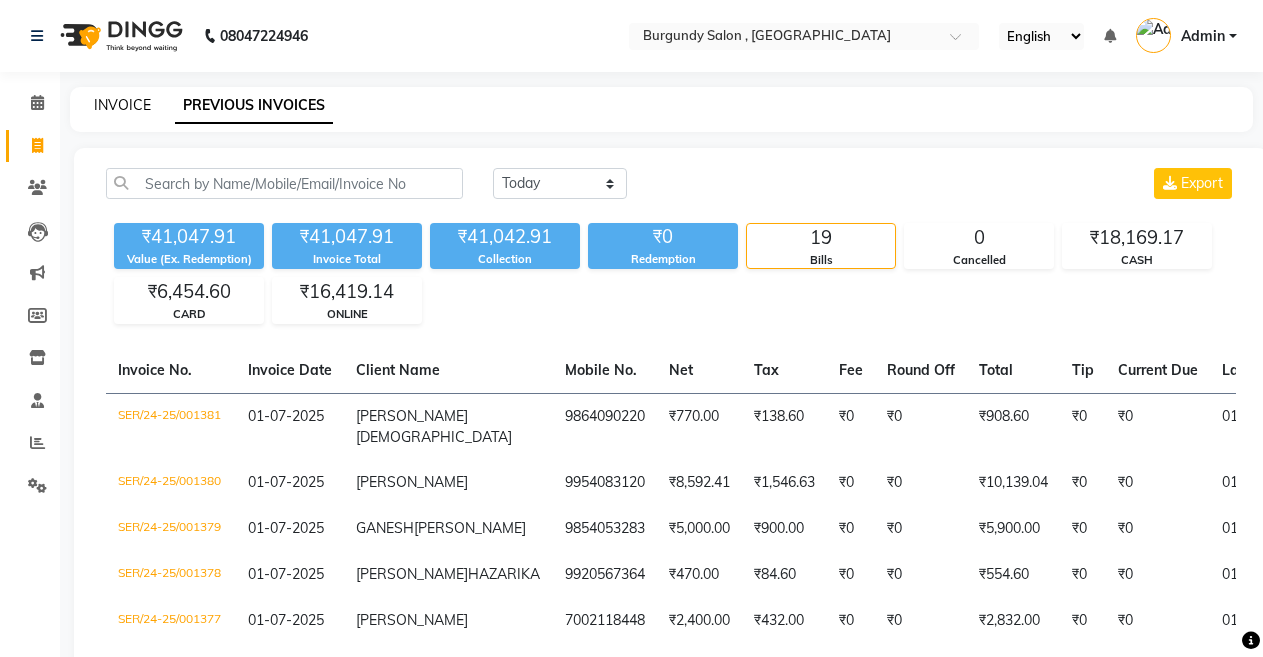 click on "INVOICE" 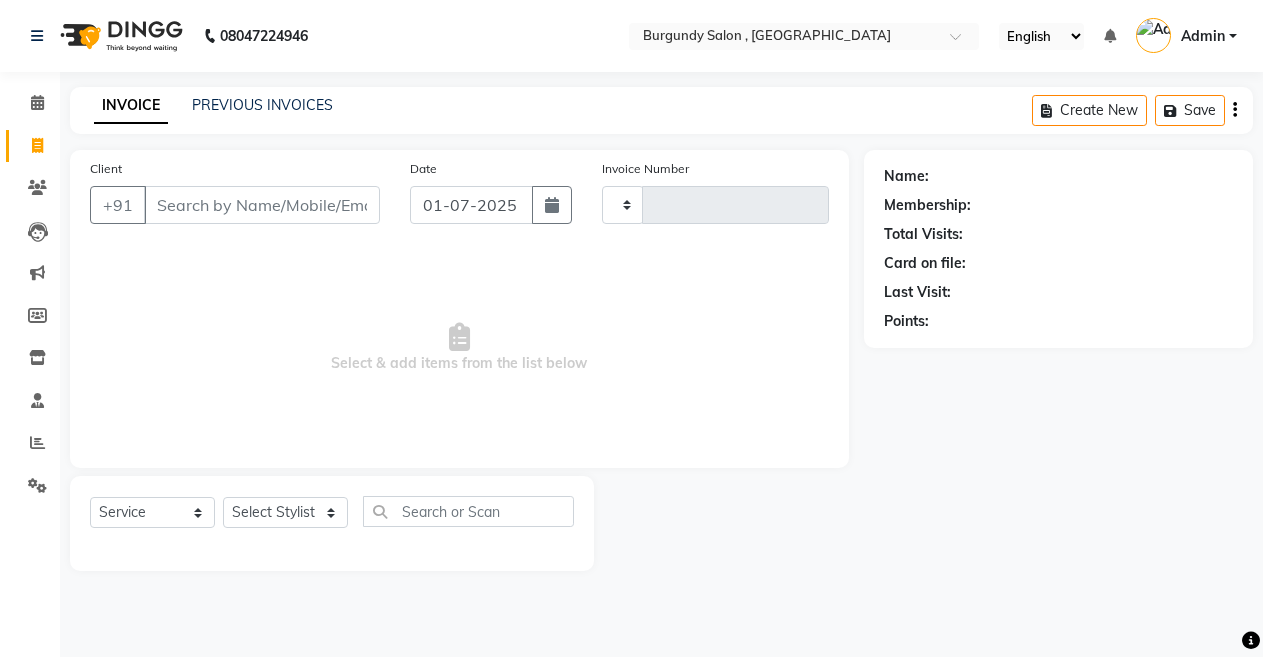 type on "1032" 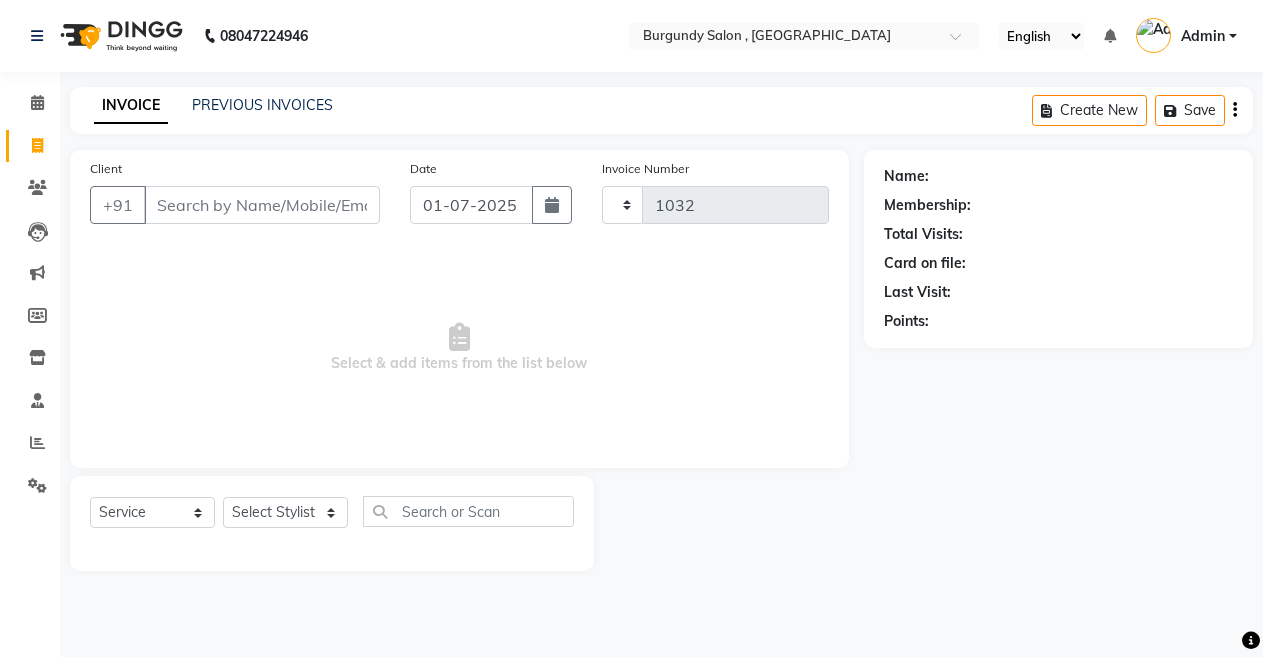 select on "5345" 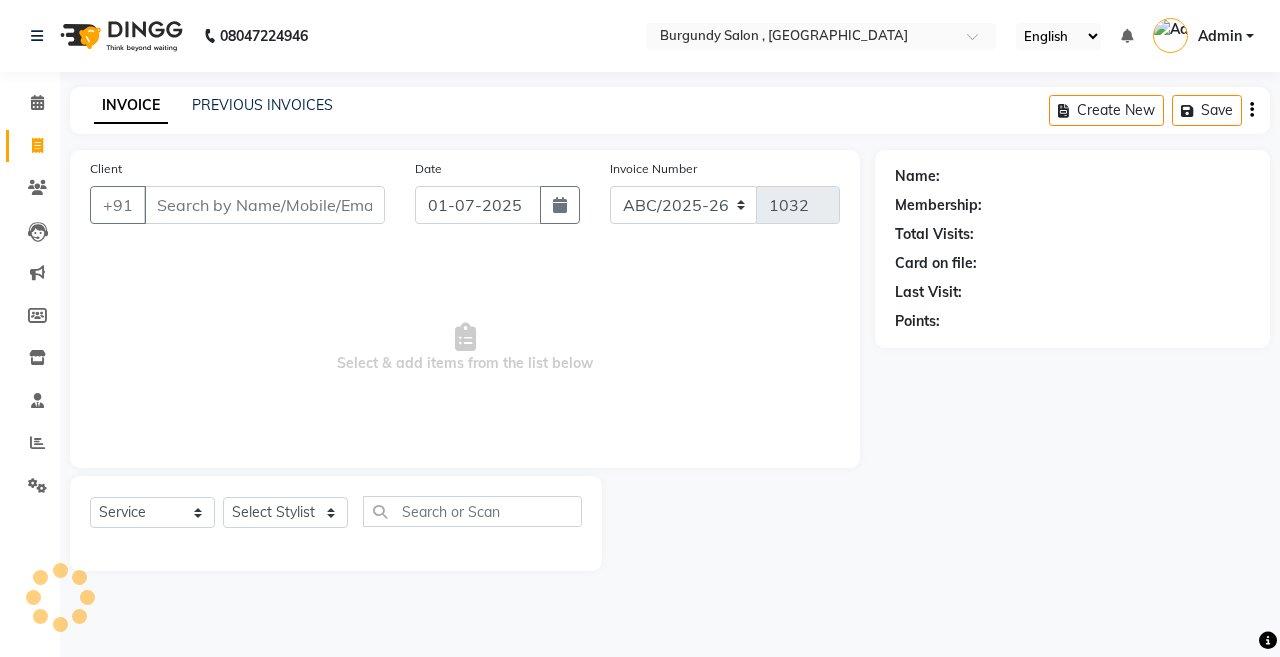 click on "Client" at bounding box center [264, 205] 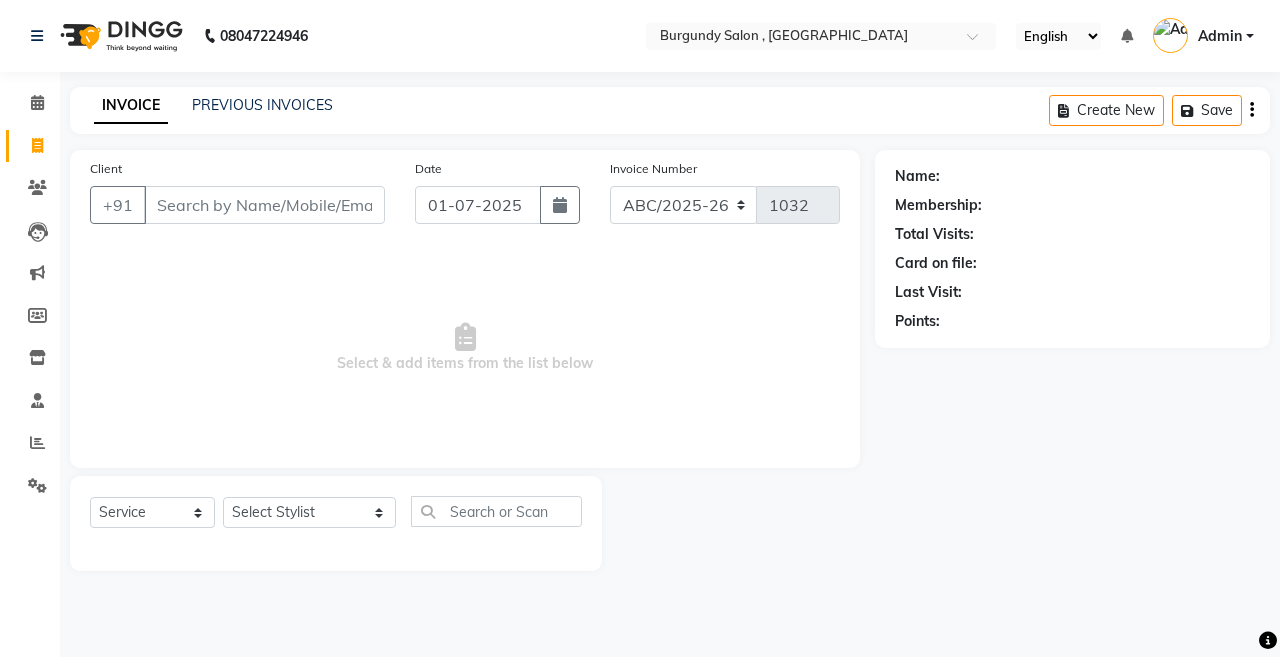 click on "Client" at bounding box center [264, 205] 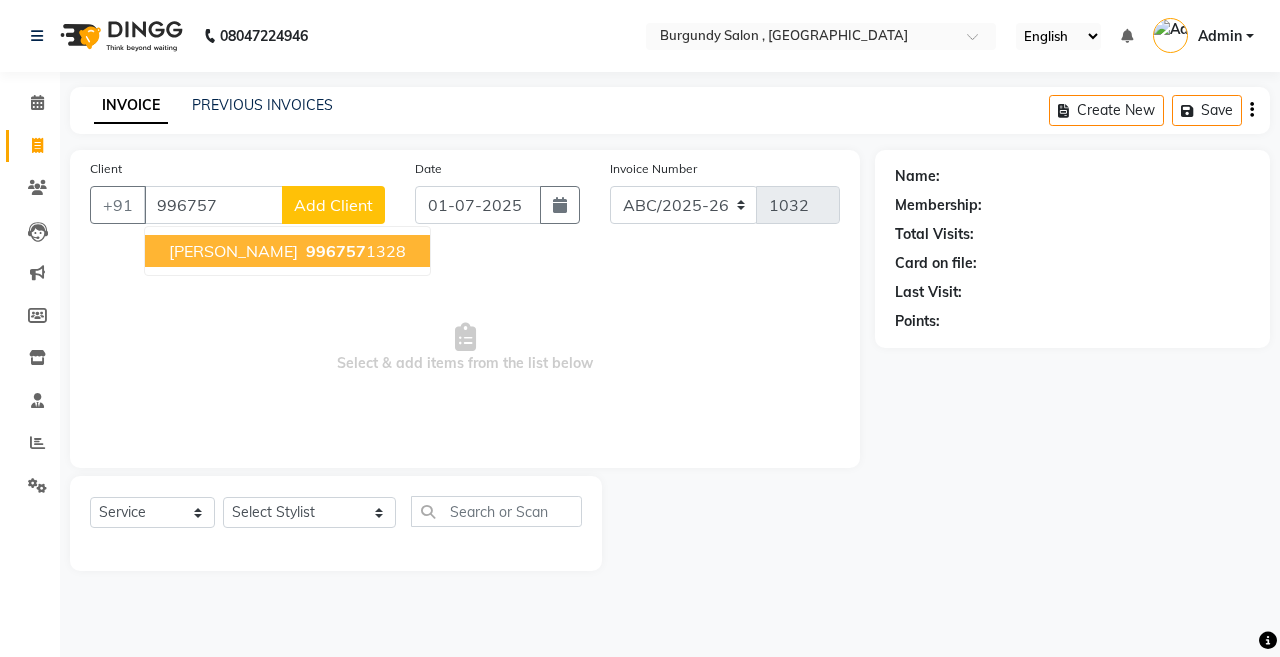 click on "[PERSON_NAME]" at bounding box center (233, 251) 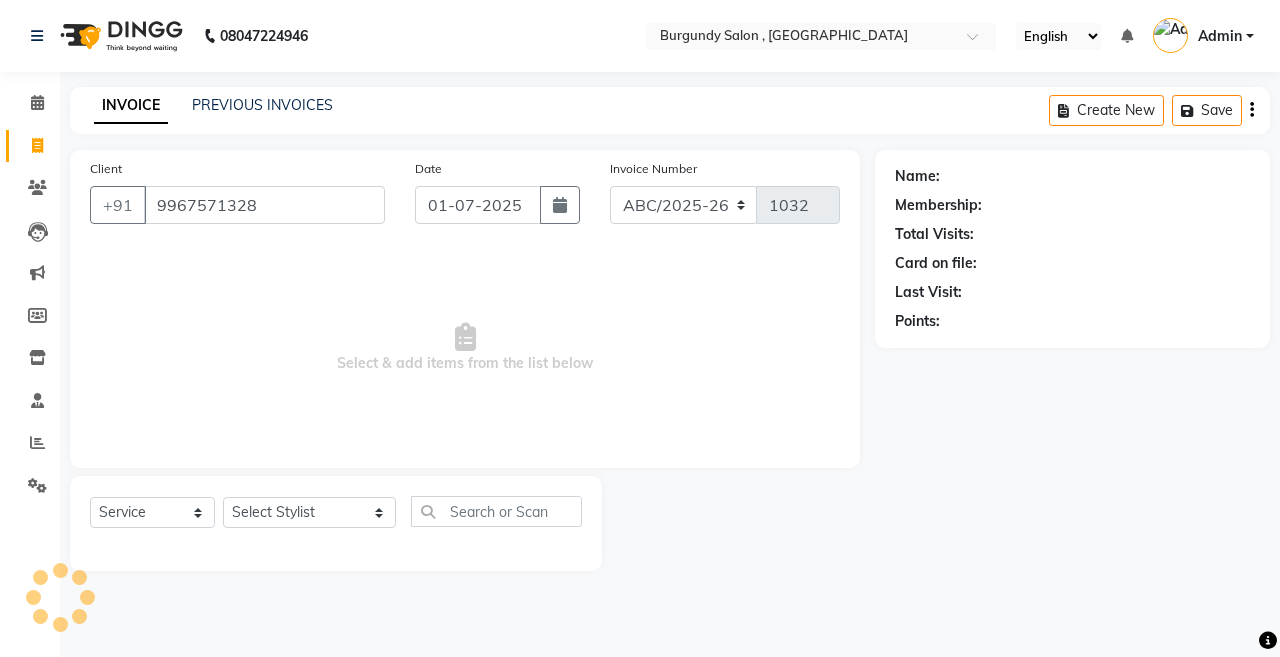 type on "9967571328" 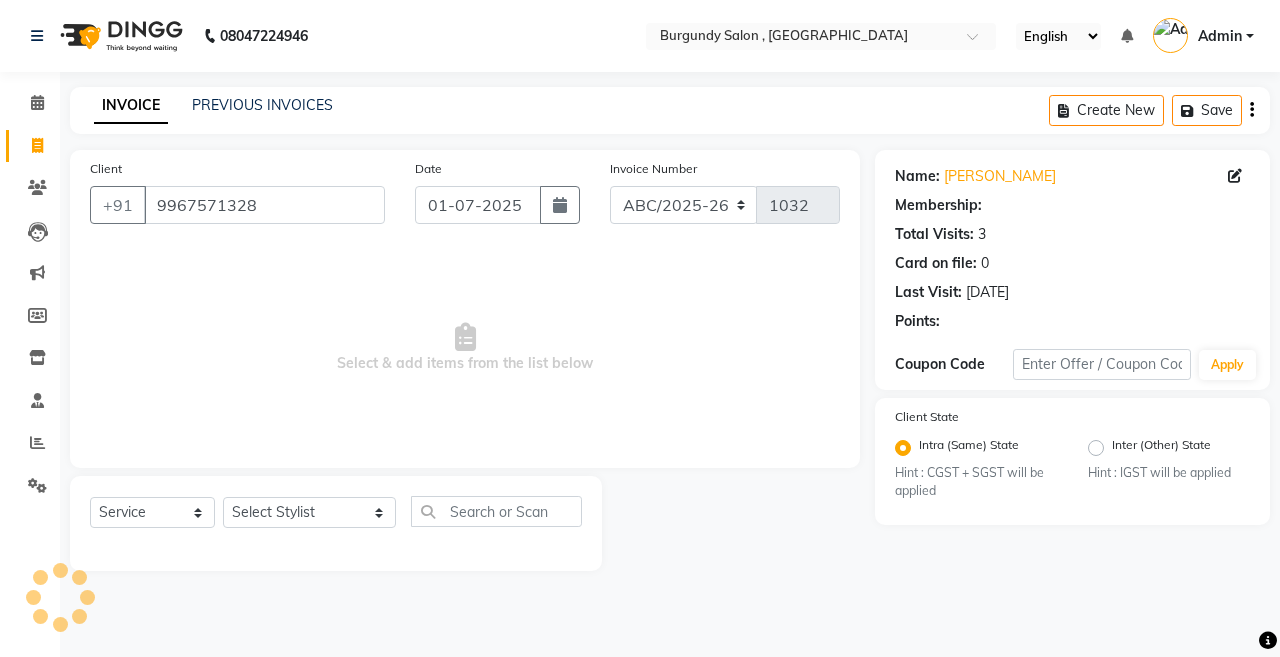 select on "1: Object" 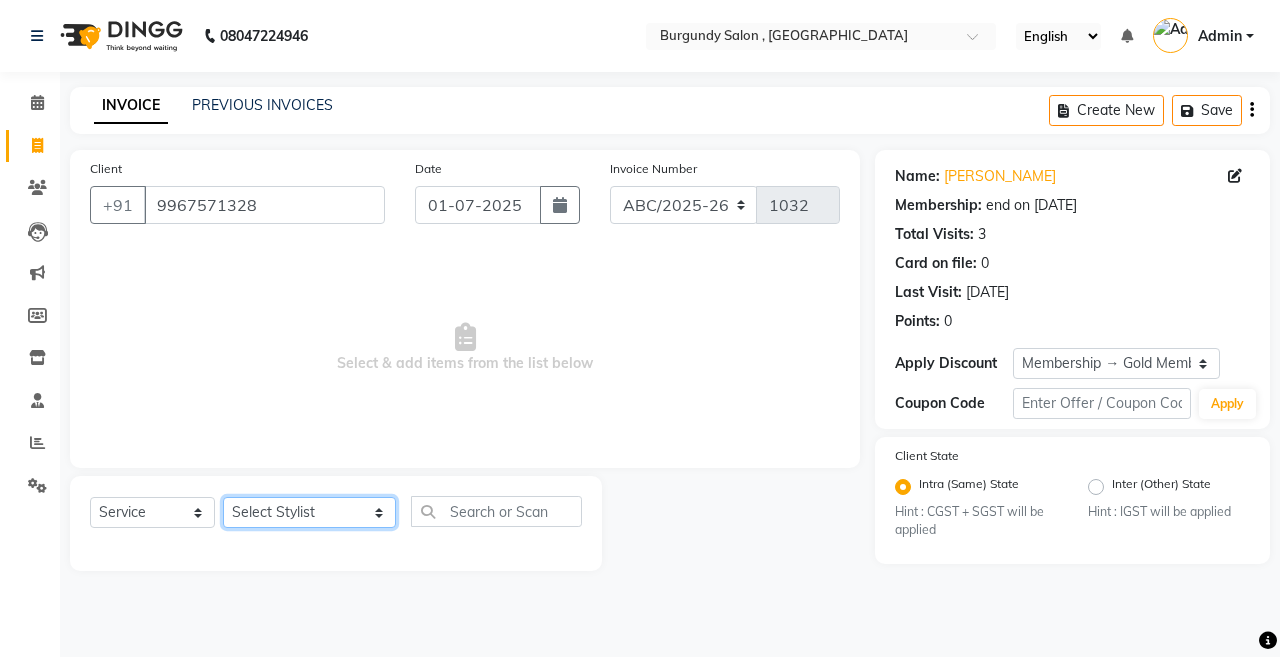 click on "Select Stylist ANIL  [PERSON_NAME] [PERSON_NAME]  DHON DAS DHON / [PERSON_NAME] [PERSON_NAME] [PERSON_NAME]/ [PERSON_NAME] [PERSON_NAME] LAXI / [PERSON_NAME] LITTLE MAAM MINTUL [PERSON_NAME] [PERSON_NAME] [PERSON_NAME] [PERSON_NAME]/POJA/ [PERSON_NAME] / [PERSON_NAME] [PERSON_NAME]/ [PERSON_NAME] PUJAA [PERSON_NAME] / [PERSON_NAME]  [PERSON_NAME] / [PERSON_NAME] [PERSON_NAME] / [PERSON_NAME] / [PERSON_NAME] [PERSON_NAME]/ [PERSON_NAME]/[PERSON_NAME]/[PERSON_NAME]/ [PERSON_NAME]/[PERSON_NAME]/ [PERSON_NAME] [PERSON_NAME]/ [PERSON_NAME] [PERSON_NAME] [PERSON_NAME] [PERSON_NAME] SOPEM staff 1 staff 1 TANU" 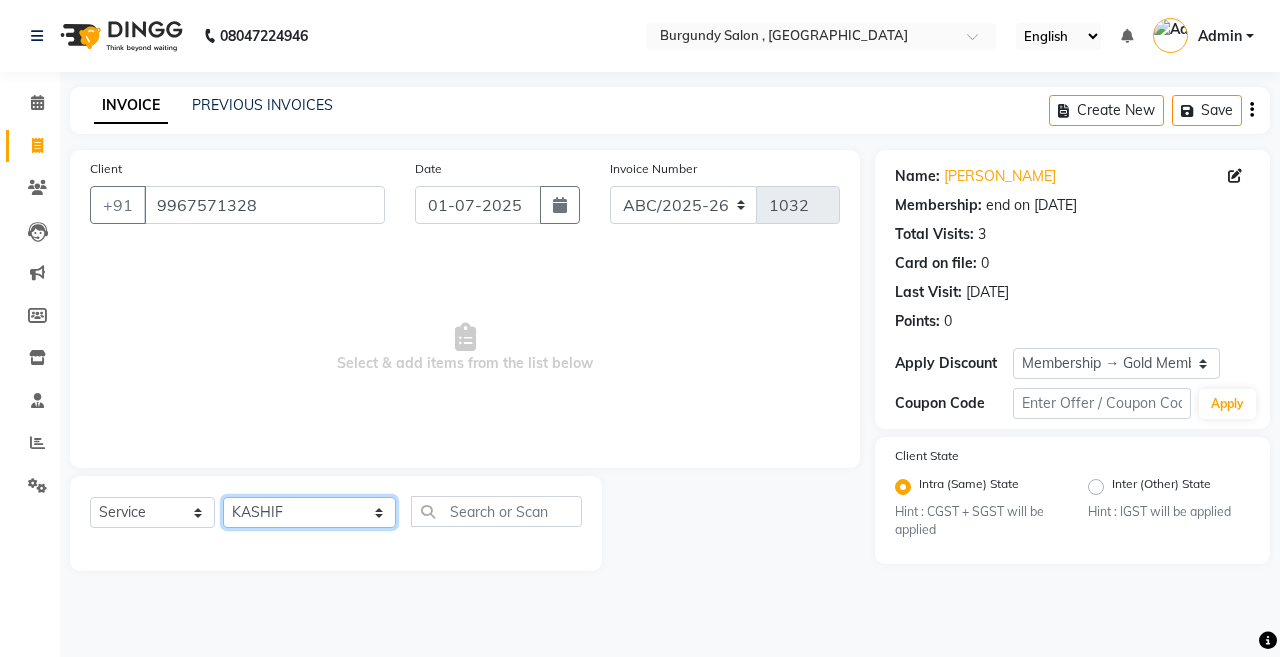 click on "Select Stylist ANIL  [PERSON_NAME] [PERSON_NAME]  DHON DAS DHON / [PERSON_NAME] [PERSON_NAME] [PERSON_NAME]/ [PERSON_NAME] [PERSON_NAME] LAXI / [PERSON_NAME] LITTLE MAAM MINTUL [PERSON_NAME] [PERSON_NAME] [PERSON_NAME] [PERSON_NAME]/POJA/ [PERSON_NAME] / [PERSON_NAME] [PERSON_NAME]/ [PERSON_NAME] PUJAA [PERSON_NAME] / [PERSON_NAME]  [PERSON_NAME] / [PERSON_NAME] [PERSON_NAME] / [PERSON_NAME] / [PERSON_NAME] [PERSON_NAME]/ [PERSON_NAME]/[PERSON_NAME]/[PERSON_NAME]/ [PERSON_NAME]/[PERSON_NAME]/ [PERSON_NAME] [PERSON_NAME]/ [PERSON_NAME] [PERSON_NAME] [PERSON_NAME] [PERSON_NAME] SOPEM staff 1 staff 1 TANU" 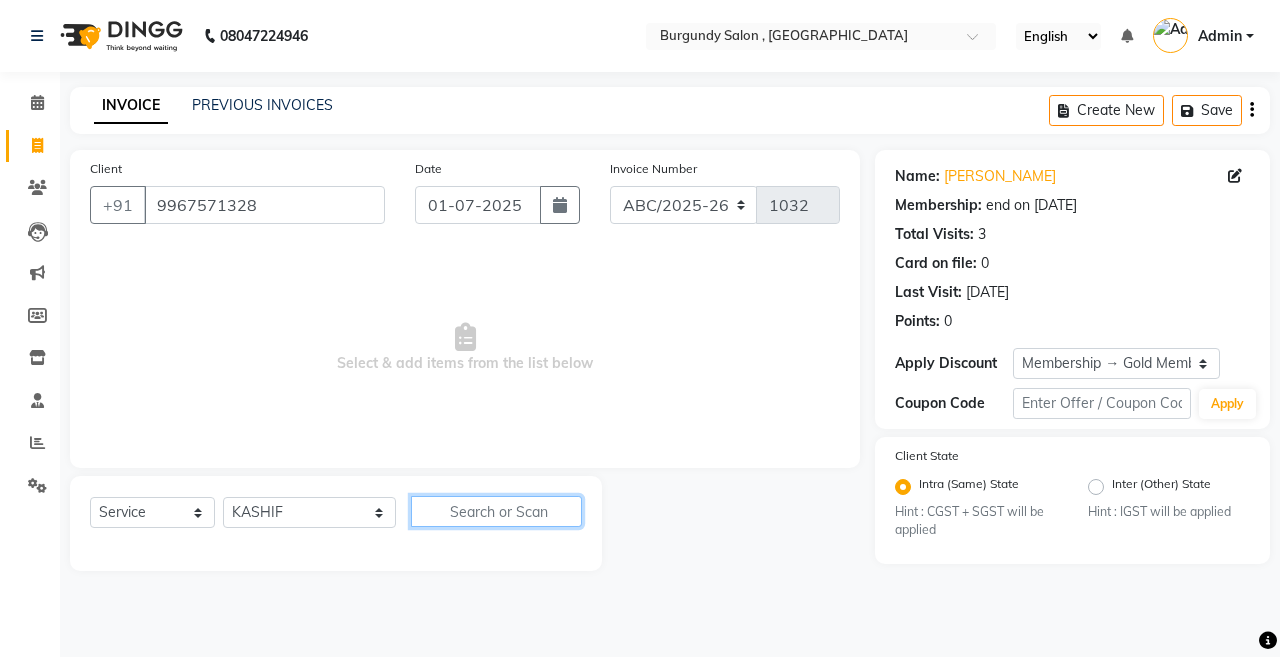 click 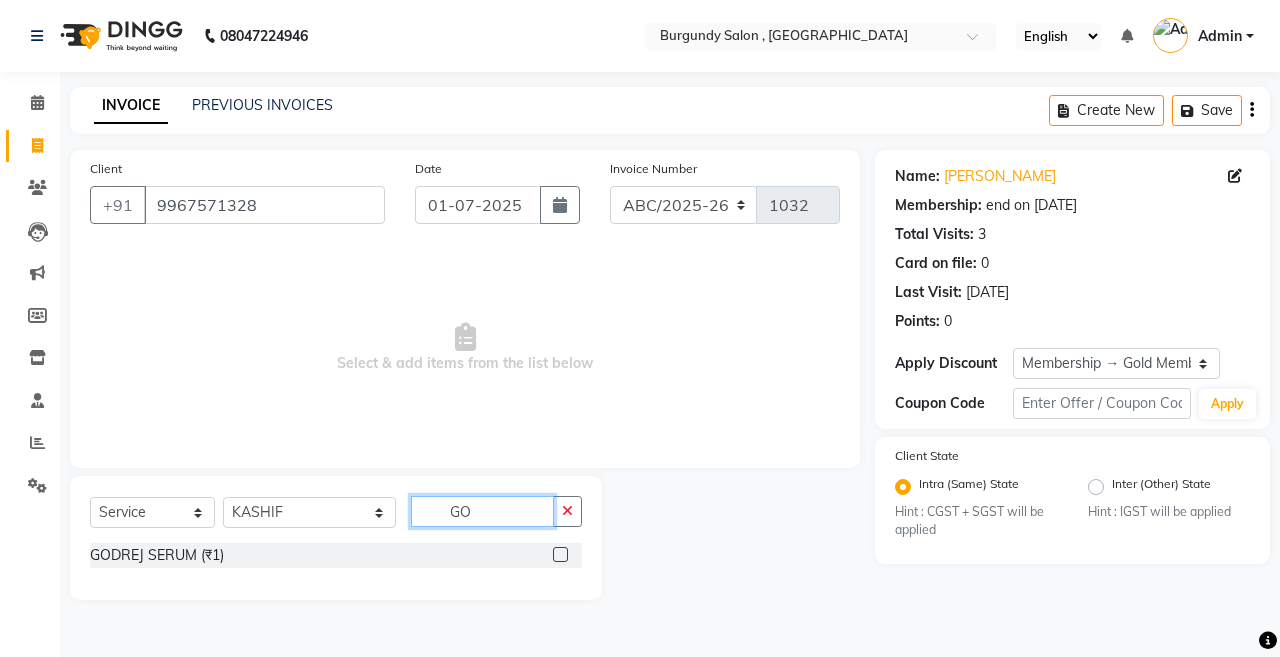 type on "G" 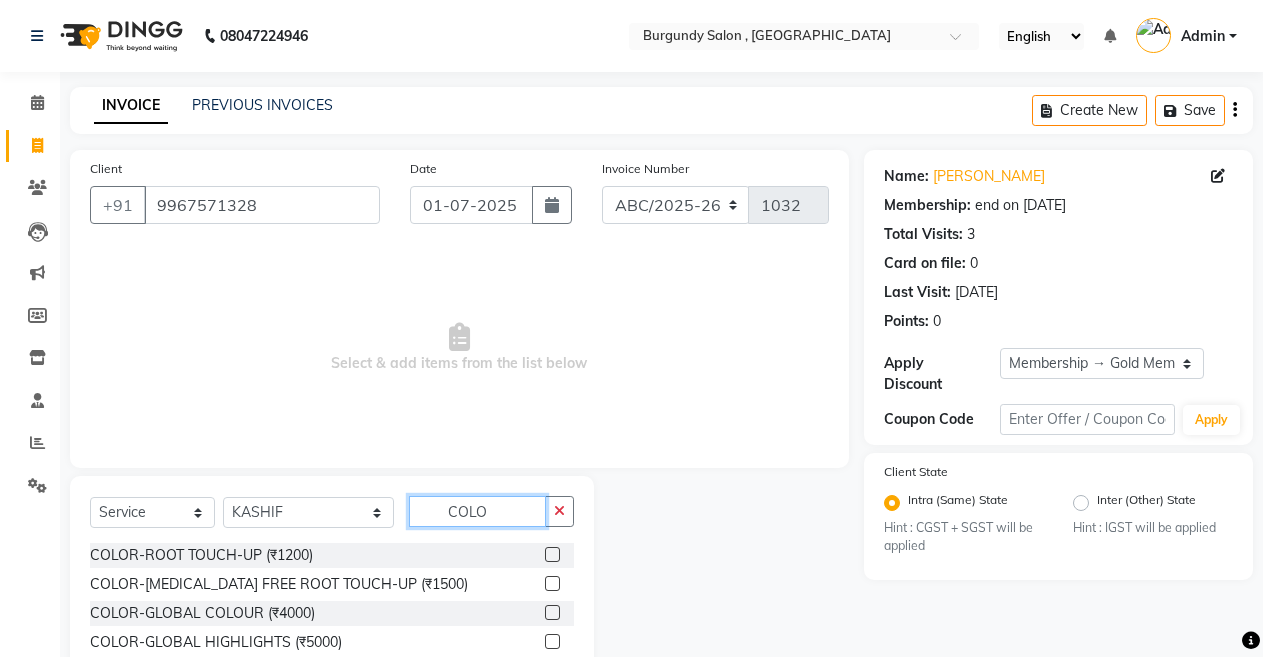 scroll, scrollTop: 130, scrollLeft: 0, axis: vertical 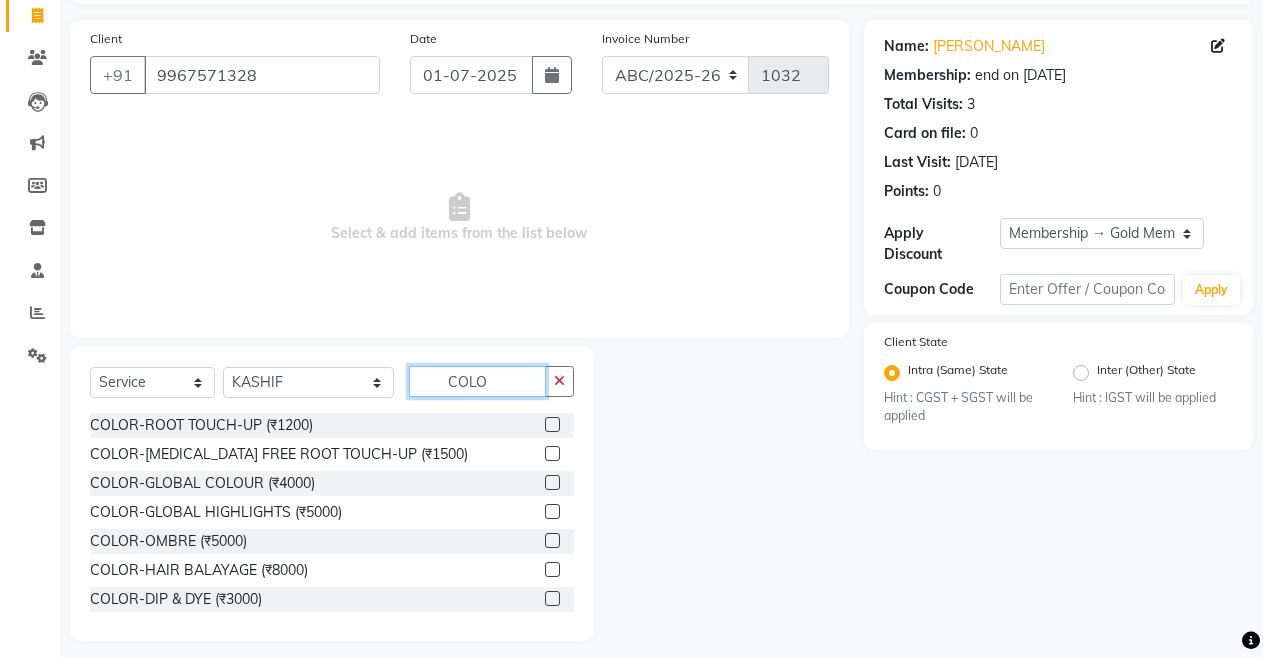 click on "COLO" 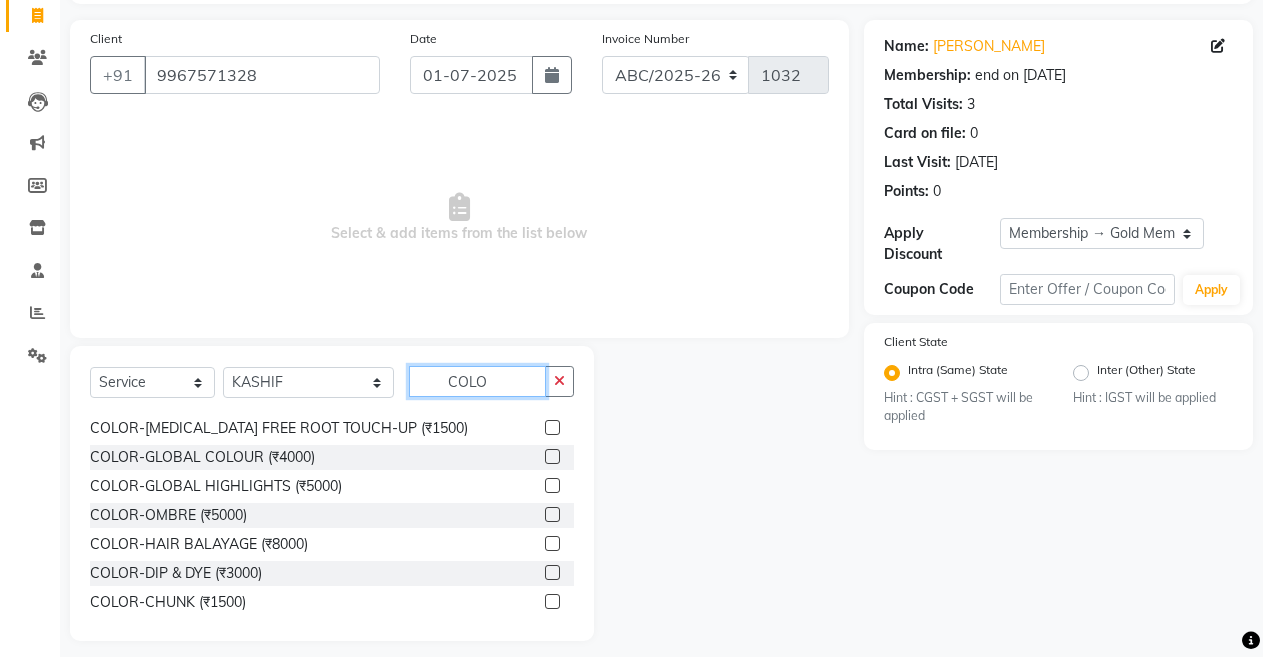 scroll, scrollTop: 0, scrollLeft: 0, axis: both 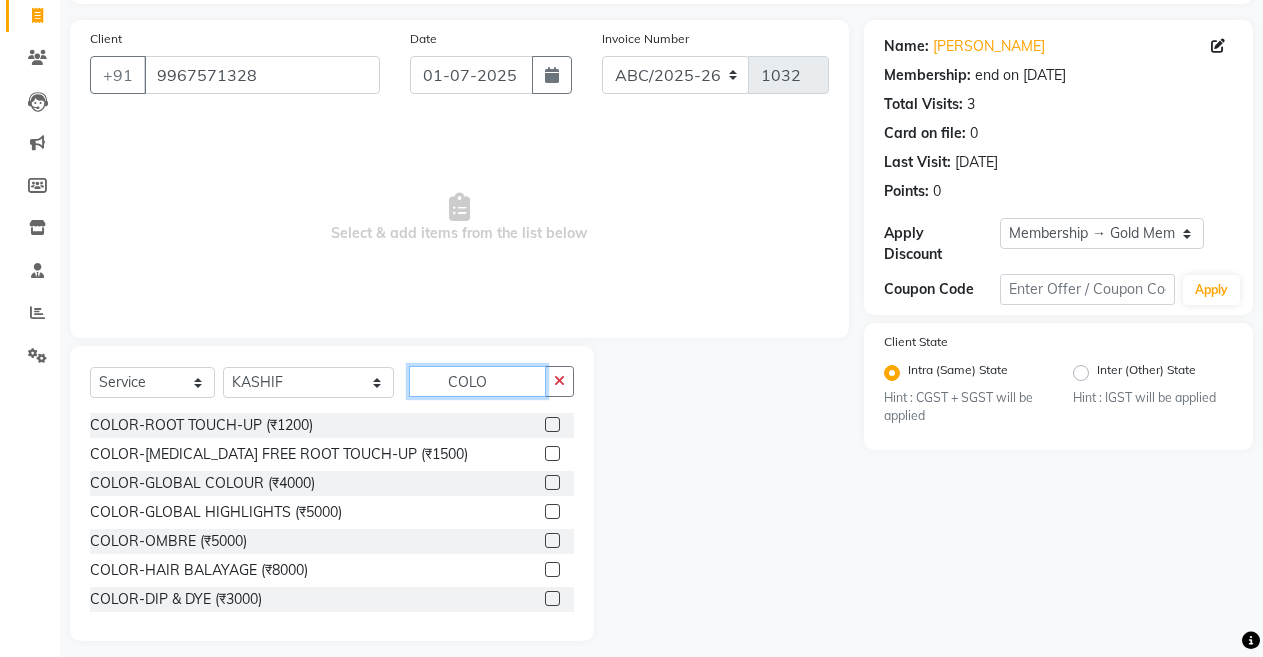 type on "COLO" 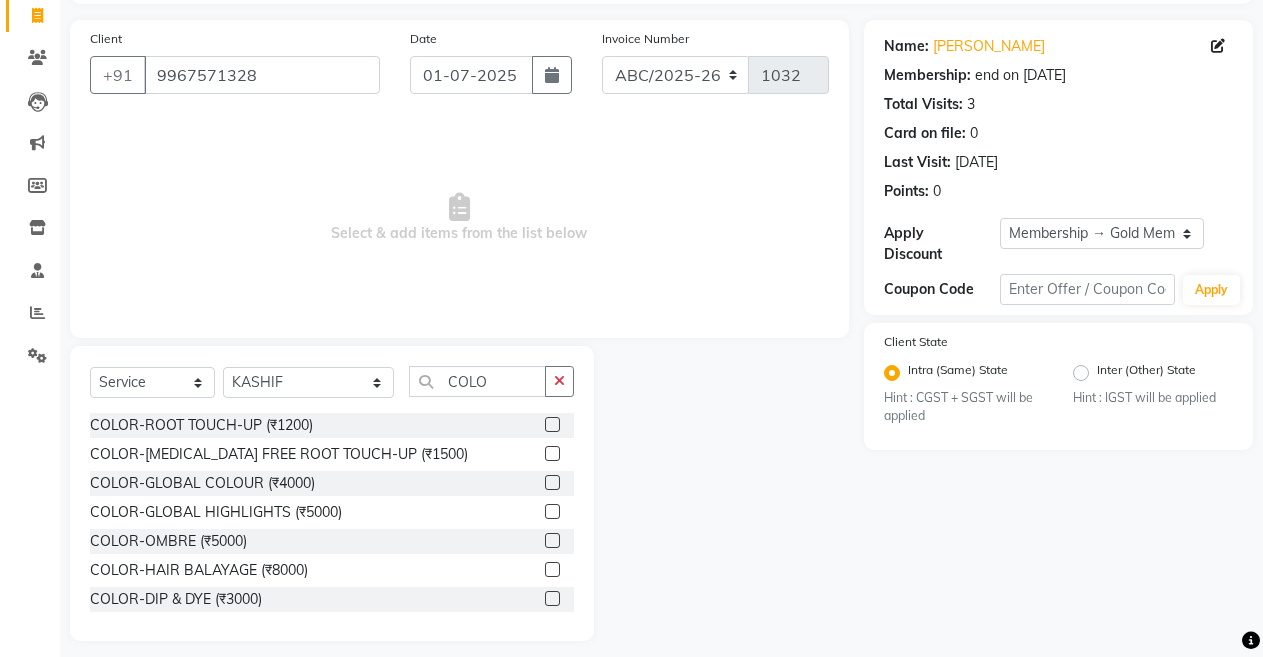 click 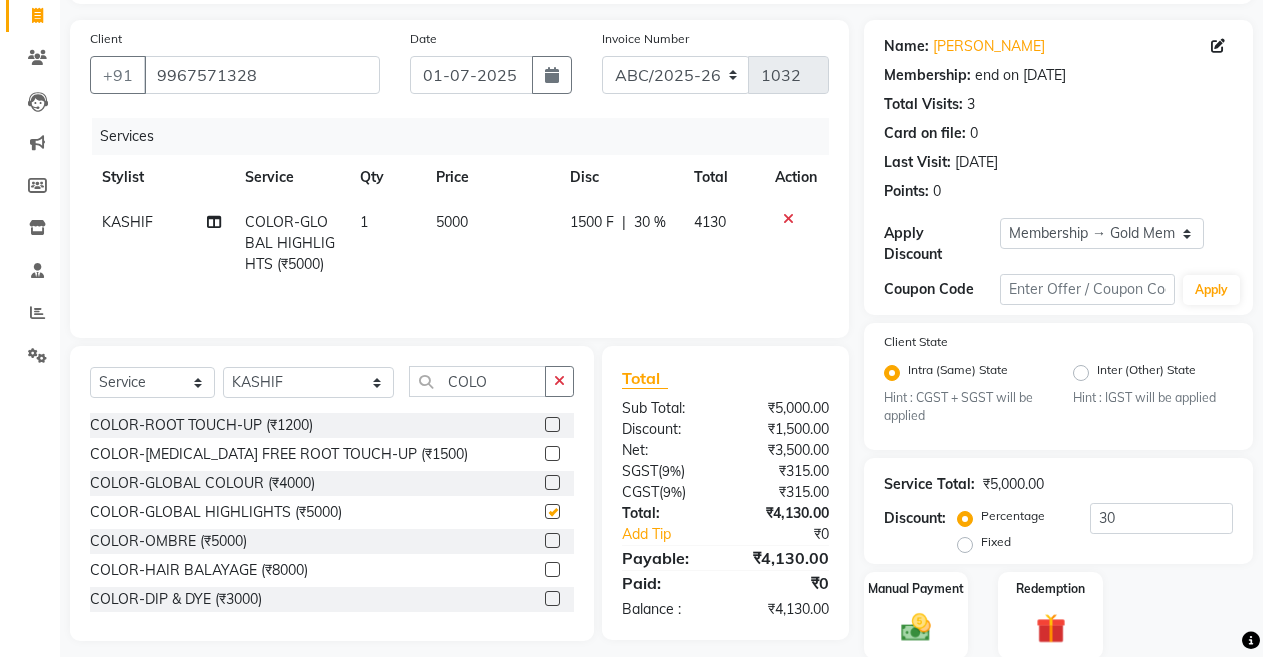 checkbox on "false" 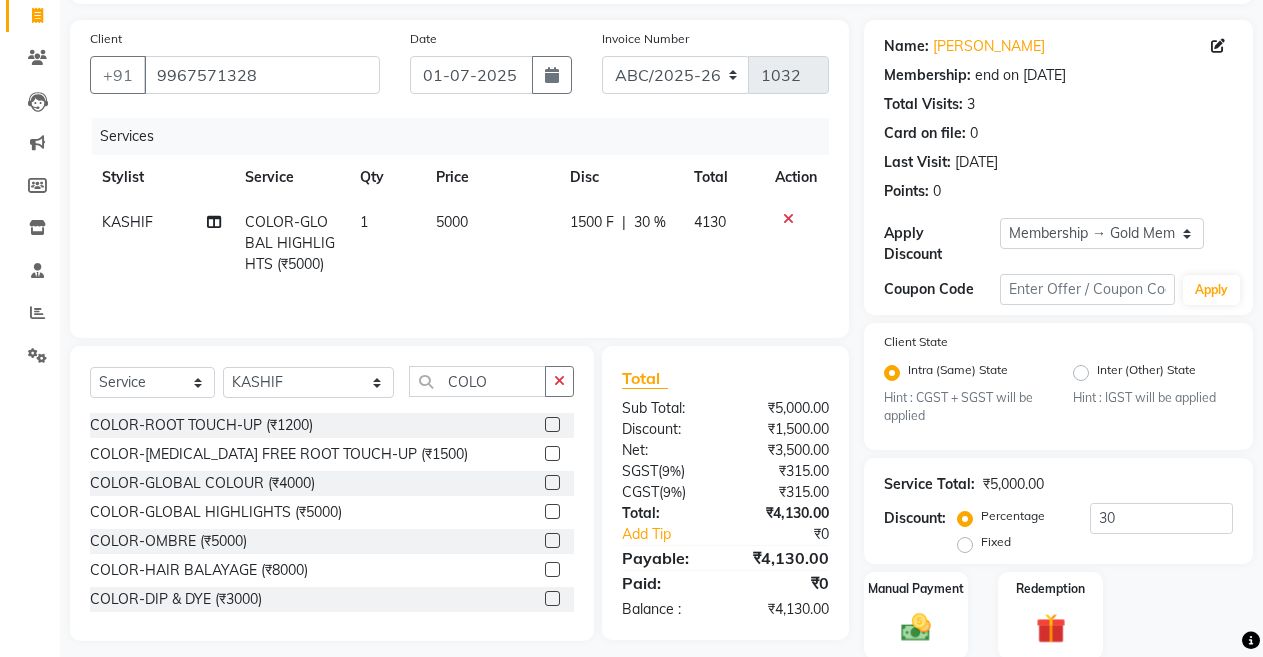click on "5000" 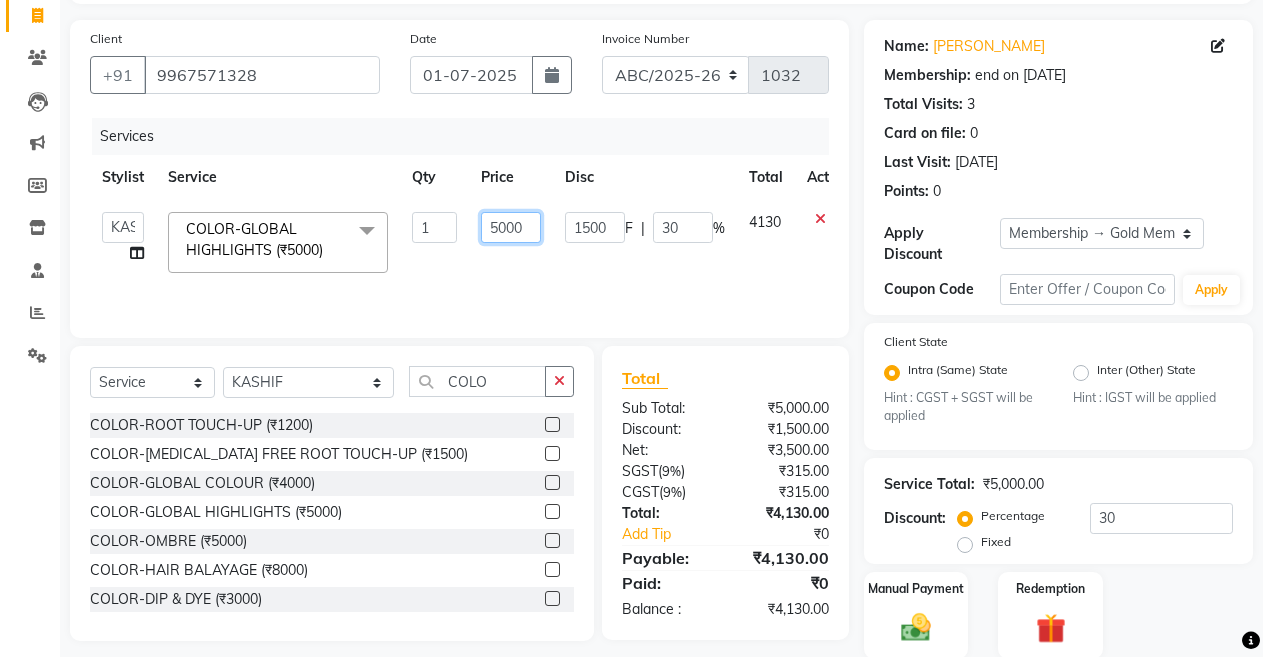 click on "5000" 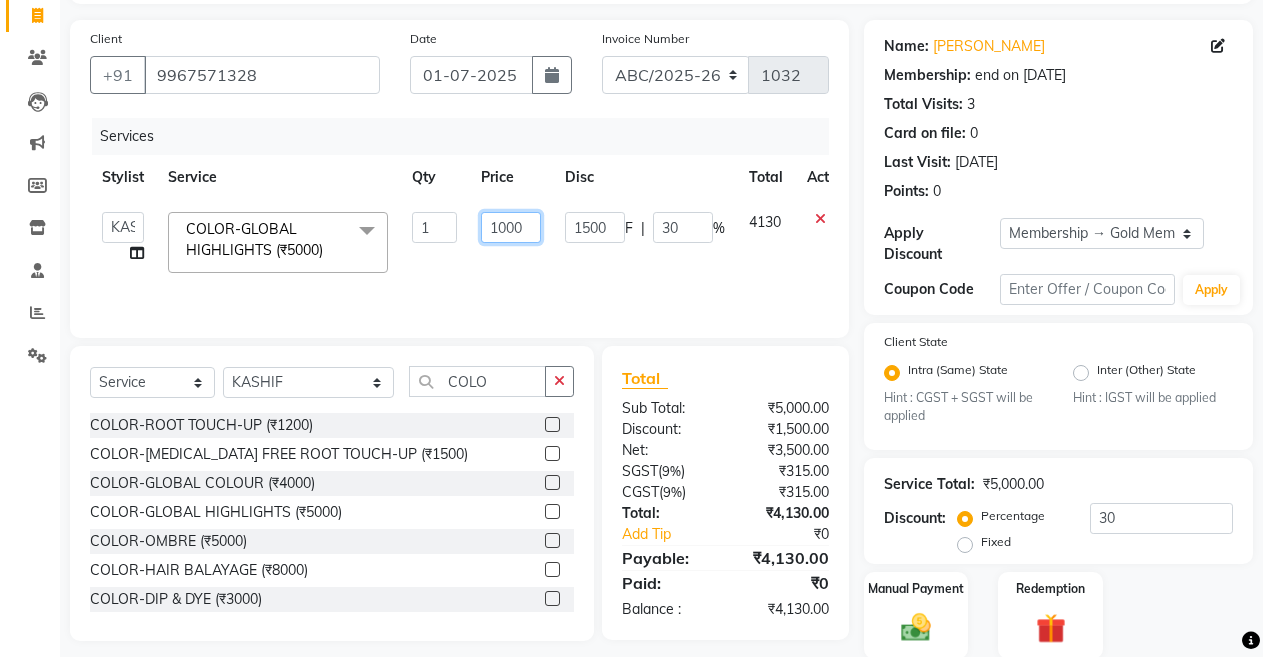 type on "11000" 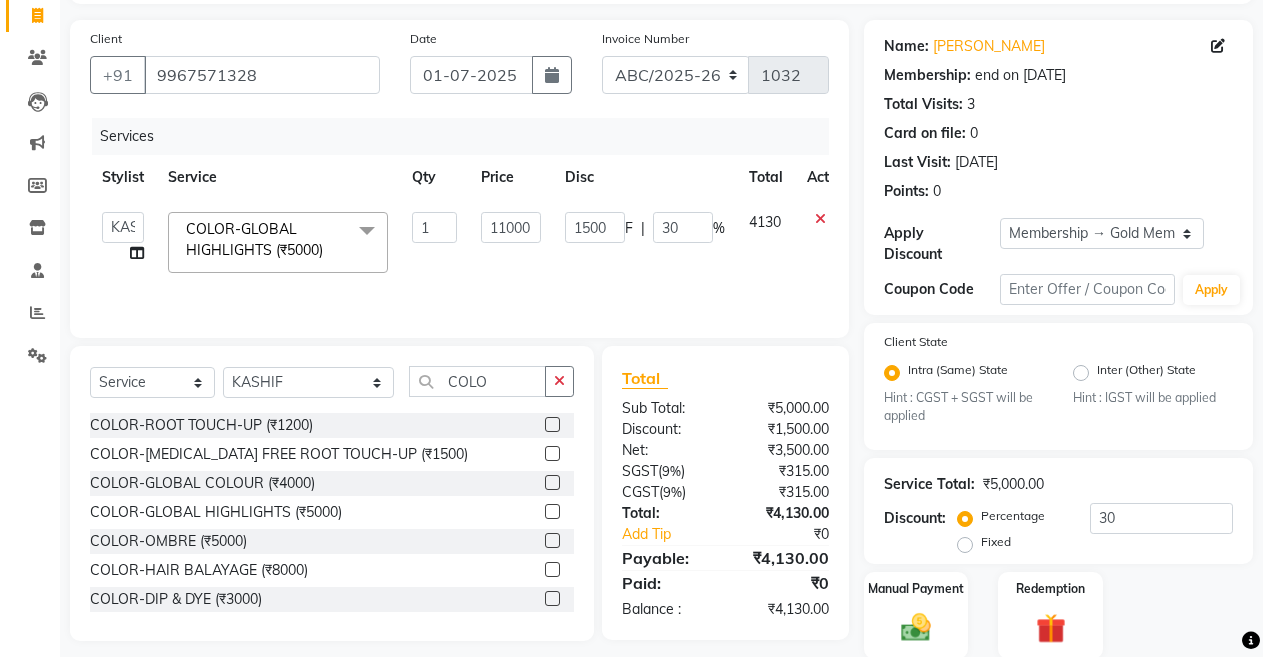 click on "11000" 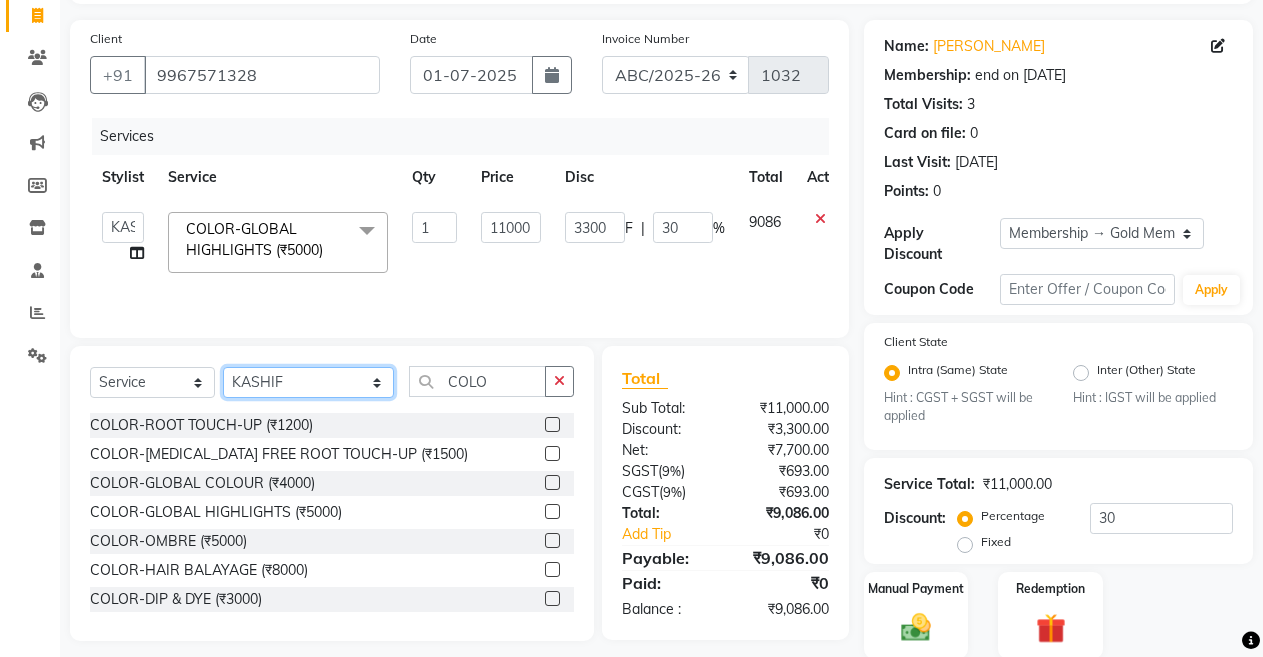 click on "Select Stylist ANIL  [PERSON_NAME] [PERSON_NAME]  DHON DAS DHON / [PERSON_NAME] [PERSON_NAME] [PERSON_NAME]/ [PERSON_NAME] [PERSON_NAME] LAXI / [PERSON_NAME] LITTLE MAAM MINTUL [PERSON_NAME] [PERSON_NAME] [PERSON_NAME] [PERSON_NAME]/POJA/ [PERSON_NAME] / [PERSON_NAME] [PERSON_NAME]/ [PERSON_NAME] PUJAA [PERSON_NAME] / [PERSON_NAME]  [PERSON_NAME] / [PERSON_NAME] [PERSON_NAME] / [PERSON_NAME] / [PERSON_NAME] [PERSON_NAME]/ [PERSON_NAME]/[PERSON_NAME]/[PERSON_NAME]/ [PERSON_NAME]/[PERSON_NAME]/ [PERSON_NAME] [PERSON_NAME]/ [PERSON_NAME] [PERSON_NAME] [PERSON_NAME] [PERSON_NAME] SOPEM staff 1 staff 1 TANU" 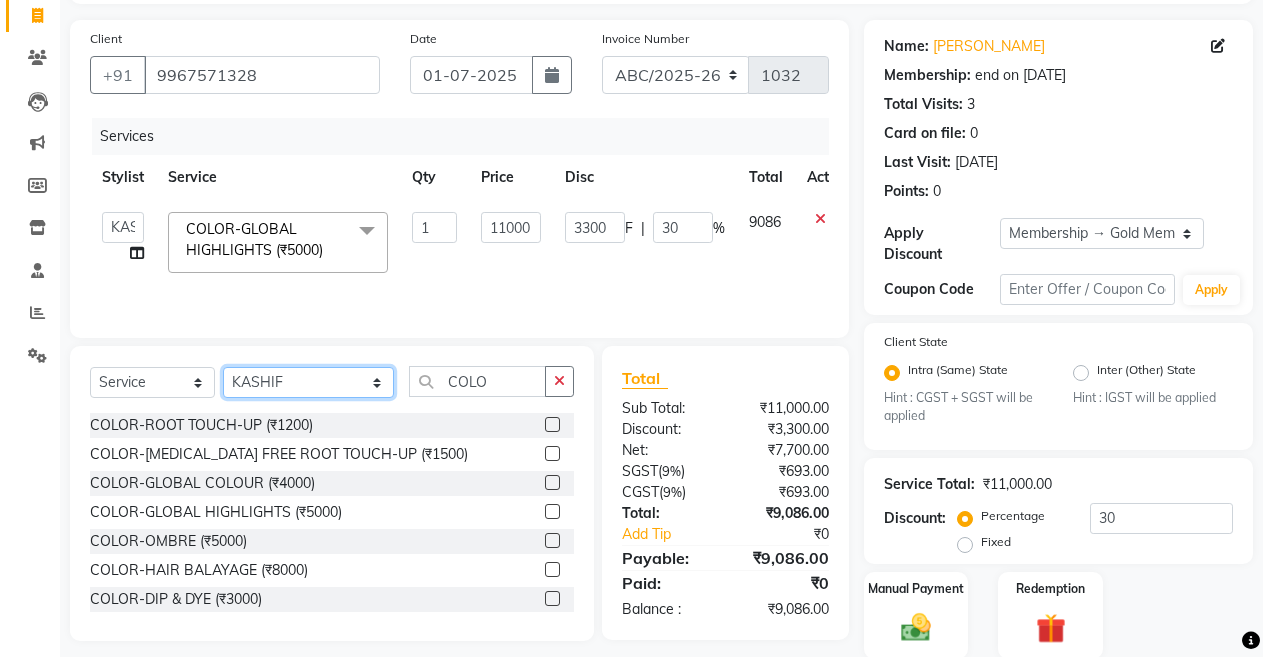 select on "32580" 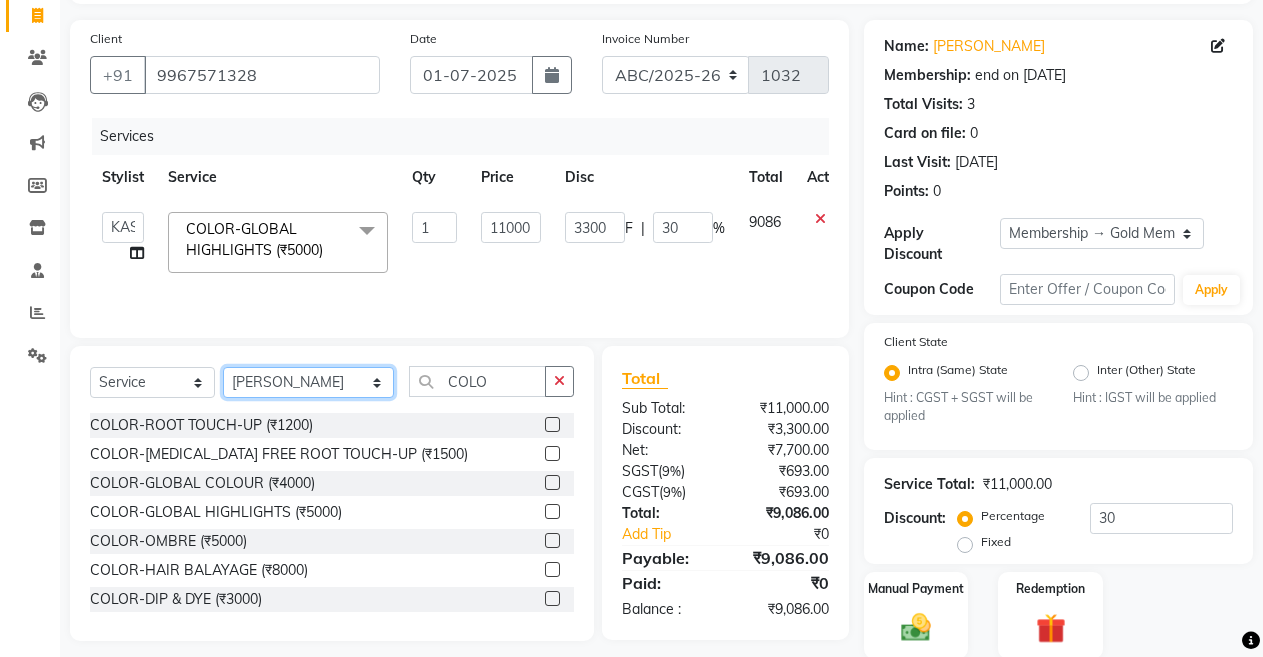 click on "Select Stylist ANIL  [PERSON_NAME] [PERSON_NAME]  DHON DAS DHON / [PERSON_NAME] [PERSON_NAME] [PERSON_NAME]/ [PERSON_NAME] [PERSON_NAME] LAXI / [PERSON_NAME] LITTLE MAAM MINTUL [PERSON_NAME] [PERSON_NAME] [PERSON_NAME] [PERSON_NAME]/POJA/ [PERSON_NAME] / [PERSON_NAME] [PERSON_NAME]/ [PERSON_NAME] PUJAA [PERSON_NAME] / [PERSON_NAME]  [PERSON_NAME] / [PERSON_NAME] [PERSON_NAME] / [PERSON_NAME] / [PERSON_NAME] [PERSON_NAME]/ [PERSON_NAME]/[PERSON_NAME]/[PERSON_NAME]/ [PERSON_NAME]/[PERSON_NAME]/ [PERSON_NAME] [PERSON_NAME]/ [PERSON_NAME] [PERSON_NAME] [PERSON_NAME] [PERSON_NAME] SOPEM staff 1 staff 1 TANU" 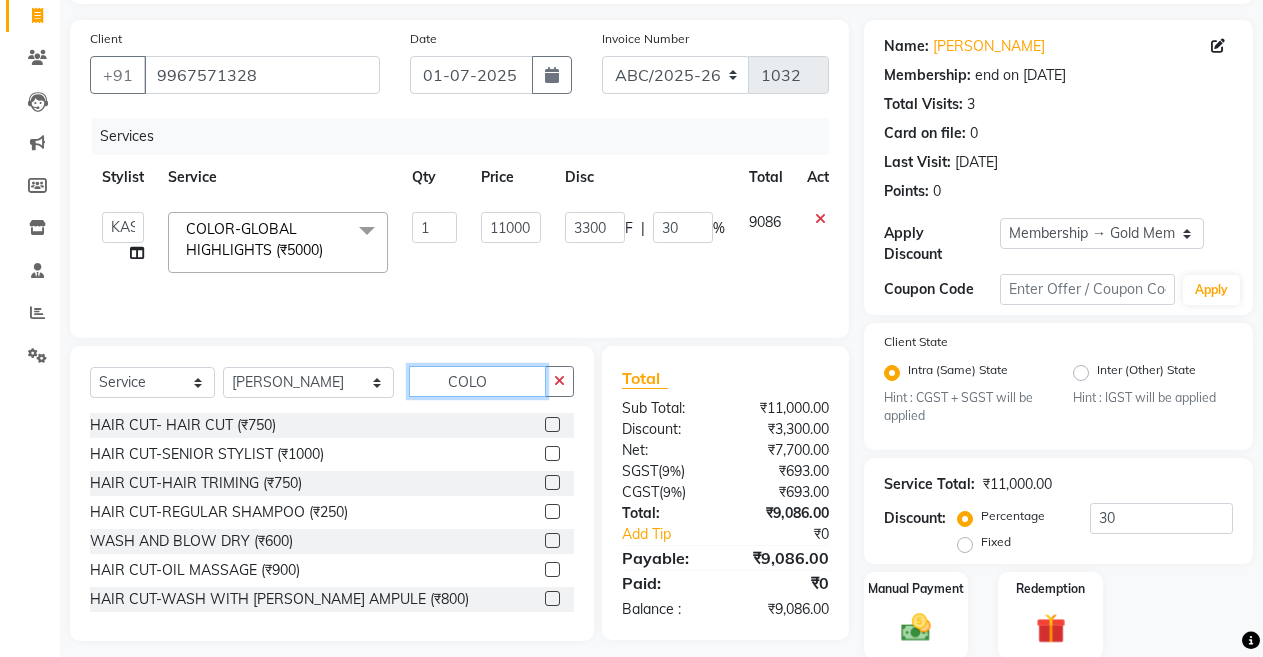 click on "COLO" 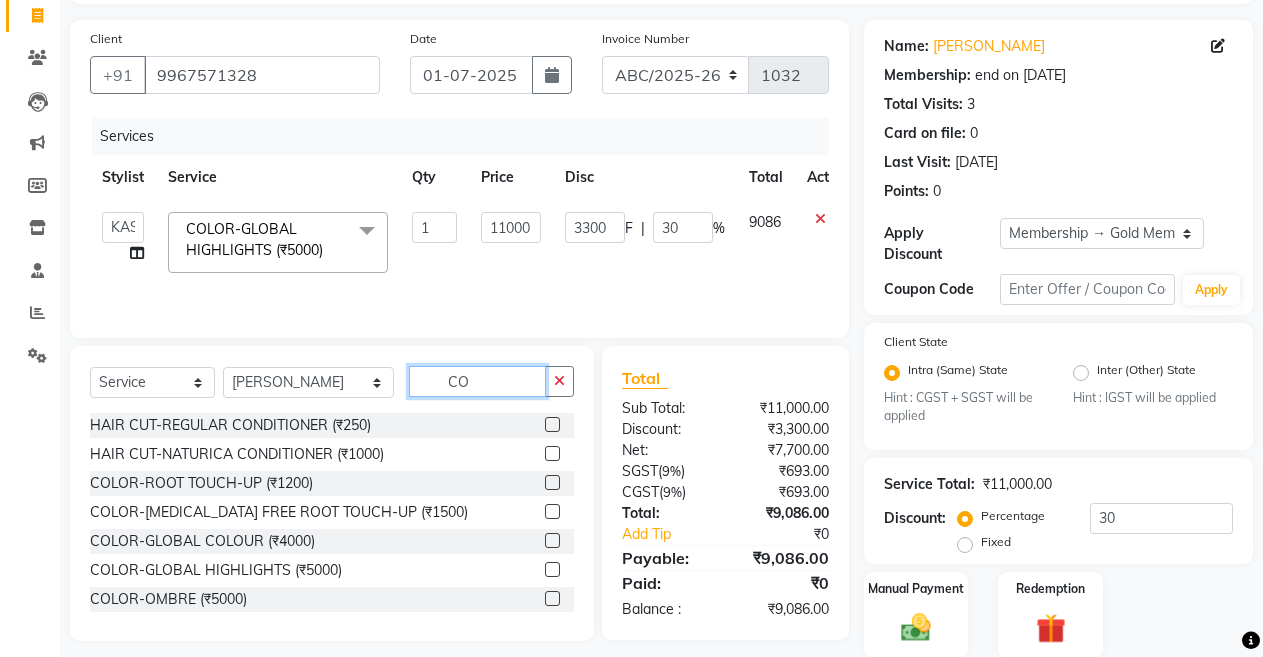 type on "C" 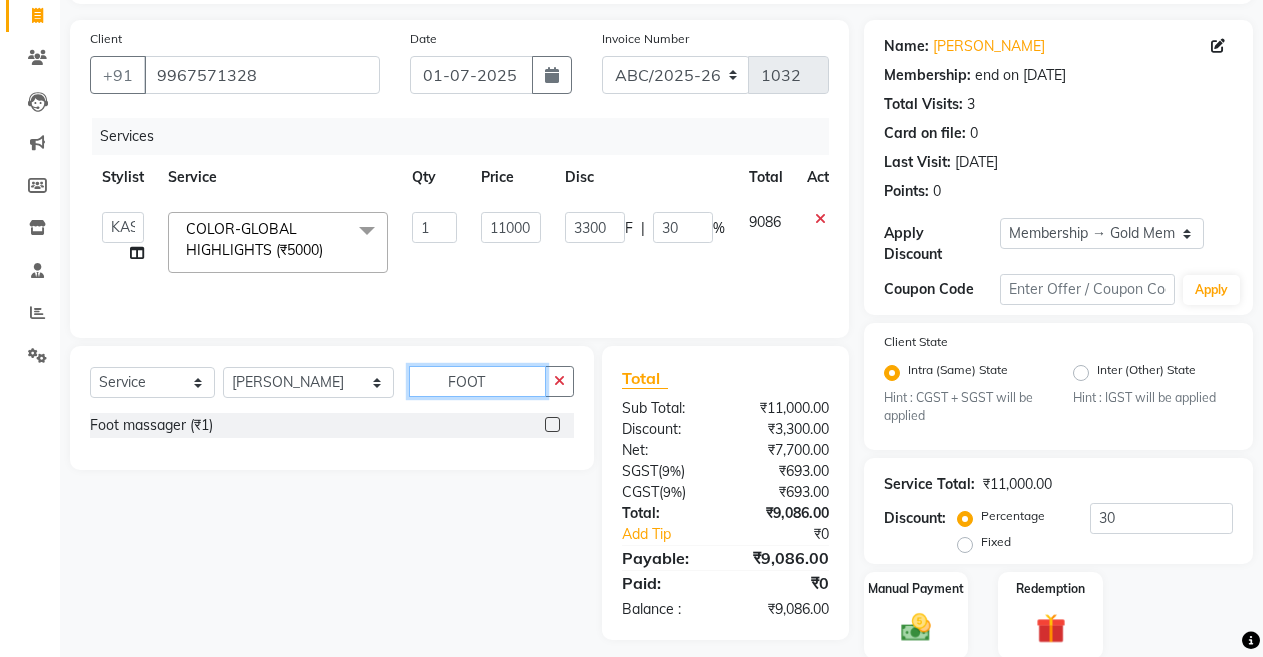 type on "FOOT" 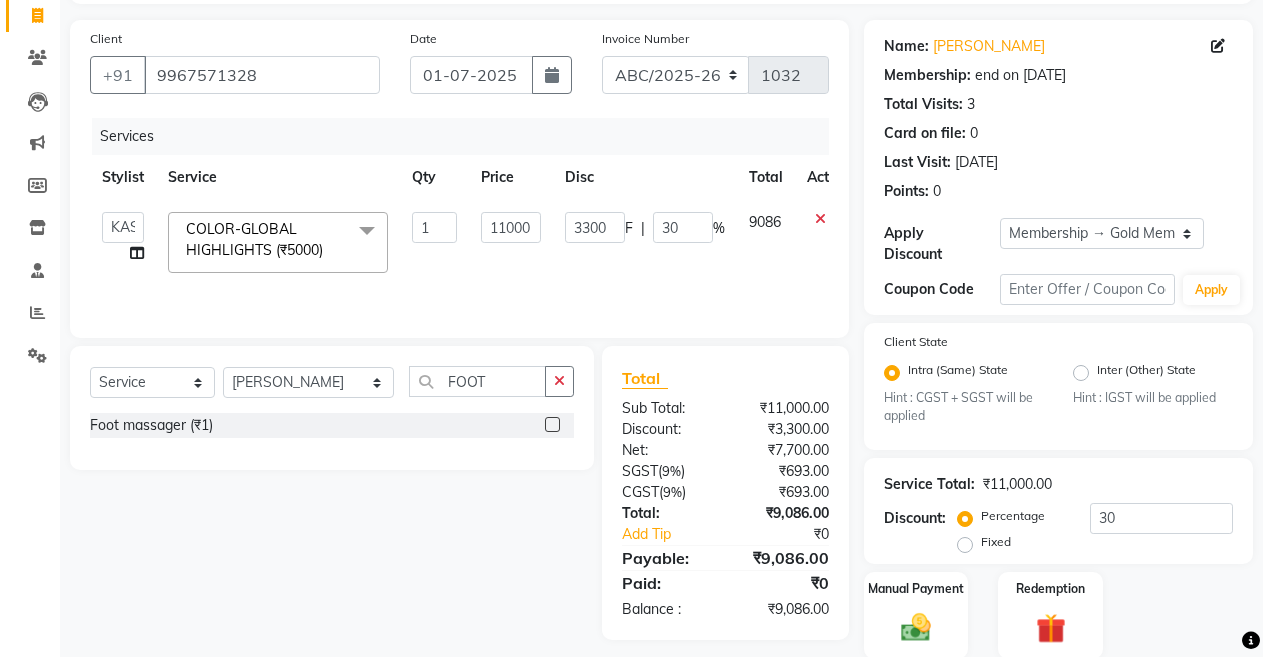 click 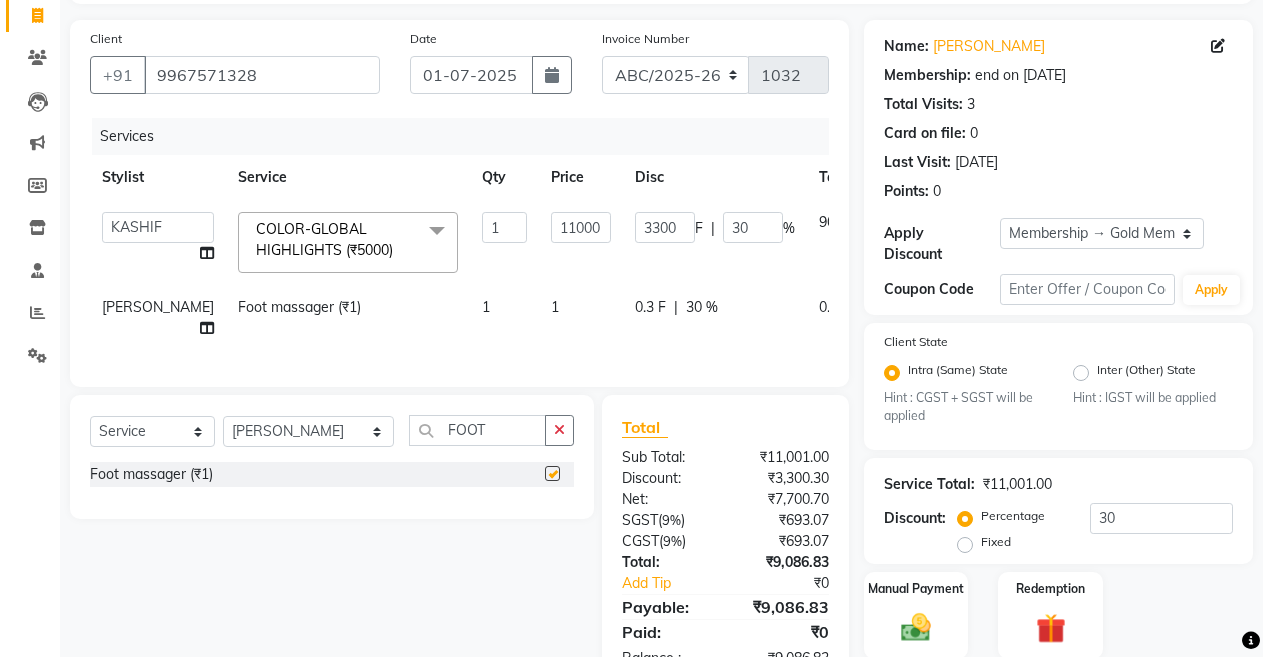 checkbox on "false" 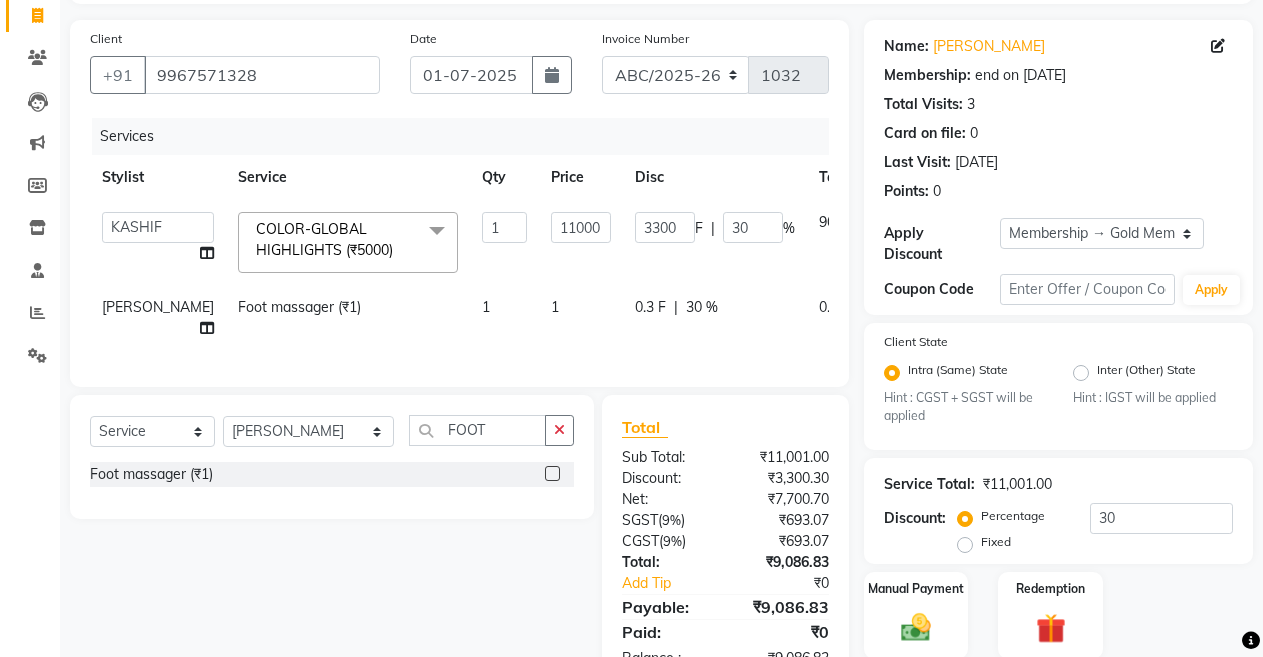 click on "1" 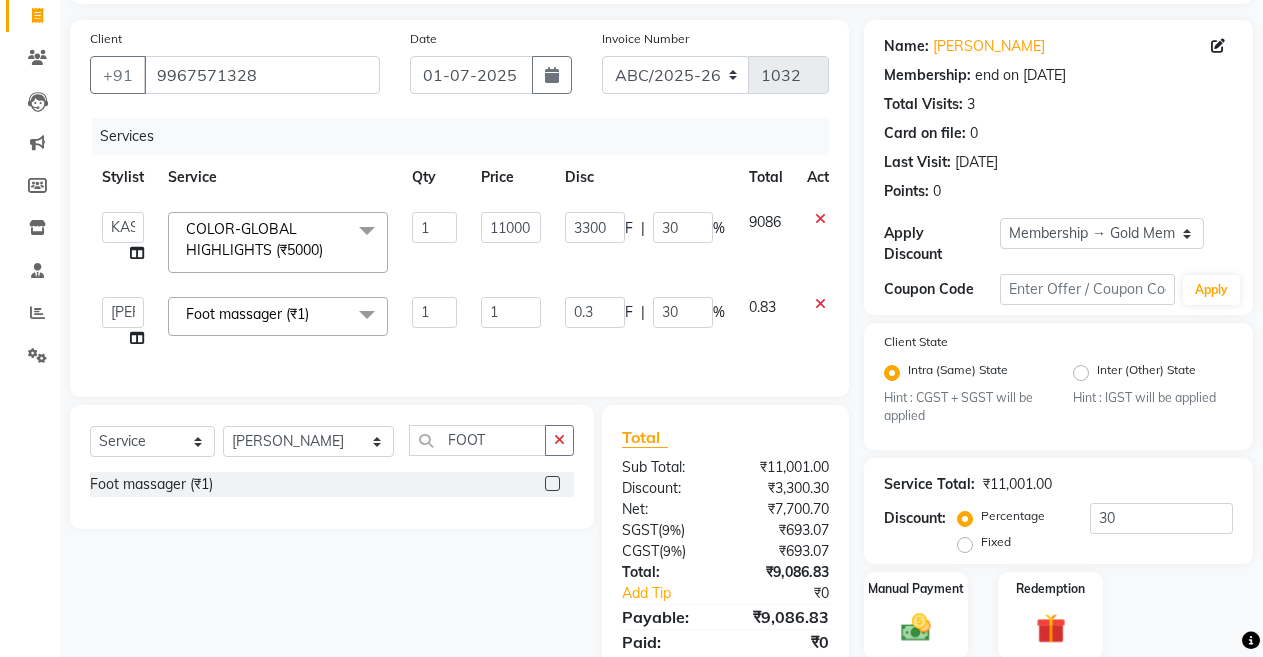 click 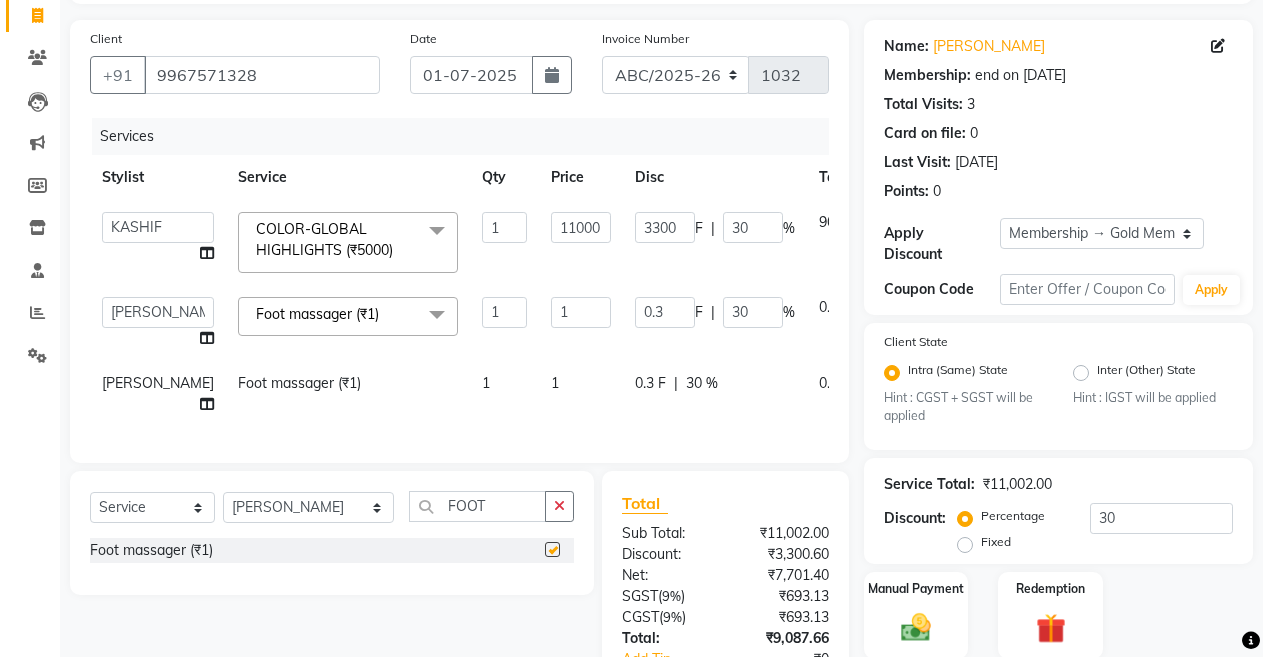 checkbox on "false" 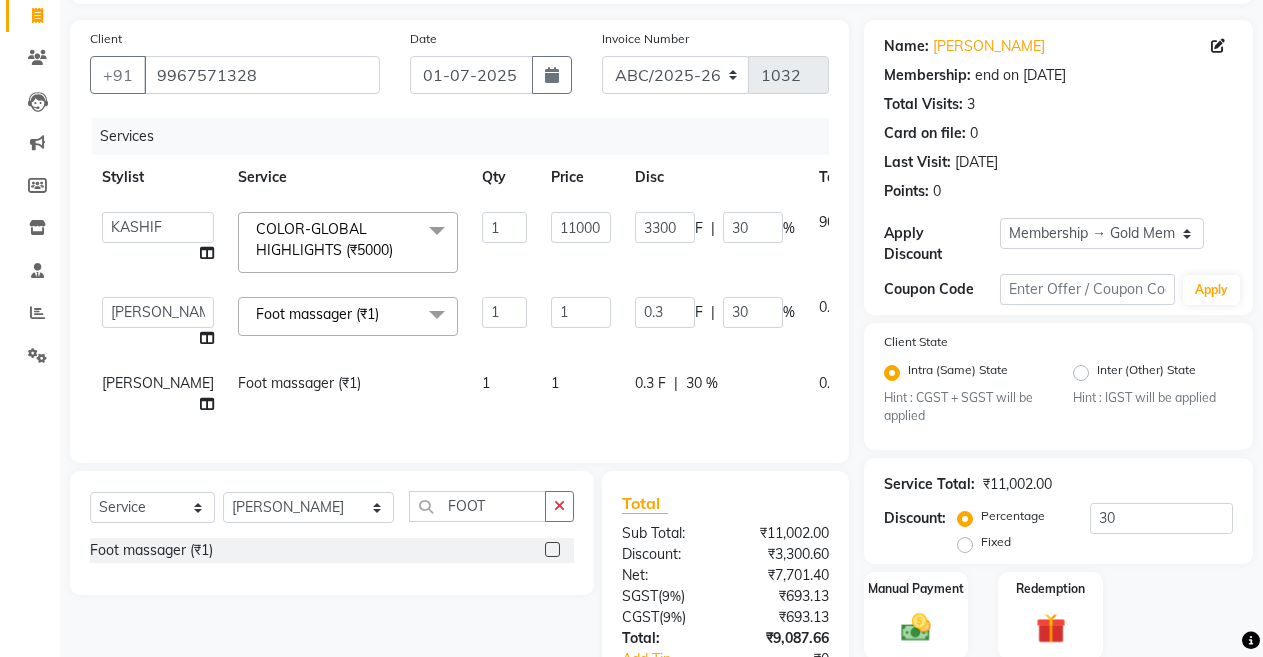 click on "0.83" 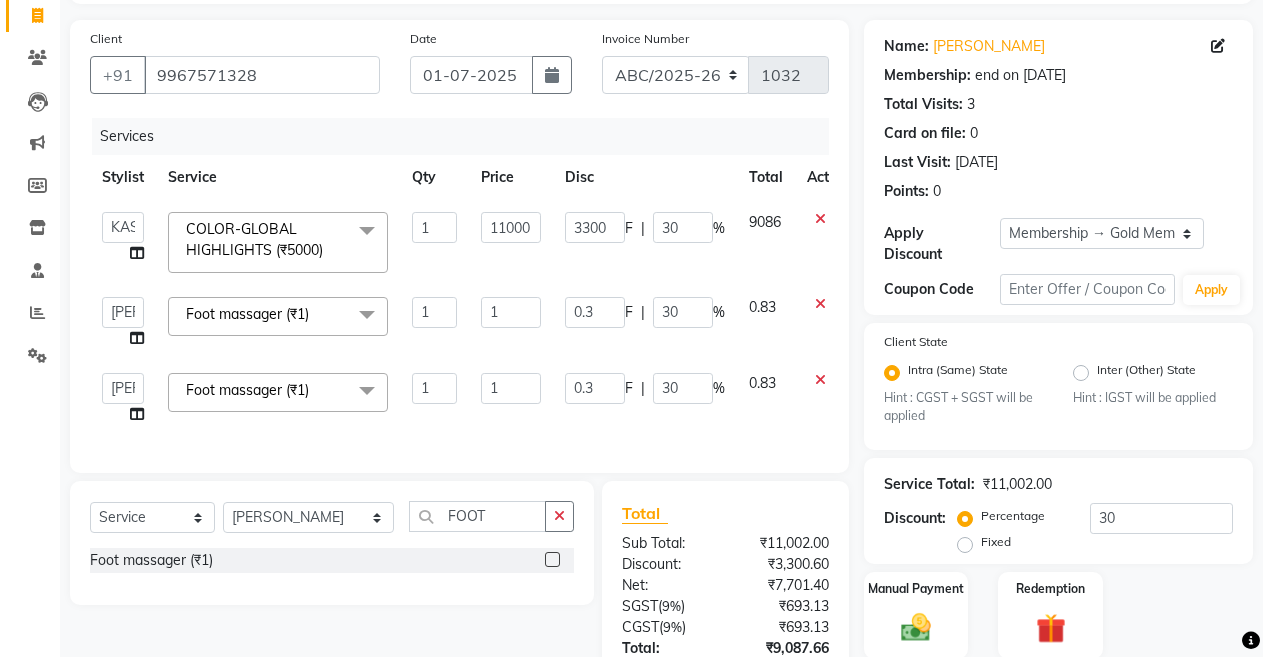 click 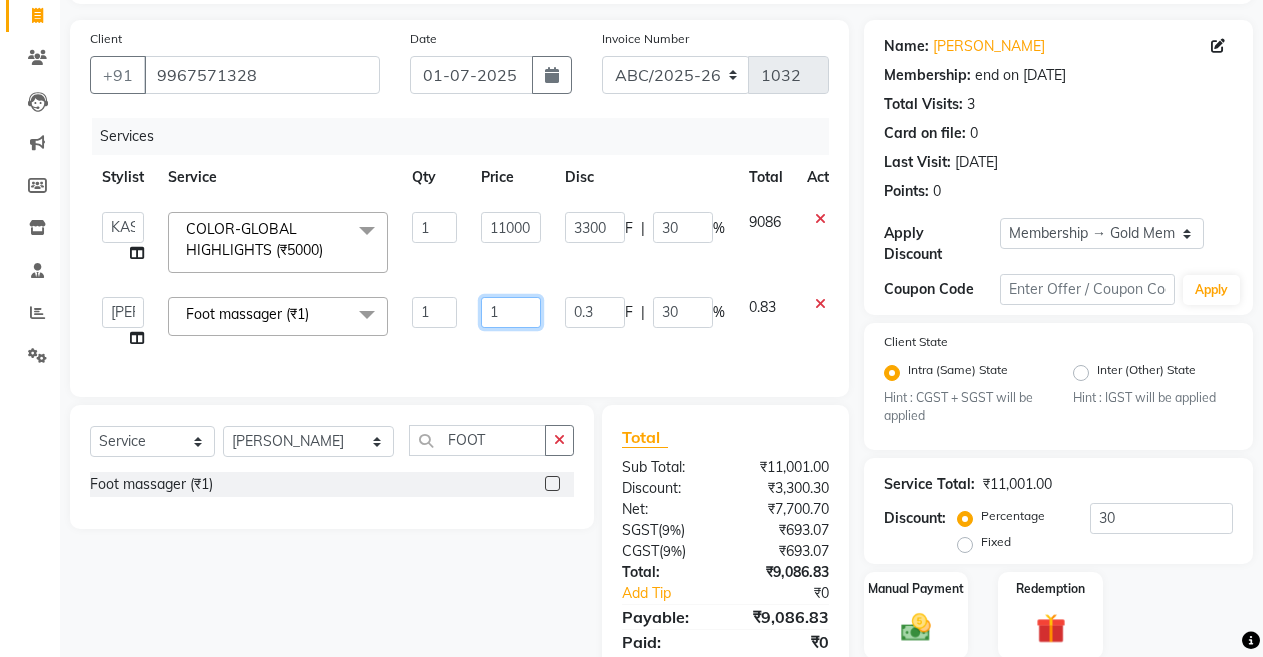 click on "1" 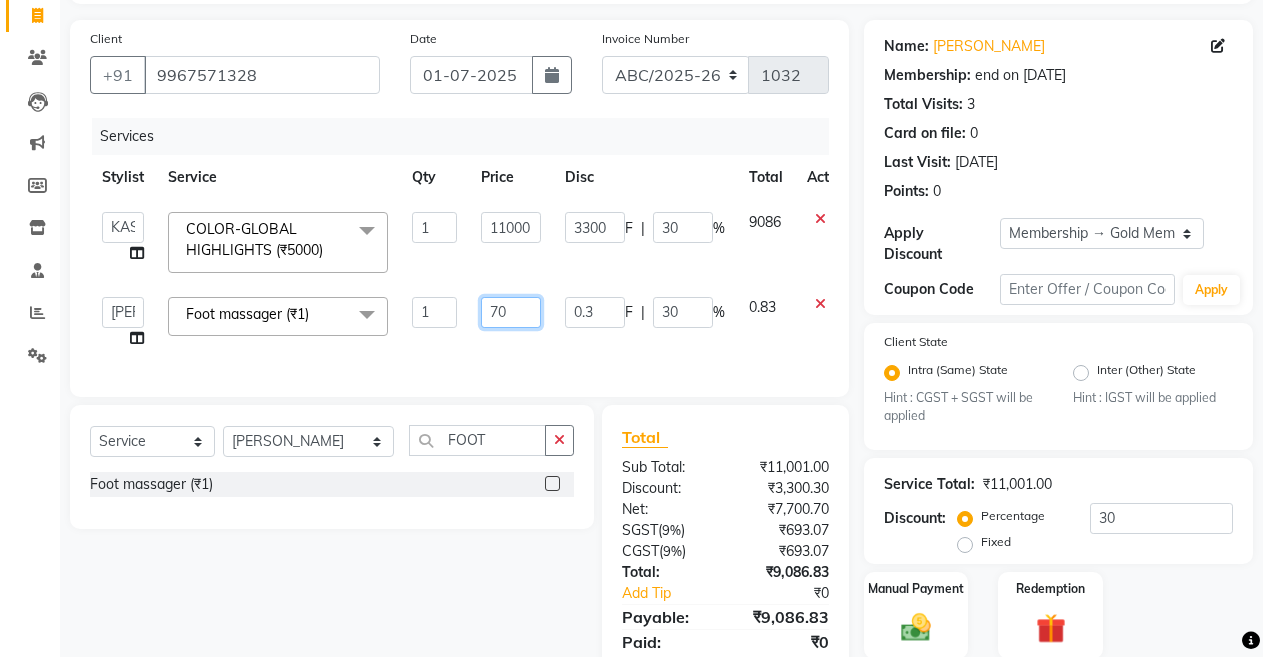 type on "700" 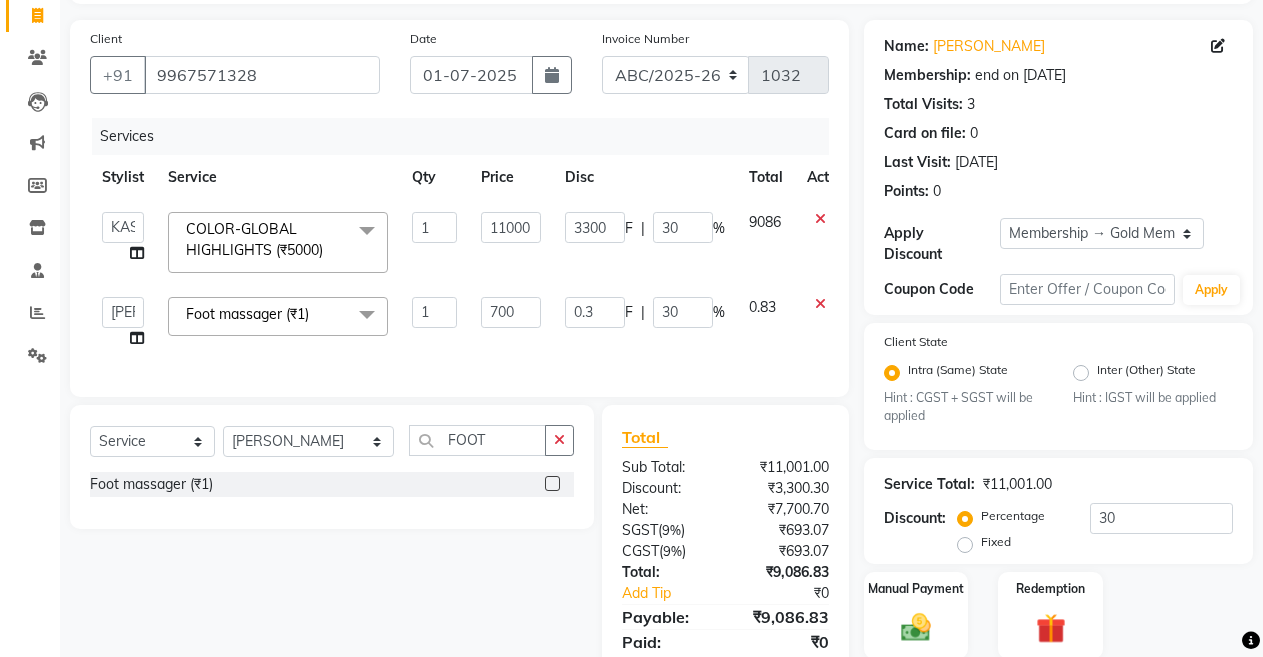 click on "700" 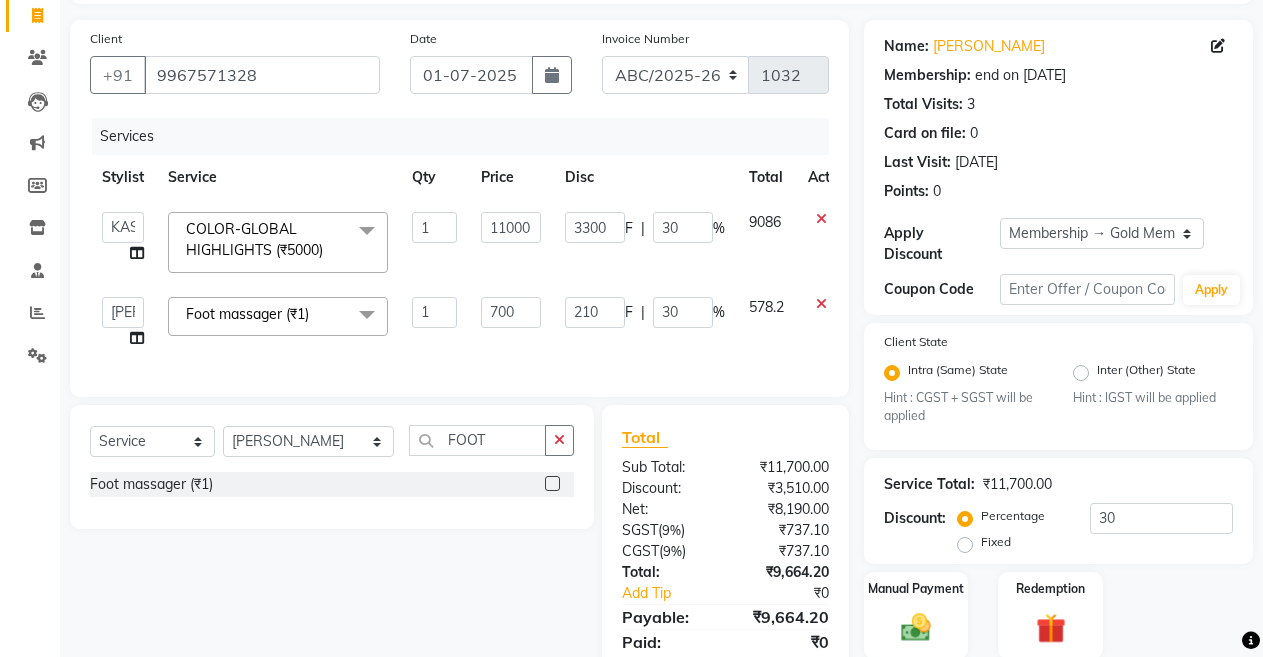 scroll, scrollTop: 169, scrollLeft: 0, axis: vertical 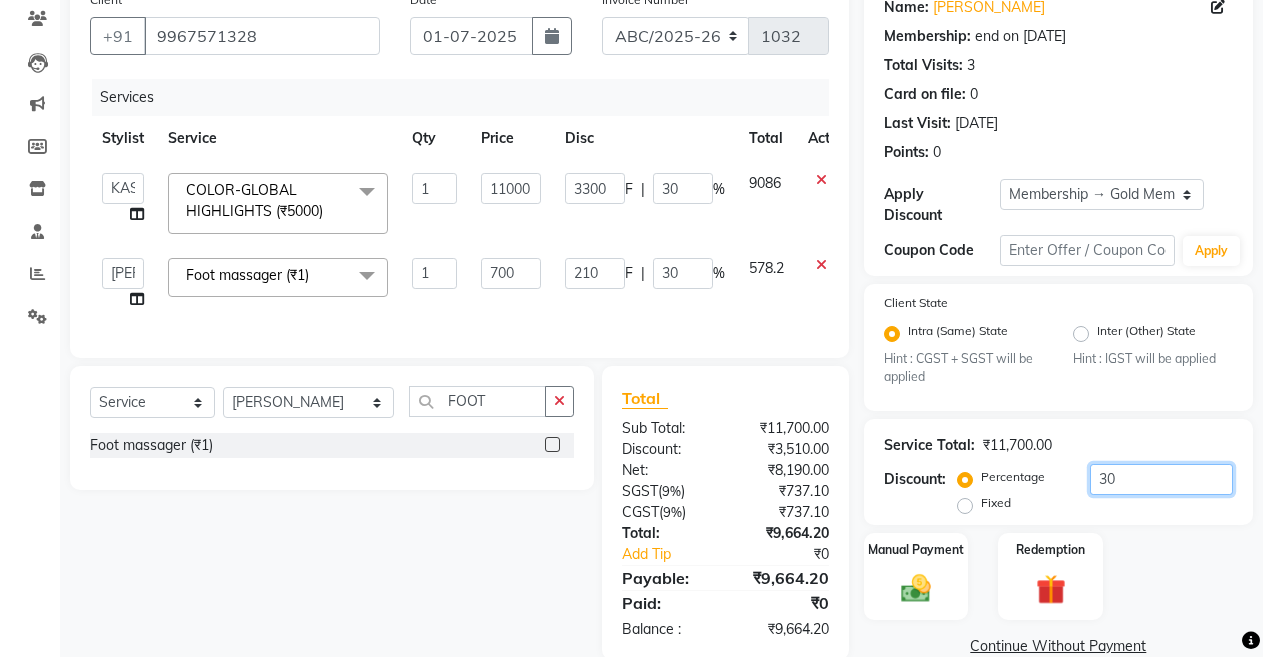 click on "30" 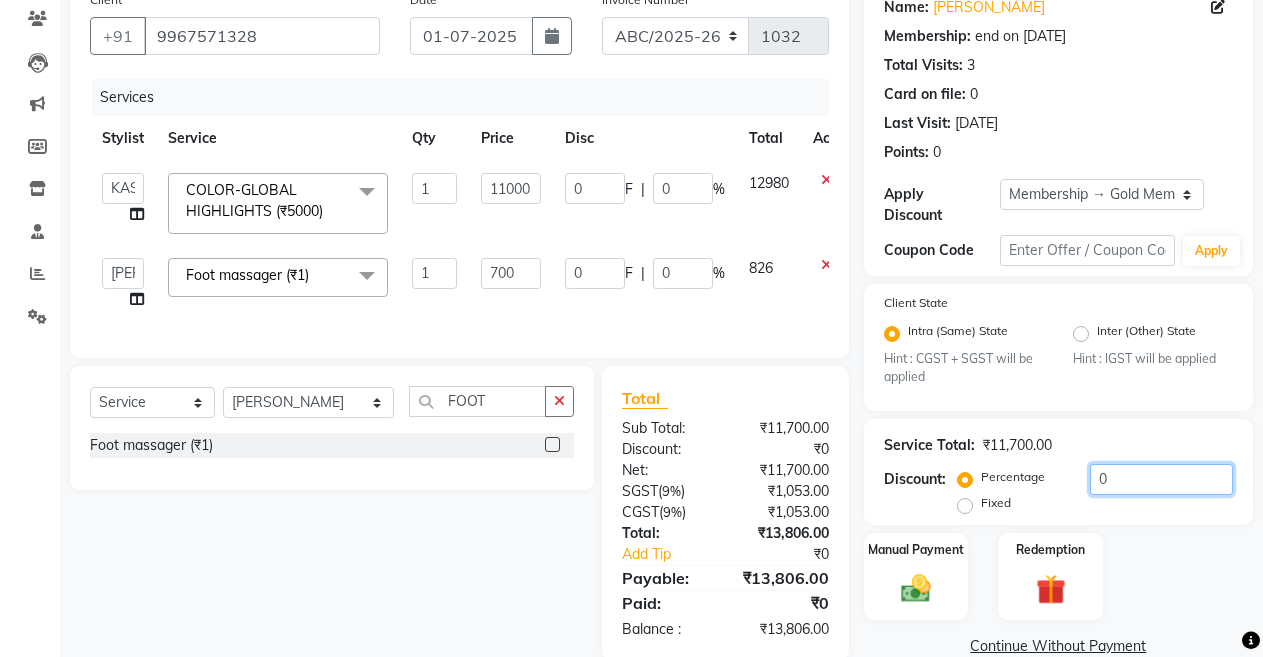 type on "50" 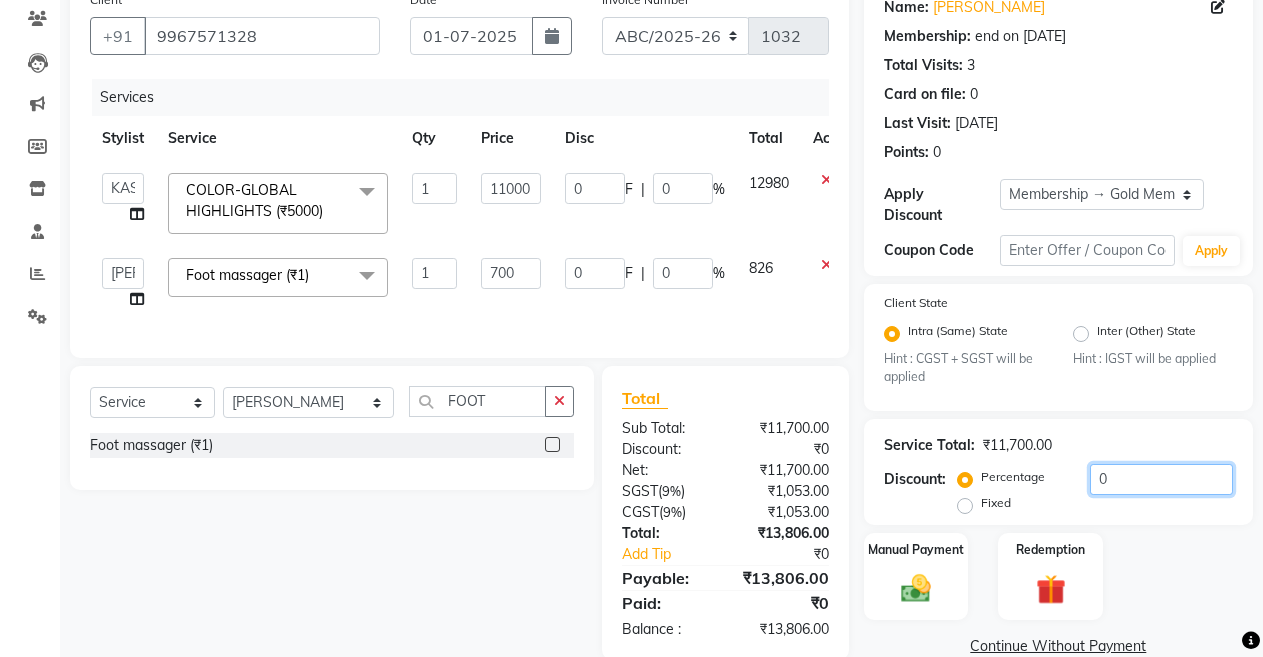 type on "5500" 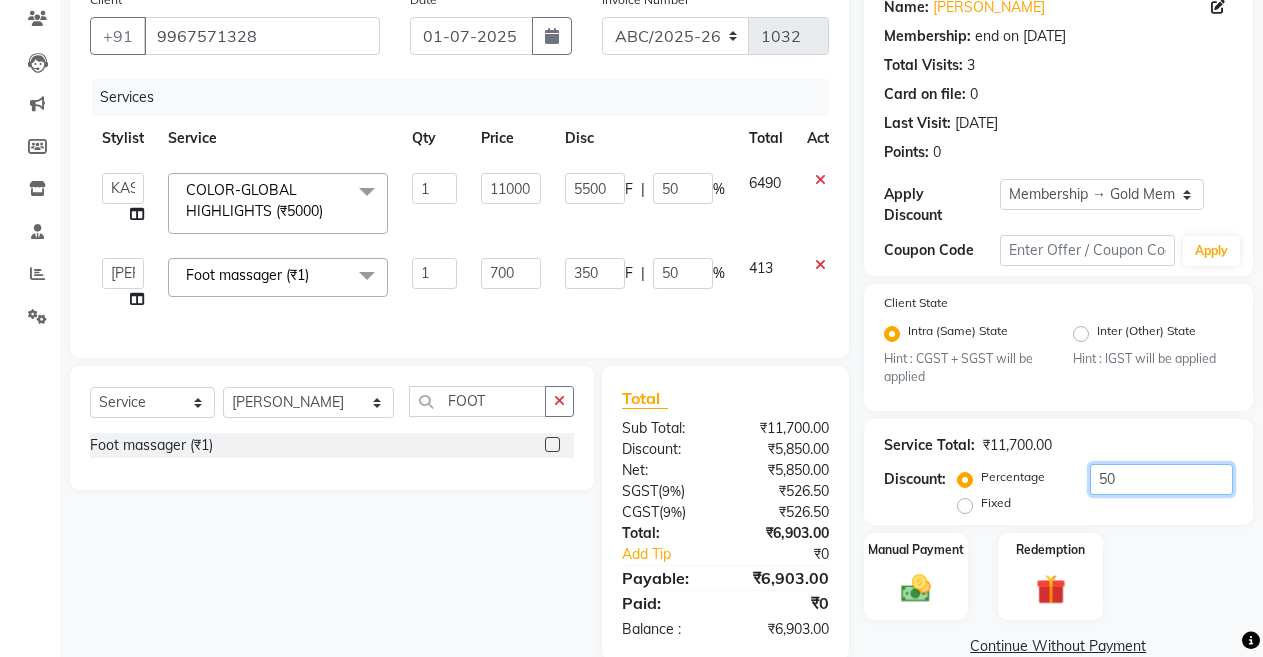 type on "50" 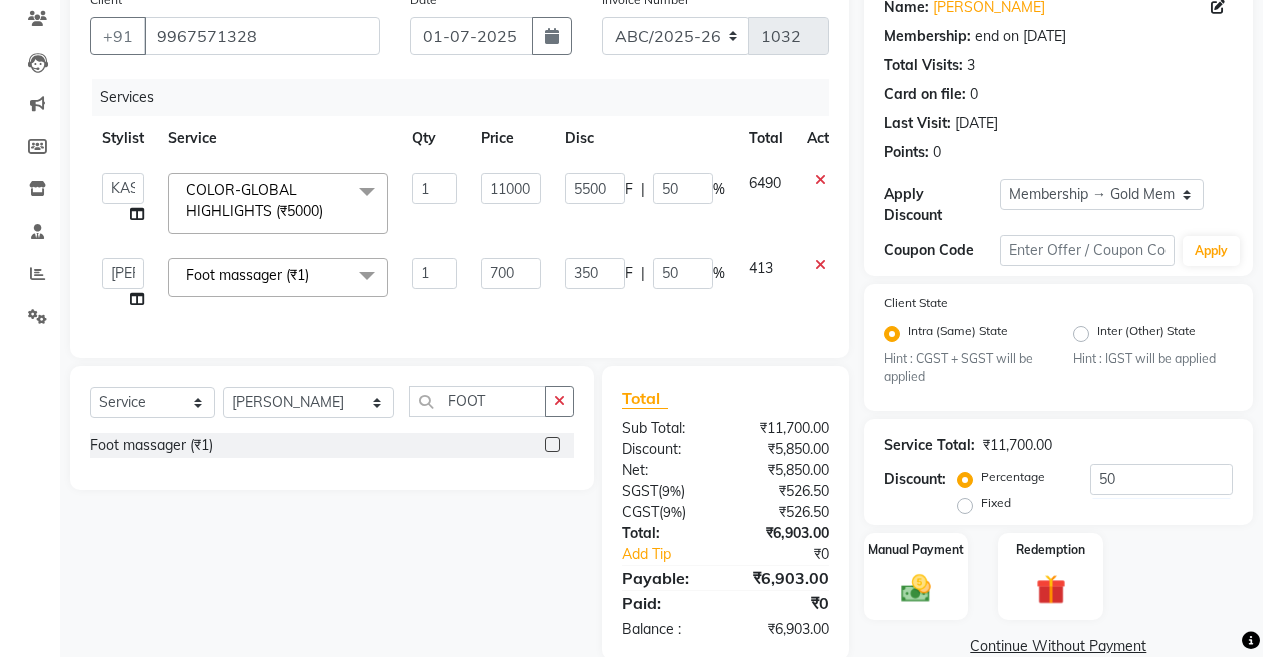 click on "350 F | 50 %" 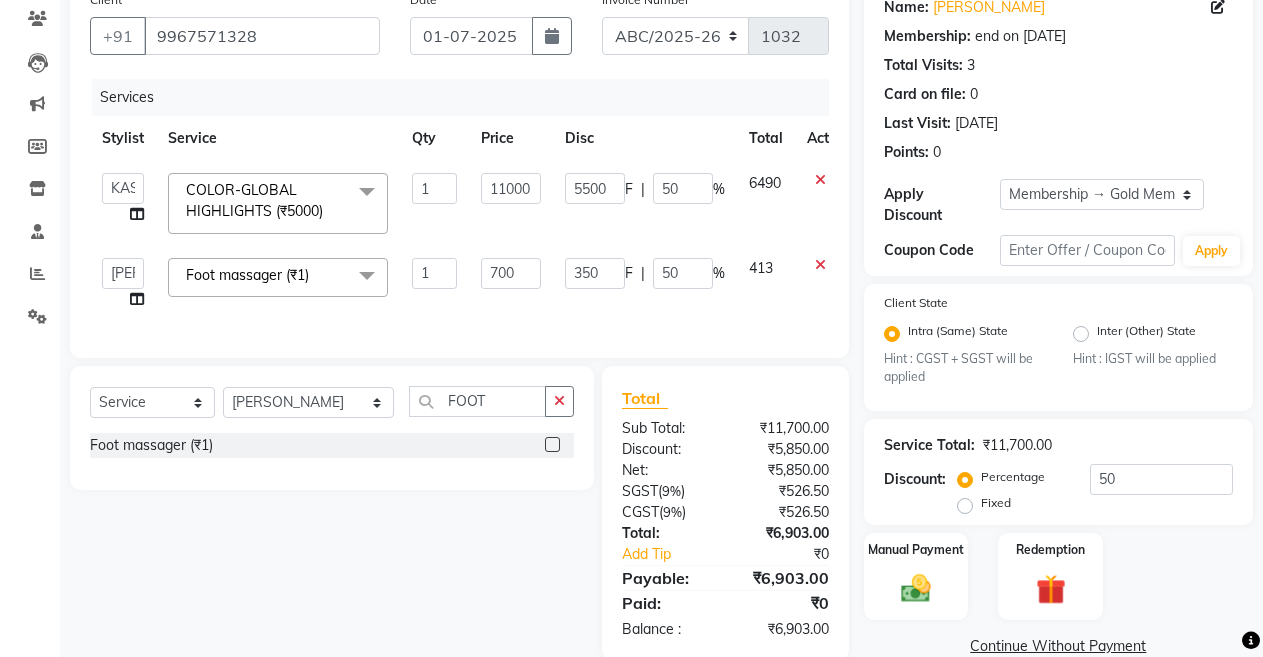scroll, scrollTop: 219, scrollLeft: 0, axis: vertical 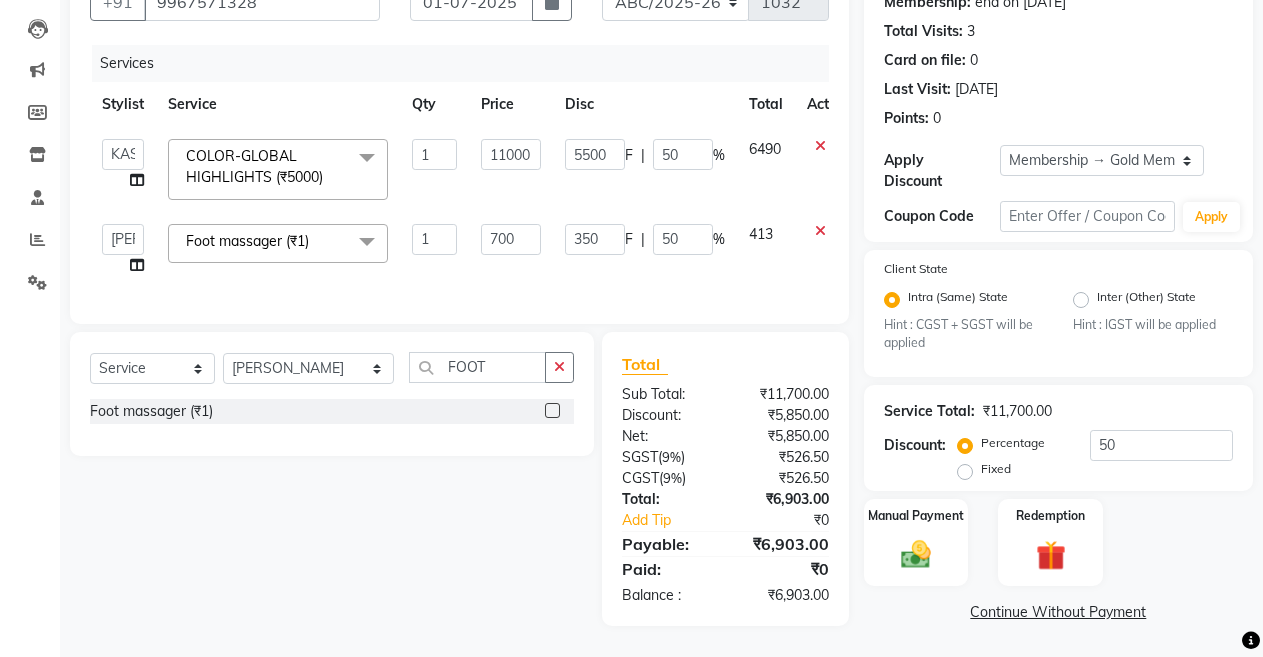 click on "413" 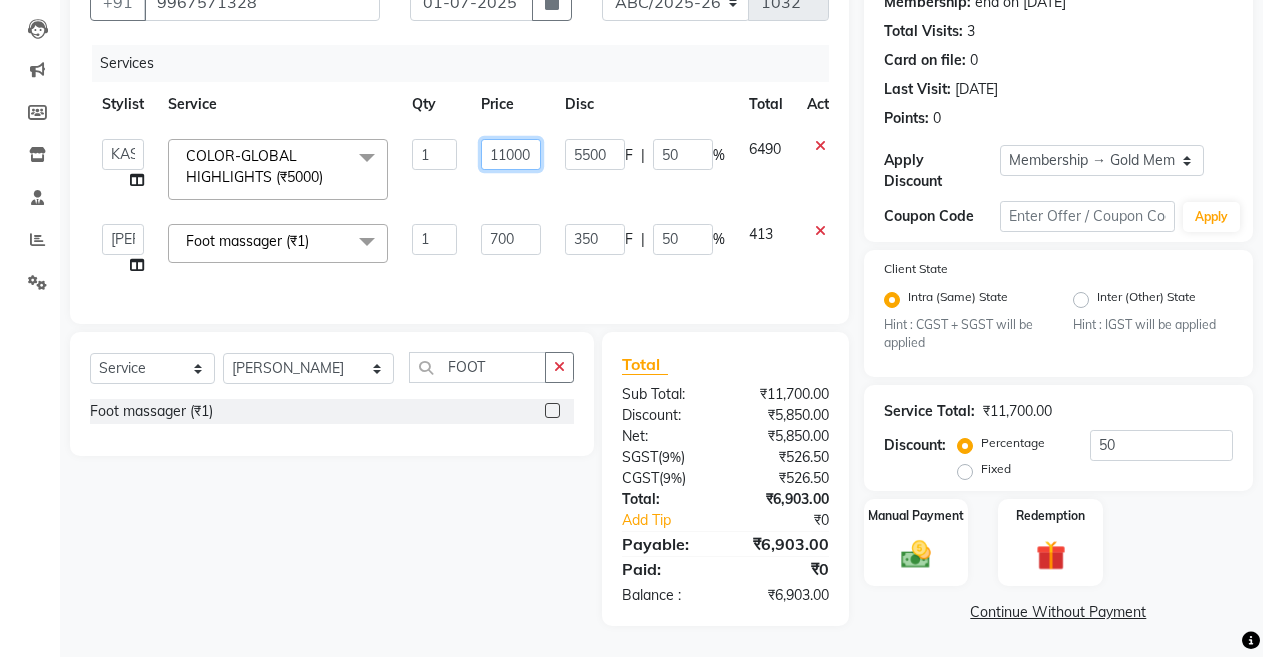 click on "11000" 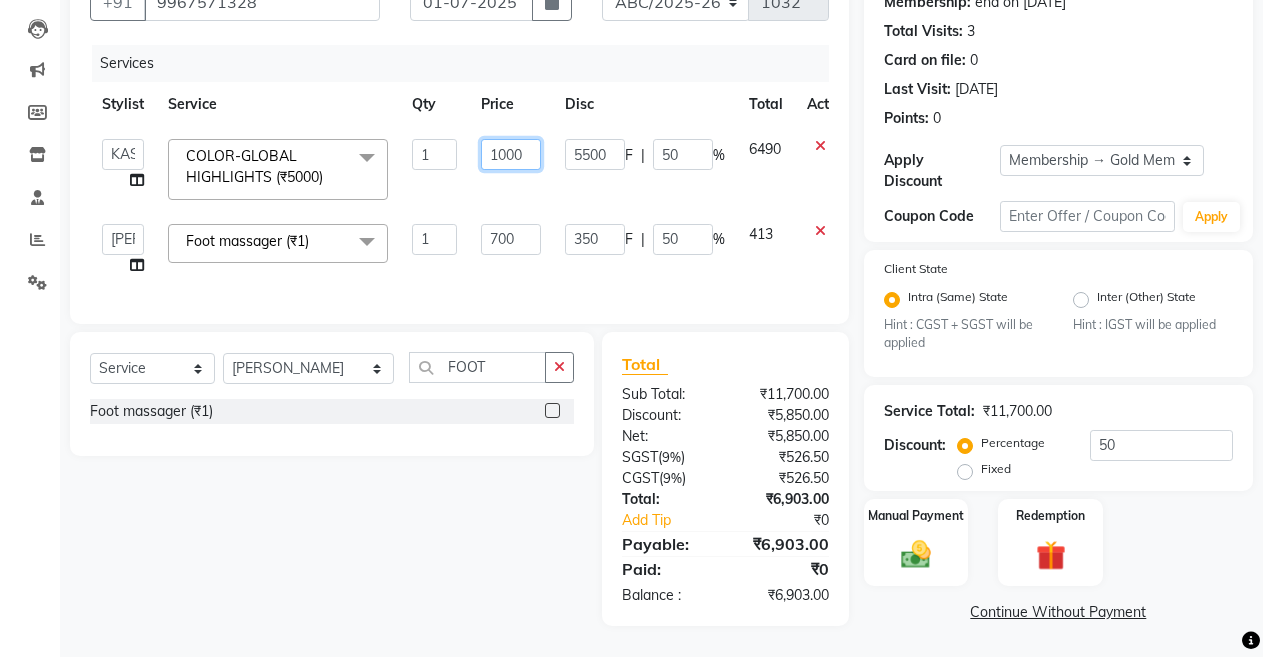 type on "12000" 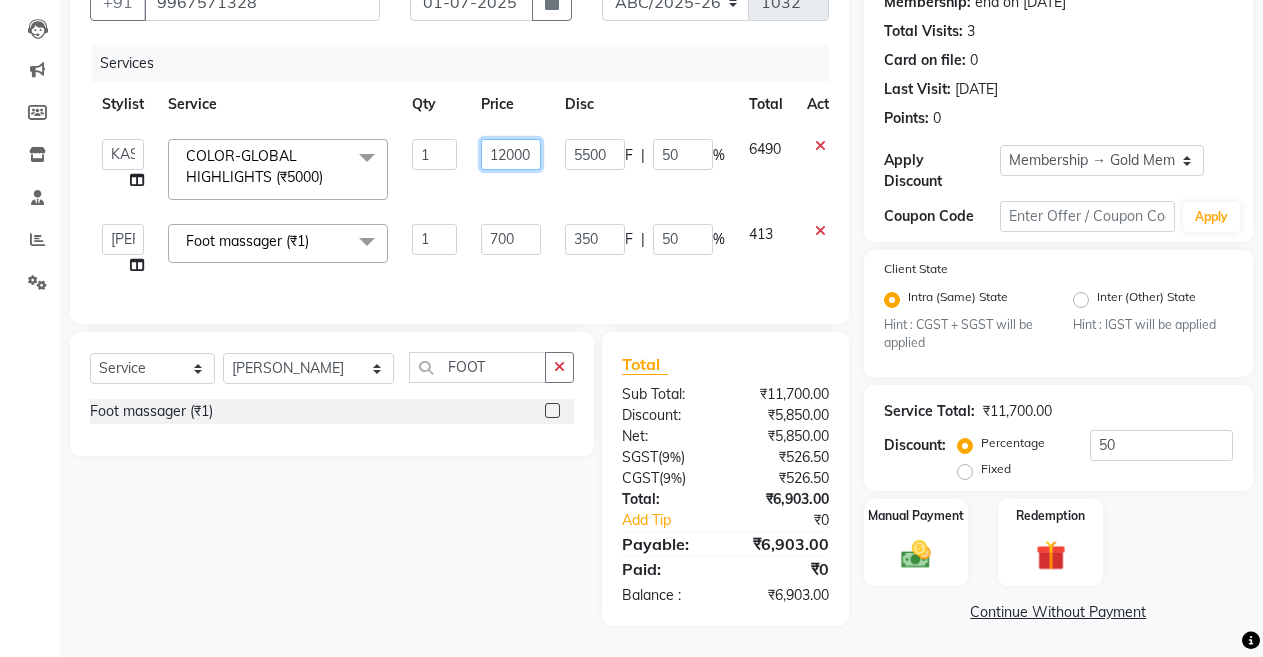 click on "12000" 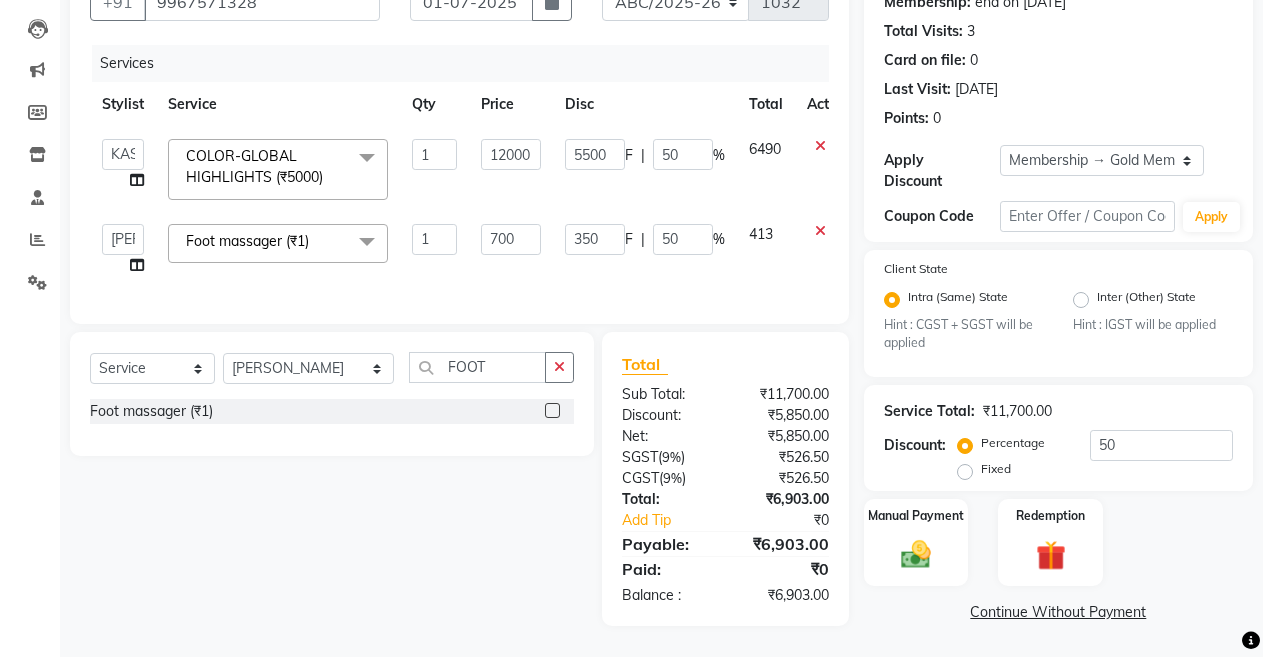 click on "12000" 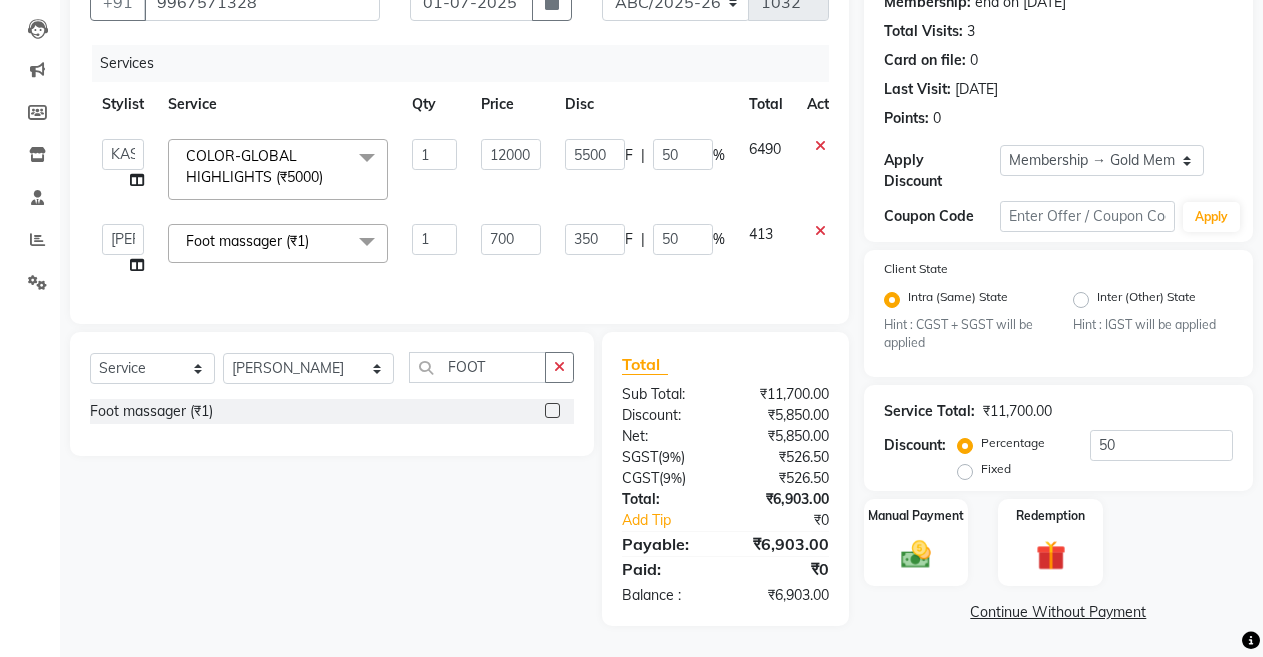 select on "80179" 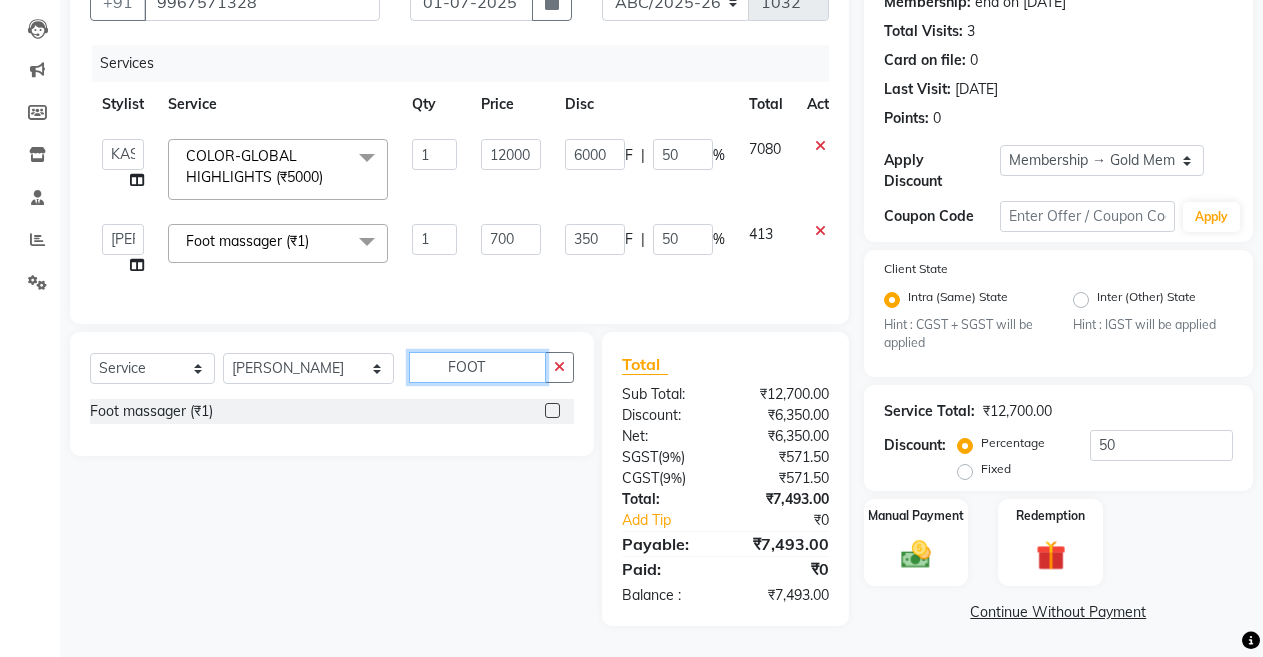 click on "FOOT" 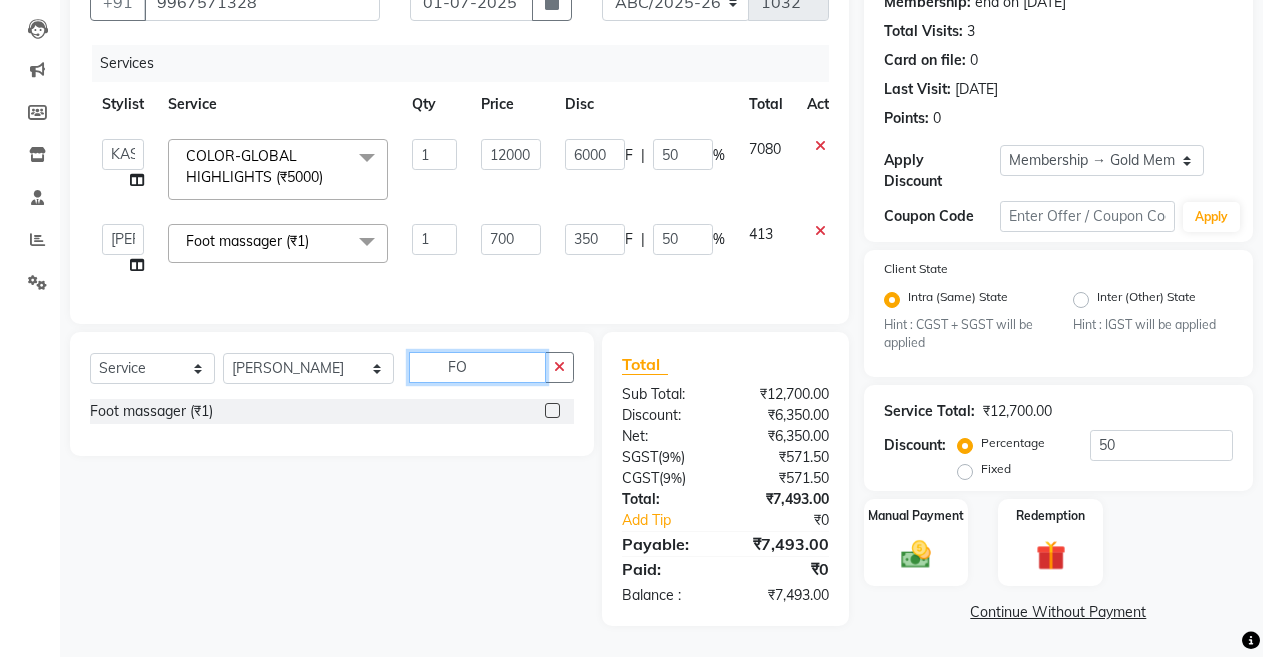 type on "F" 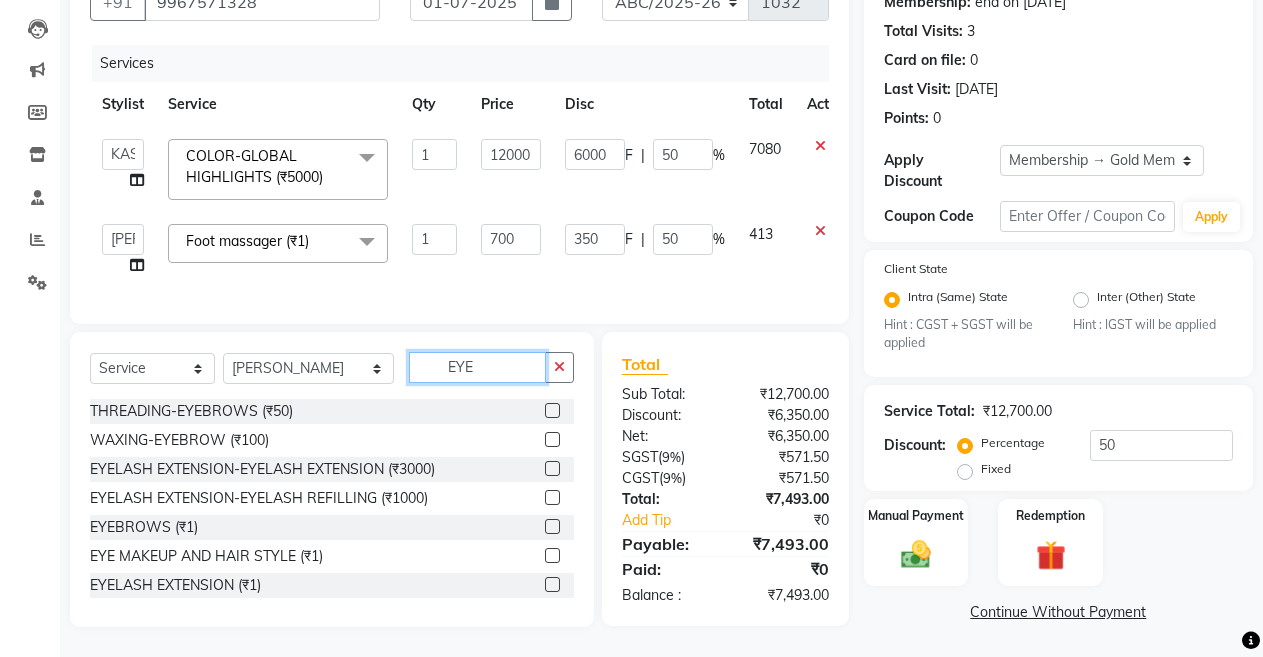 scroll, scrollTop: 3, scrollLeft: 0, axis: vertical 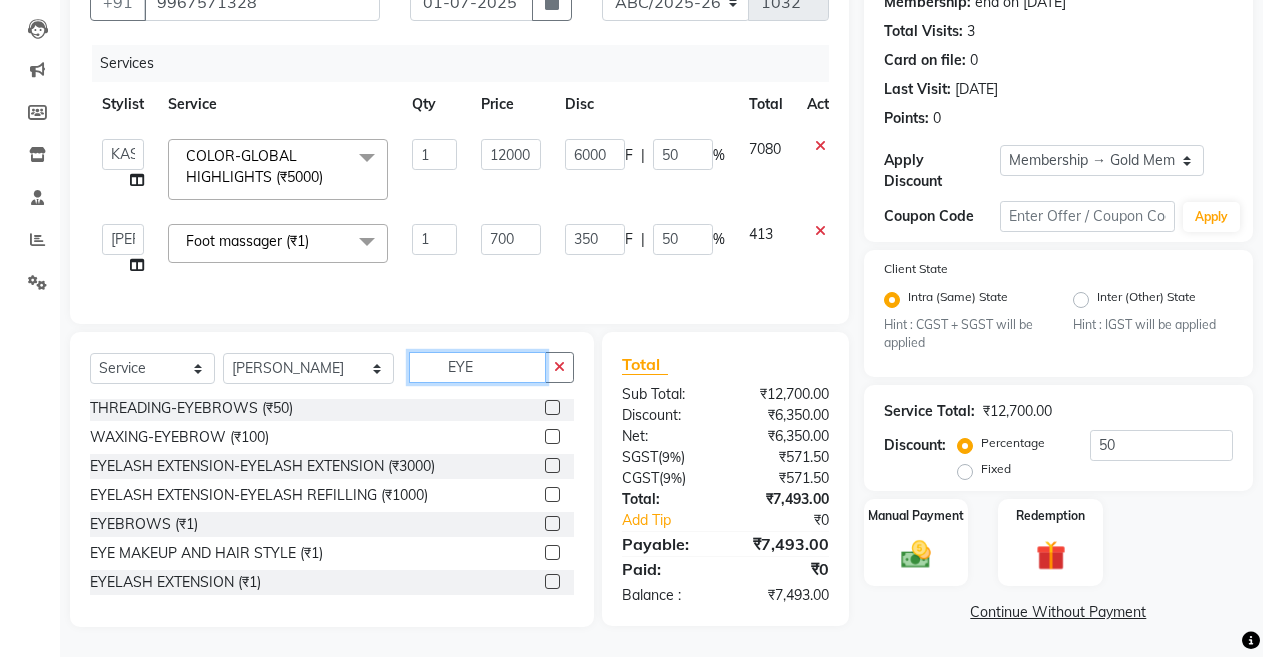 type on "EYE" 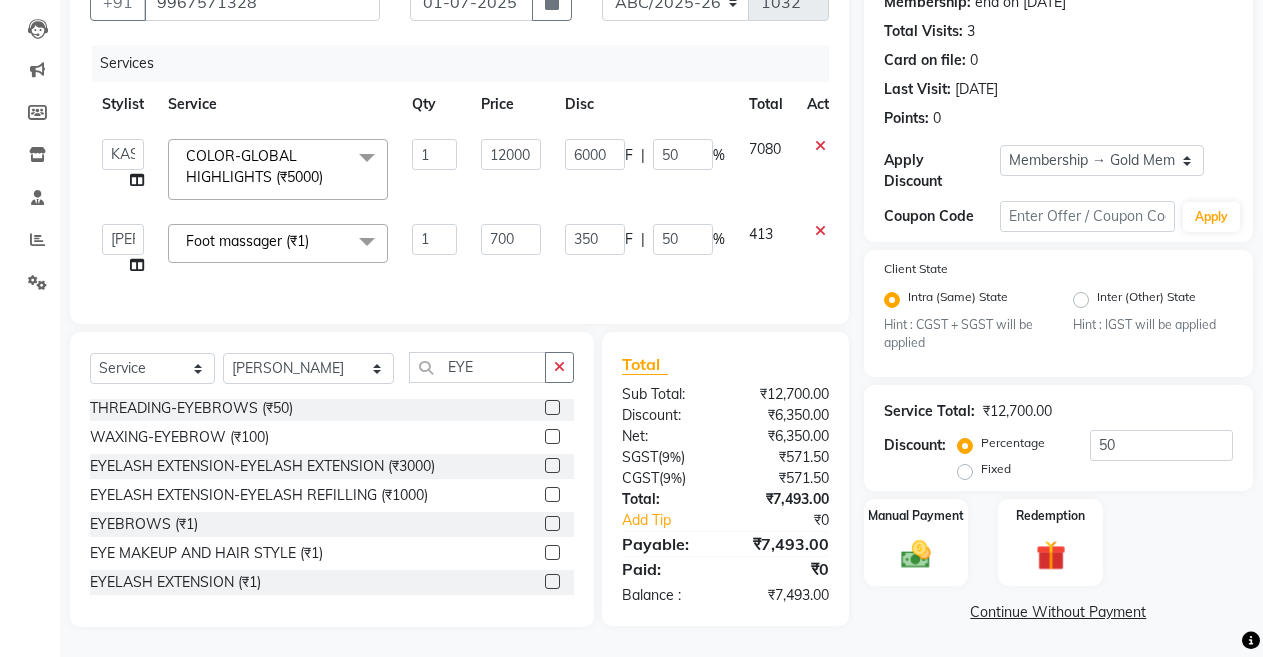 click 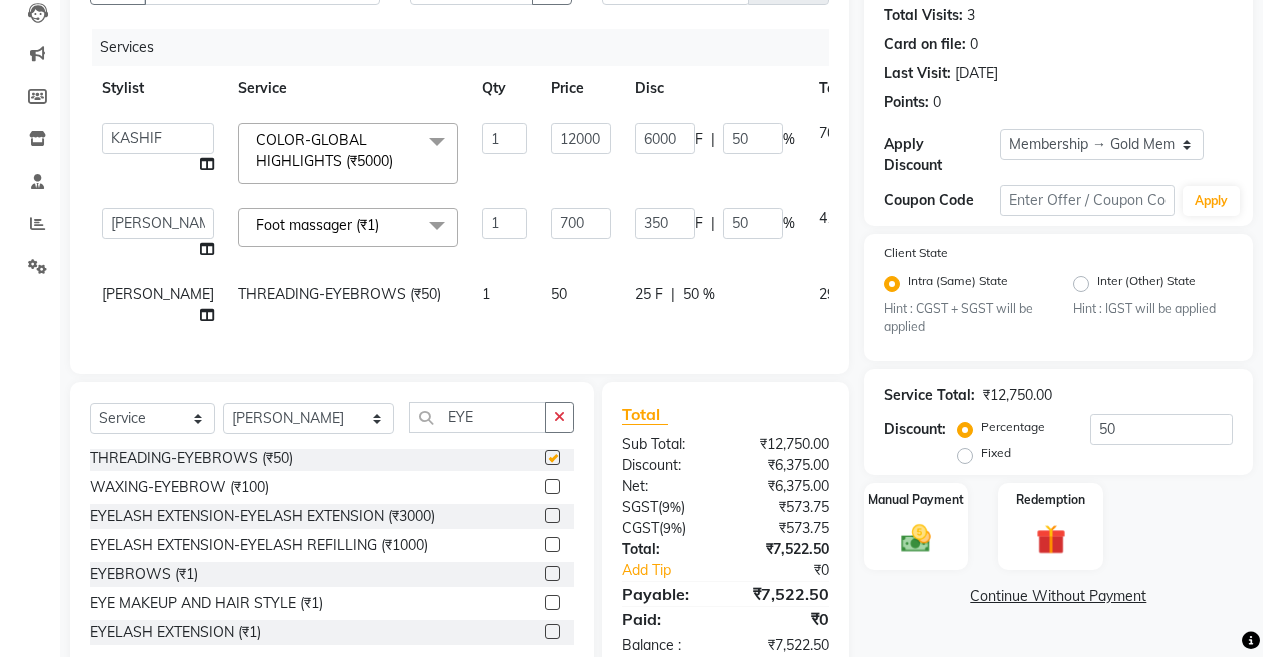 checkbox on "false" 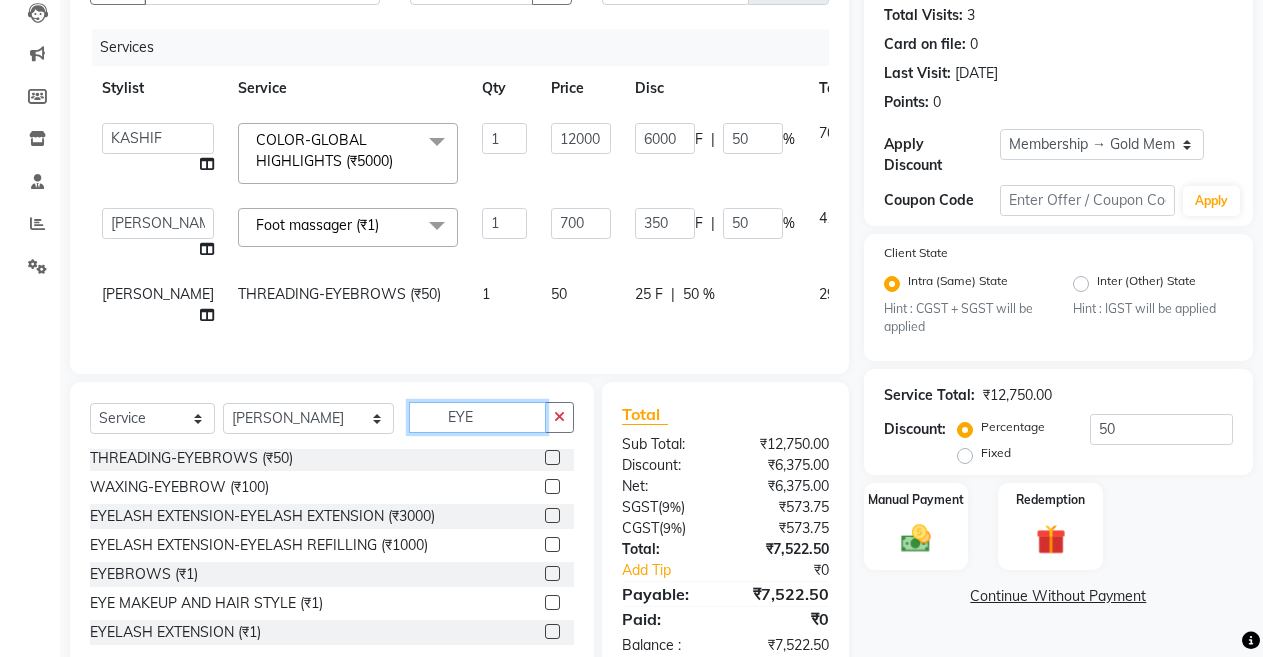 click on "EYE" 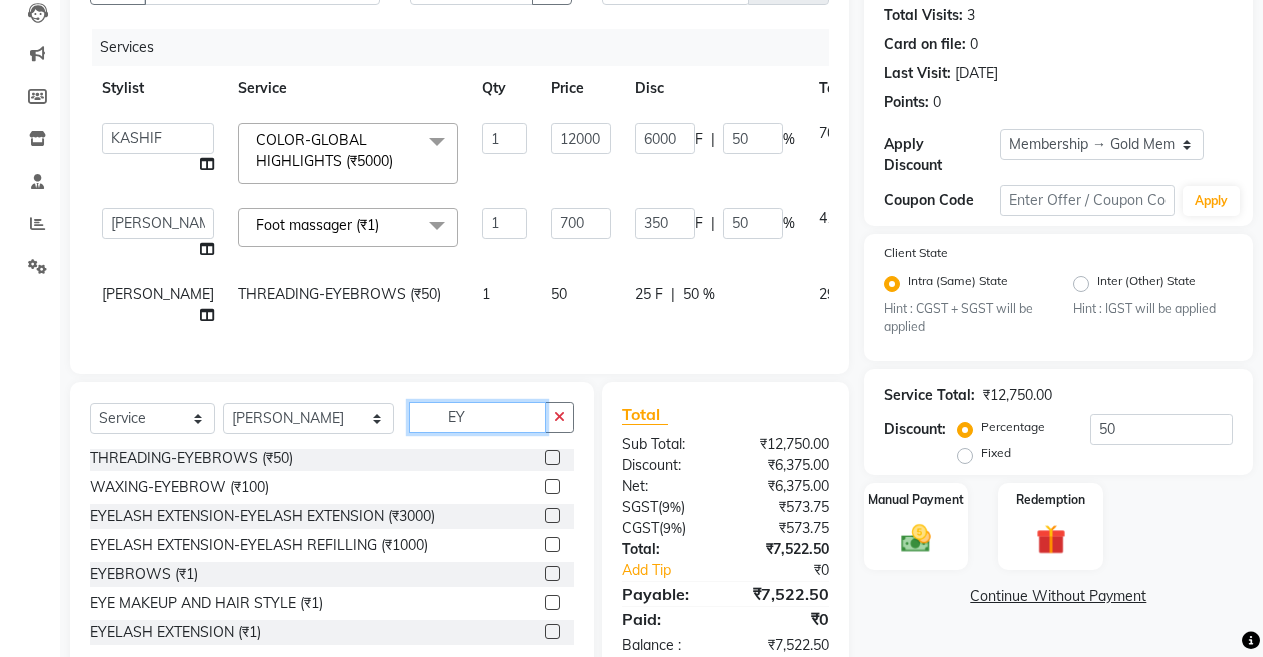 type on "E" 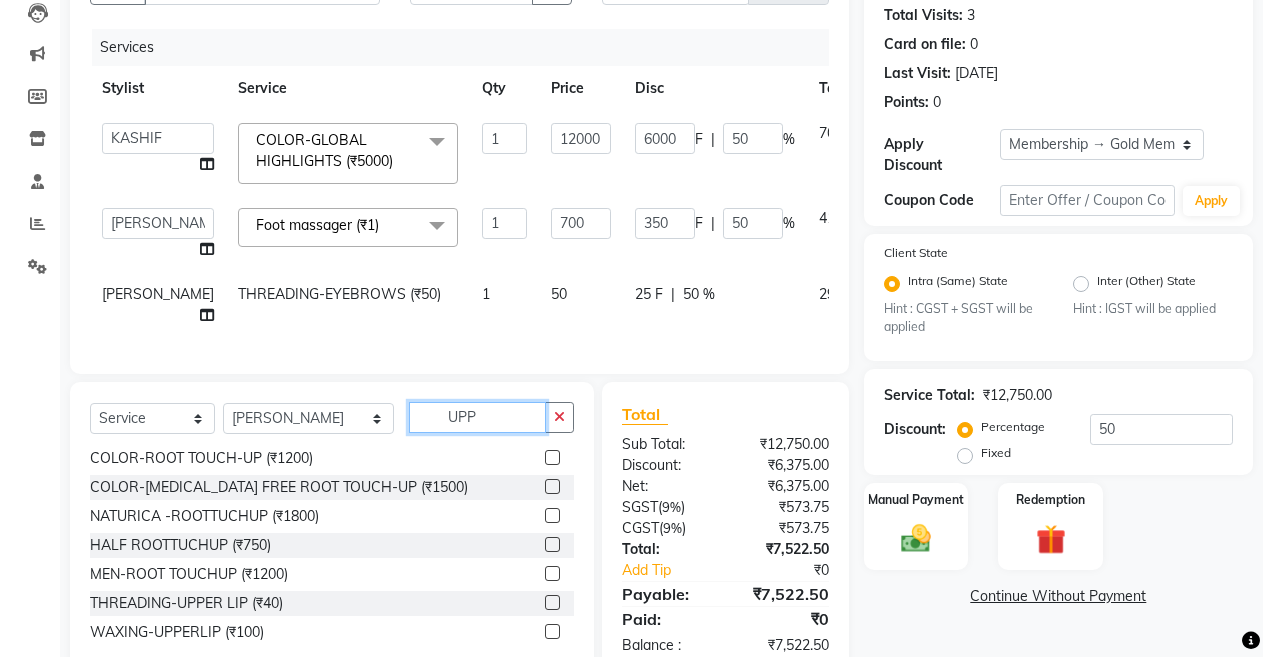 scroll, scrollTop: 0, scrollLeft: 0, axis: both 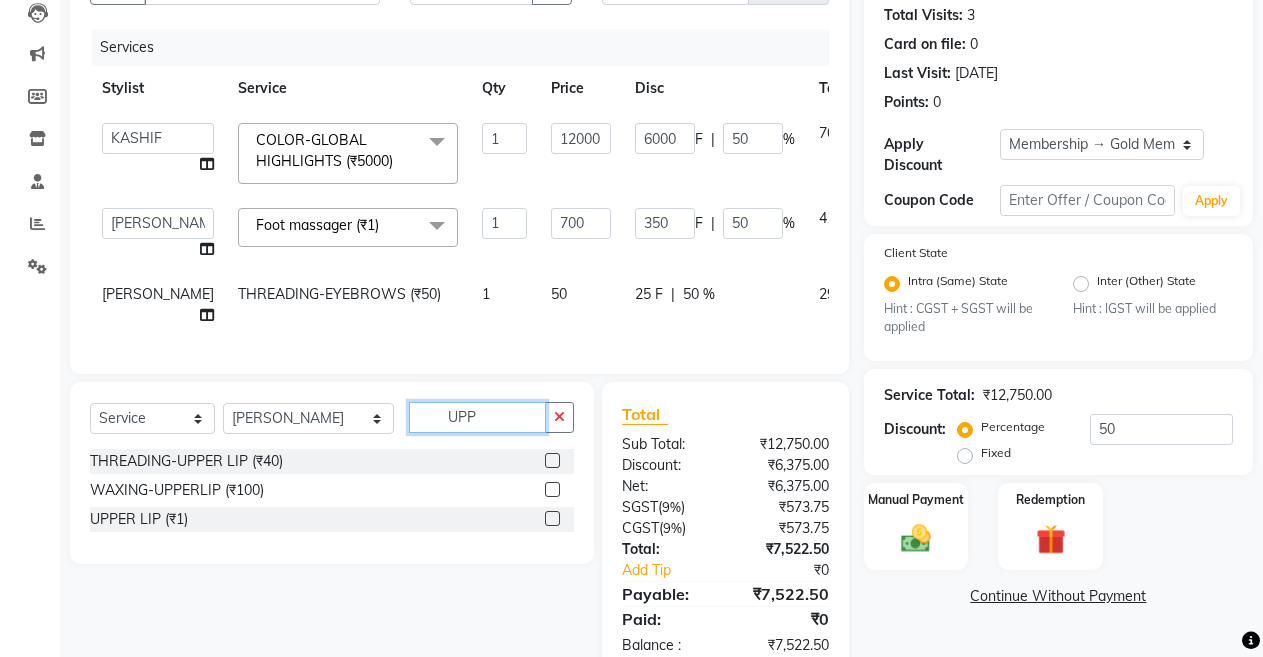 type on "UPP" 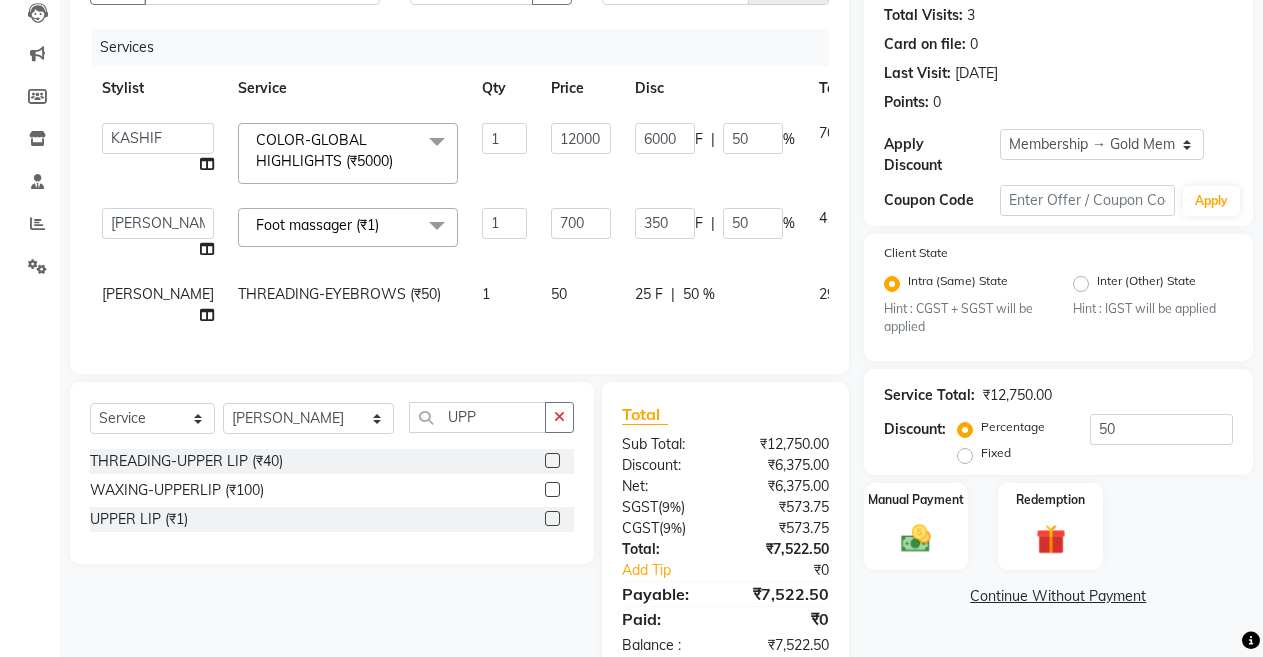 click 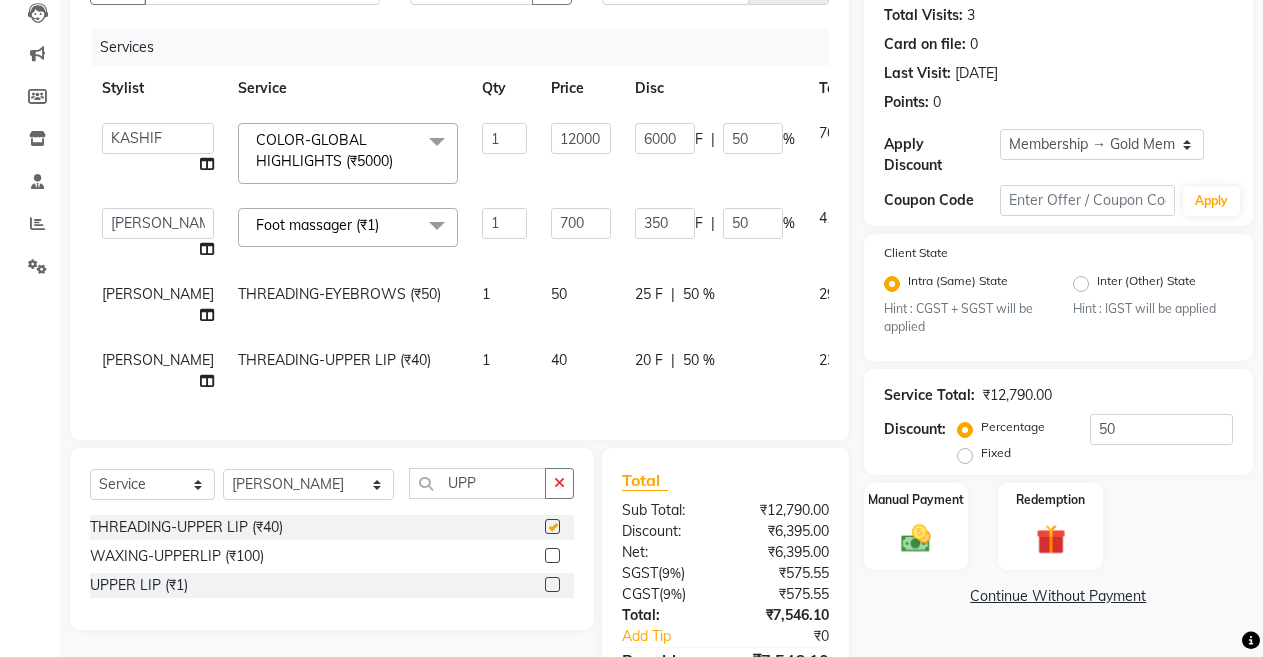 checkbox on "false" 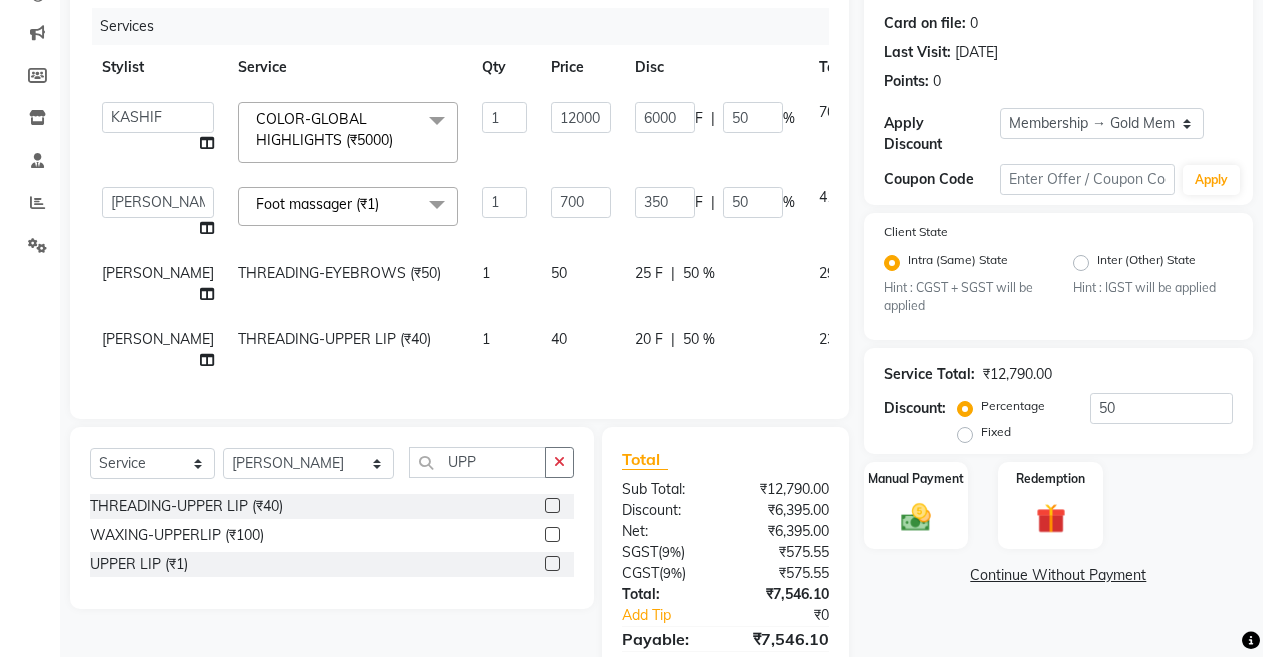 scroll, scrollTop: 242, scrollLeft: 0, axis: vertical 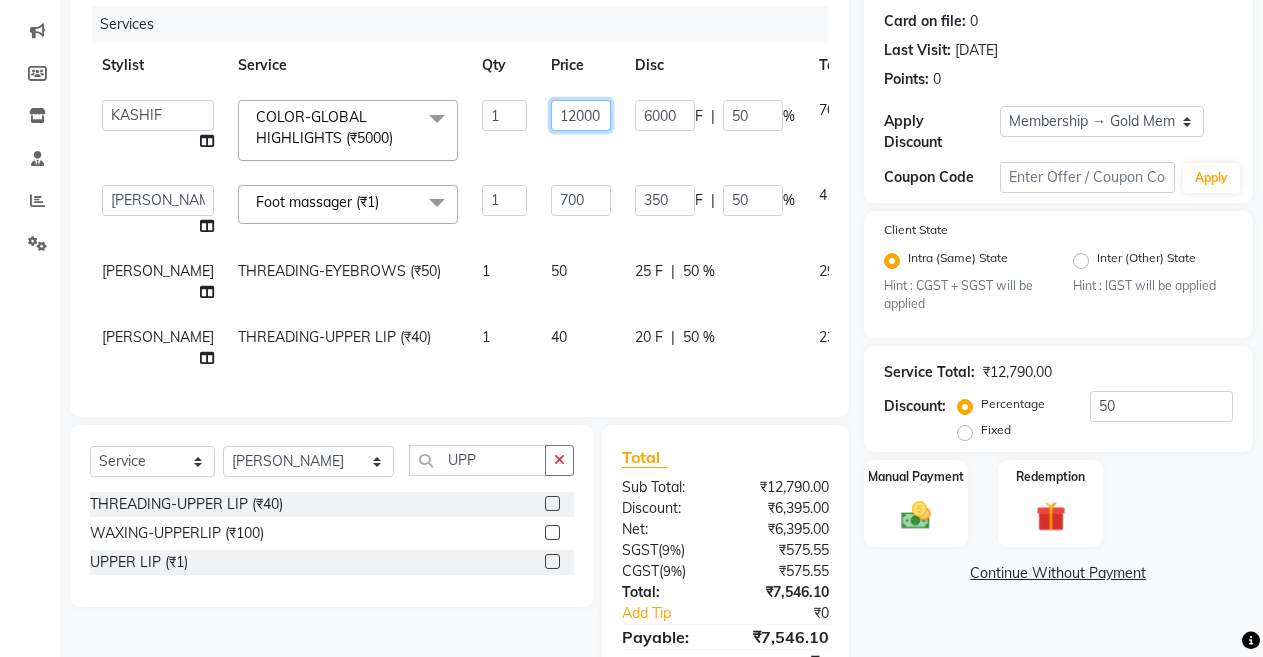 click on "12000" 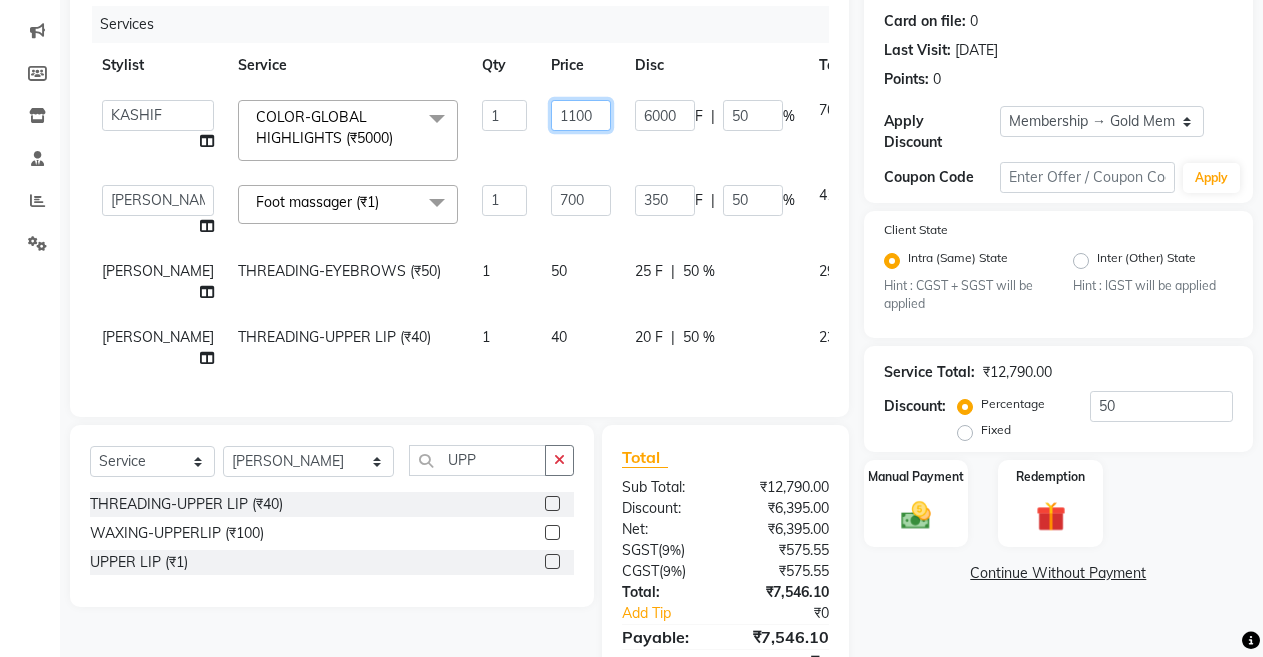 type on "11500" 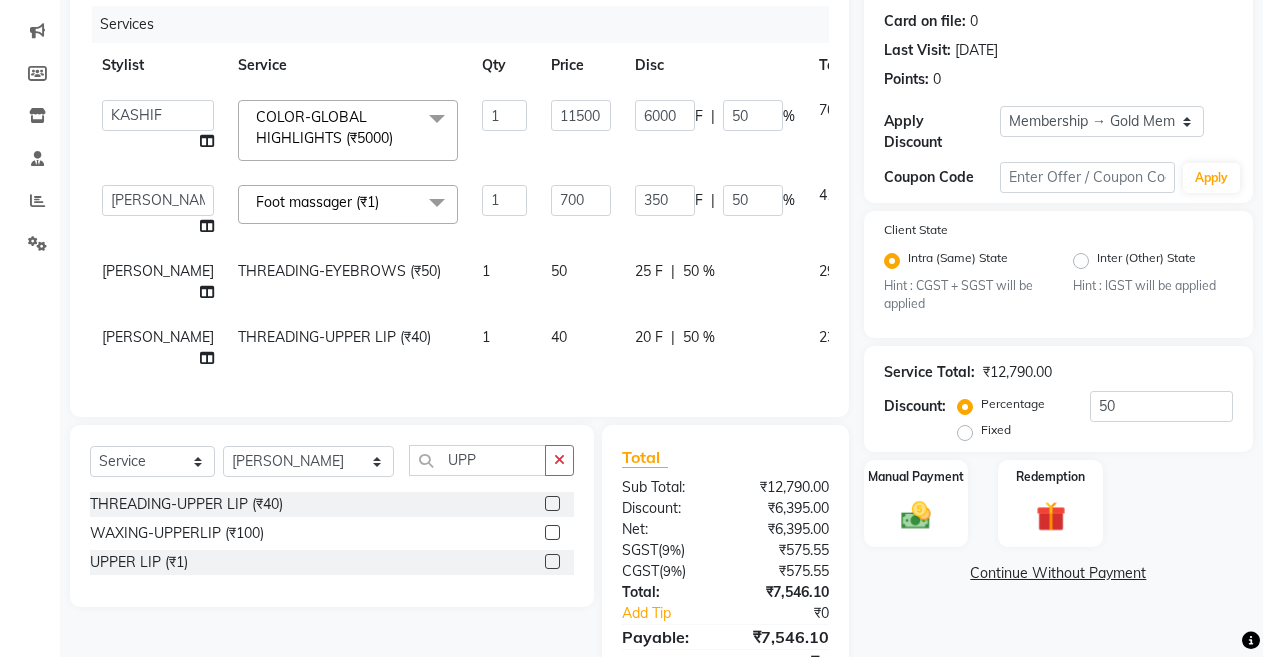 click on "11500" 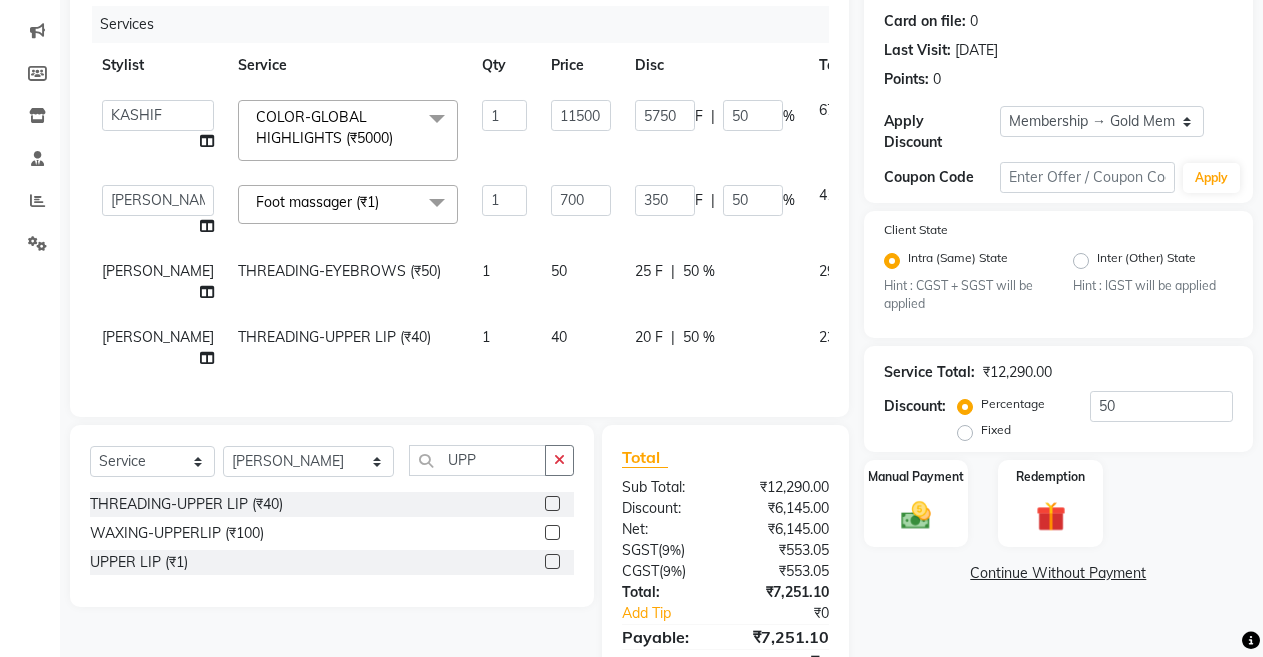 scroll, scrollTop: 351, scrollLeft: 0, axis: vertical 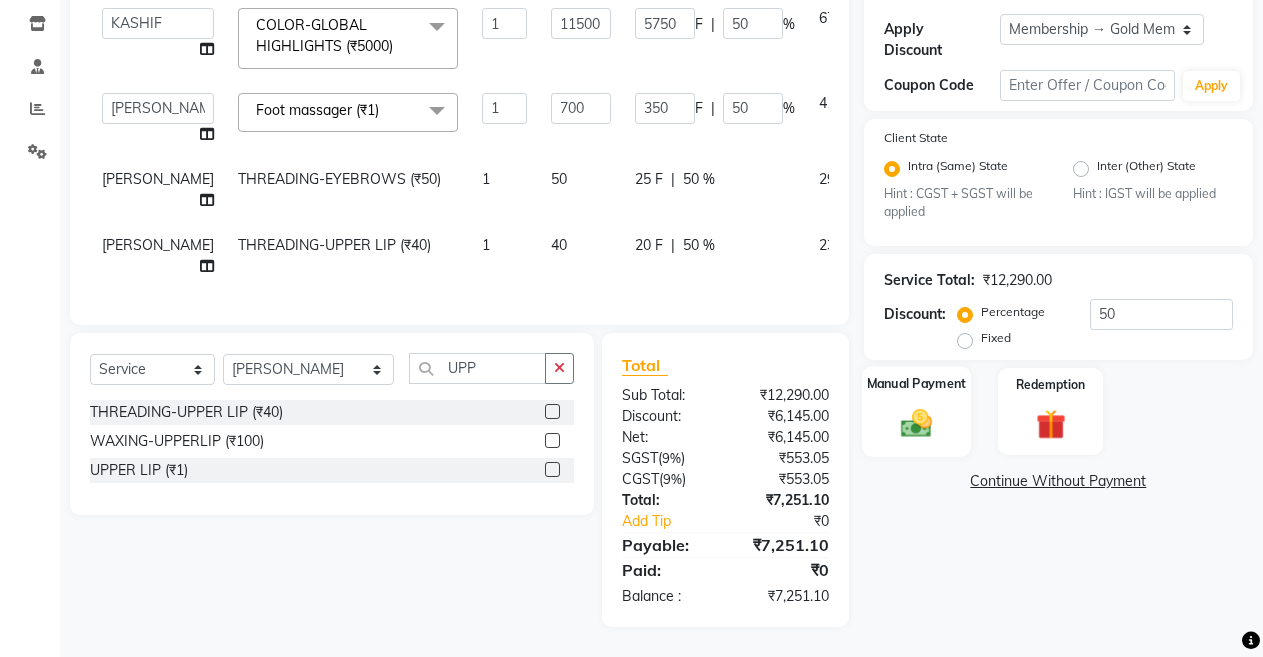 click on "Manual Payment" 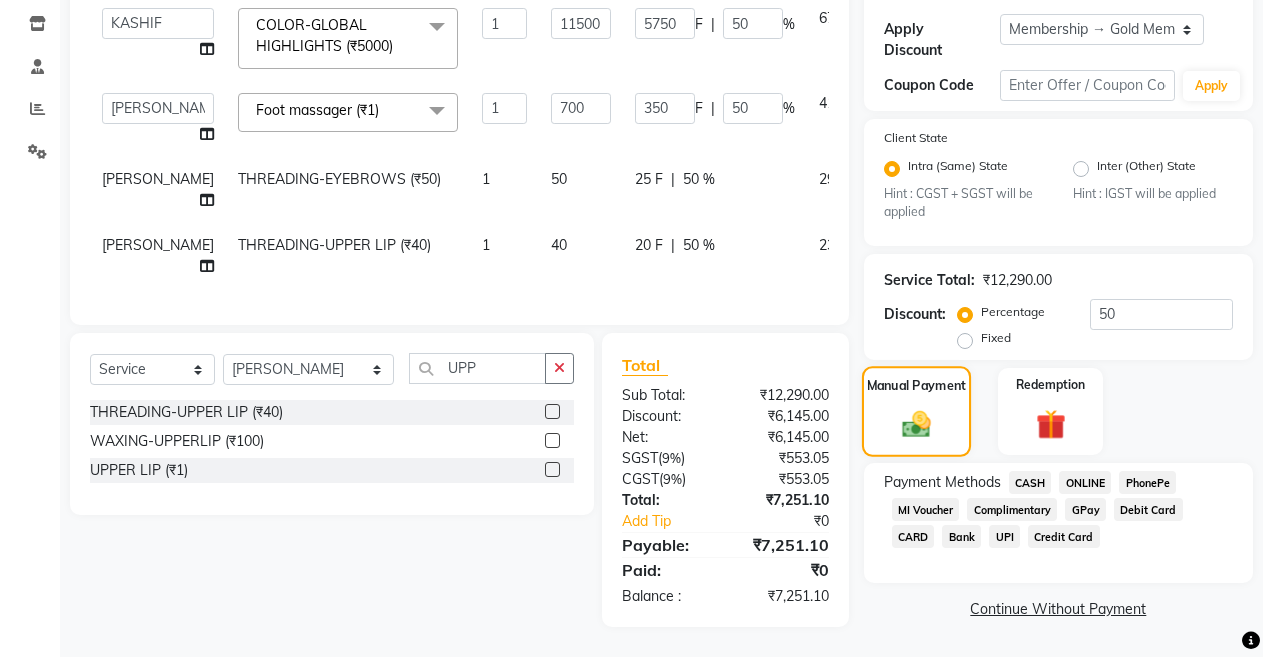 click on "Manual Payment" 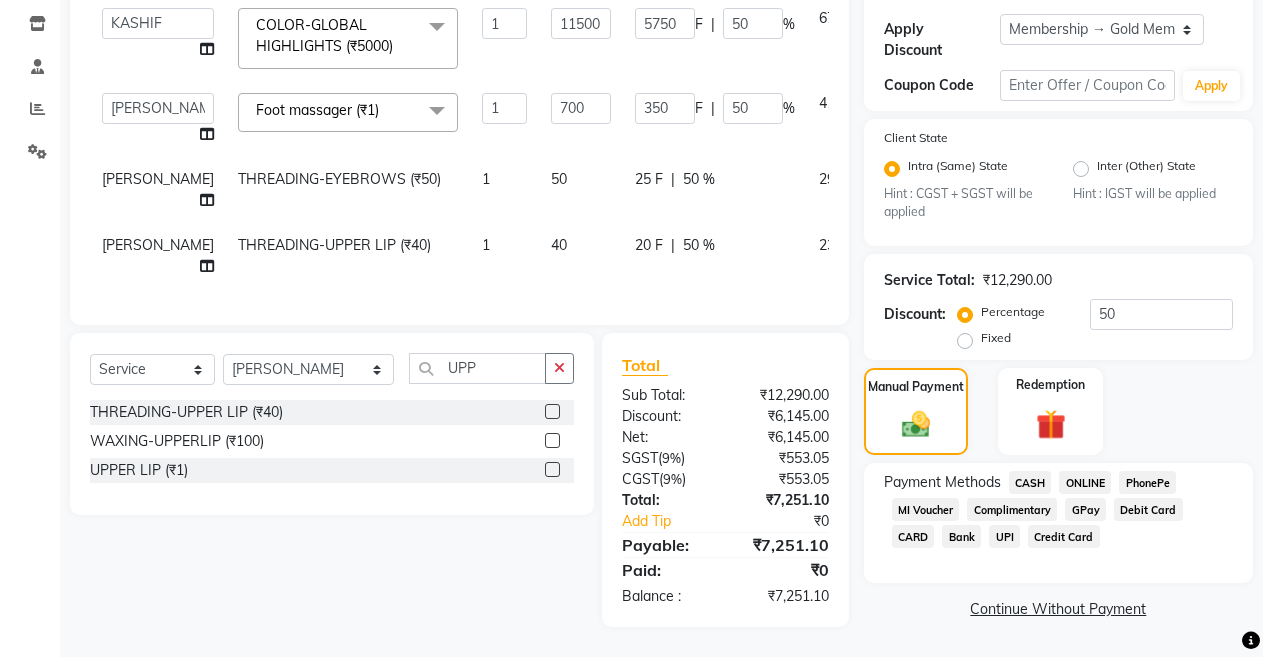 scroll, scrollTop: 0, scrollLeft: 0, axis: both 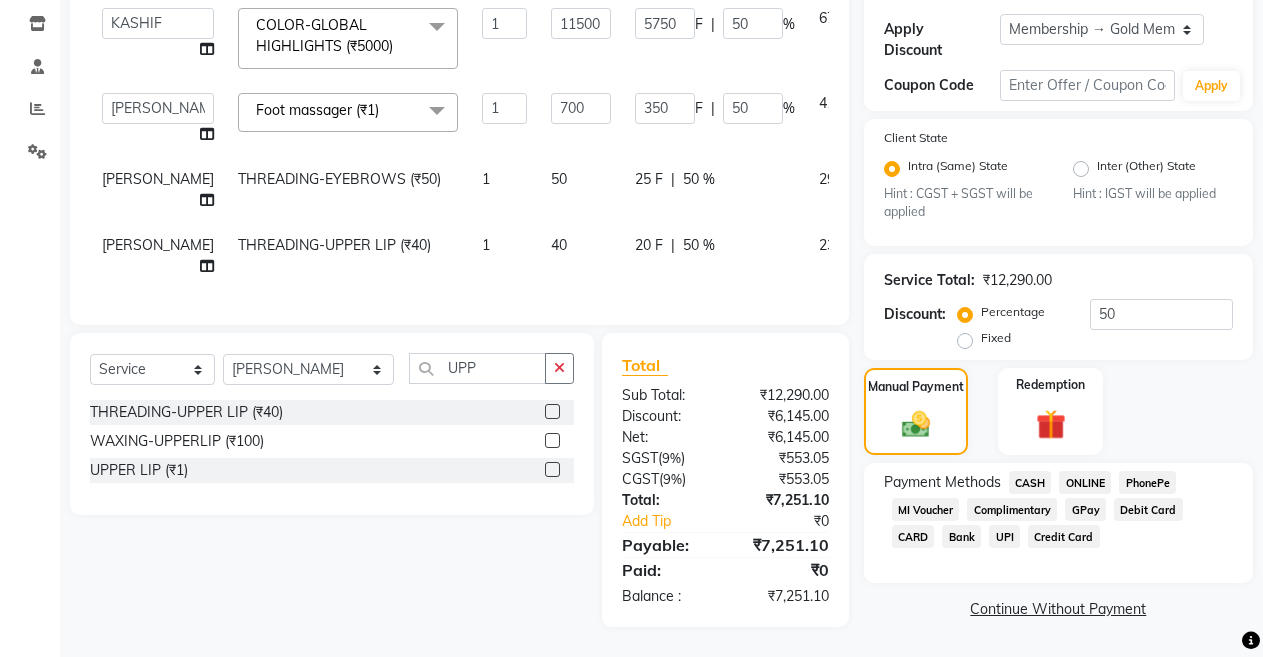 click on "CASH" 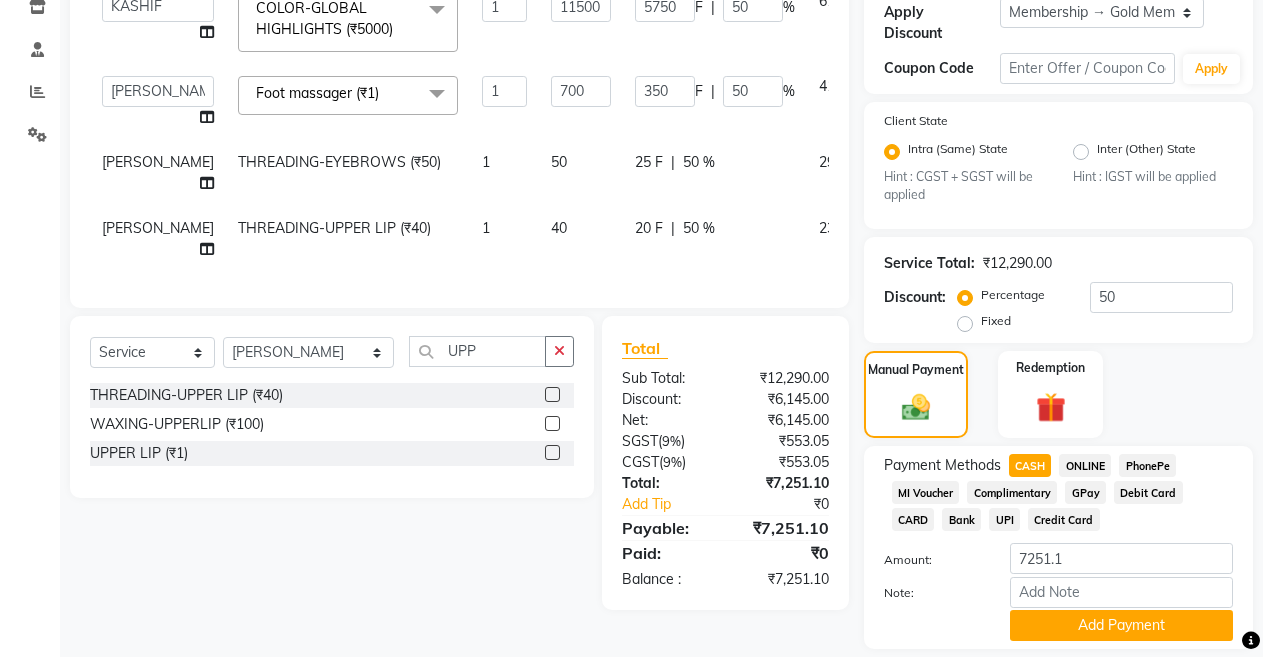 scroll, scrollTop: 413, scrollLeft: 0, axis: vertical 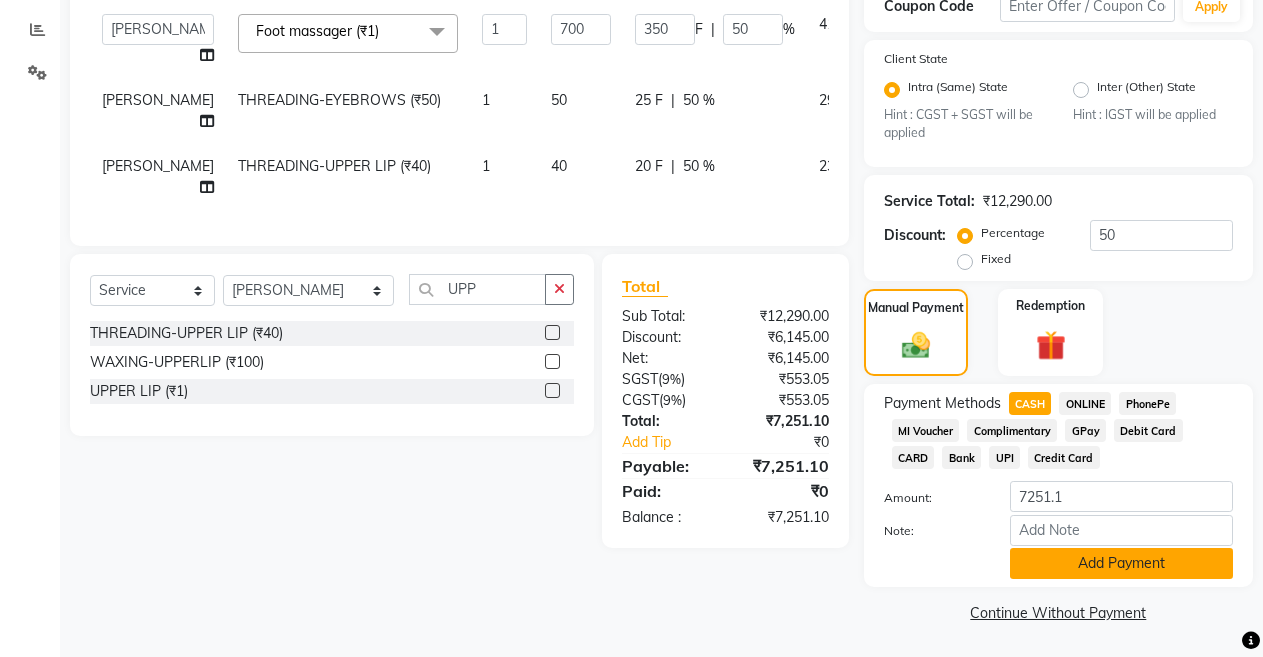 click on "Add Payment" 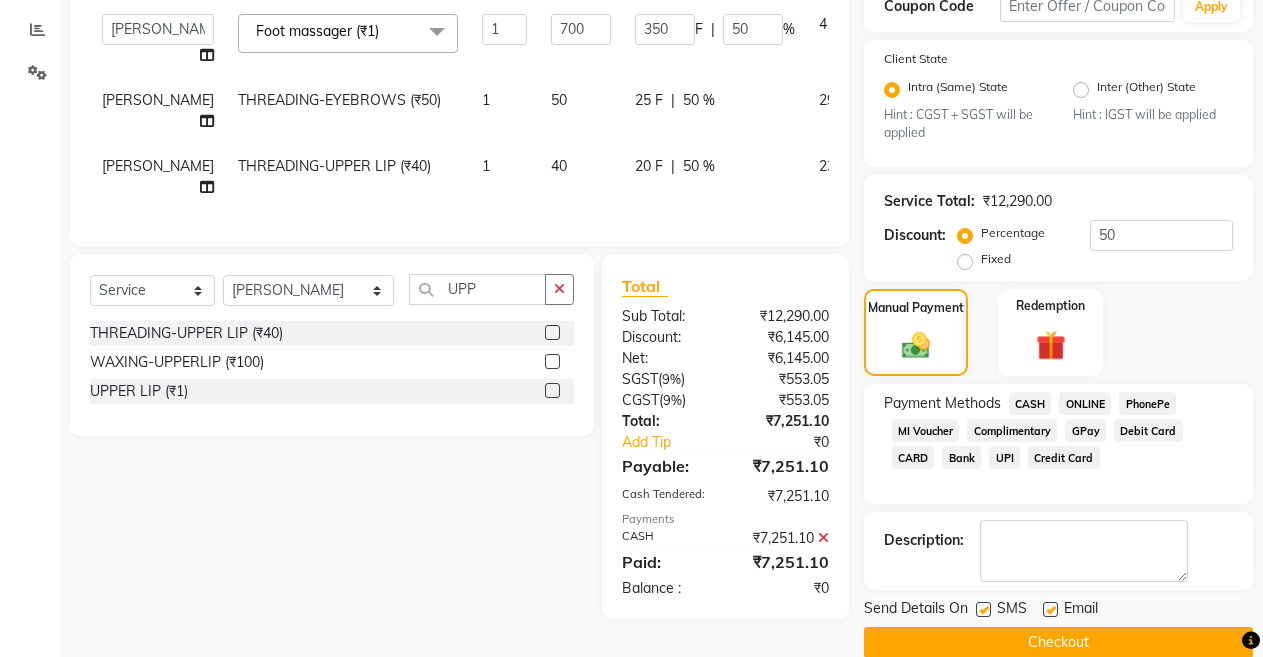 click on "Checkout" 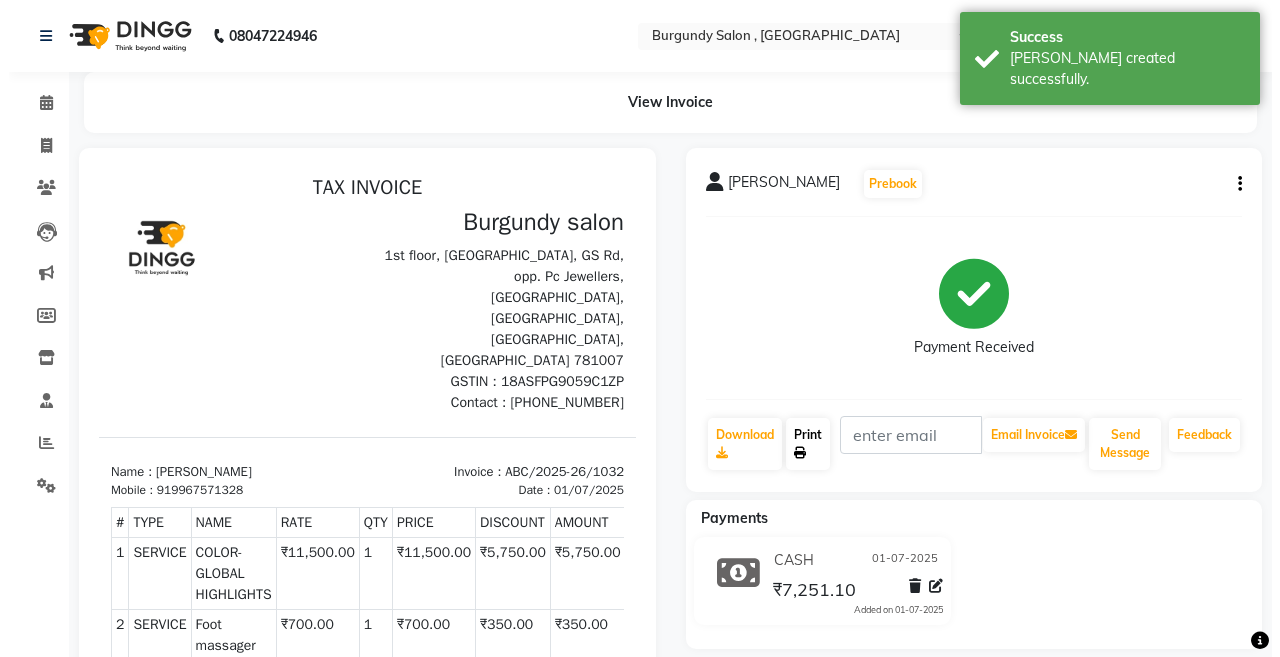 scroll, scrollTop: 0, scrollLeft: 0, axis: both 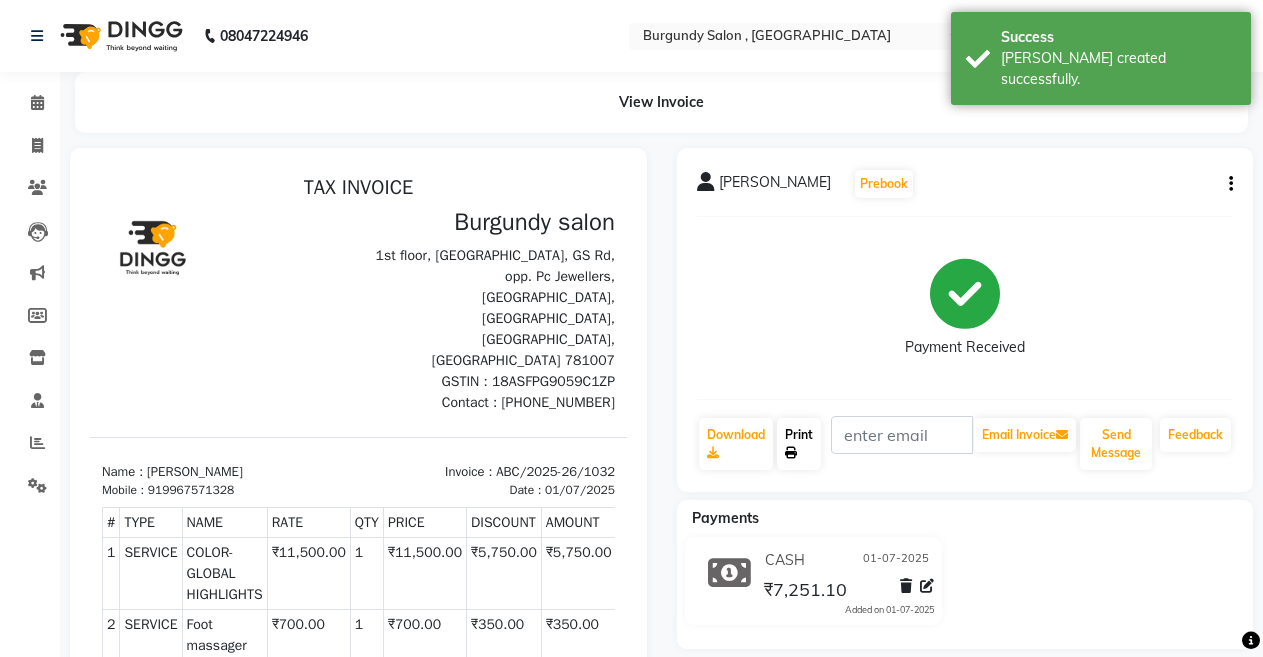 click on "Print" 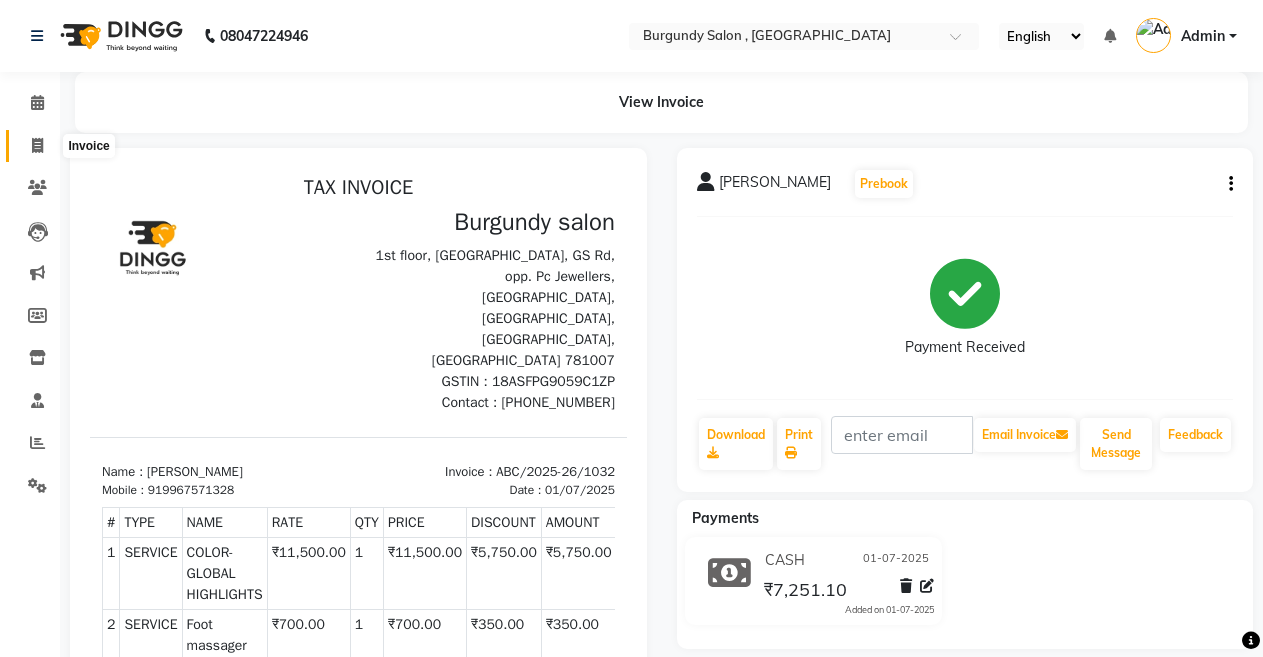 click 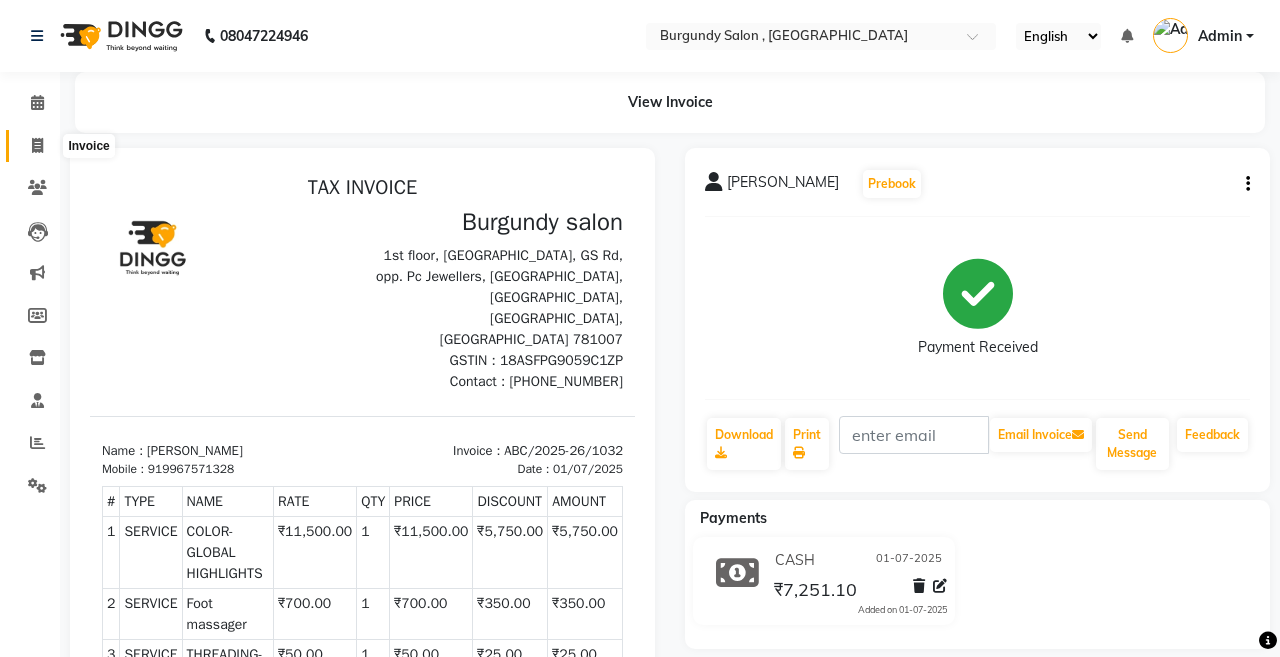 select on "service" 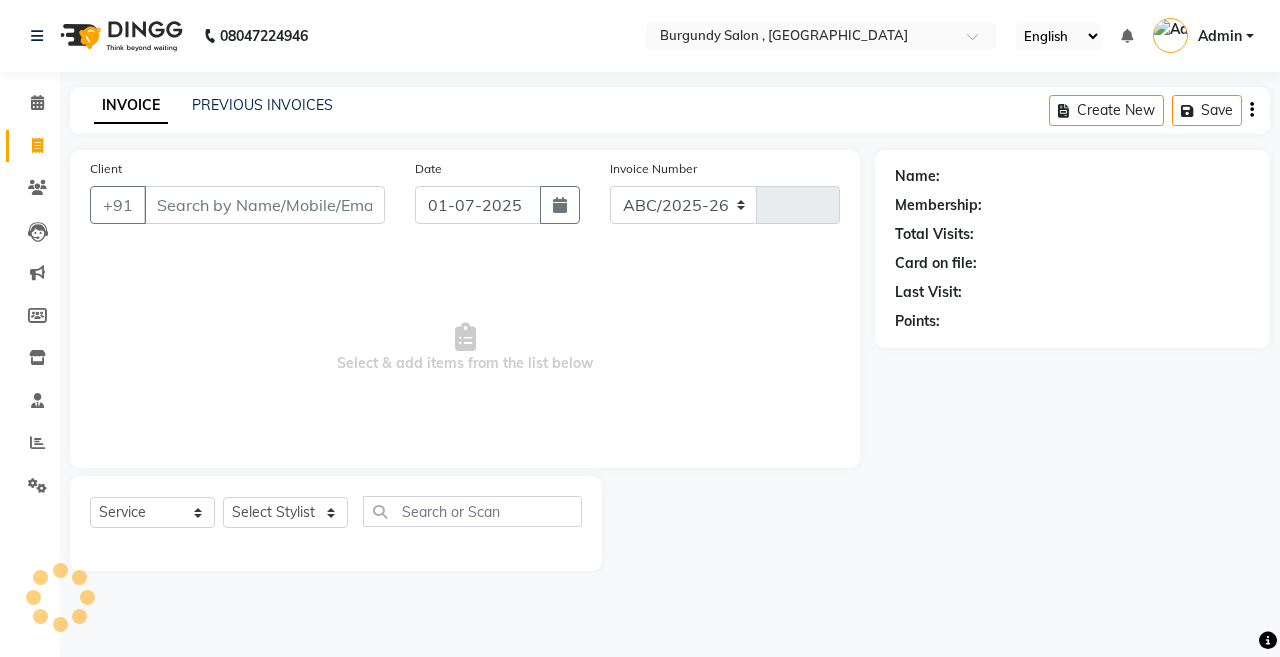 select on "5345" 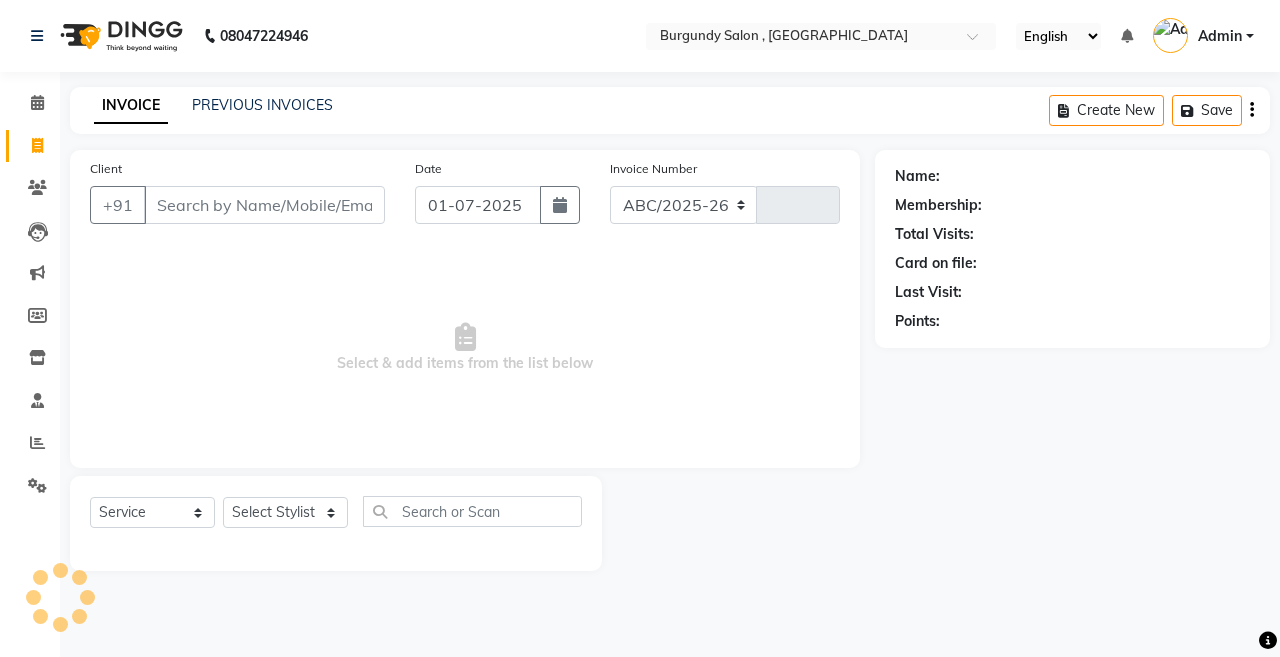 type on "1033" 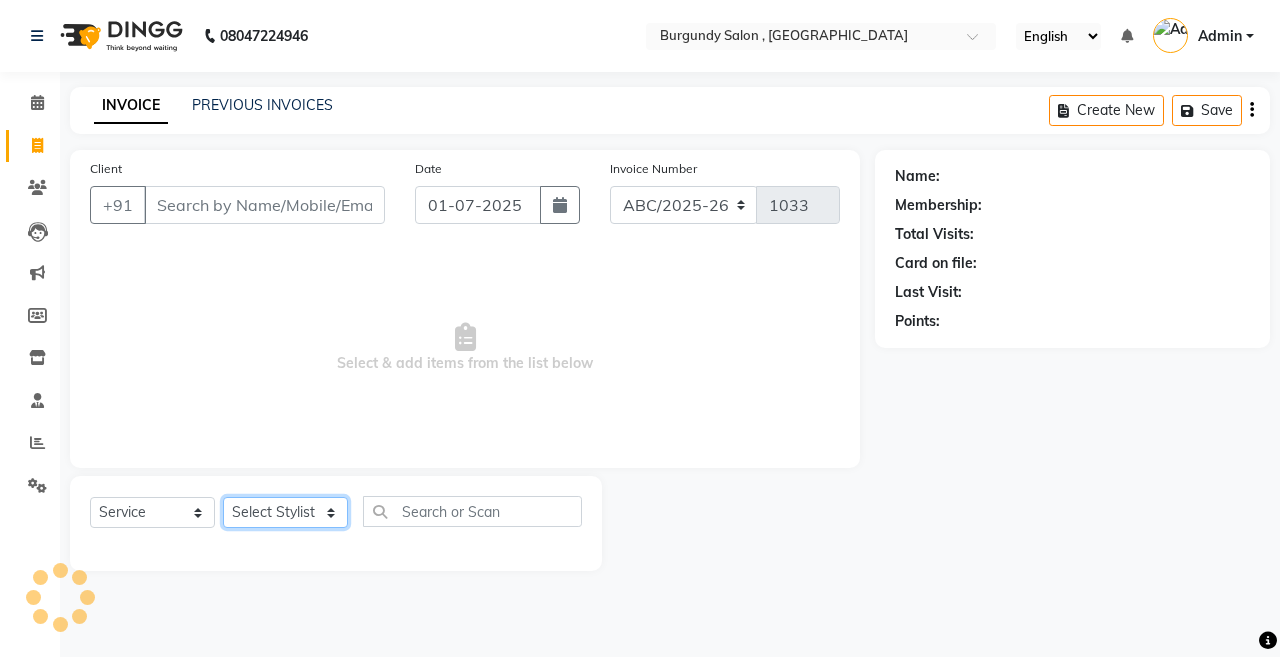 click on "Select Stylist" 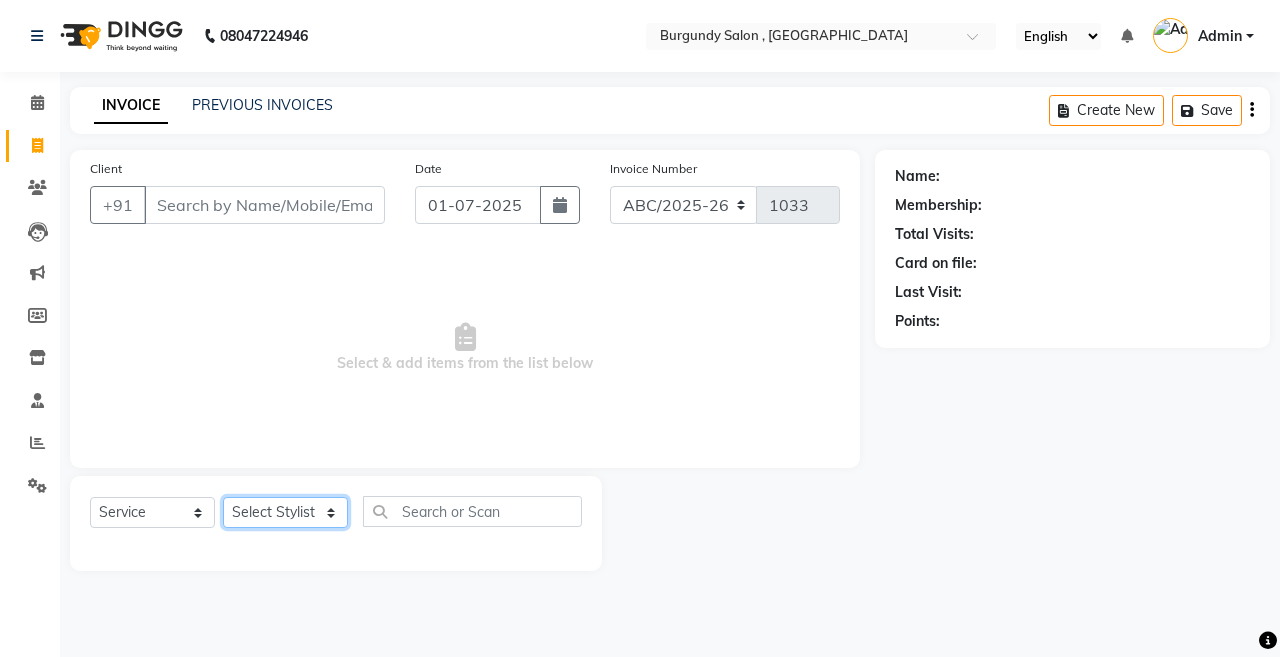 click on "Select Stylist" 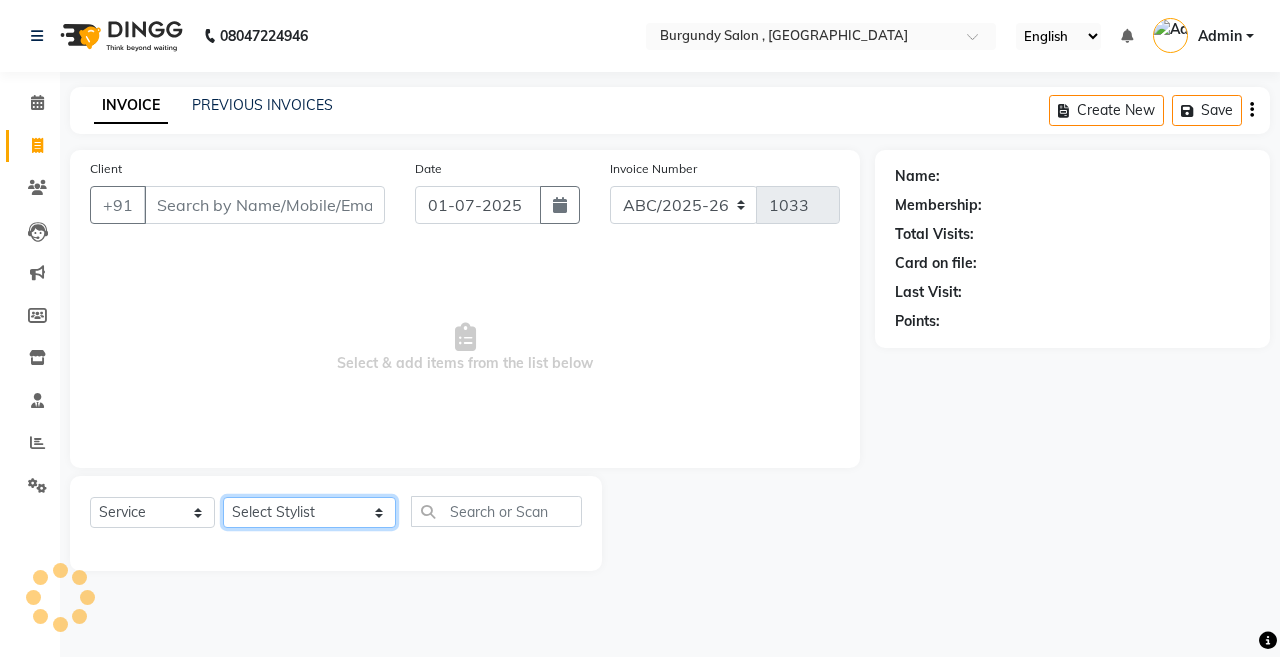 click on "Select Stylist ANIL  [PERSON_NAME] [PERSON_NAME]  DHON DAS DHON / [PERSON_NAME] [PERSON_NAME] [PERSON_NAME]/ [PERSON_NAME] [PERSON_NAME] LAXI / [PERSON_NAME] LITTLE MAAM MINTUL [PERSON_NAME] [PERSON_NAME] [PERSON_NAME] [PERSON_NAME]/POJA/ [PERSON_NAME] / [PERSON_NAME] [PERSON_NAME]/ [PERSON_NAME] PUJAA [PERSON_NAME] / [PERSON_NAME]  [PERSON_NAME] / [PERSON_NAME] [PERSON_NAME] / [PERSON_NAME] / [PERSON_NAME] [PERSON_NAME]/ [PERSON_NAME]/[PERSON_NAME]/[PERSON_NAME]/ [PERSON_NAME]/[PERSON_NAME]/ [PERSON_NAME] [PERSON_NAME]/ [PERSON_NAME] [PERSON_NAME] [PERSON_NAME] [PERSON_NAME] SOPEM staff 1 staff 1 TANU" 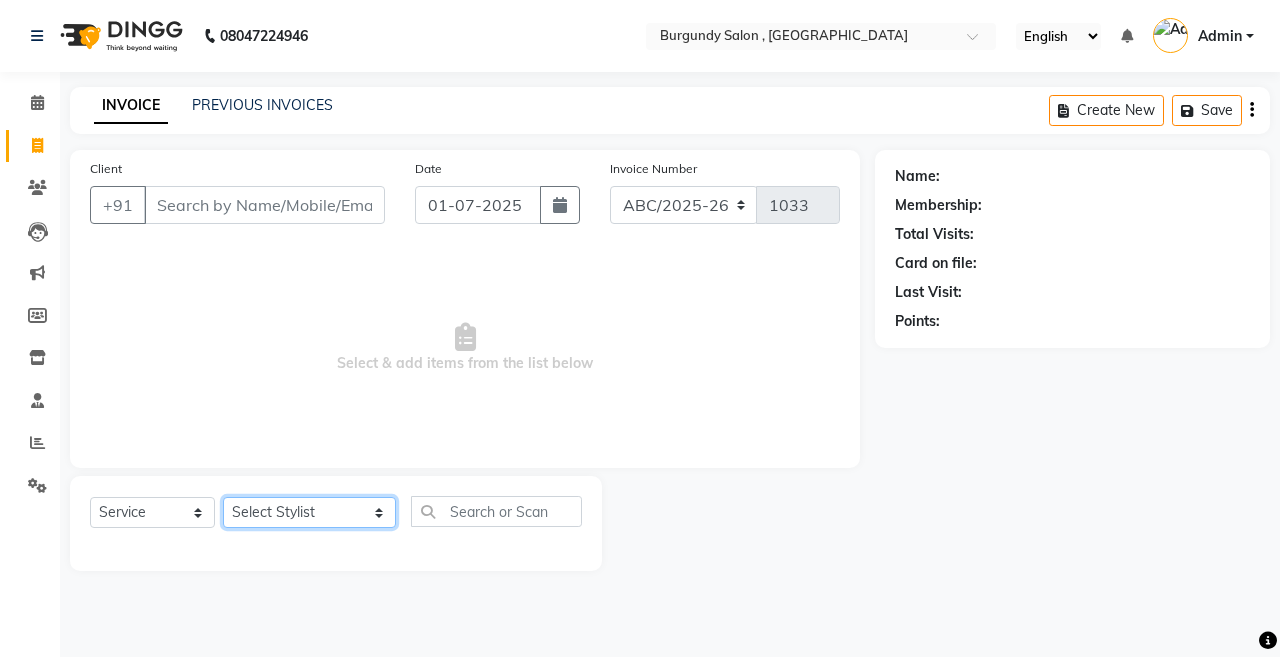 click on "Select Stylist ANIL  [PERSON_NAME] [PERSON_NAME]  DHON DAS DHON / [PERSON_NAME] [PERSON_NAME] [PERSON_NAME]/ [PERSON_NAME] [PERSON_NAME] LAXI / [PERSON_NAME] LITTLE MAAM MINTUL [PERSON_NAME] [PERSON_NAME] [PERSON_NAME] [PERSON_NAME]/POJA/ [PERSON_NAME] / [PERSON_NAME] [PERSON_NAME]/ [PERSON_NAME] PUJAA [PERSON_NAME] / [PERSON_NAME]  [PERSON_NAME] / [PERSON_NAME] [PERSON_NAME] / [PERSON_NAME] / [PERSON_NAME] [PERSON_NAME]/ [PERSON_NAME]/[PERSON_NAME]/[PERSON_NAME]/ [PERSON_NAME]/[PERSON_NAME]/ [PERSON_NAME] [PERSON_NAME]/ [PERSON_NAME] [PERSON_NAME] [PERSON_NAME] [PERSON_NAME] SOPEM staff 1 staff 1 TANU" 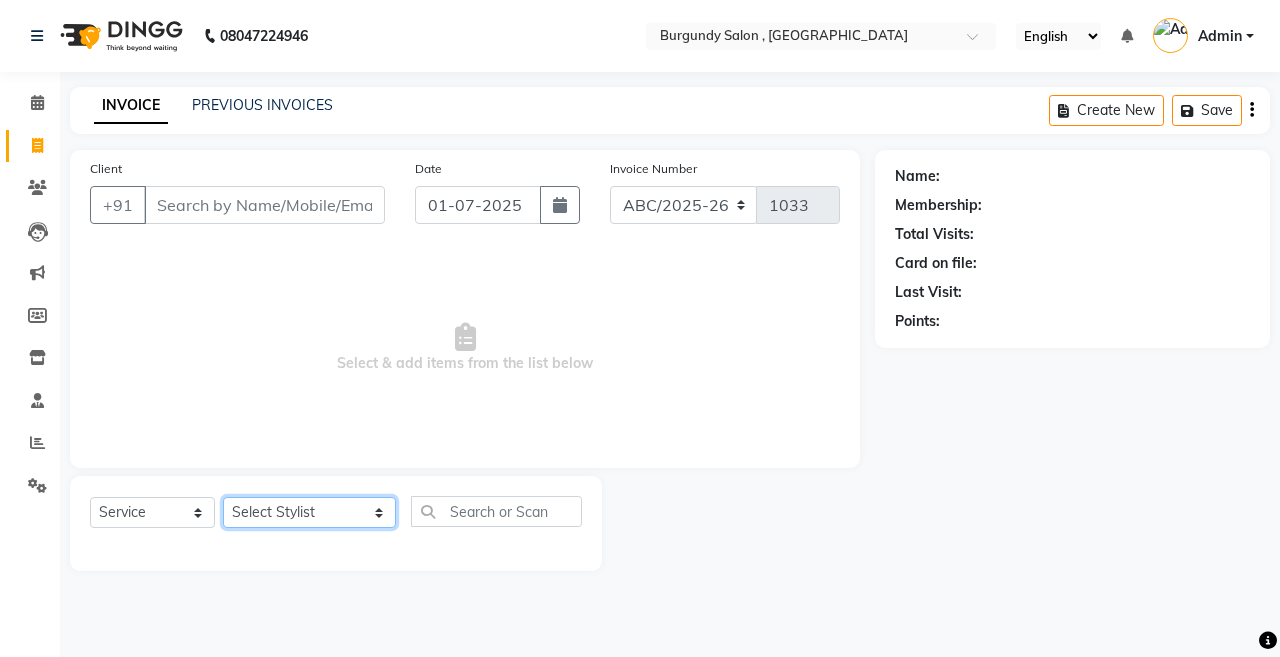 select on "33278" 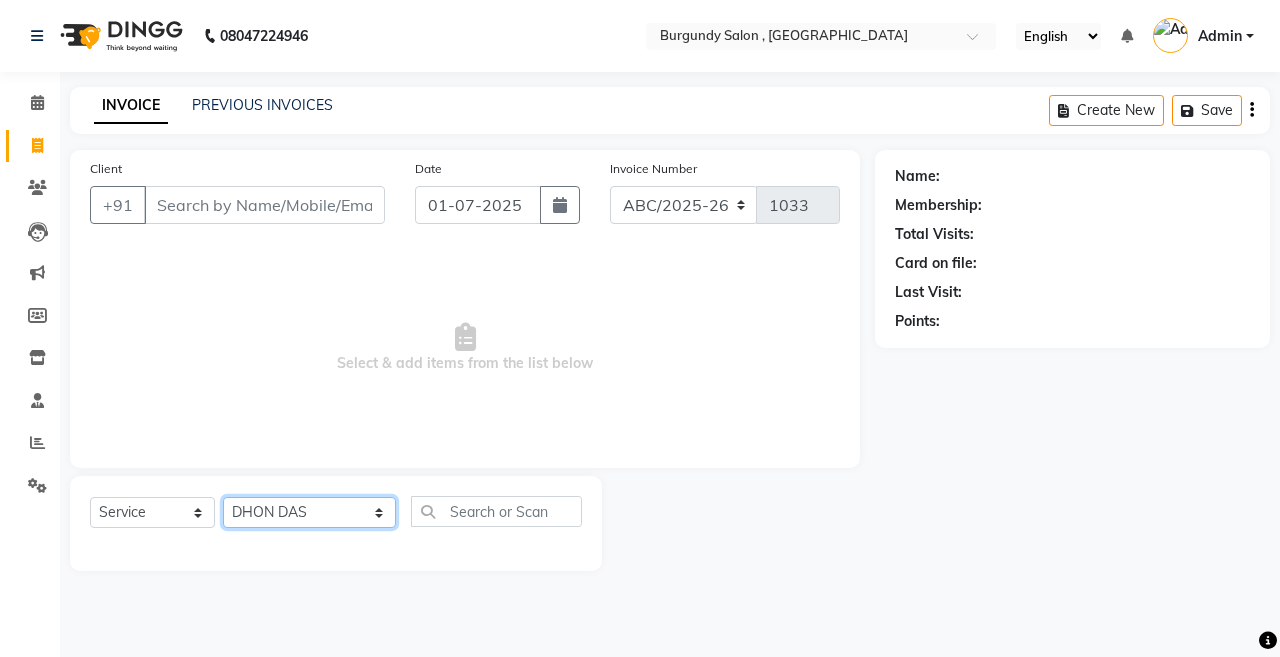 click on "Select Stylist ANIL  [PERSON_NAME] [PERSON_NAME]  DHON DAS DHON / [PERSON_NAME] [PERSON_NAME] [PERSON_NAME]/ [PERSON_NAME] [PERSON_NAME] LAXI / [PERSON_NAME] LITTLE MAAM MINTUL [PERSON_NAME] [PERSON_NAME] [PERSON_NAME] [PERSON_NAME]/POJA/ [PERSON_NAME] / [PERSON_NAME] [PERSON_NAME]/ [PERSON_NAME] PUJAA [PERSON_NAME] / [PERSON_NAME]  [PERSON_NAME] / [PERSON_NAME] [PERSON_NAME] / [PERSON_NAME] / [PERSON_NAME] [PERSON_NAME]/ [PERSON_NAME]/[PERSON_NAME]/[PERSON_NAME]/ [PERSON_NAME]/[PERSON_NAME]/ [PERSON_NAME] [PERSON_NAME]/ [PERSON_NAME] [PERSON_NAME] [PERSON_NAME] [PERSON_NAME] SOPEM staff 1 staff 1 TANU" 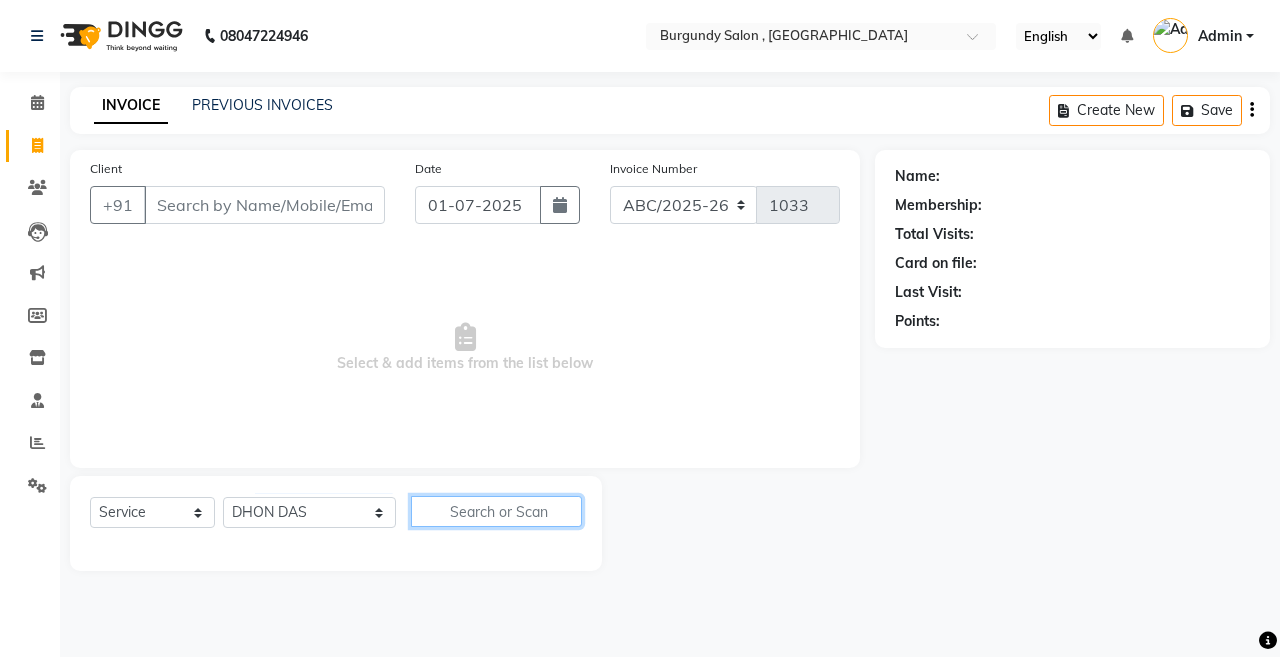 click 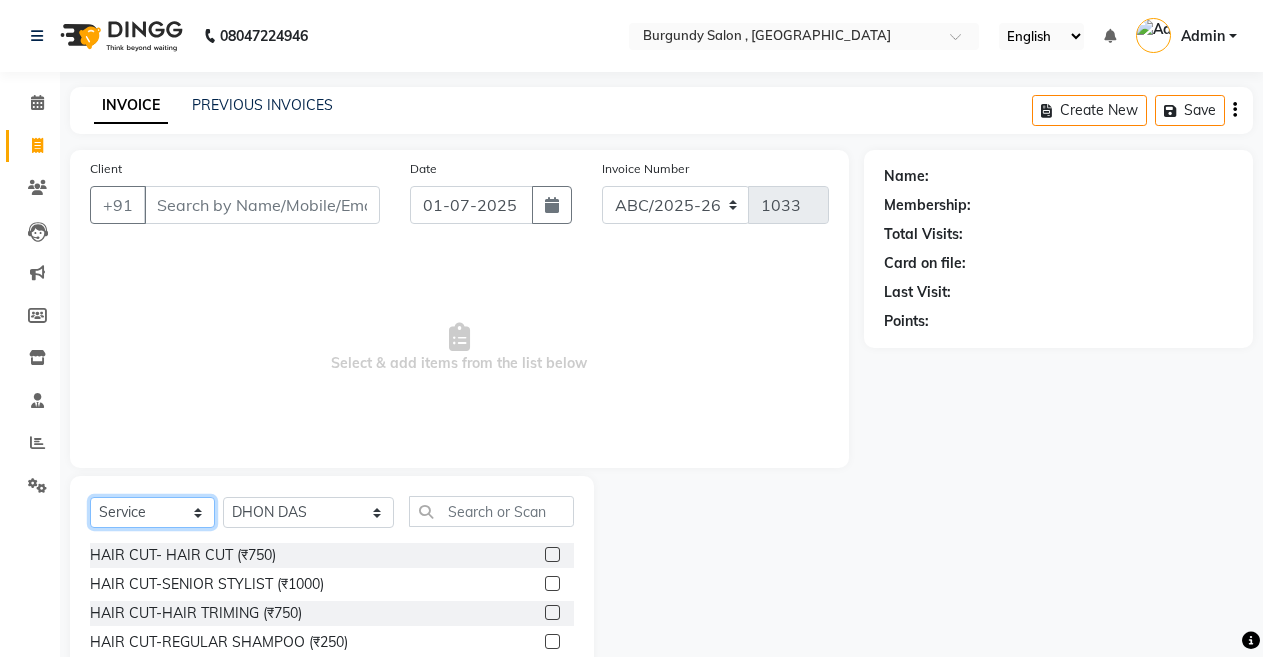 click on "Select  Service  Product  Membership  Package Voucher Prepaid Gift Card" 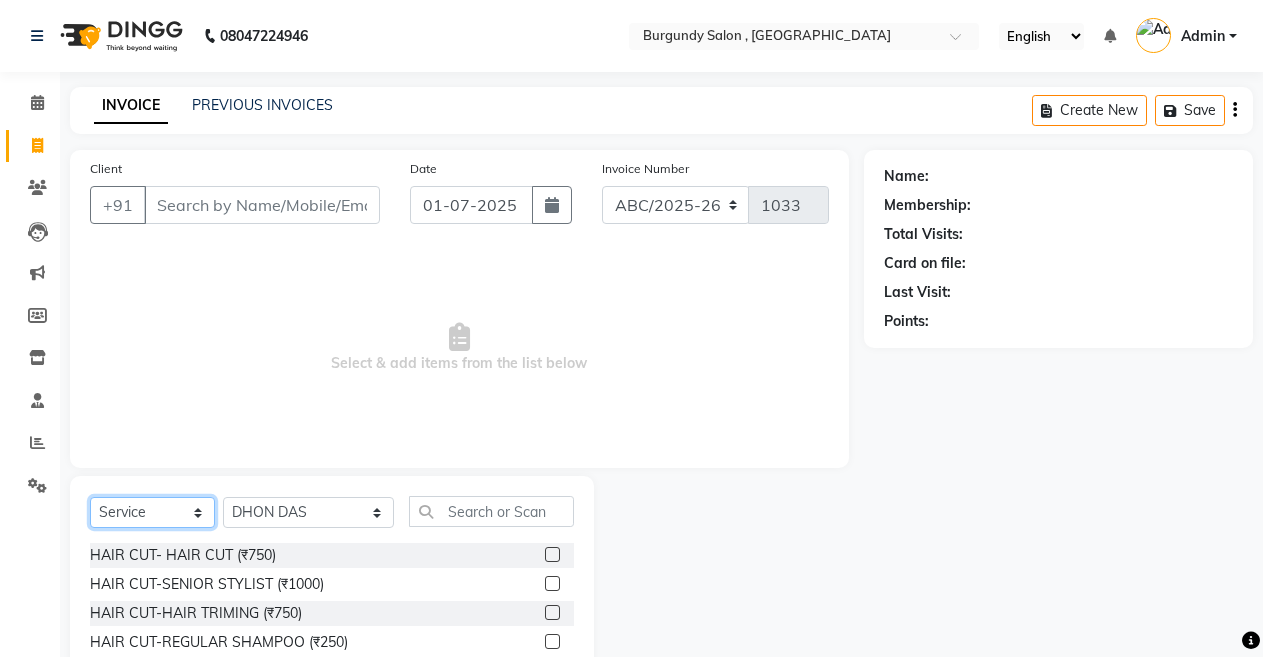 select on "product" 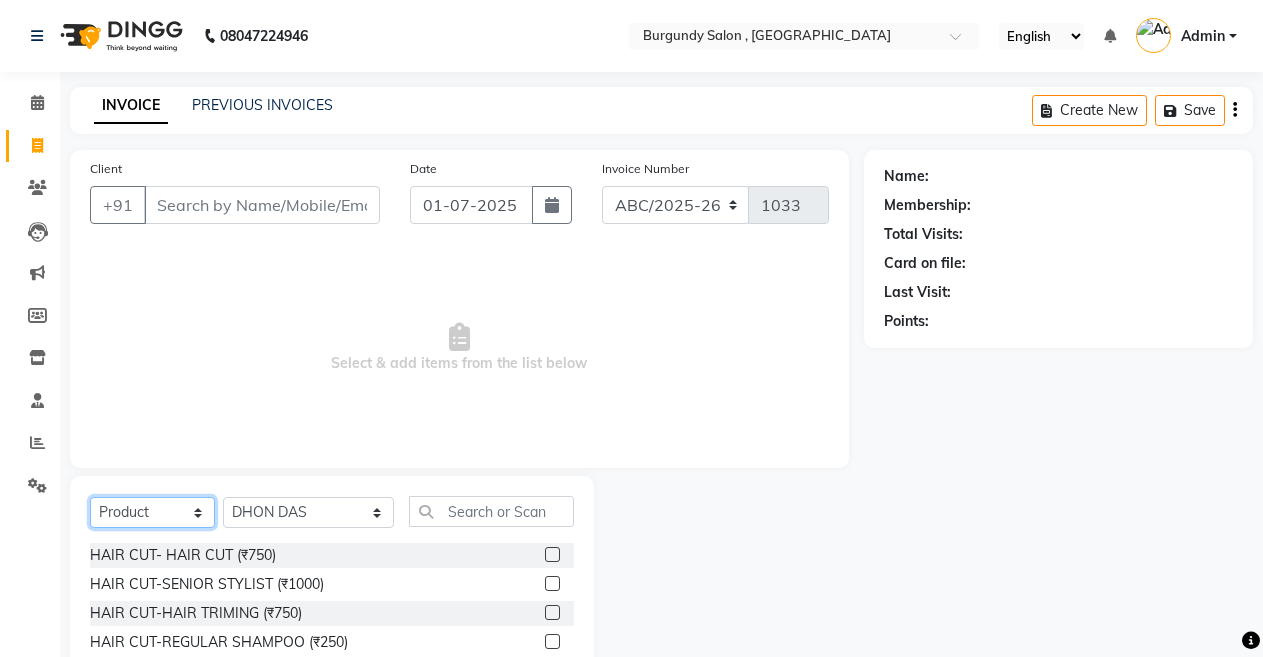 click on "Select  Service  Product  Membership  Package Voucher Prepaid Gift Card" 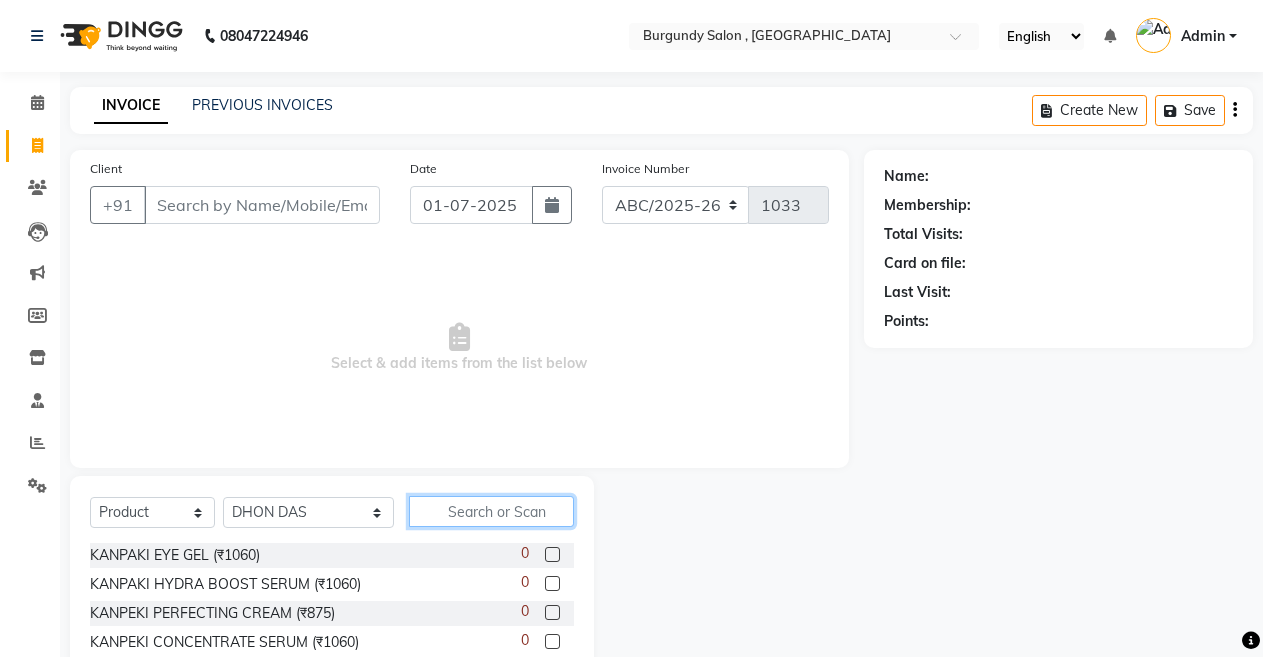 click 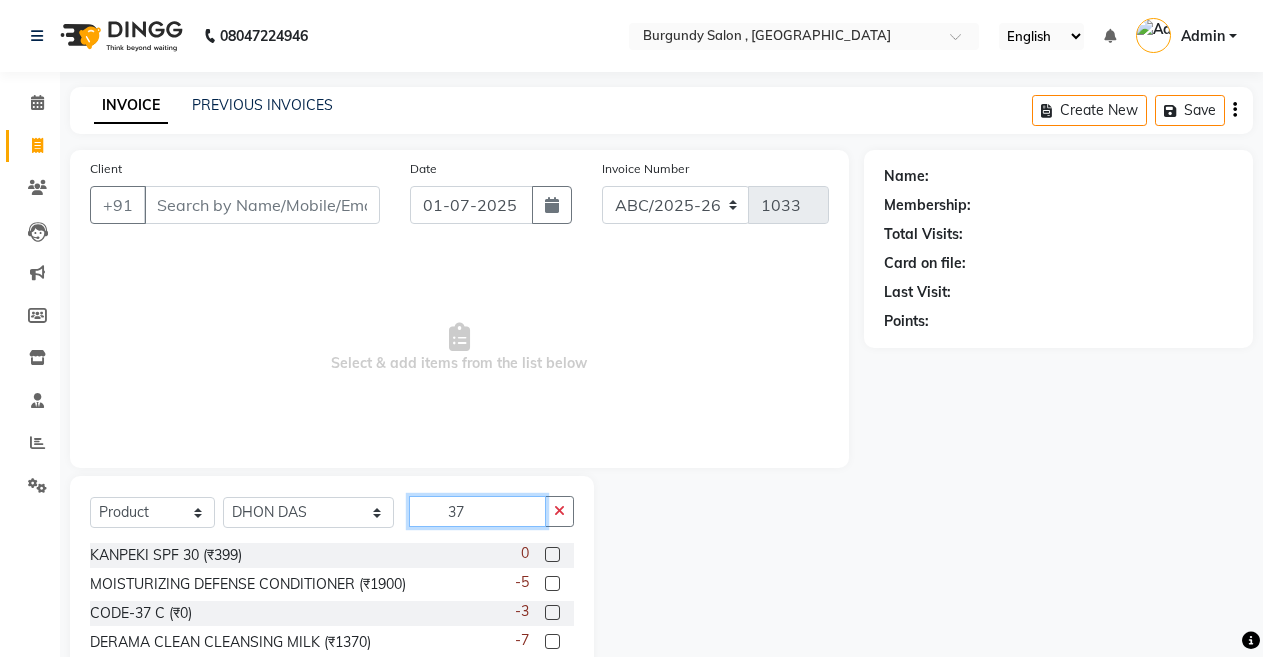type on "37" 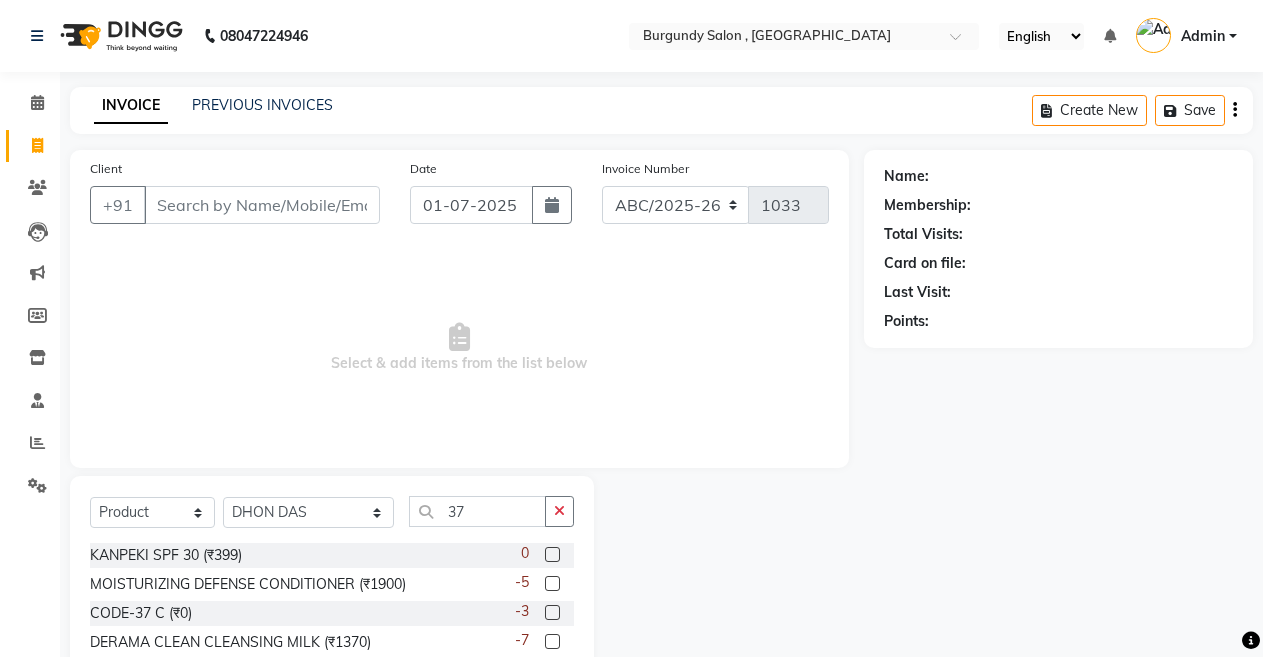 click 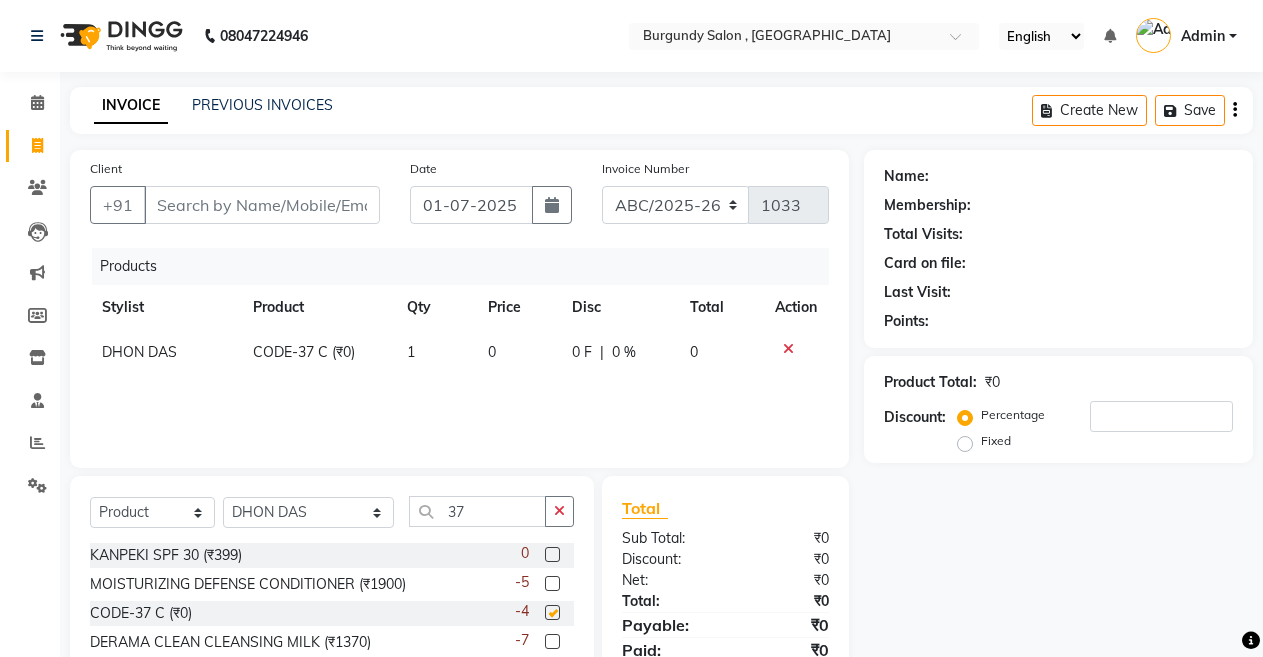 checkbox on "false" 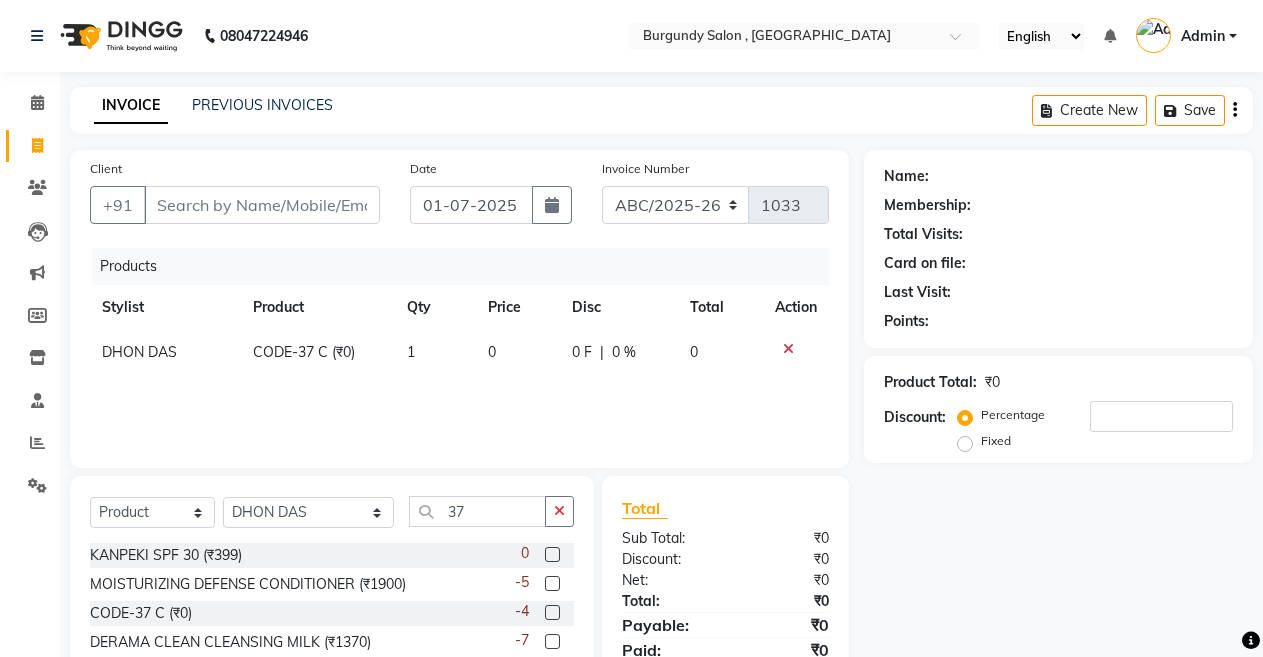 click on "0" 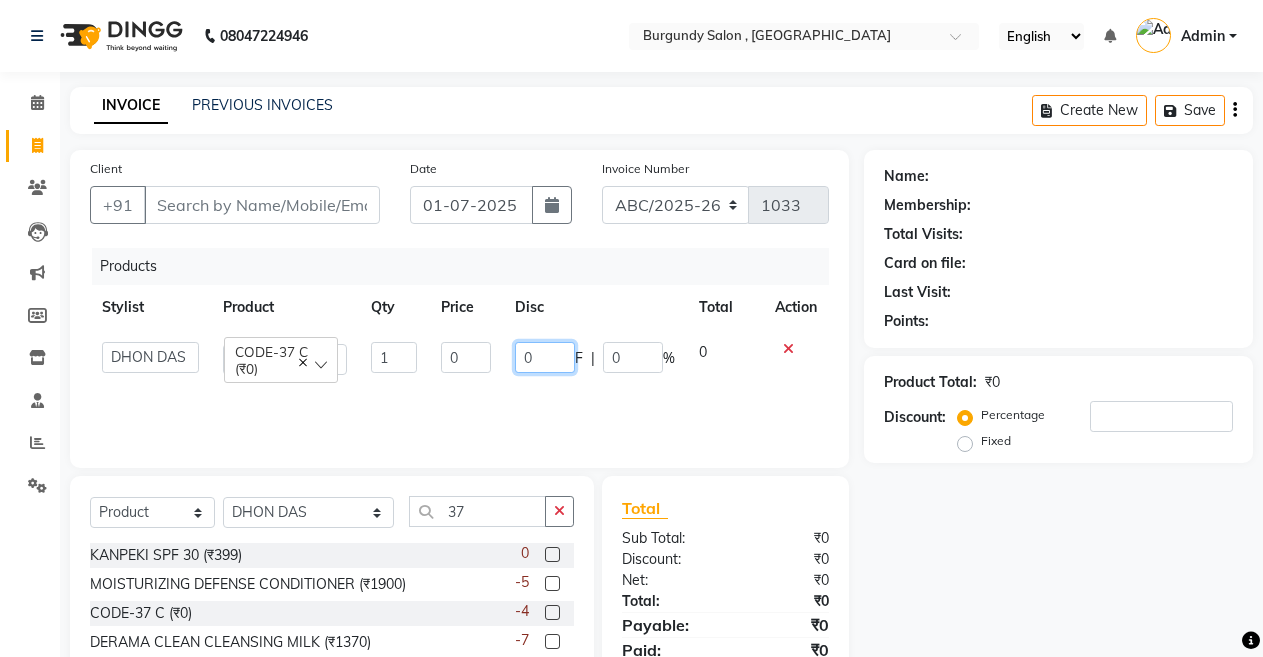 click on "0" 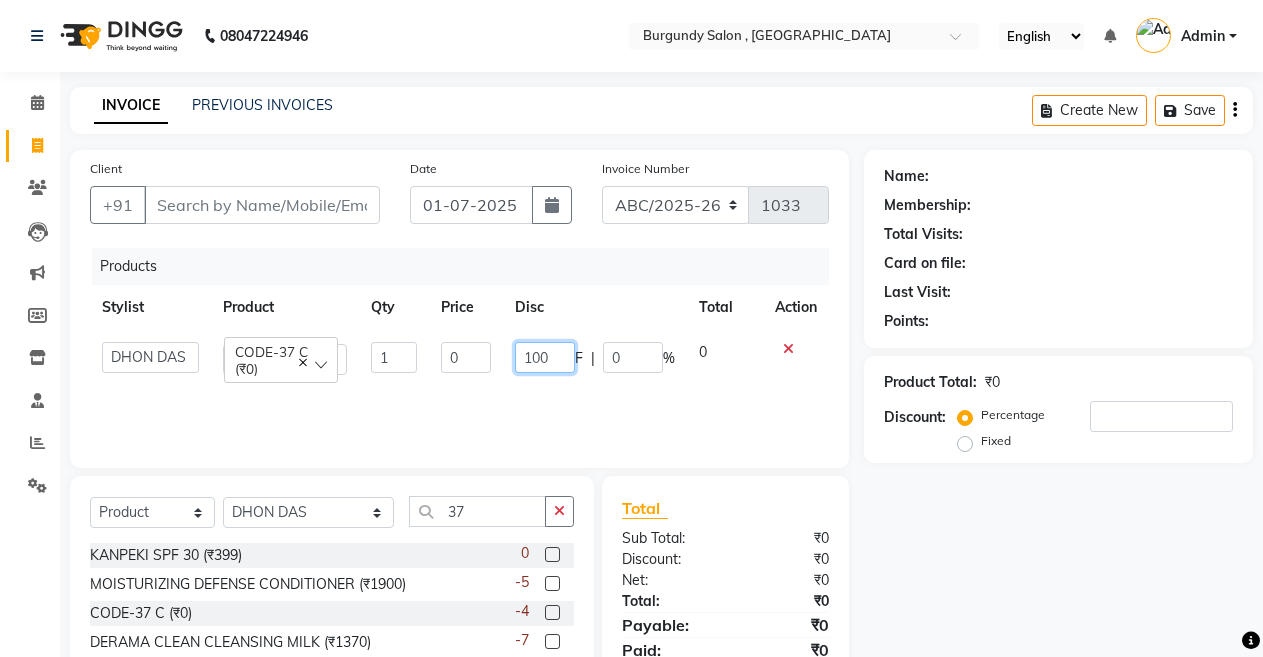 type on "1000" 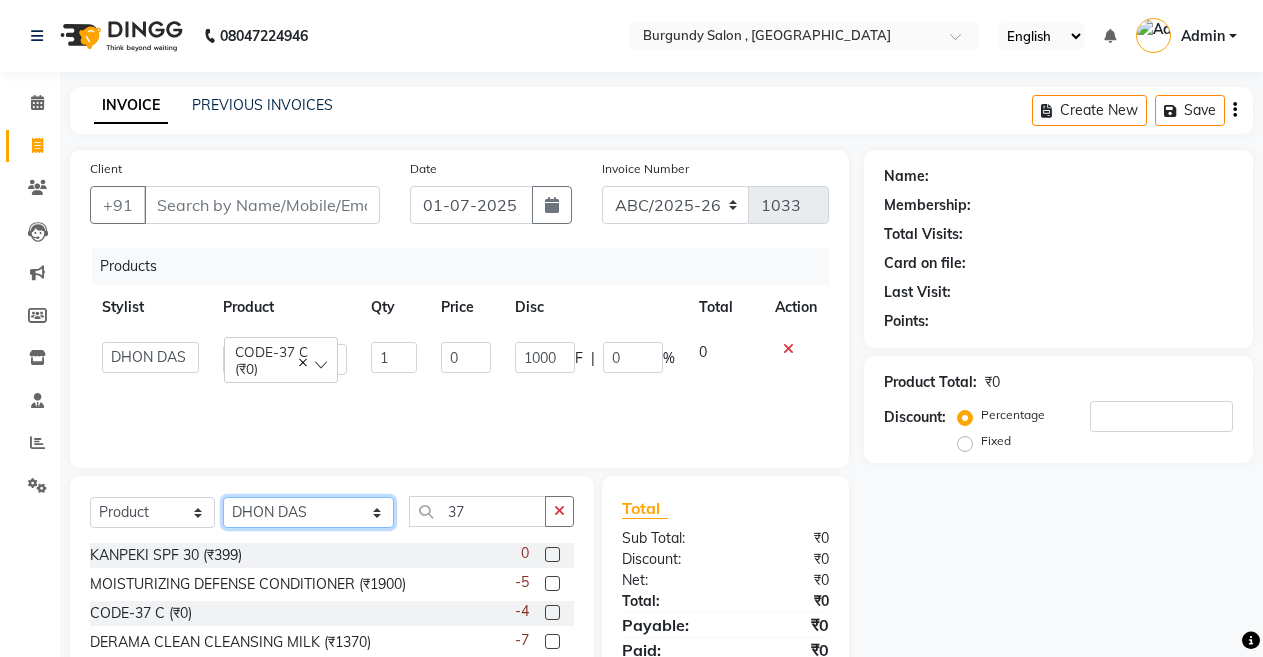 click on "Select Stylist ANIL  [PERSON_NAME] [PERSON_NAME]  DHON DAS DHON / [PERSON_NAME] [PERSON_NAME] [PERSON_NAME]/ [PERSON_NAME] [PERSON_NAME] LAXI / [PERSON_NAME] LITTLE MAAM MINTUL [PERSON_NAME] [PERSON_NAME] [PERSON_NAME] [PERSON_NAME]/POJA/ [PERSON_NAME] / [PERSON_NAME] [PERSON_NAME]/ [PERSON_NAME] PUJAA [PERSON_NAME] / [PERSON_NAME]  [PERSON_NAME] / [PERSON_NAME] [PERSON_NAME] / [PERSON_NAME] / [PERSON_NAME] [PERSON_NAME]/ [PERSON_NAME]/[PERSON_NAME]/[PERSON_NAME]/ [PERSON_NAME]/[PERSON_NAME]/ [PERSON_NAME] [PERSON_NAME]/ [PERSON_NAME] [PERSON_NAME] [PERSON_NAME] [PERSON_NAME] SOPEM staff 1 staff 1 TANU" 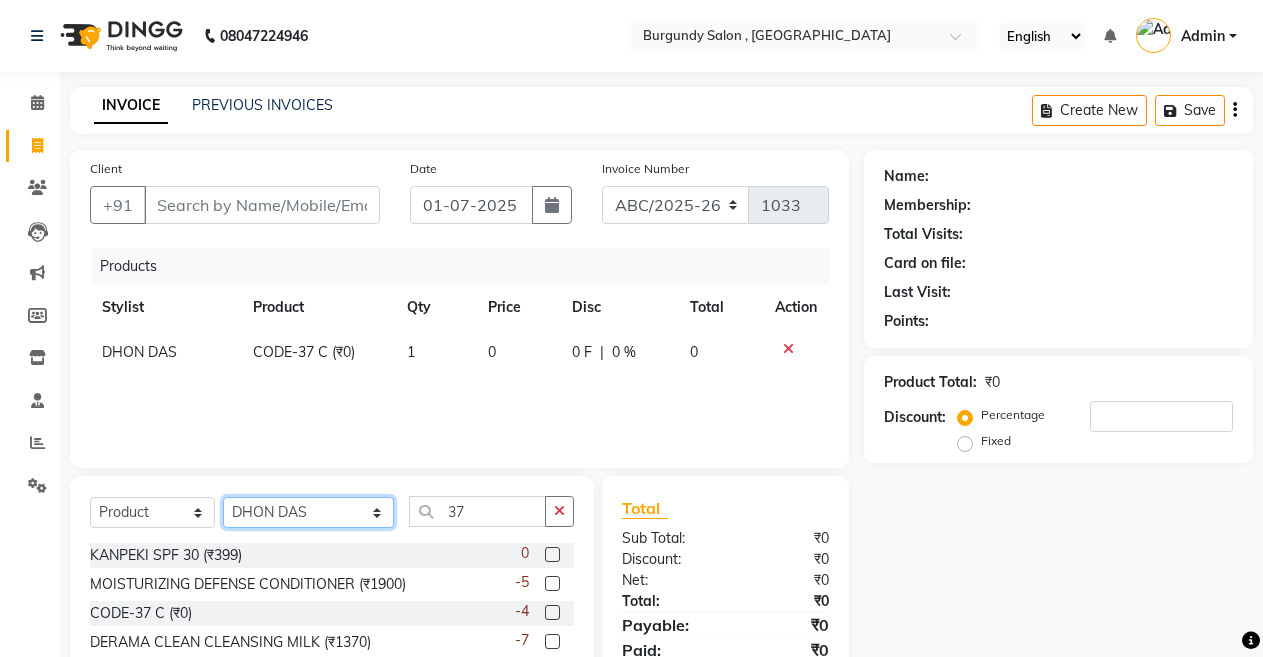click on "Select Stylist ANIL  [PERSON_NAME] [PERSON_NAME]  DHON DAS DHON / [PERSON_NAME] [PERSON_NAME] [PERSON_NAME]/ [PERSON_NAME] [PERSON_NAME] LAXI / [PERSON_NAME] LITTLE MAAM MINTUL [PERSON_NAME] [PERSON_NAME] [PERSON_NAME] [PERSON_NAME]/POJA/ [PERSON_NAME] / [PERSON_NAME] [PERSON_NAME]/ [PERSON_NAME] PUJAA [PERSON_NAME] / [PERSON_NAME]  [PERSON_NAME] / [PERSON_NAME] [PERSON_NAME] / [PERSON_NAME] / [PERSON_NAME] [PERSON_NAME]/ [PERSON_NAME]/[PERSON_NAME]/[PERSON_NAME]/ [PERSON_NAME]/[PERSON_NAME]/ [PERSON_NAME] [PERSON_NAME]/ [PERSON_NAME] [PERSON_NAME] [PERSON_NAME] [PERSON_NAME] SOPEM staff 1 staff 1 TANU" 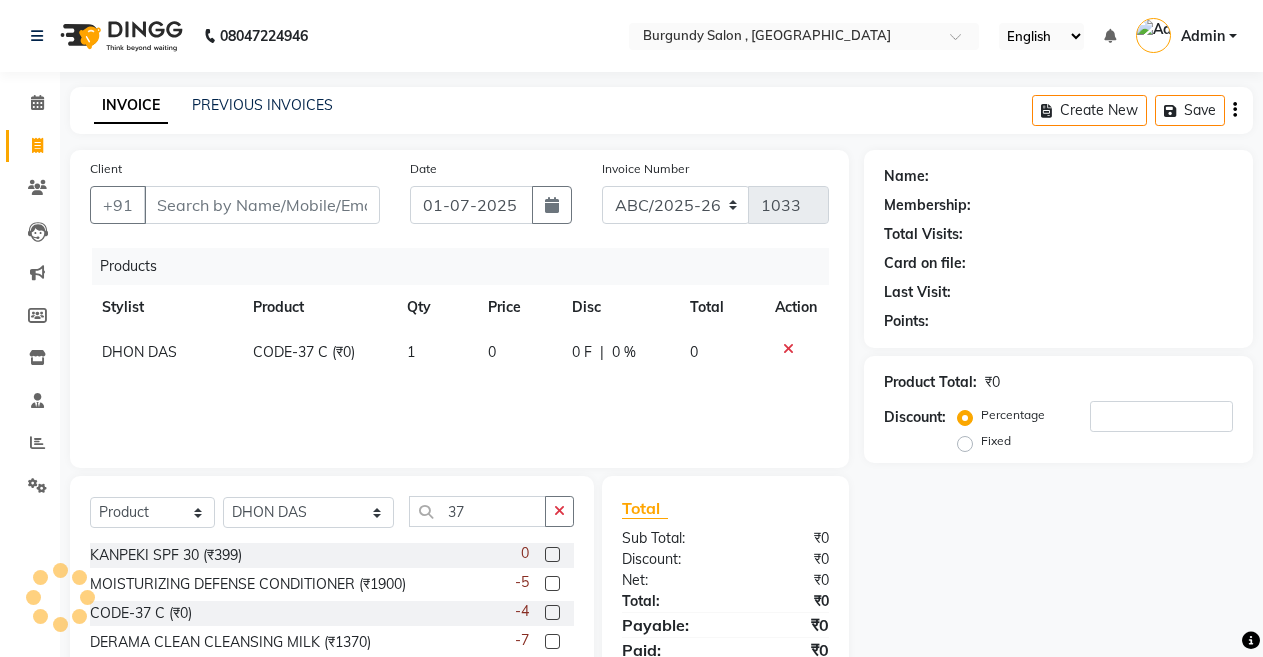 click on "0" 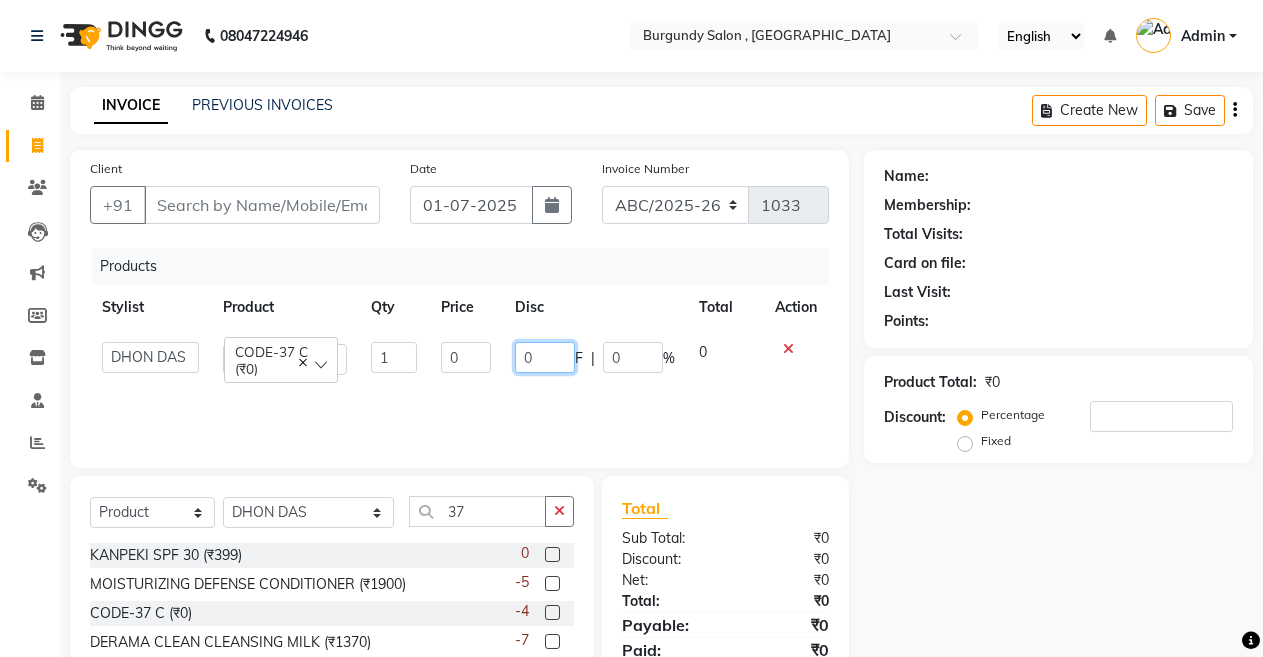 click on "0" 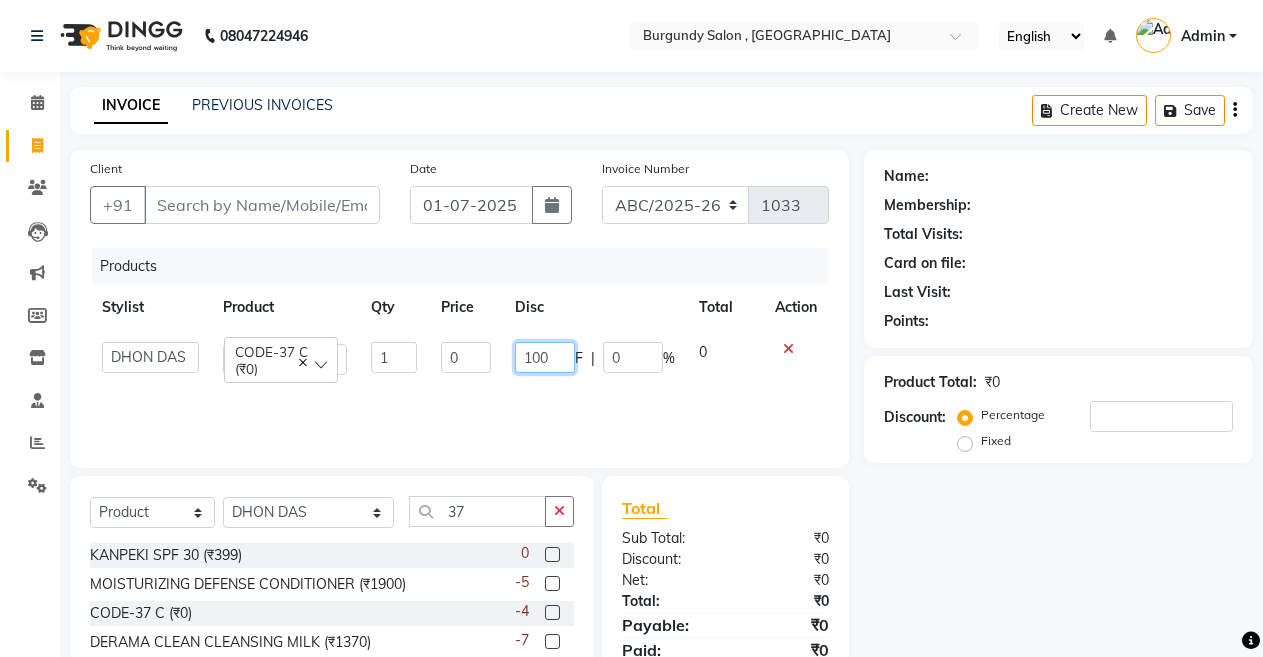 type on "1000" 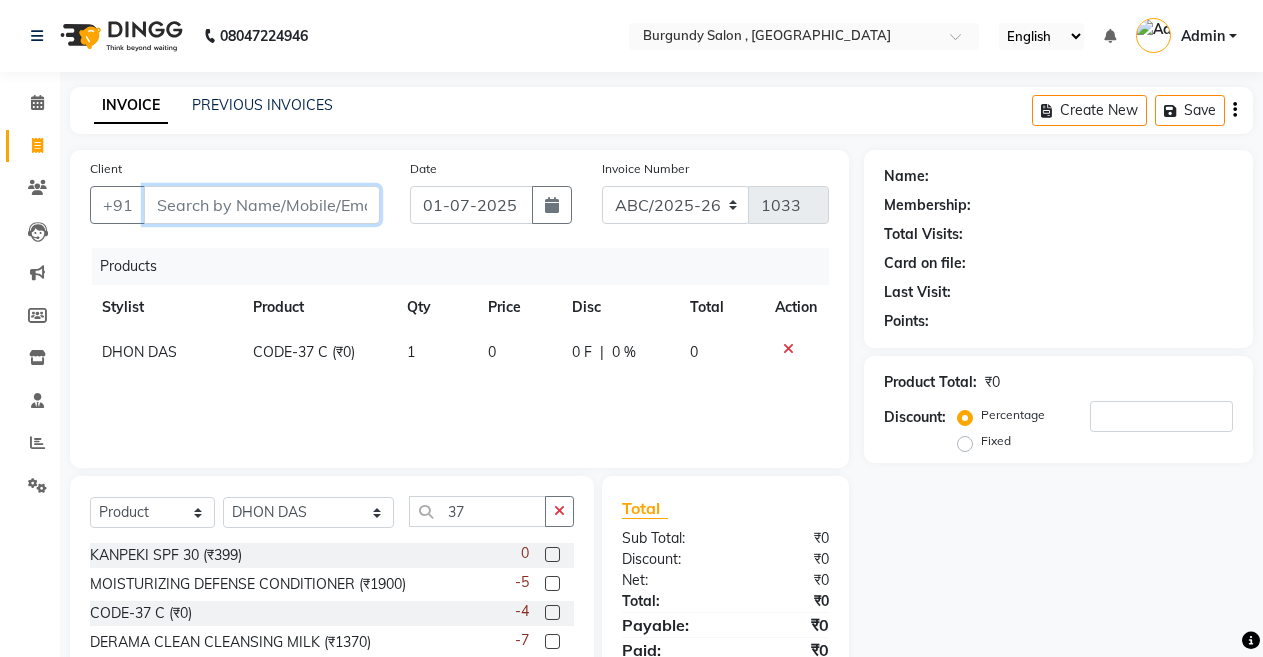 click on "Client" at bounding box center (262, 205) 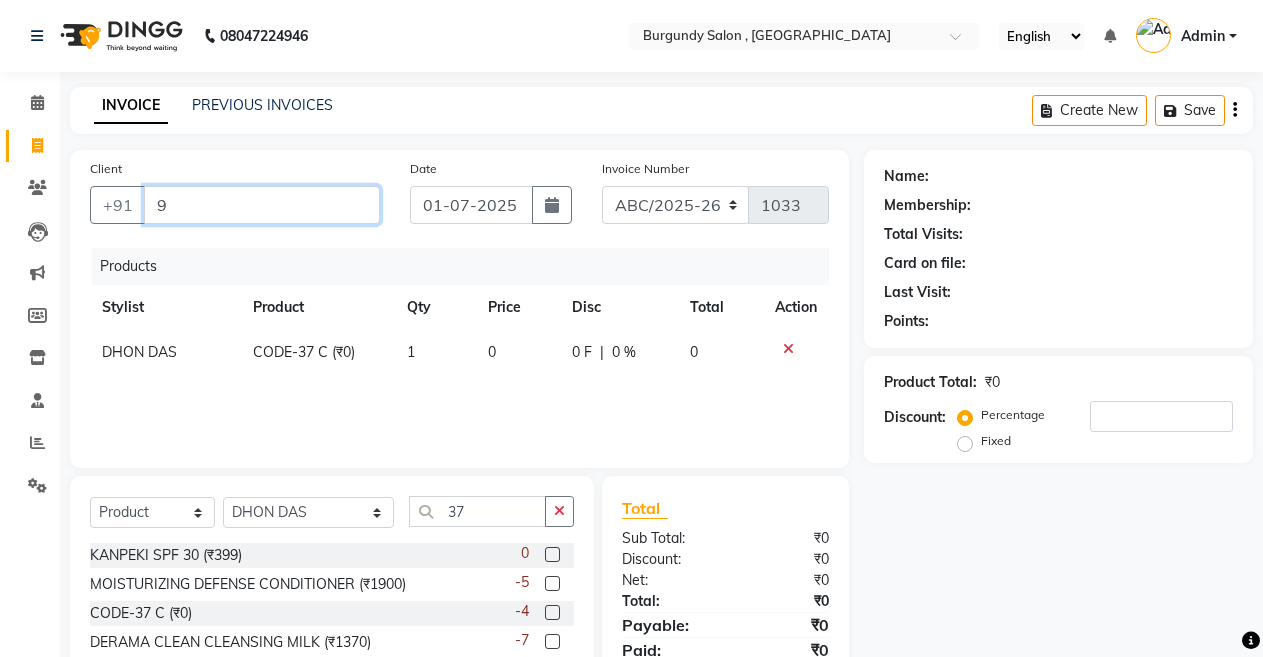 type on "98" 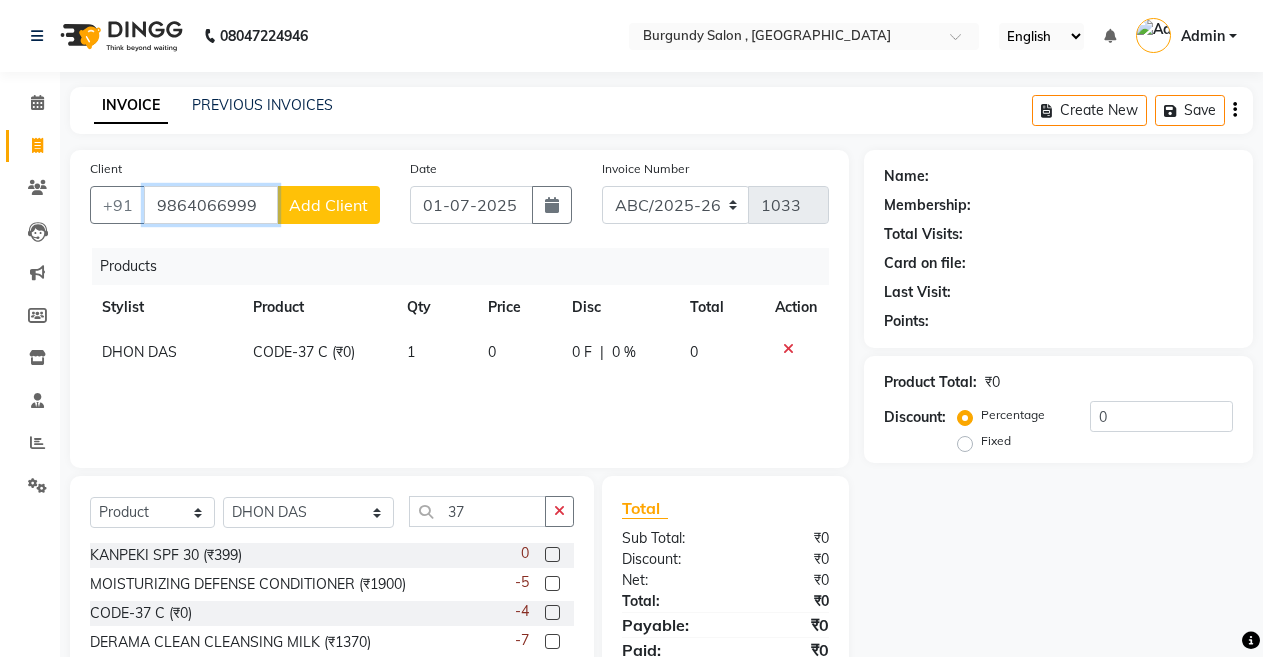 type on "9864066999" 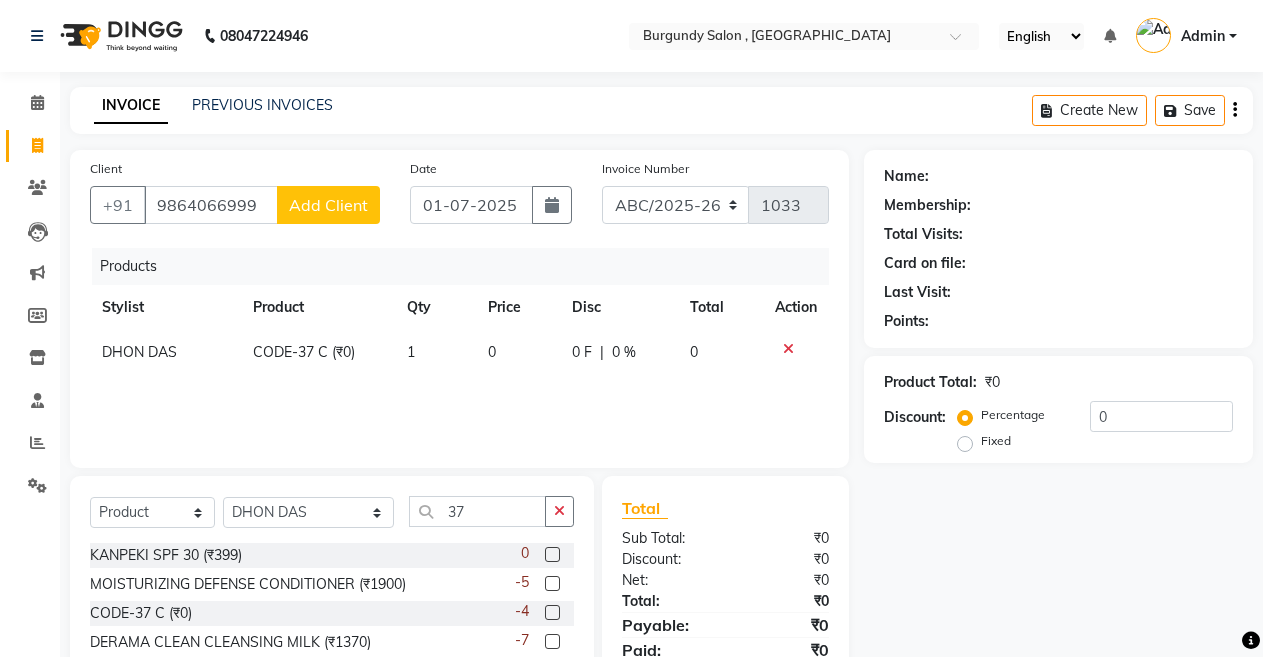 click on "Add Client" 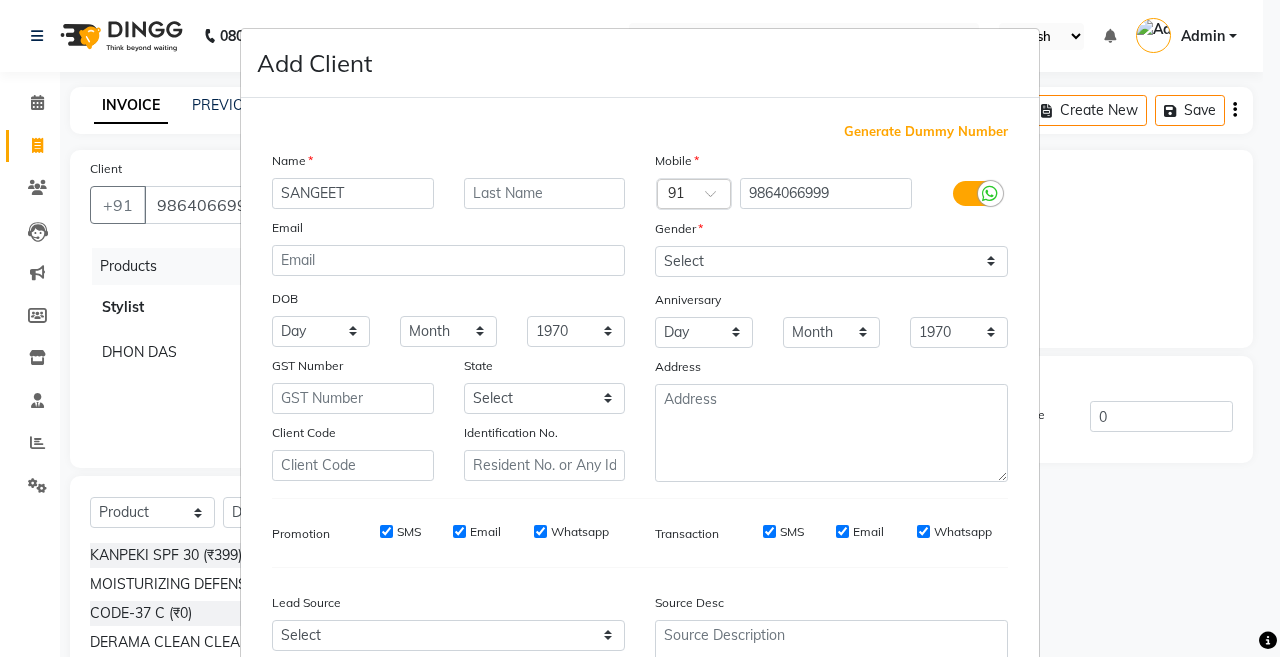 type on "SANGEET" 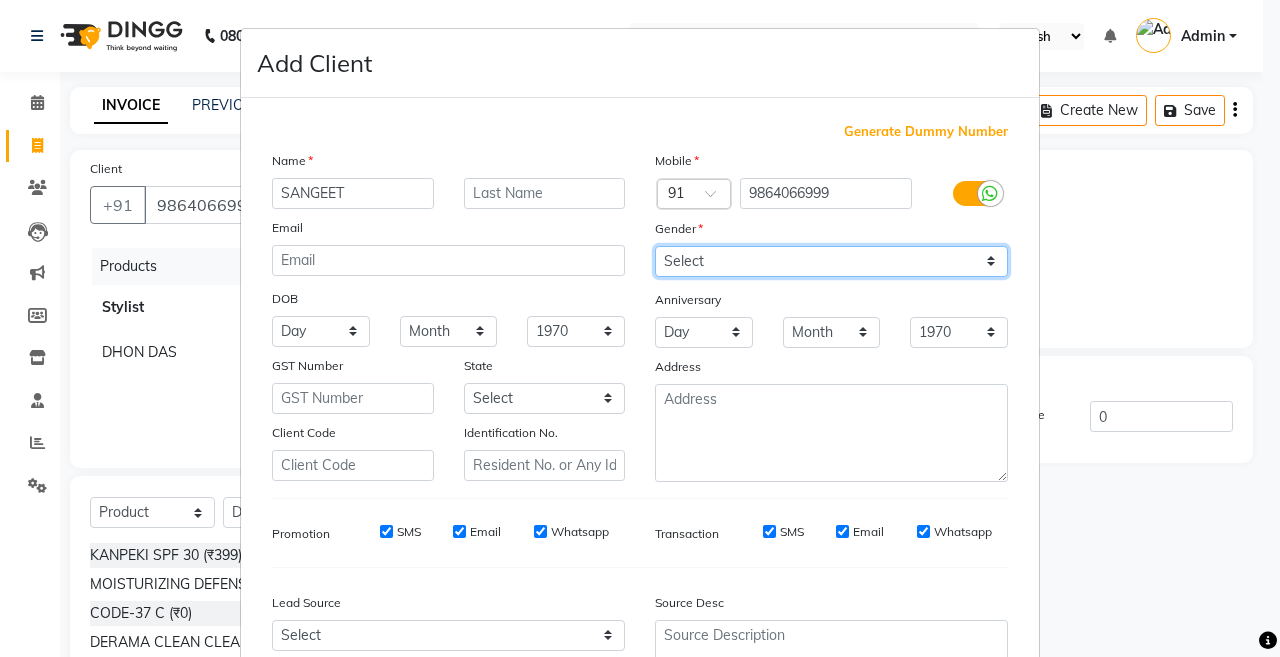 click on "Select [DEMOGRAPHIC_DATA] [DEMOGRAPHIC_DATA] Other Prefer Not To Say" at bounding box center (831, 261) 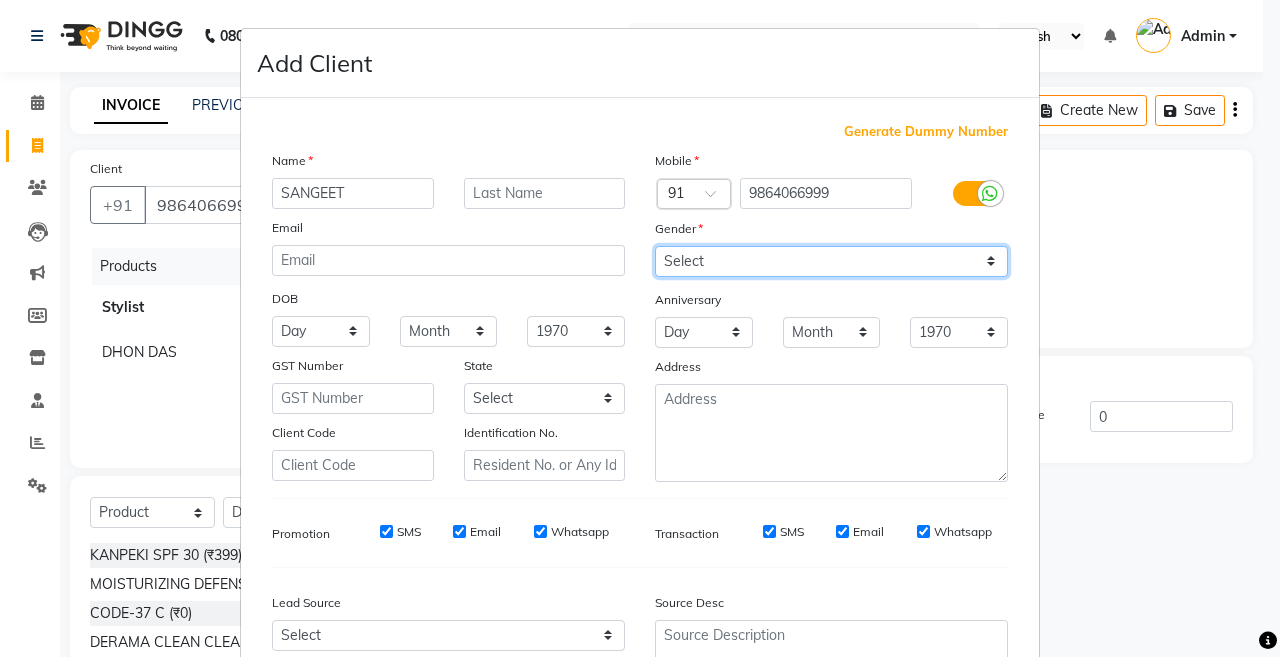 select on "[DEMOGRAPHIC_DATA]" 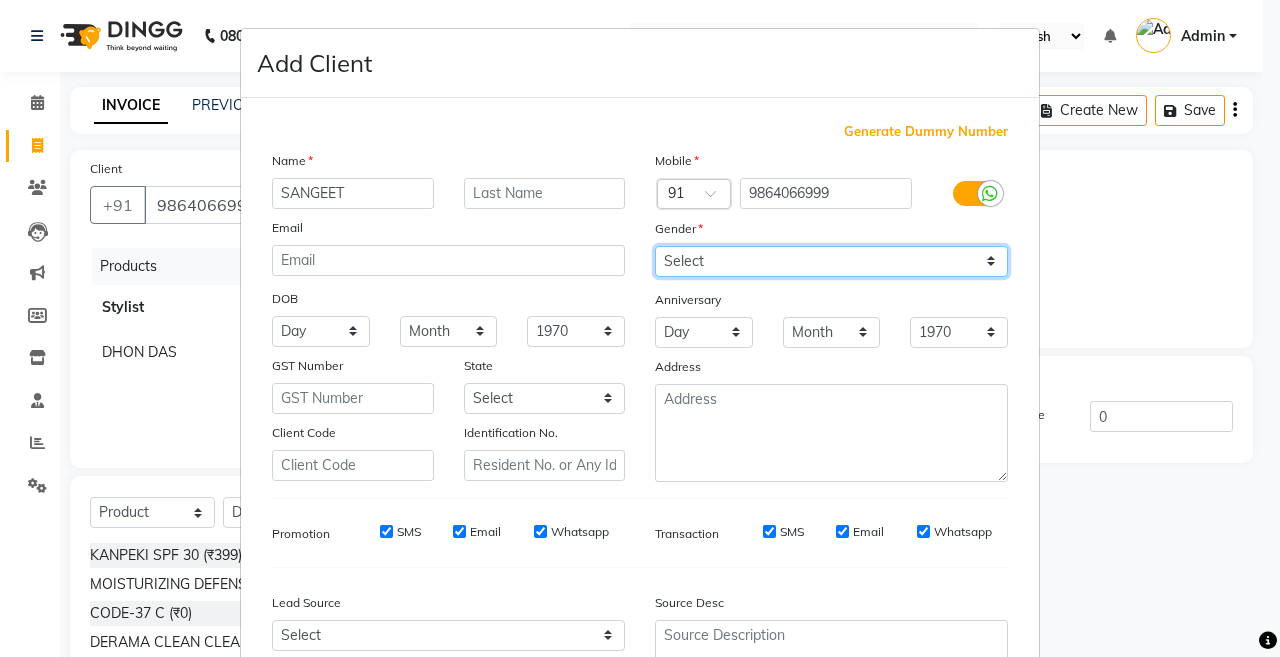 click on "Select [DEMOGRAPHIC_DATA] [DEMOGRAPHIC_DATA] Other Prefer Not To Say" at bounding box center (831, 261) 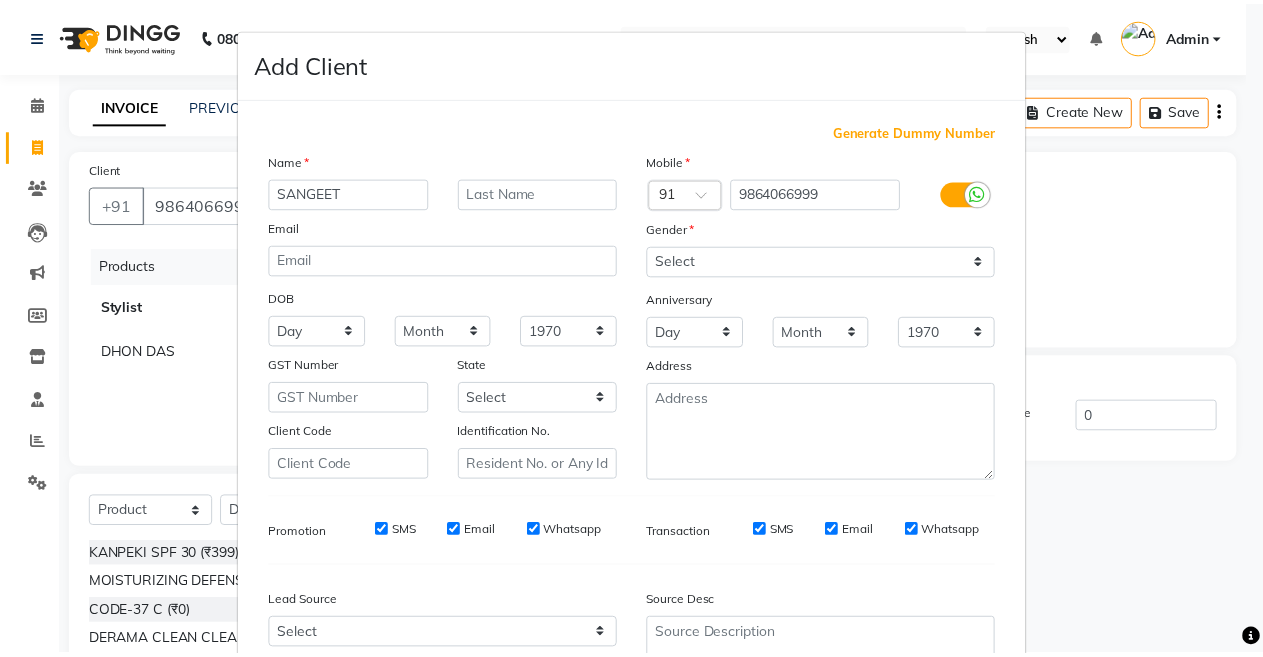 scroll, scrollTop: 192, scrollLeft: 0, axis: vertical 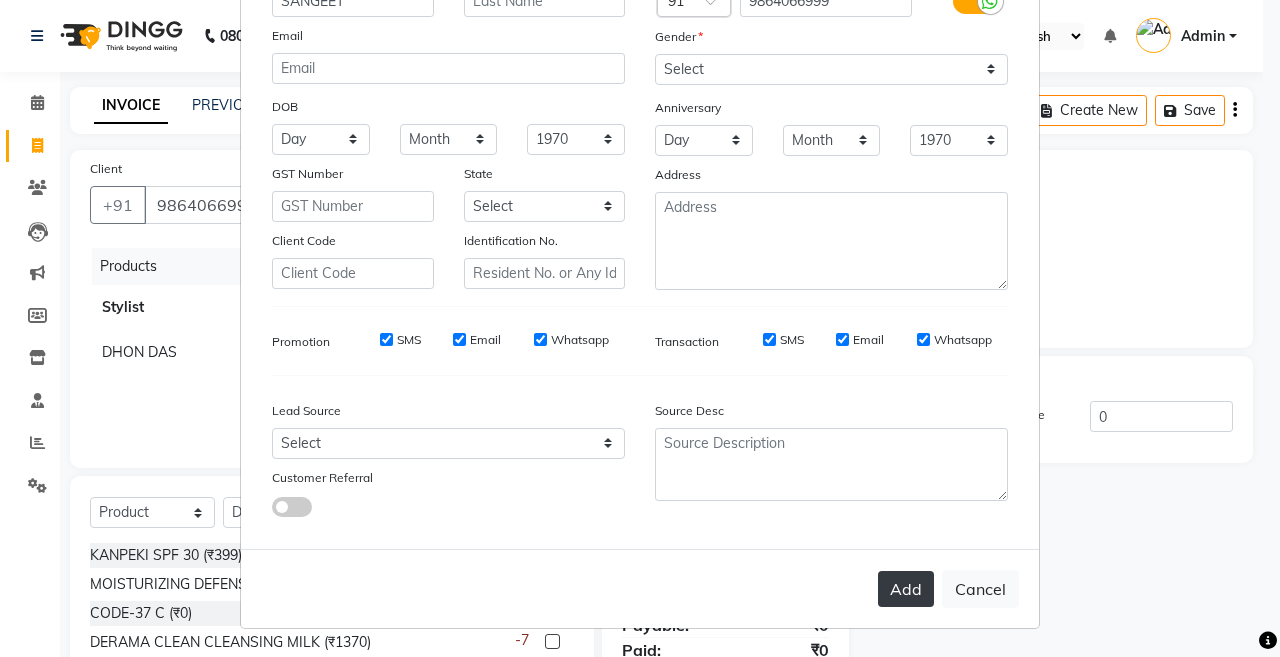 click on "Add" at bounding box center (906, 589) 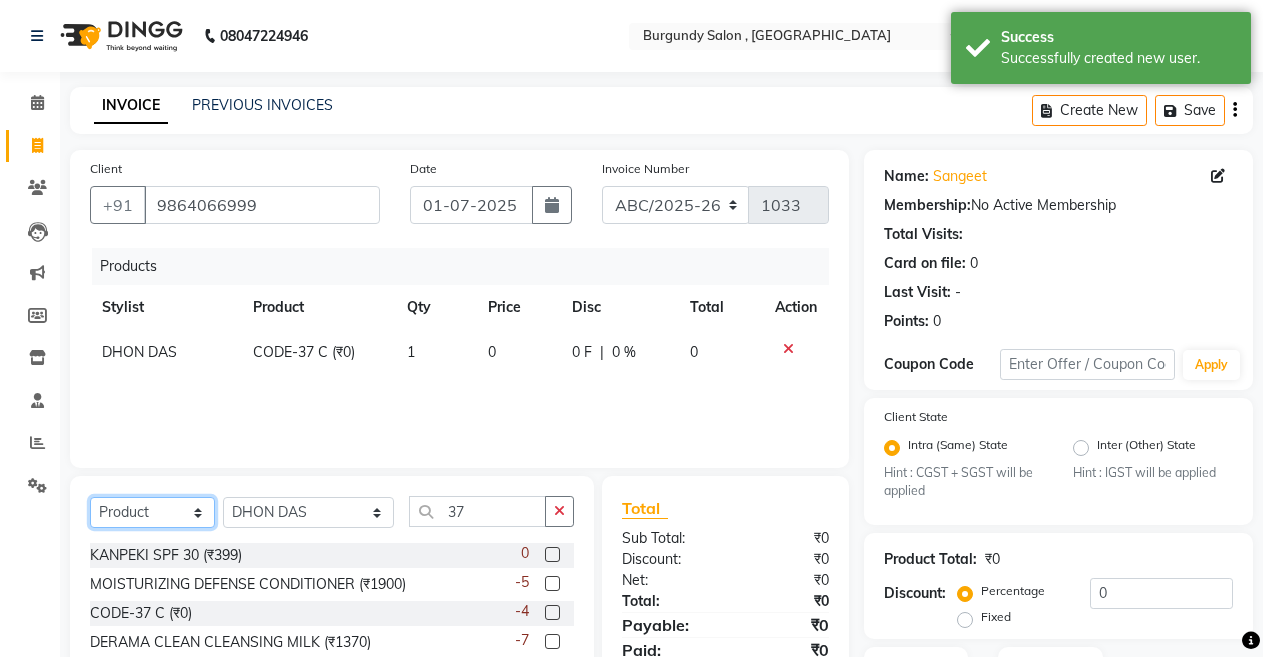 click on "Select  Service  Product  Membership  Package Voucher Prepaid Gift Card" 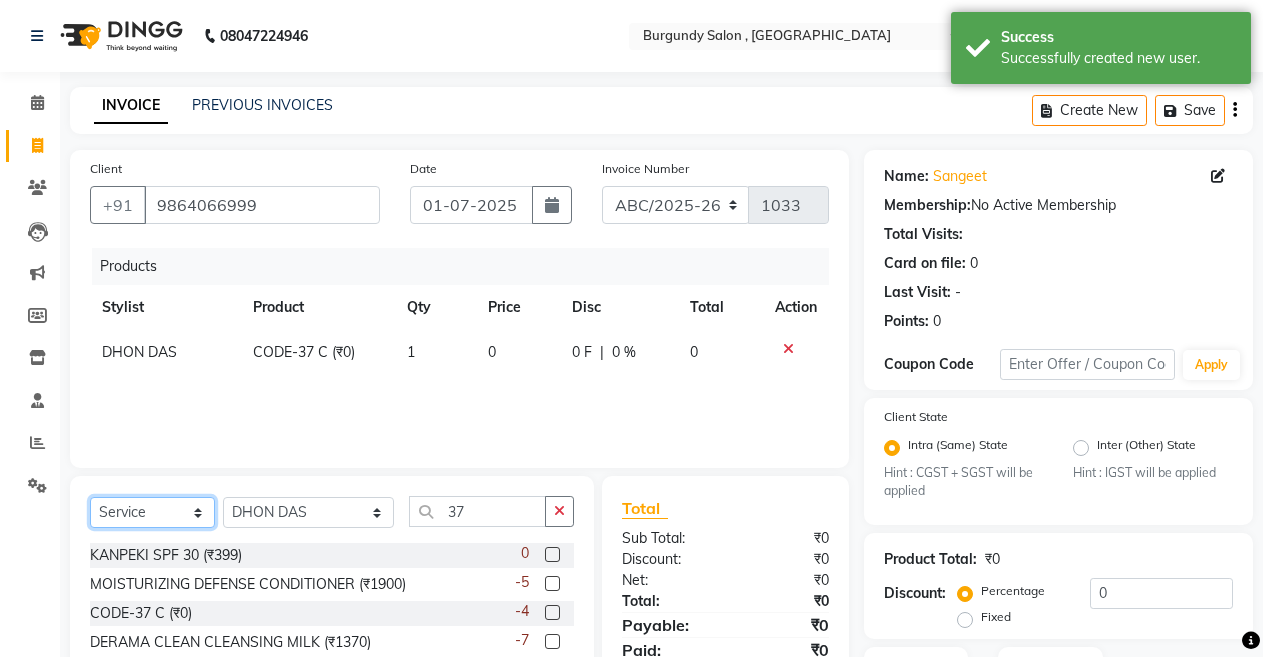 click on "Select  Service  Product  Membership  Package Voucher Prepaid Gift Card" 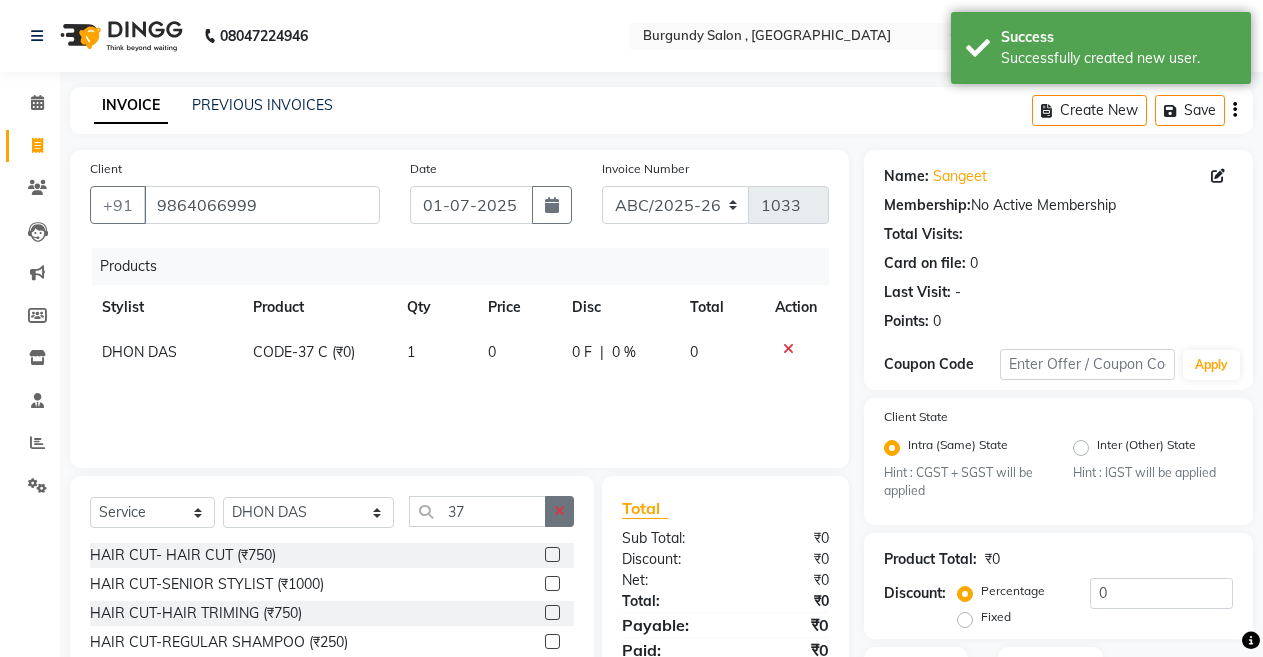 click 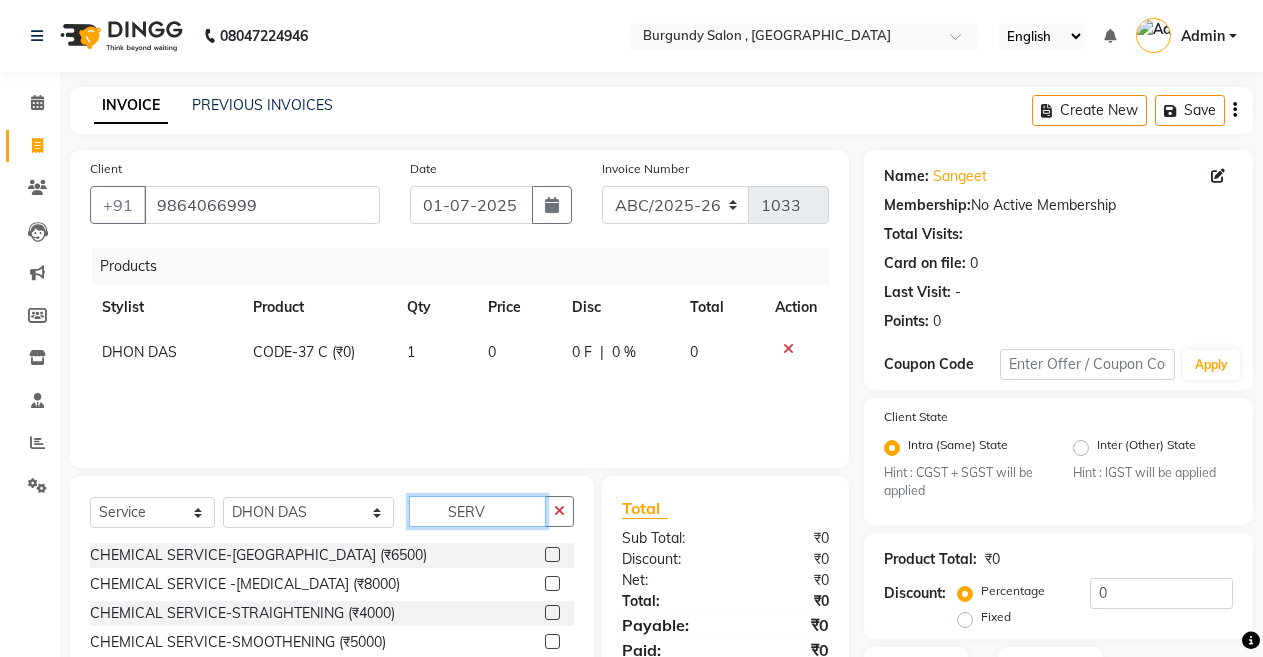 scroll, scrollTop: 148, scrollLeft: 0, axis: vertical 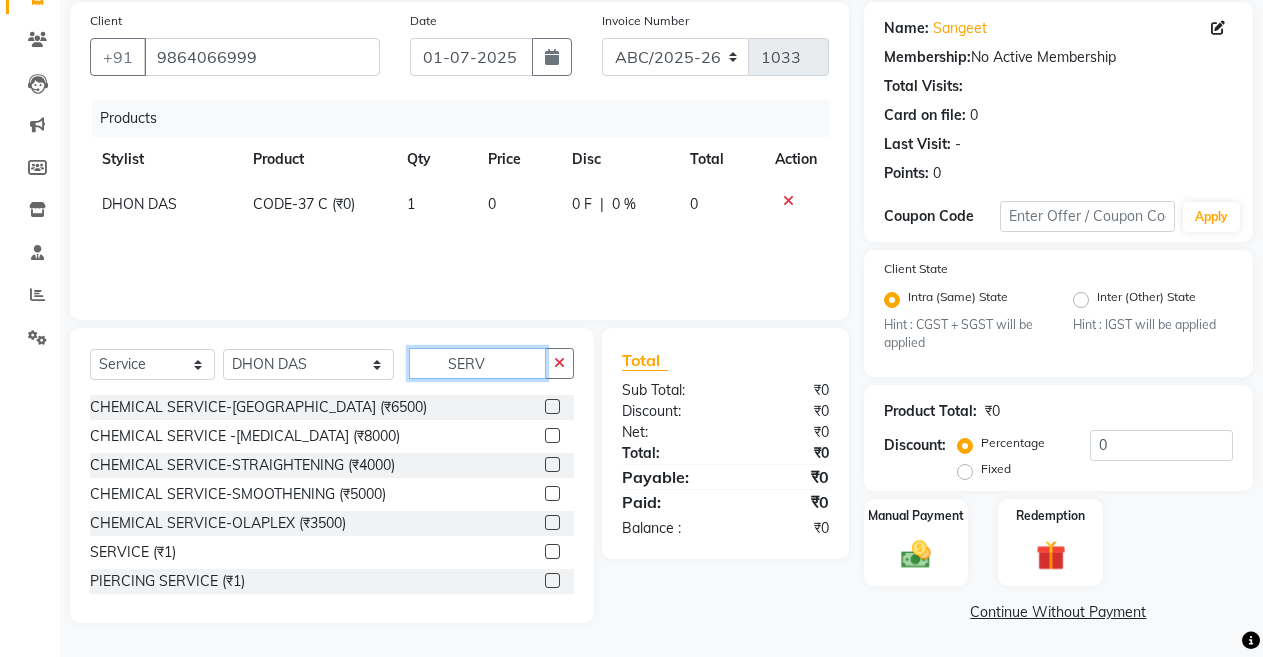 type on "SERV" 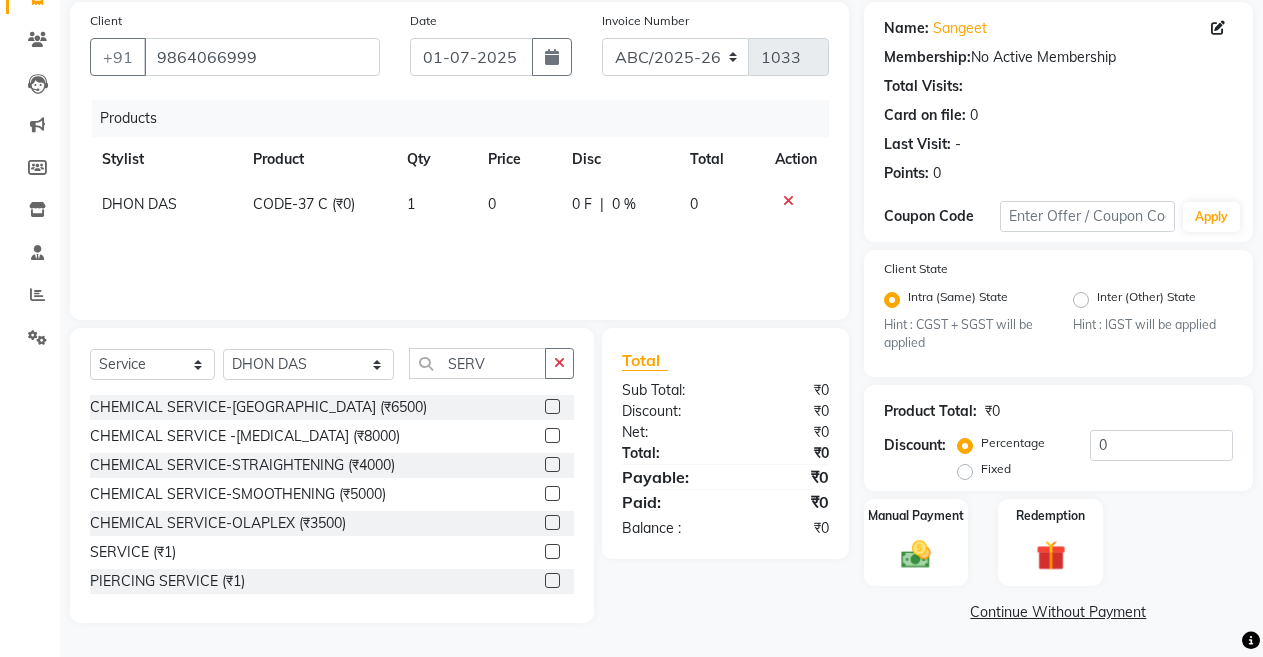 click 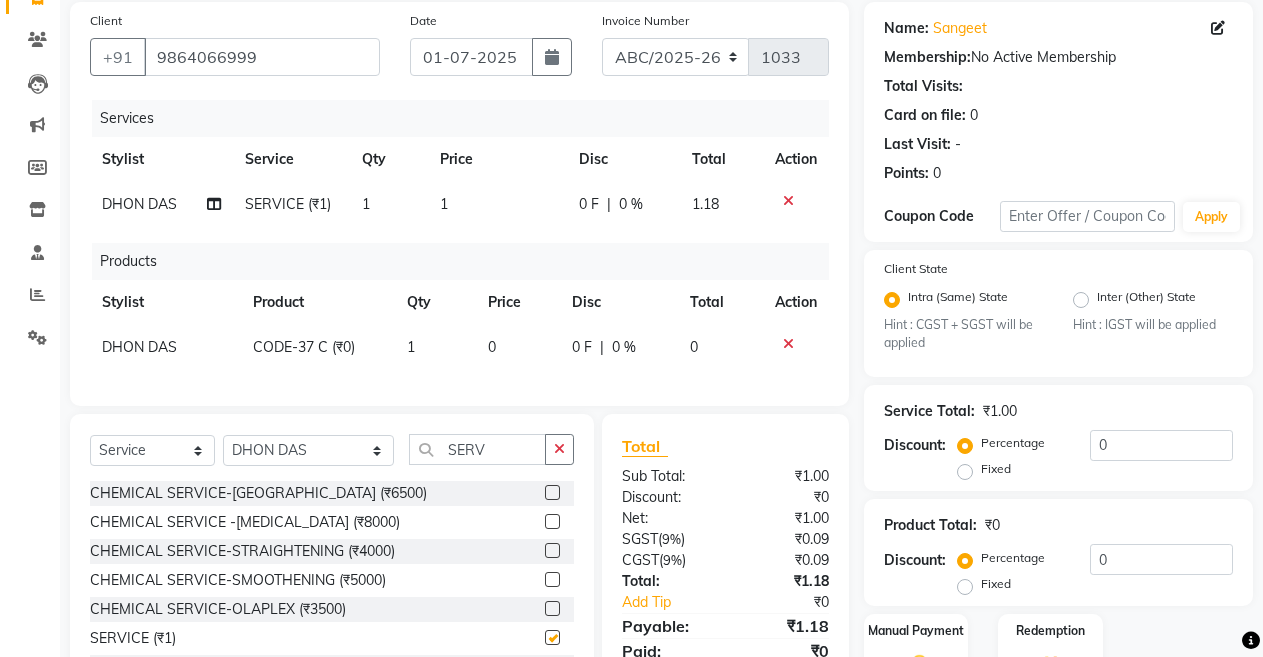 checkbox on "false" 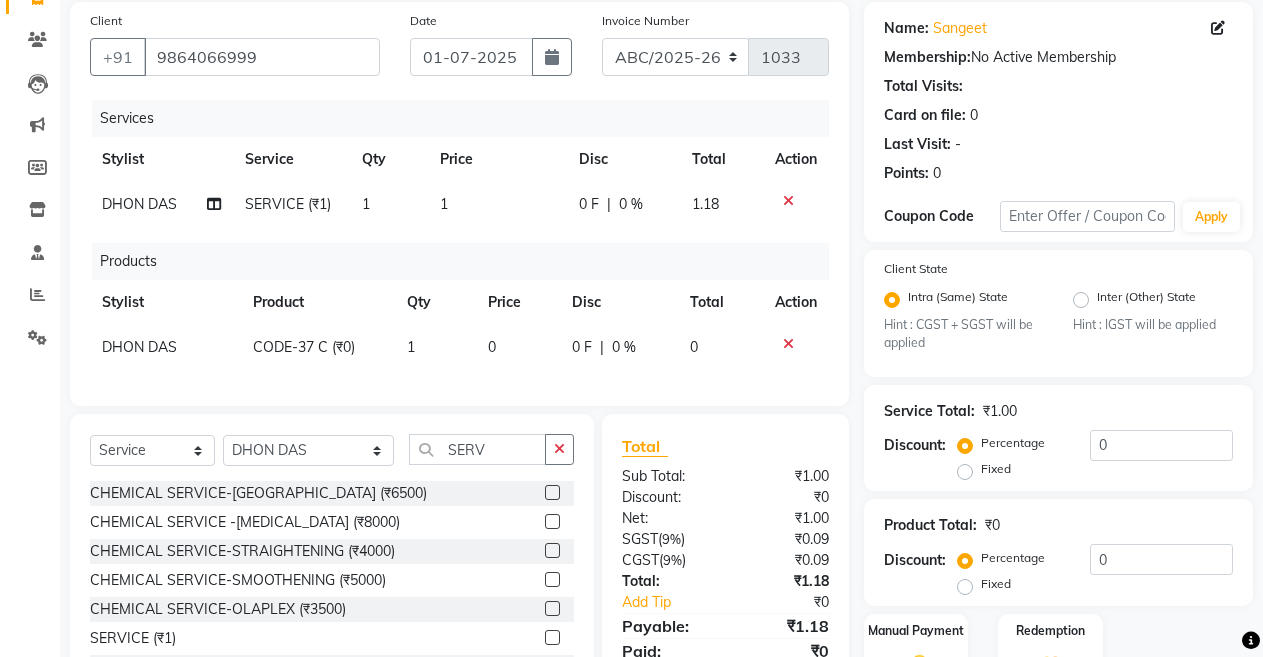 click on "1" 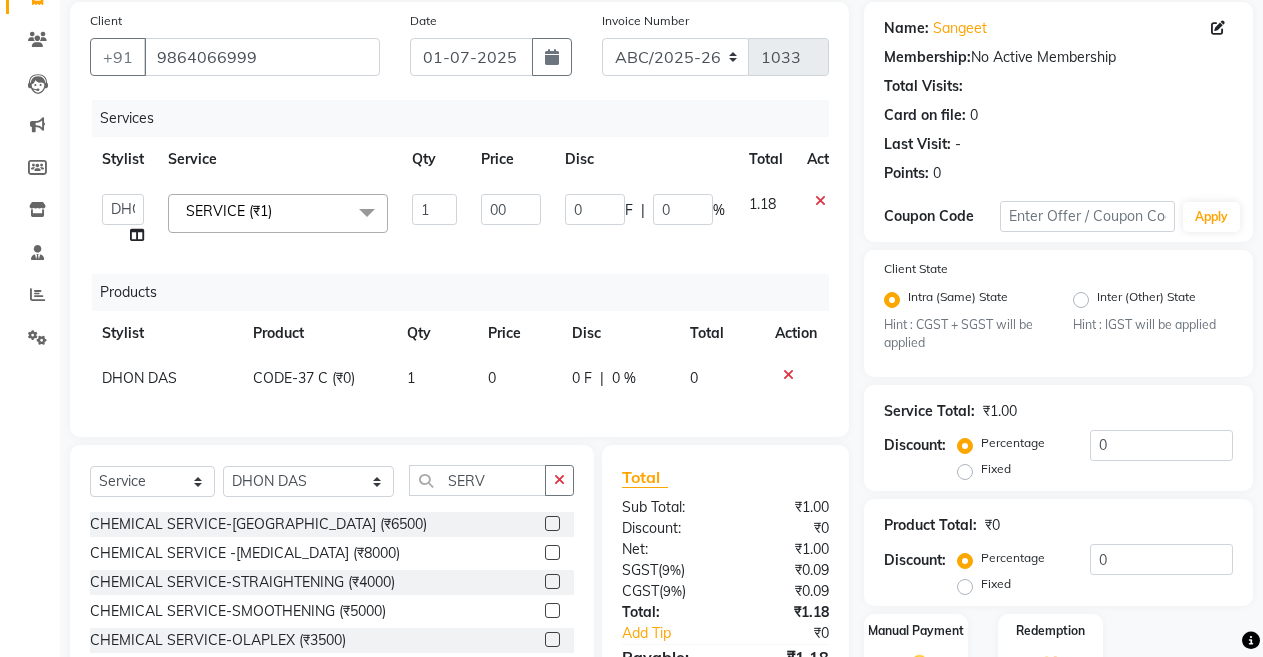 type on "0" 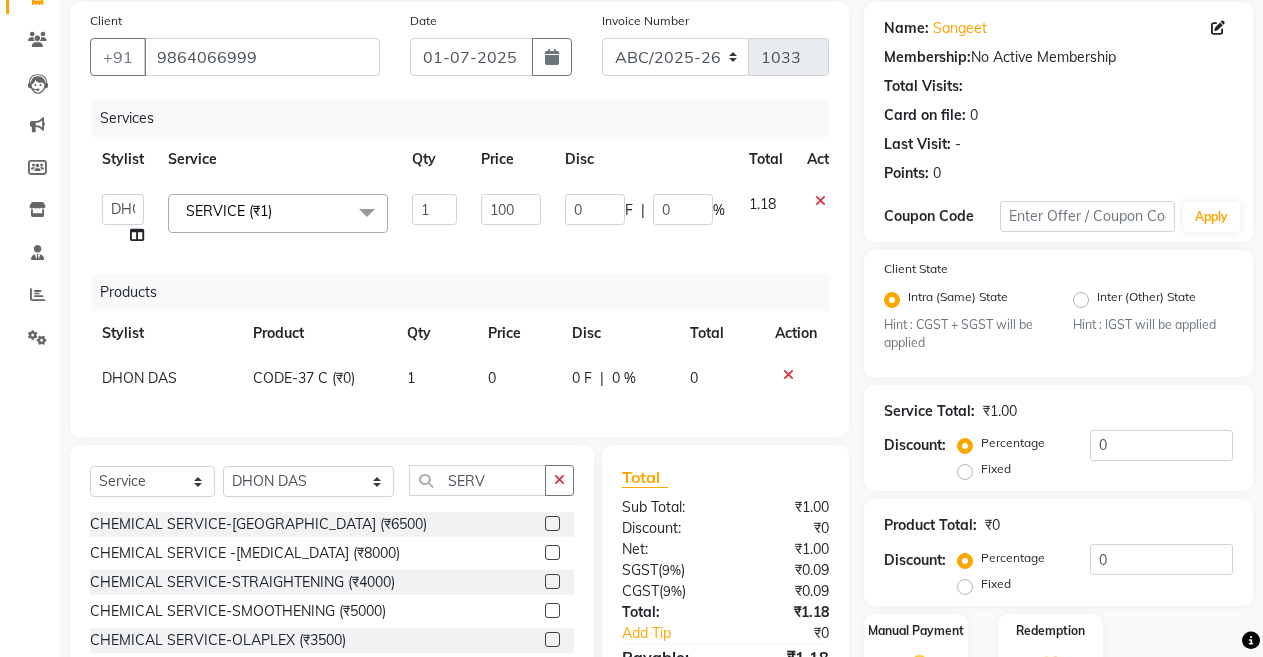 type on "1000" 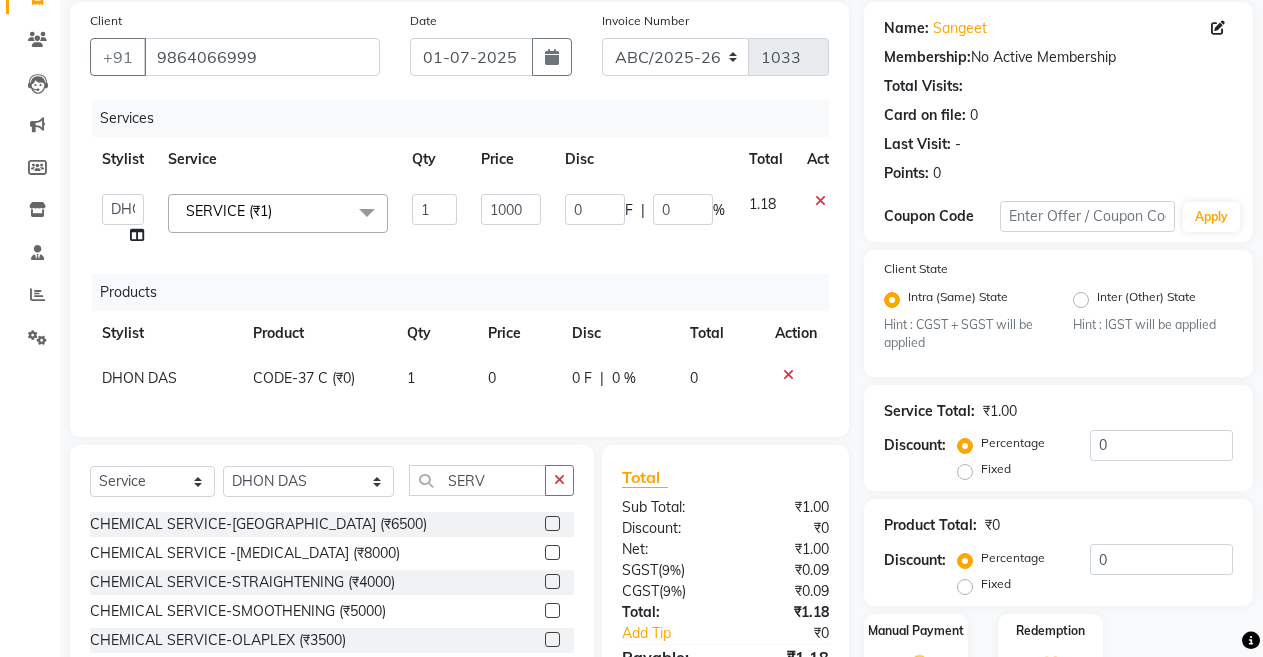 click on "Services Stylist Service Qty Price Disc Total Action  ANIL    [PERSON_NAME]   [PERSON_NAME]    DHON DAS   DHON / [PERSON_NAME]   [PERSON_NAME]   [PERSON_NAME]/ [PERSON_NAME]   [PERSON_NAME]   LAXI / [PERSON_NAME]   LITTLE   MAAM   MINTUL   [PERSON_NAME]   [PERSON_NAME]   [PERSON_NAME]   [PERSON_NAME]/POJA/ [PERSON_NAME] / [PERSON_NAME]   [PERSON_NAME]/ [PERSON_NAME]   PUJAA   [PERSON_NAME] / [PERSON_NAME]    [PERSON_NAME] / [PERSON_NAME]   [PERSON_NAME] / [PERSON_NAME] / [PERSON_NAME]   [PERSON_NAME]/ [PERSON_NAME]/[PERSON_NAME]/PRAKASH/ [PERSON_NAME]/[PERSON_NAME]/ [PERSON_NAME]   [PERSON_NAME]/ [PERSON_NAME]   [PERSON_NAME]   [PERSON_NAME]   [PERSON_NAME]   SOPEM   staff 1   staff 1   TANU  SERVICE (₹1)  x HAIR CUT- HAIR CUT (₹750) HAIR CUT-SENIOR STYLIST (₹1000) HAIR CUT-HAIR TRIMING (₹750) HAIR CUT-REGULAR SHAMPOO (₹250) WASH AND BLOW DRY (₹600) HAIR CUT-OIL MASSAGE (₹900) HAIR CUT-WASH WITH [MEDICAL_DATA] AMPULE (₹800) HAIR CUT-IRONING (₹1000) HAIR CUT-[PERSON_NAME] (₹1000) HAIR CUT-HAIR DO (₹1000) HAIR CUT-KERATIN SHAMPOO (₹750) HAIR CUT-BOTOPLEXX TREATMENT (₹7500) ONLY-BLOW DRY (₹300) 1 0" 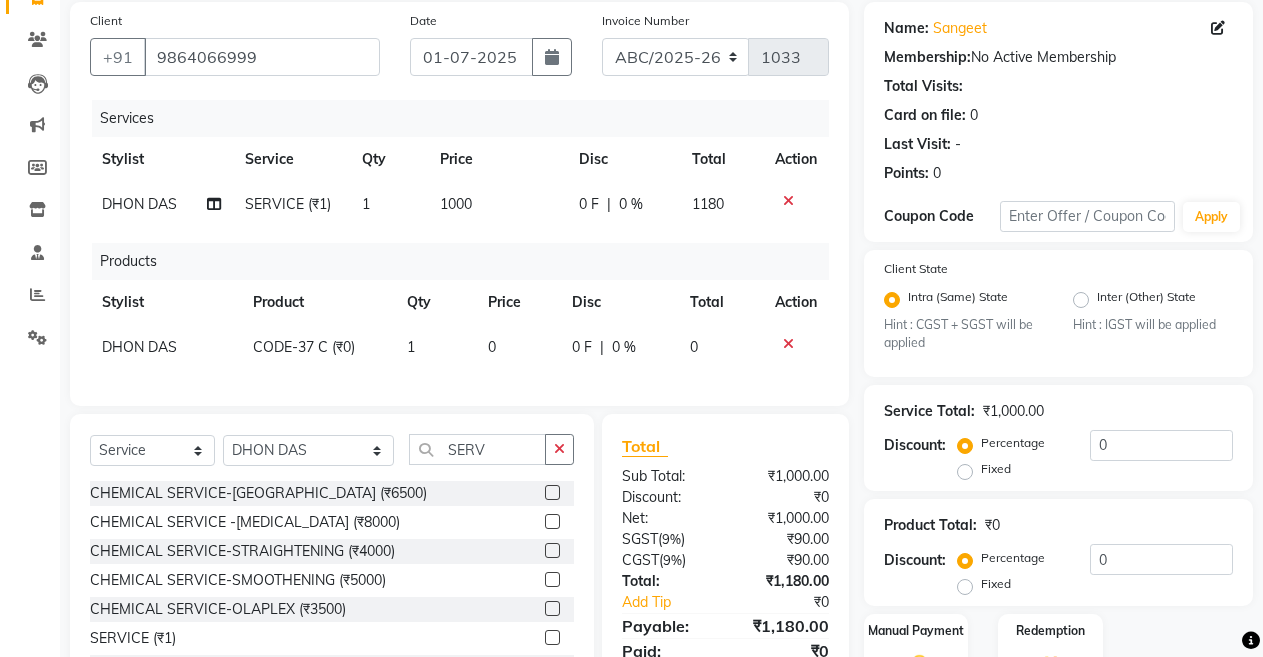 click on "0" 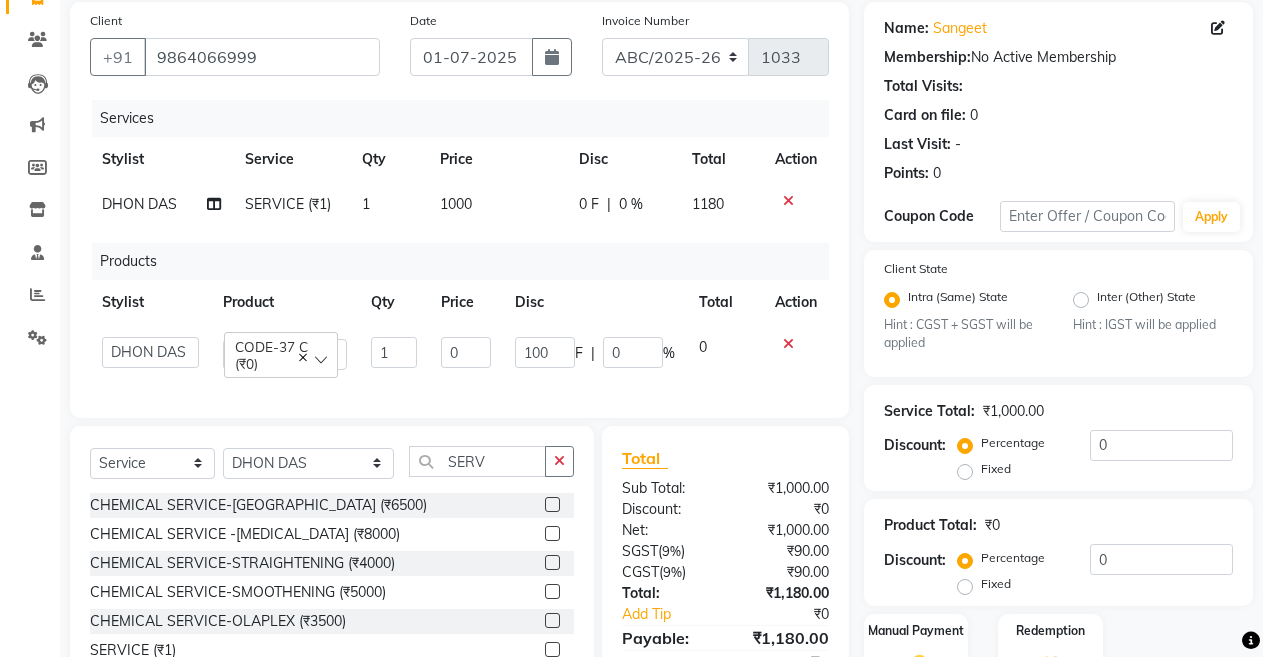 type on "1000" 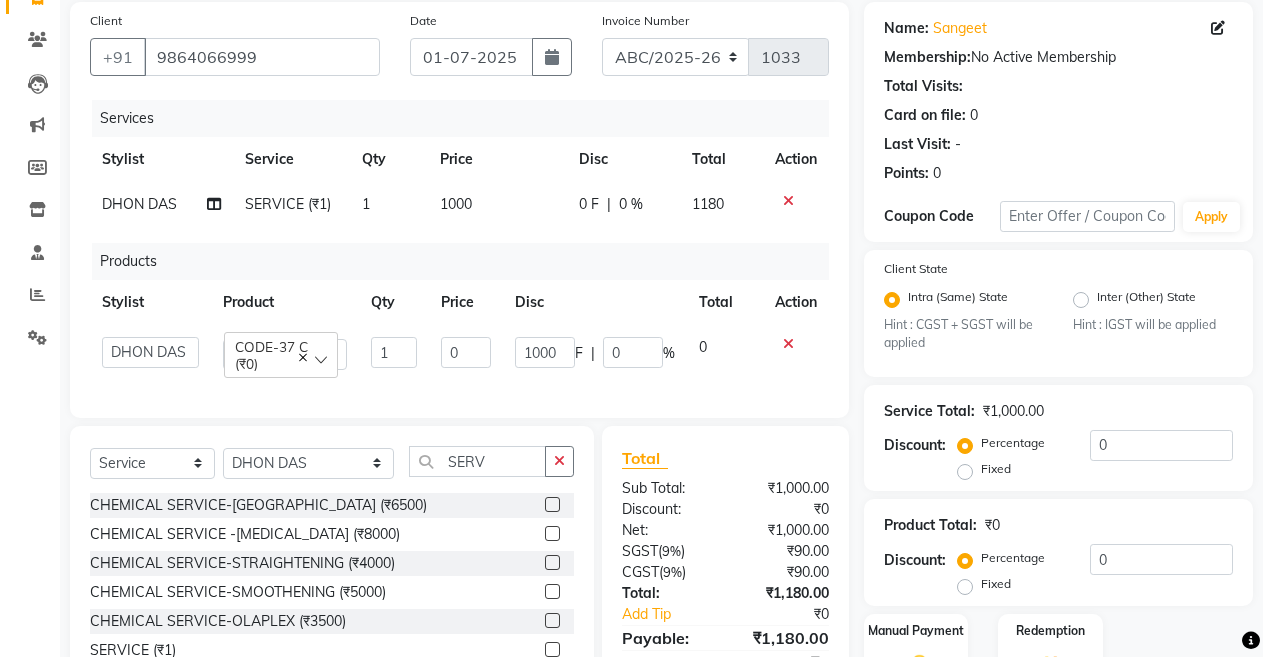 click on "Products" 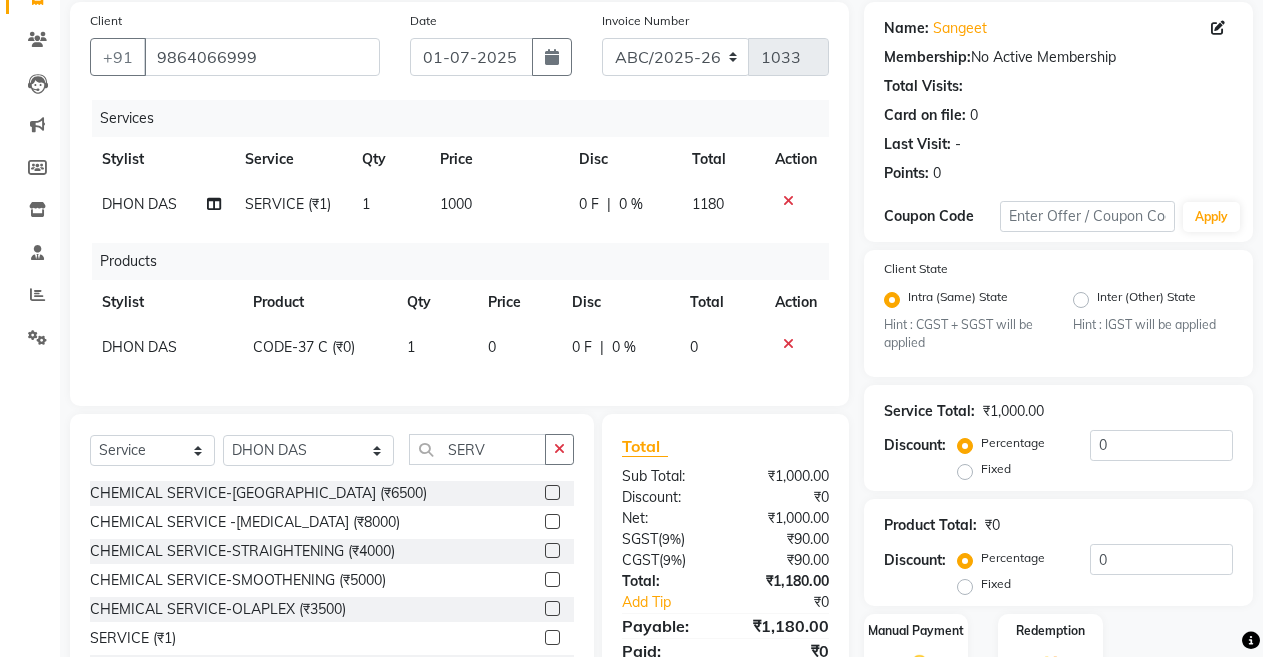 click on "0 F | 0 %" 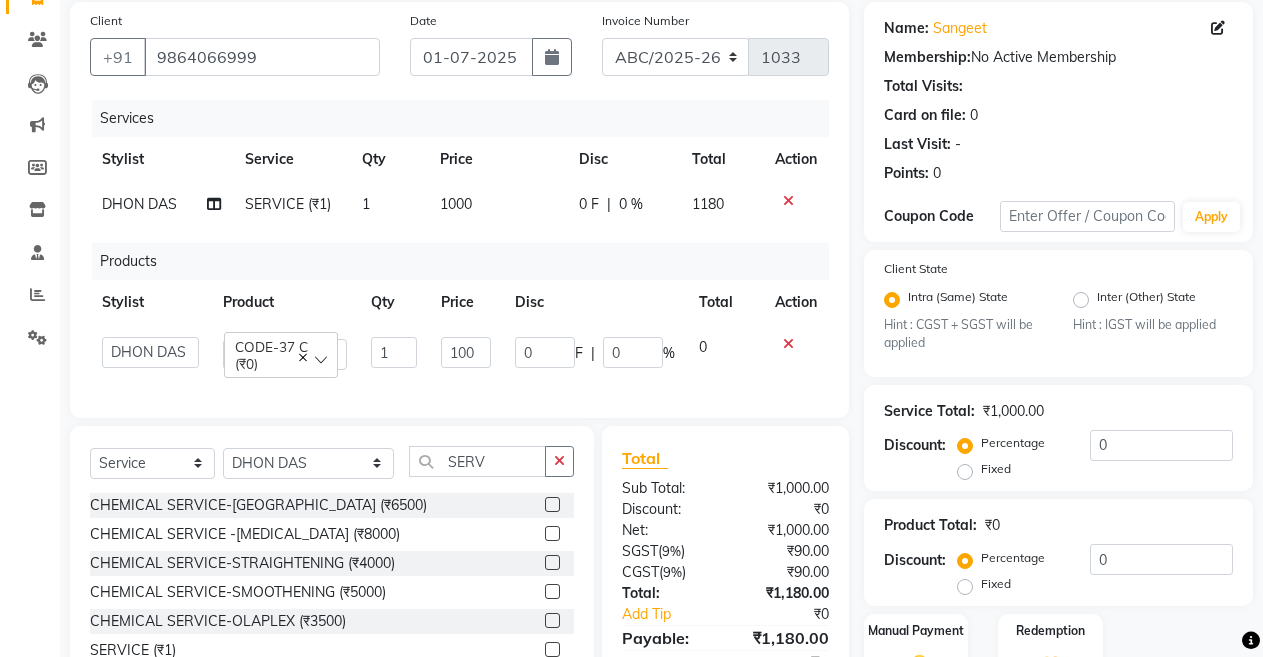 type on "1000" 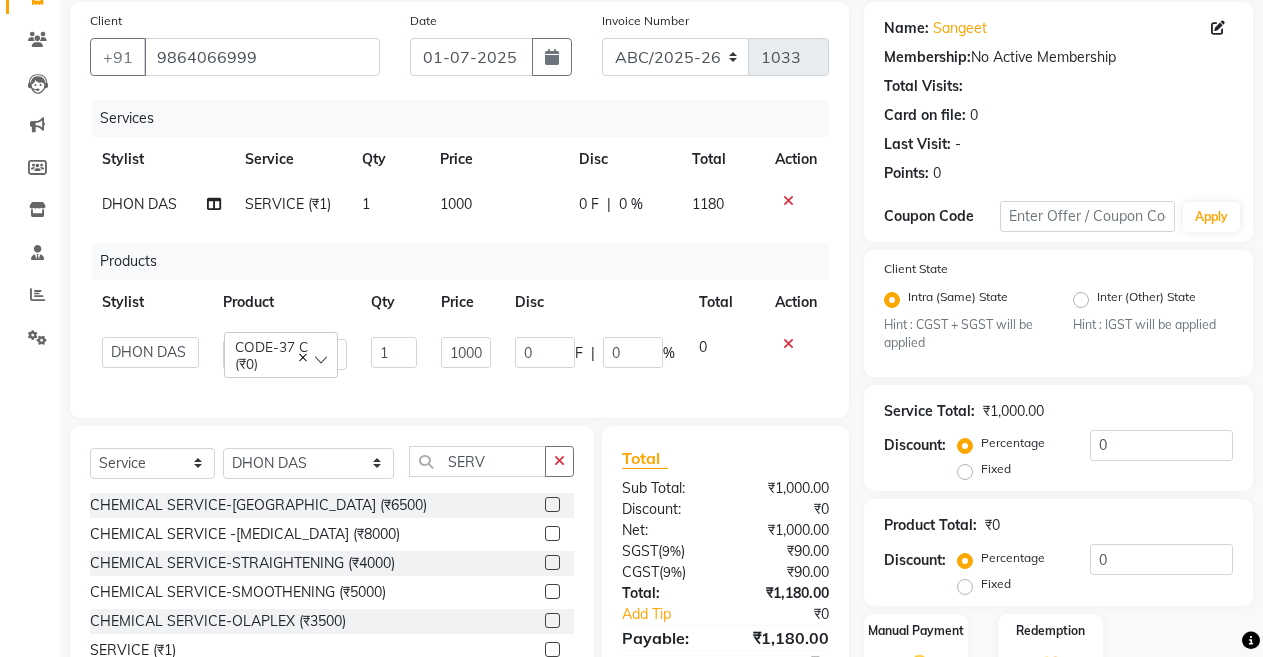 click on "Products" 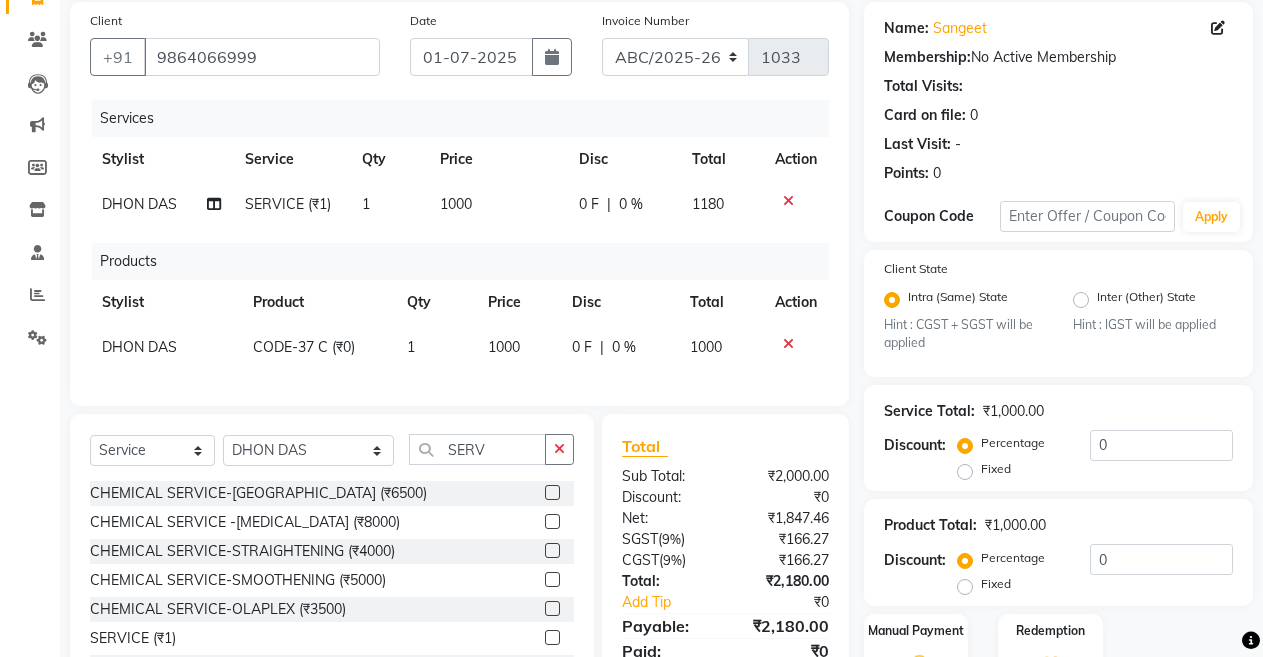 scroll, scrollTop: 263, scrollLeft: 0, axis: vertical 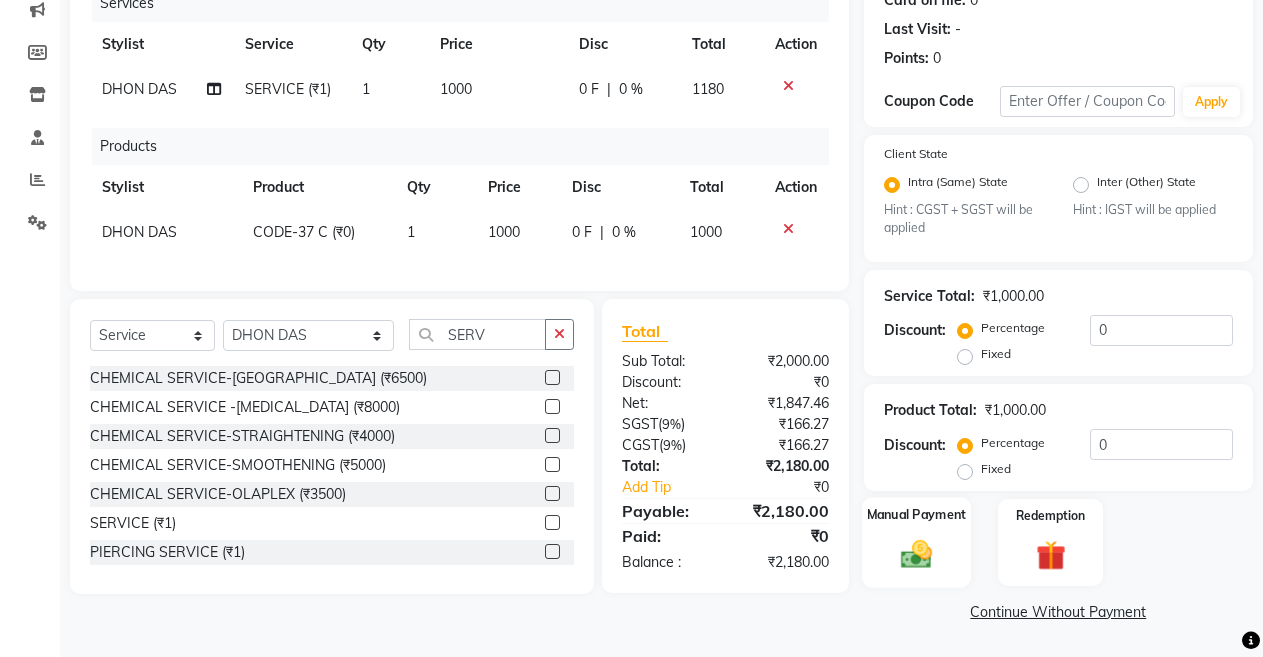 click 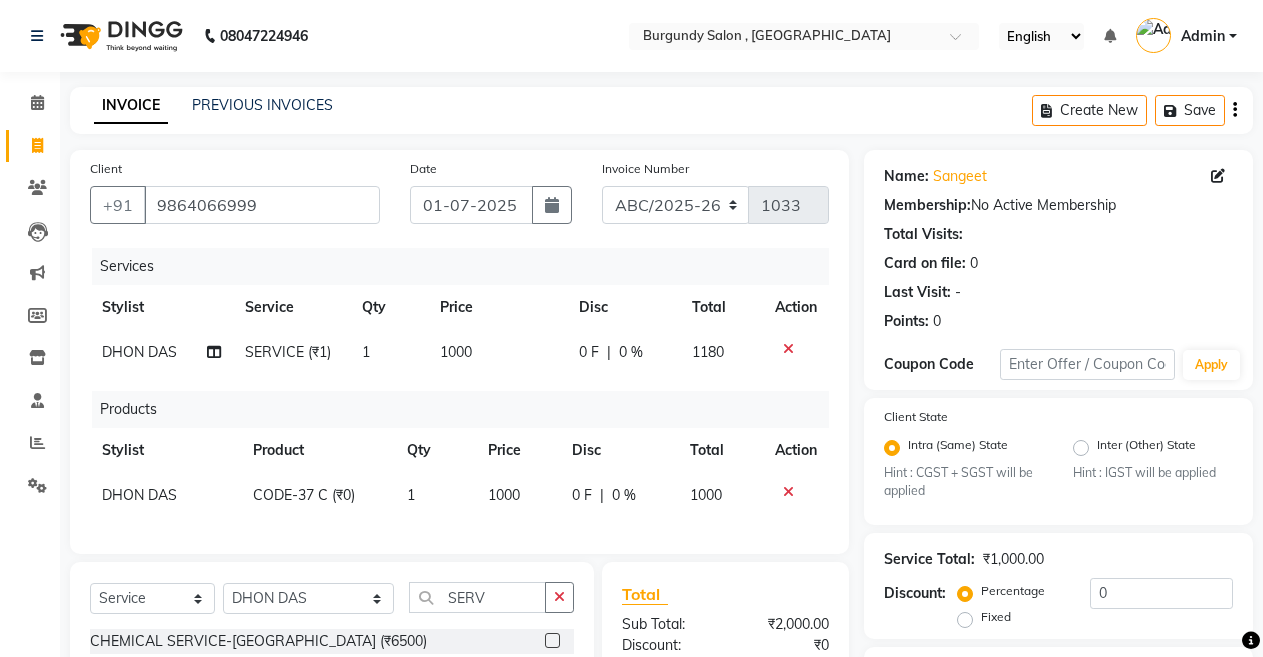 scroll, scrollTop: 391, scrollLeft: 0, axis: vertical 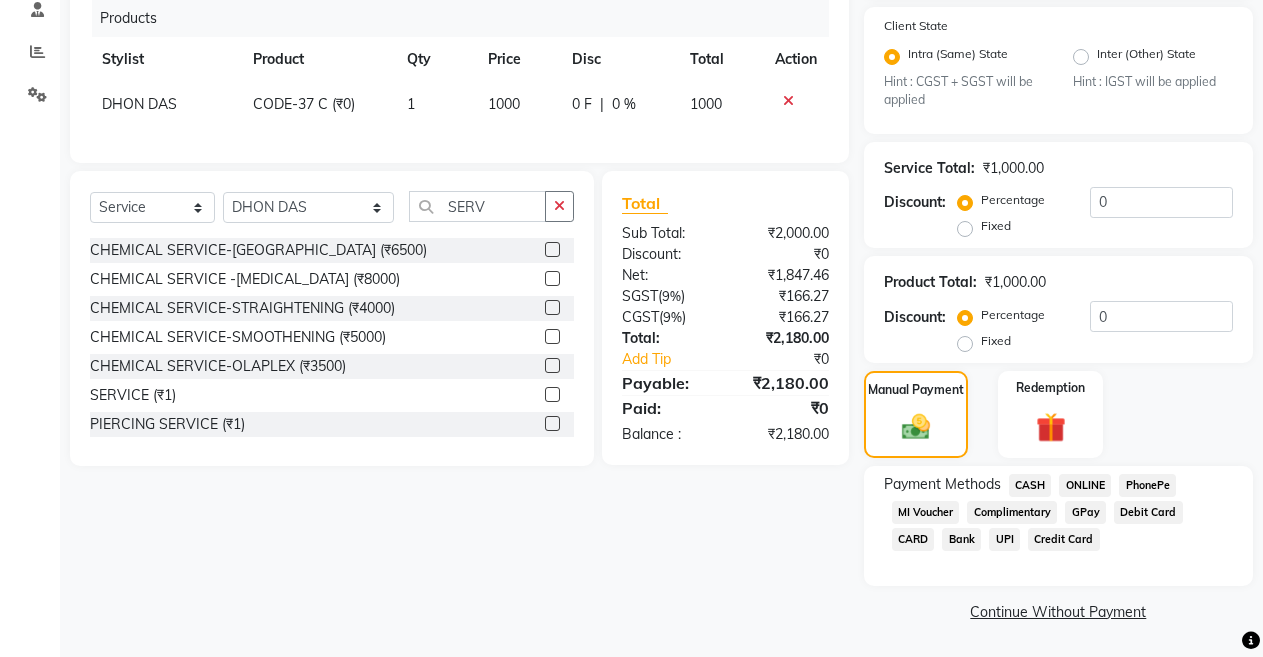 click on "CASH" 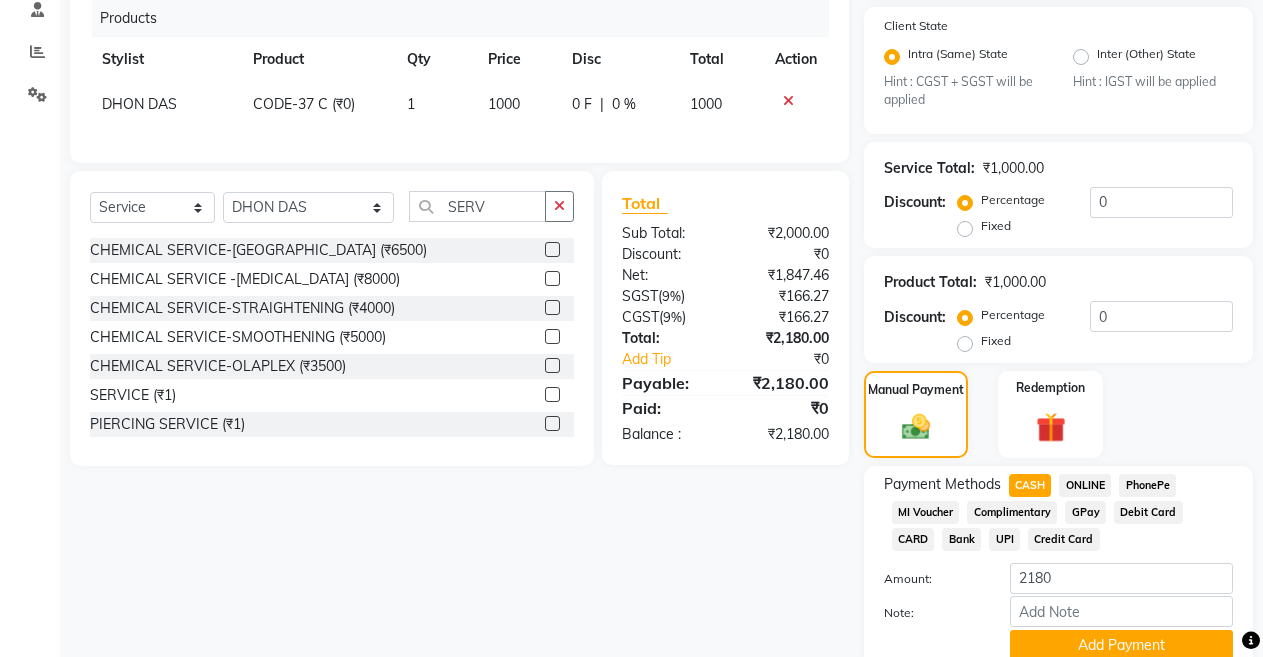 scroll, scrollTop: 474, scrollLeft: 0, axis: vertical 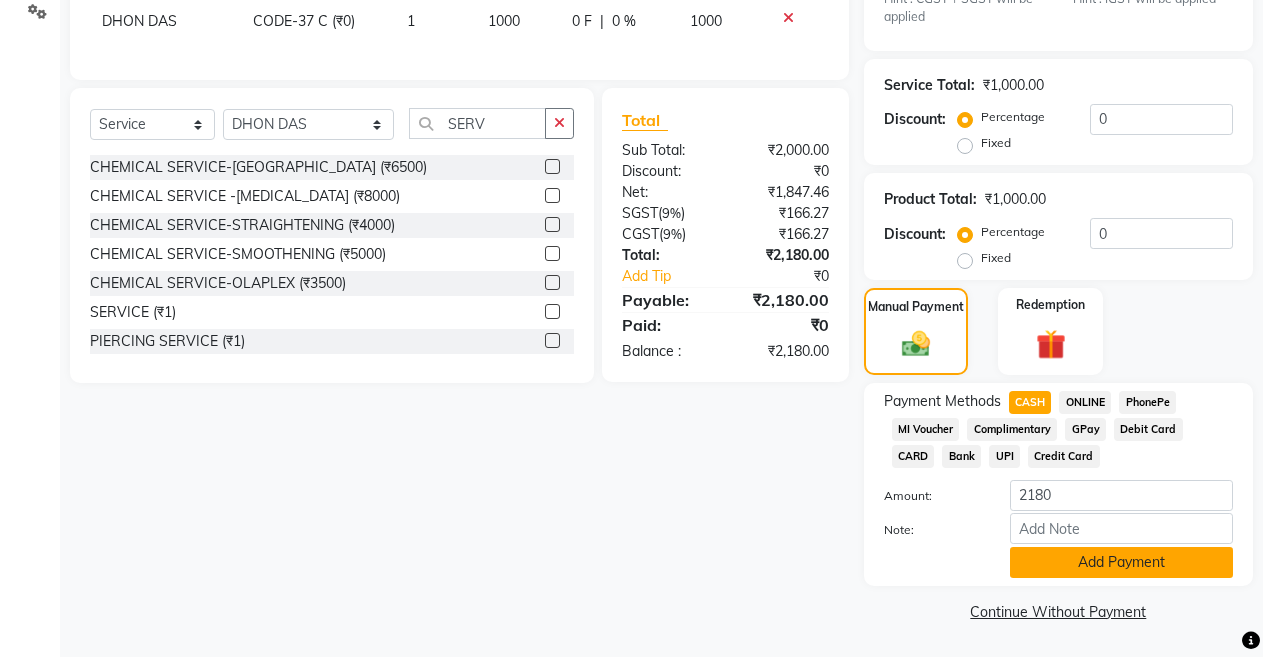 click on "Add Payment" 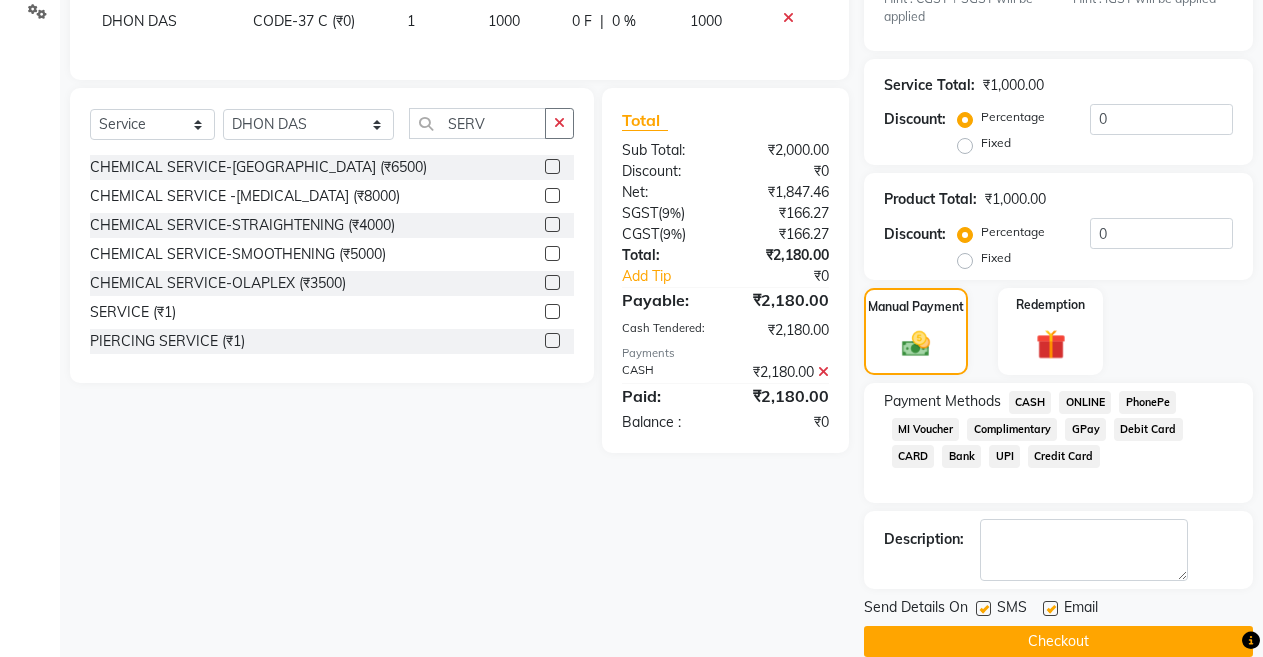 scroll, scrollTop: 504, scrollLeft: 0, axis: vertical 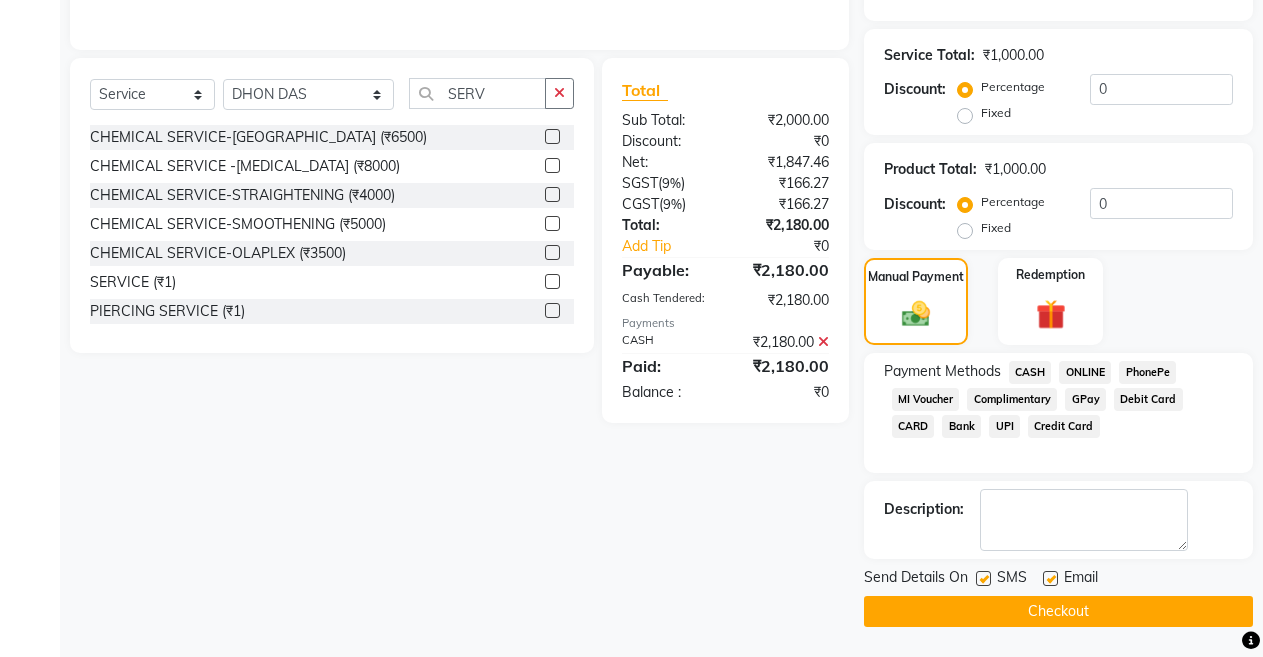 click on "Checkout" 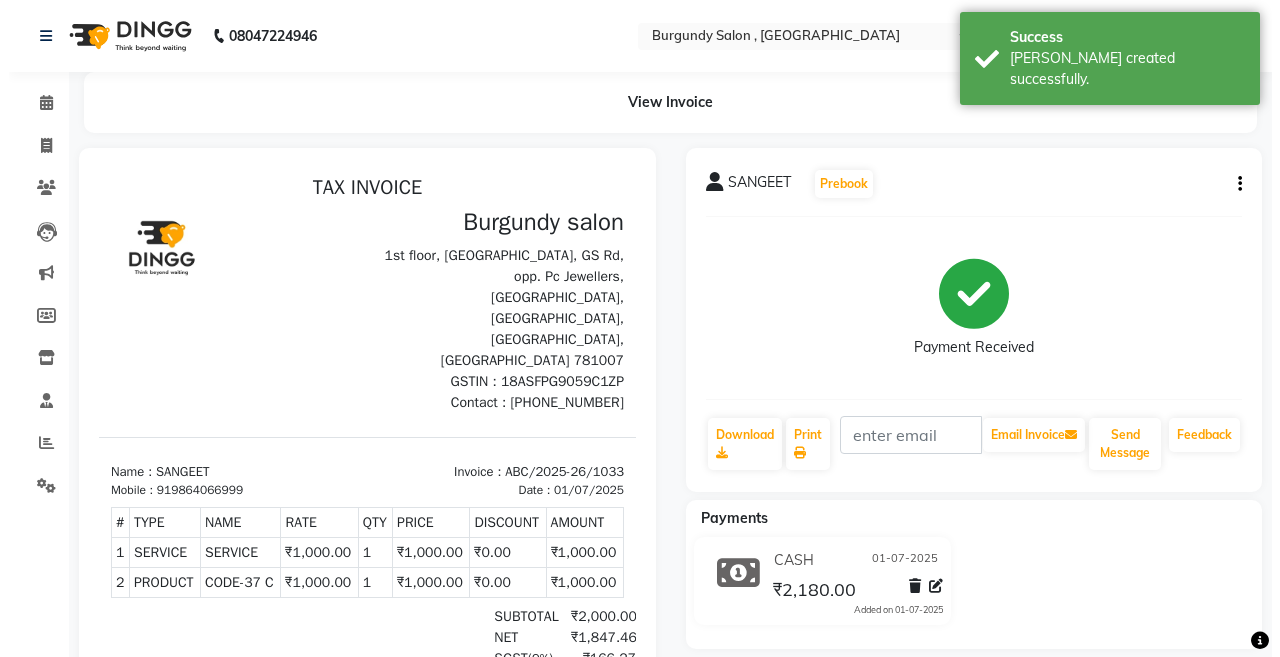 scroll, scrollTop: 0, scrollLeft: 0, axis: both 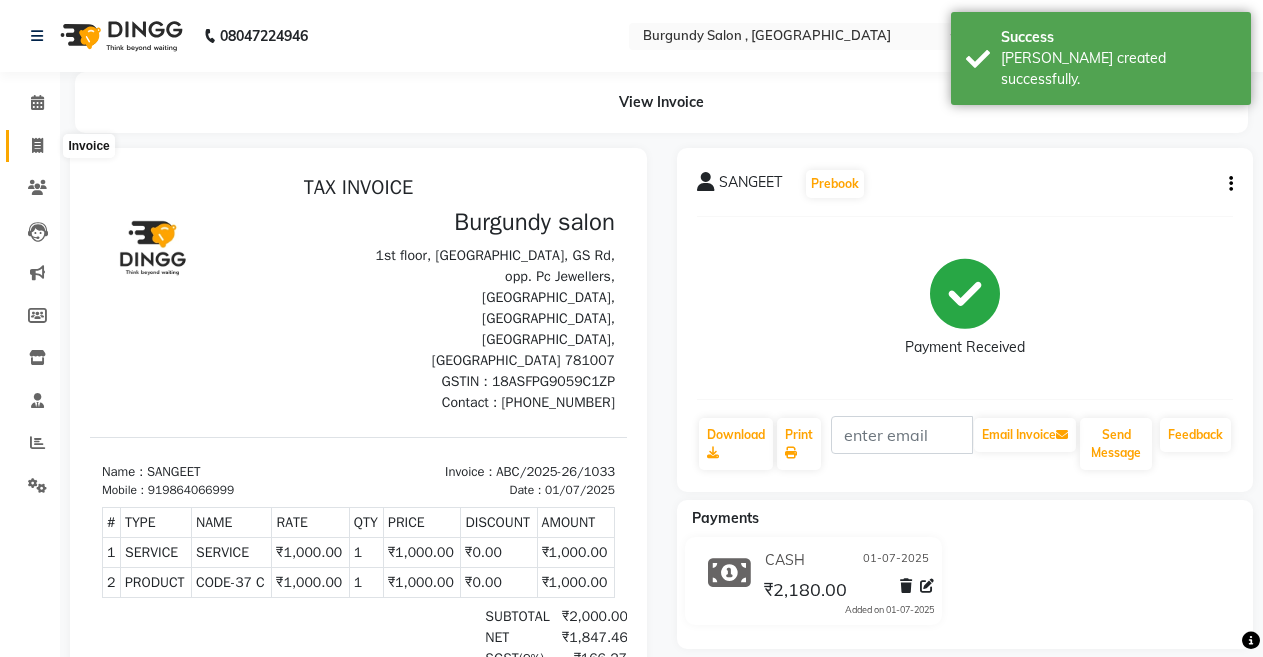 click 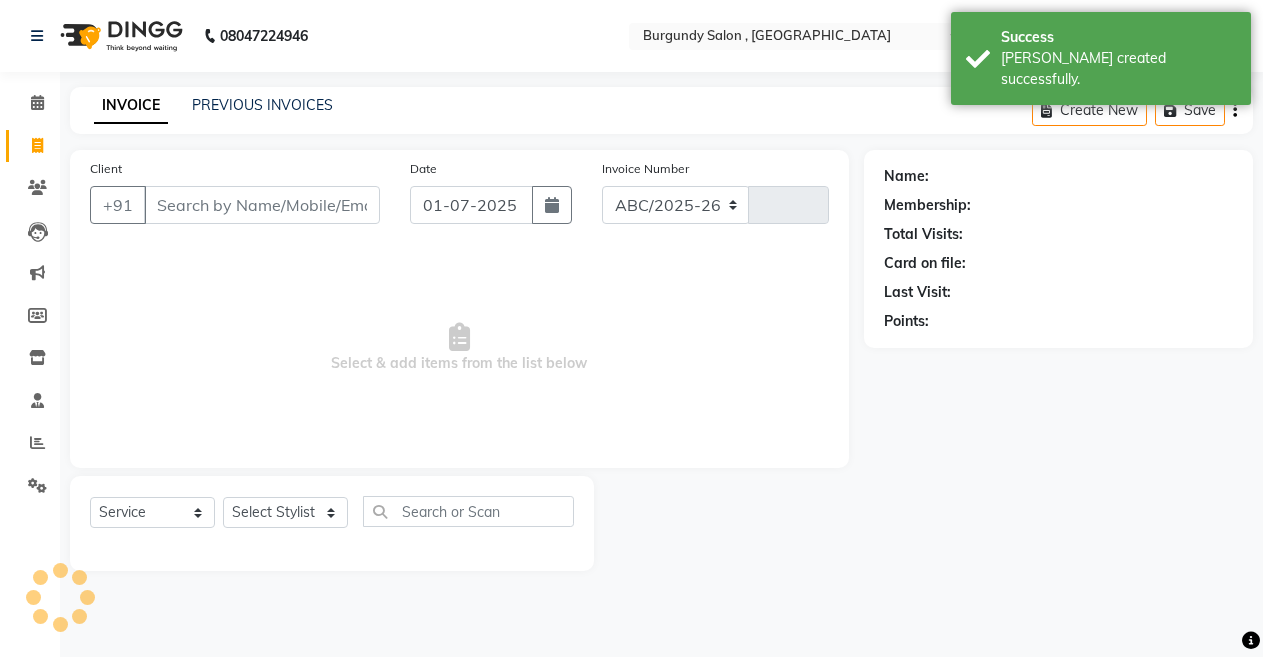 select on "5345" 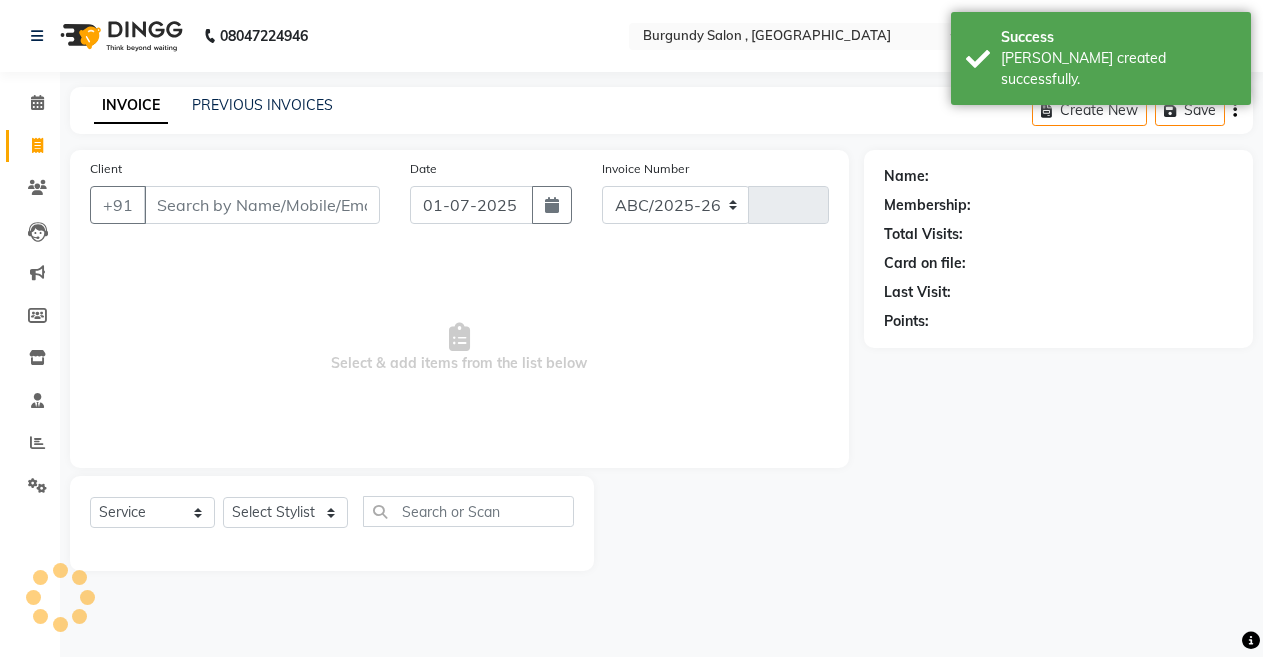 type on "1034" 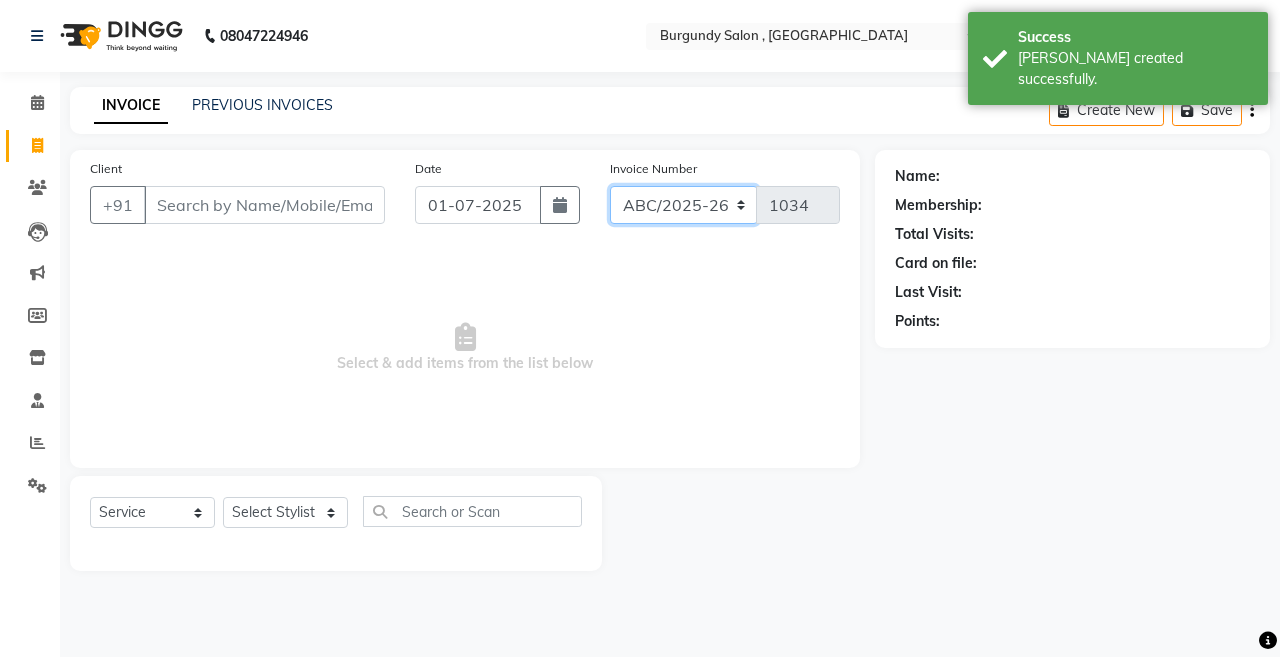 click on "ABC/2025-26 SER/24-25 V/2025-26" 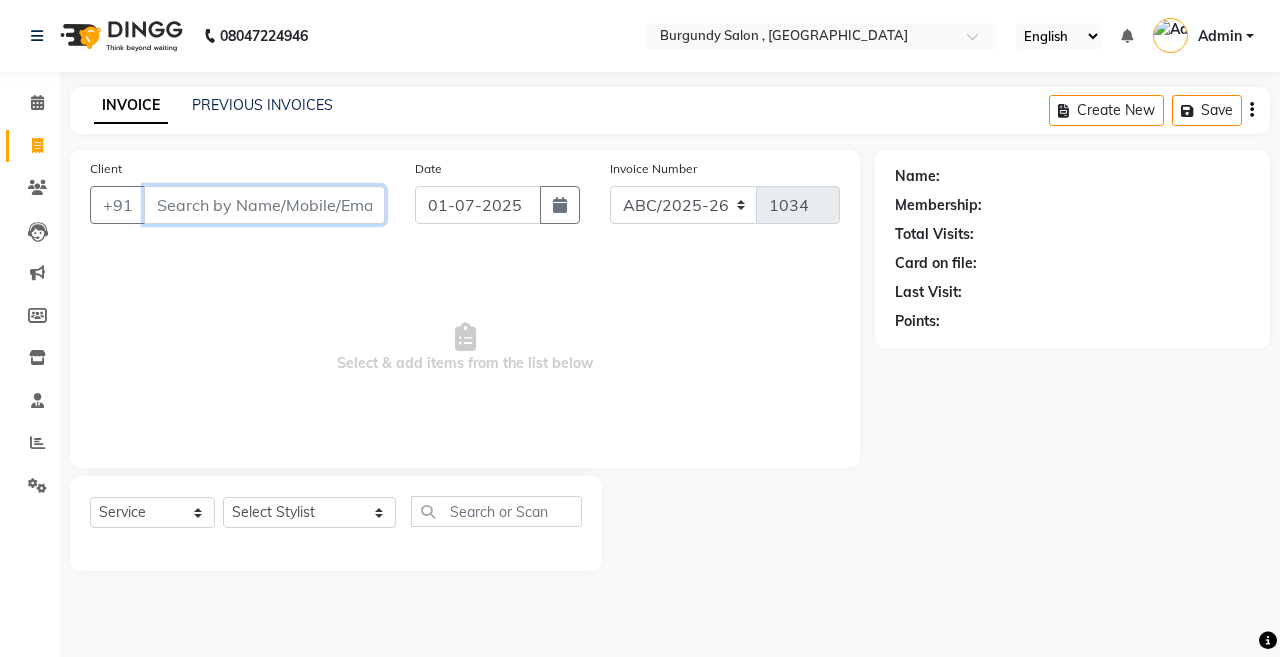 click on "Client" at bounding box center [264, 205] 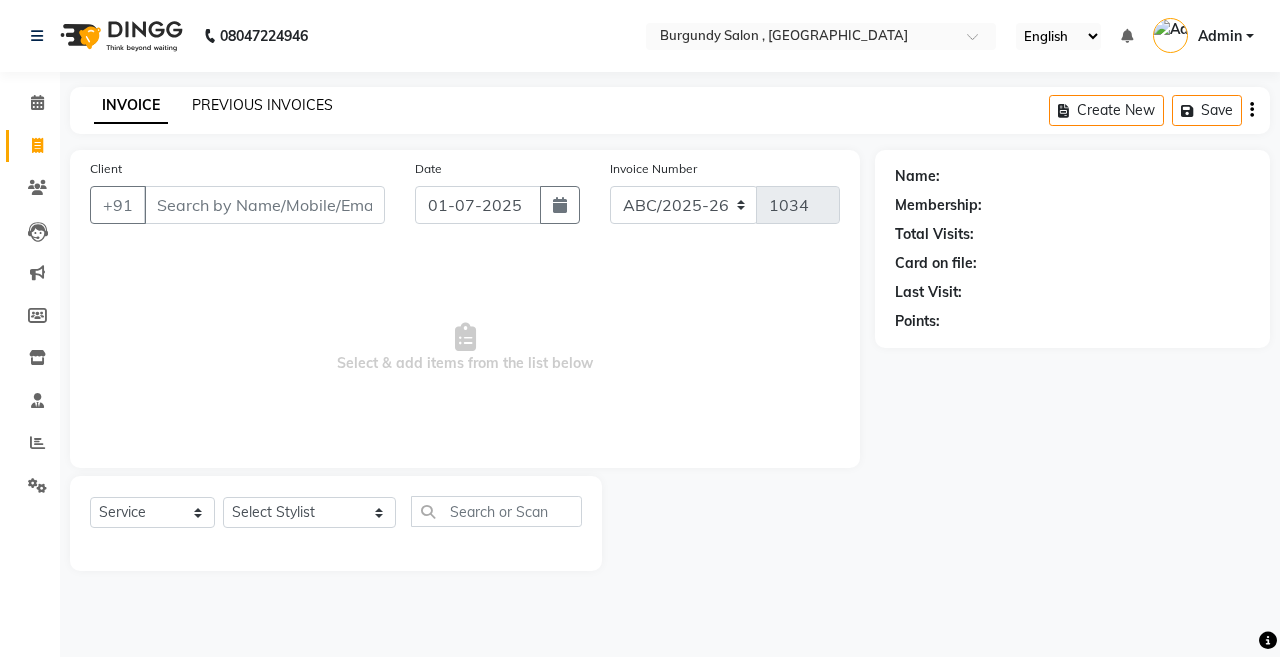 click on "PREVIOUS INVOICES" 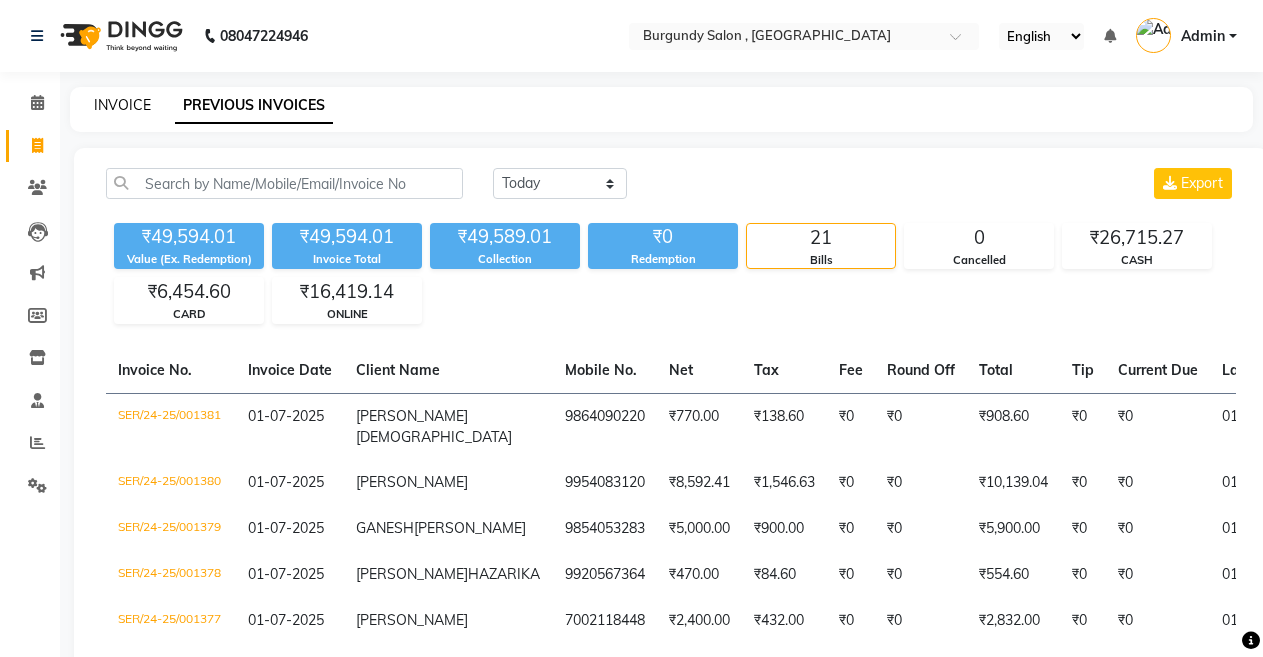 click on "INVOICE" 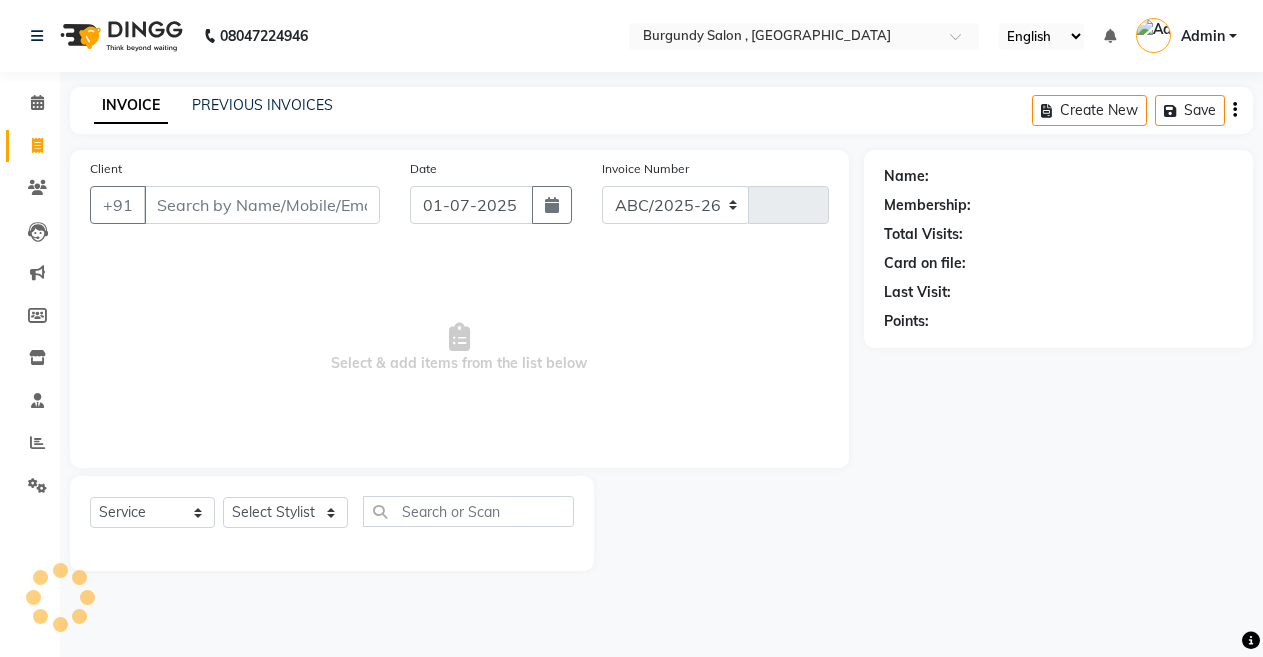 select on "5345" 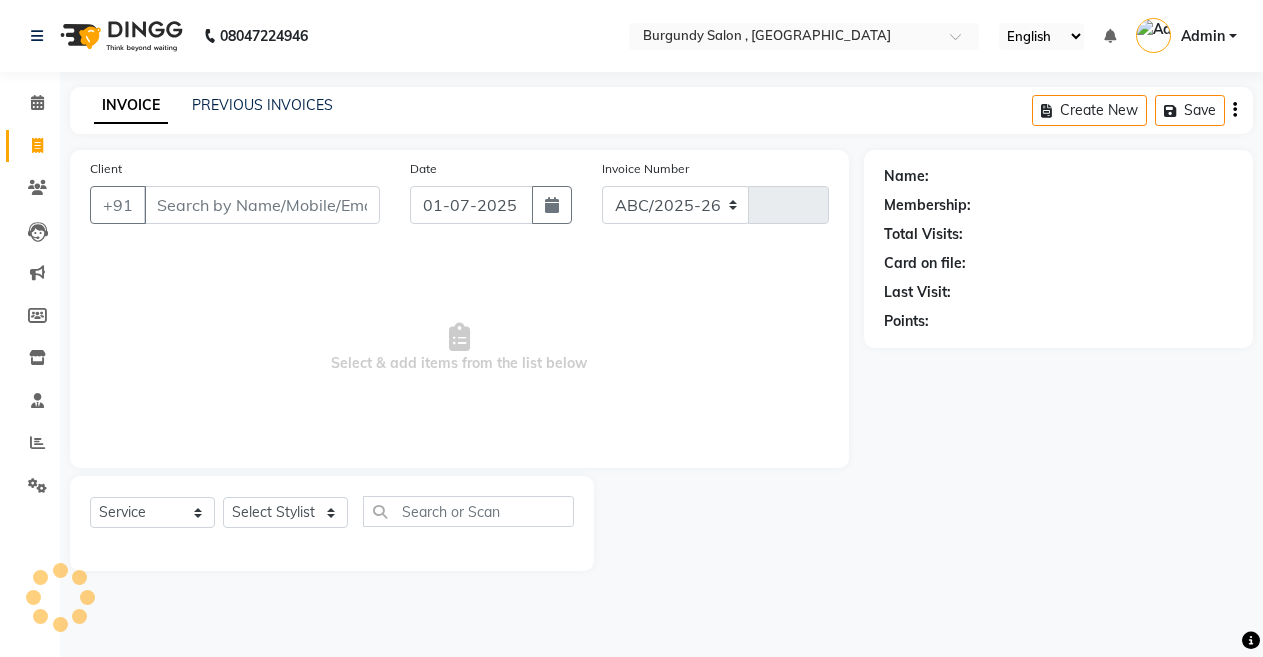 type on "1034" 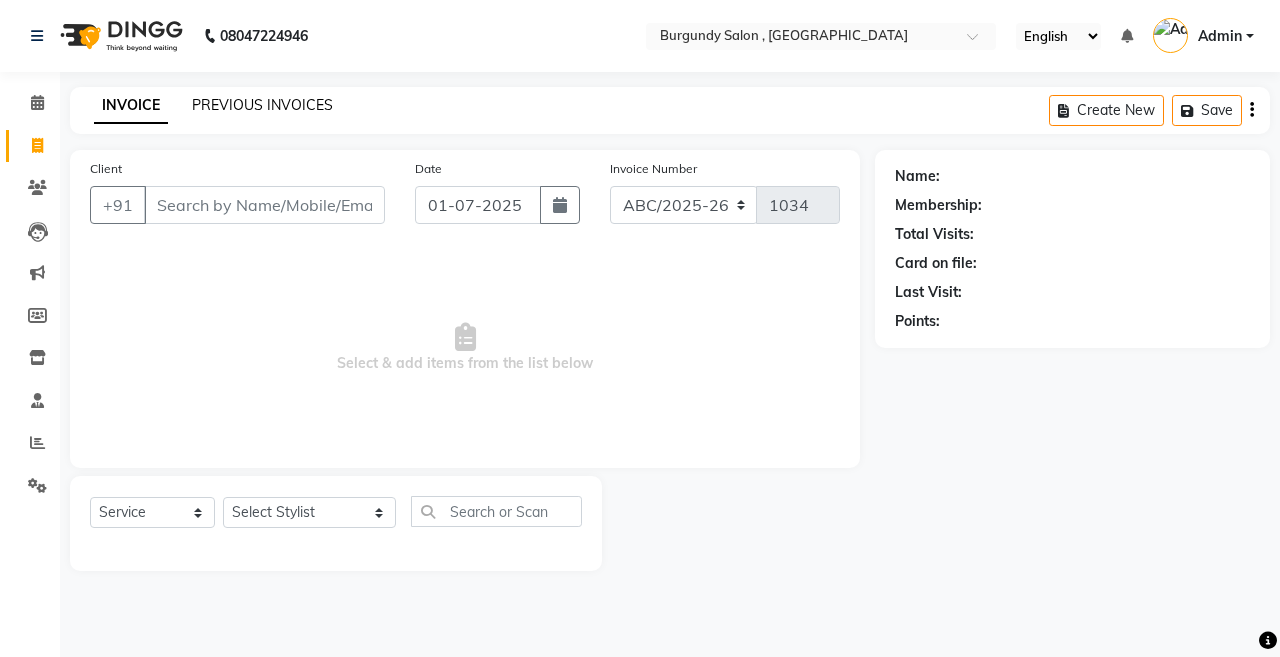 click on "PREVIOUS INVOICES" 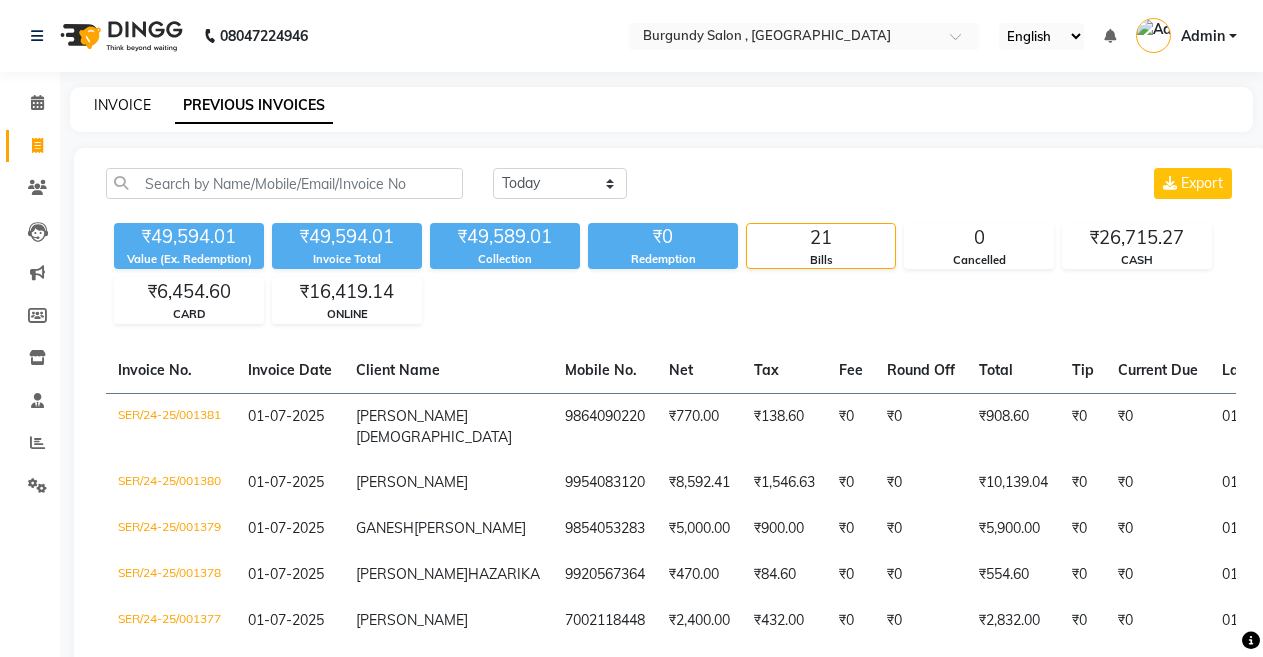click on "INVOICE" 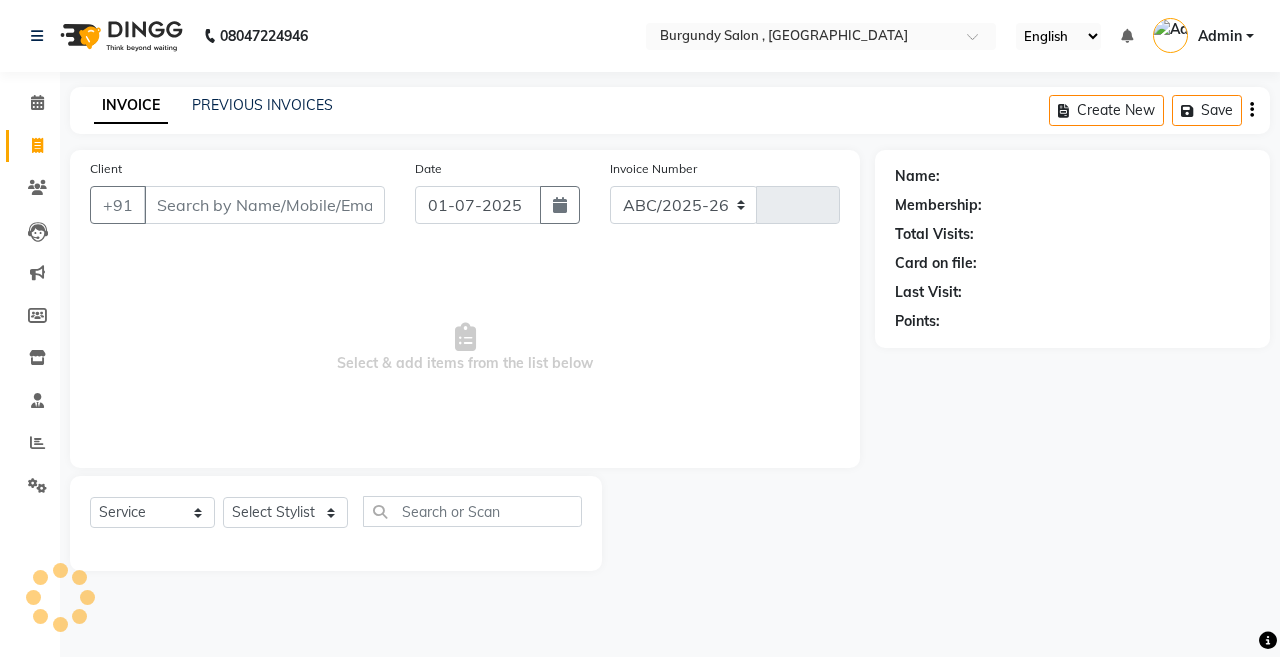 select on "5345" 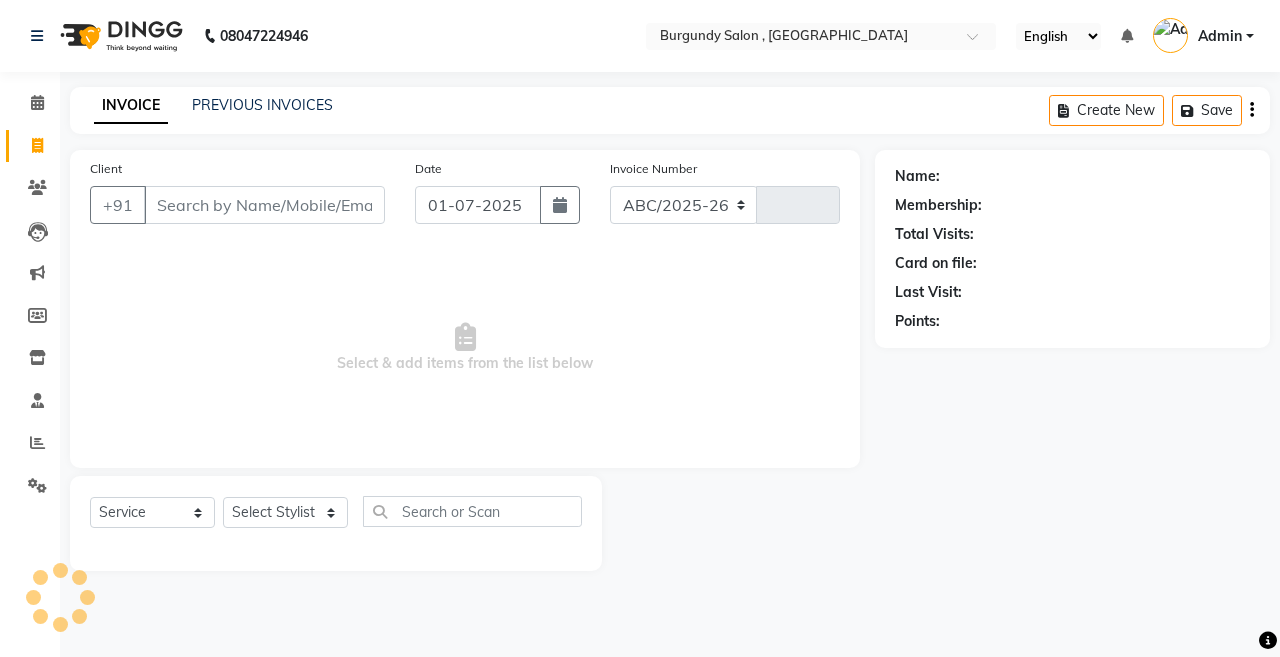 type on "1034" 